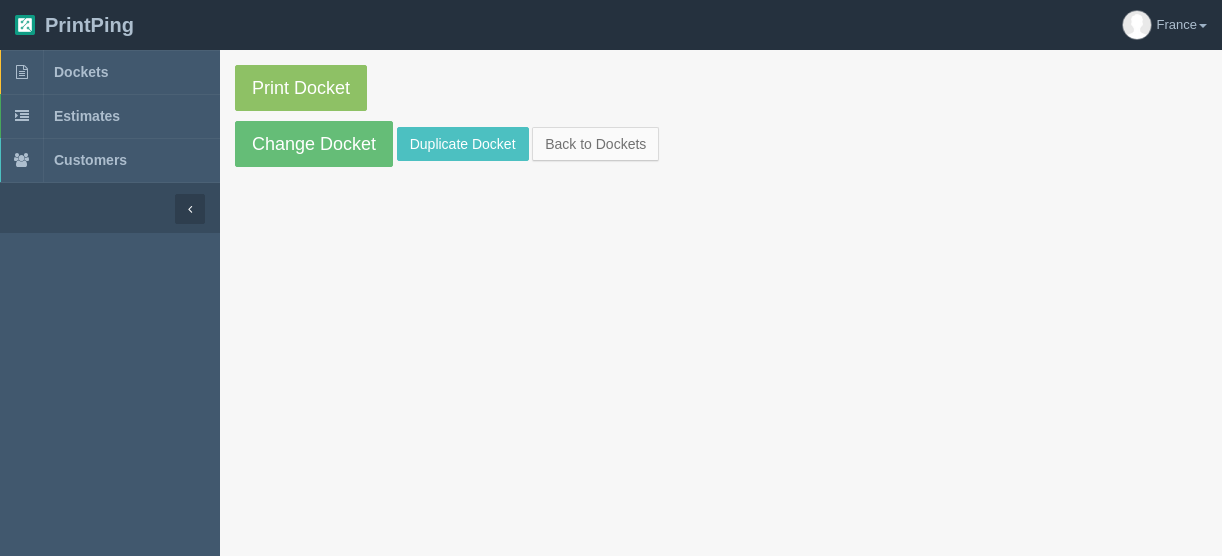 scroll, scrollTop: 0, scrollLeft: 0, axis: both 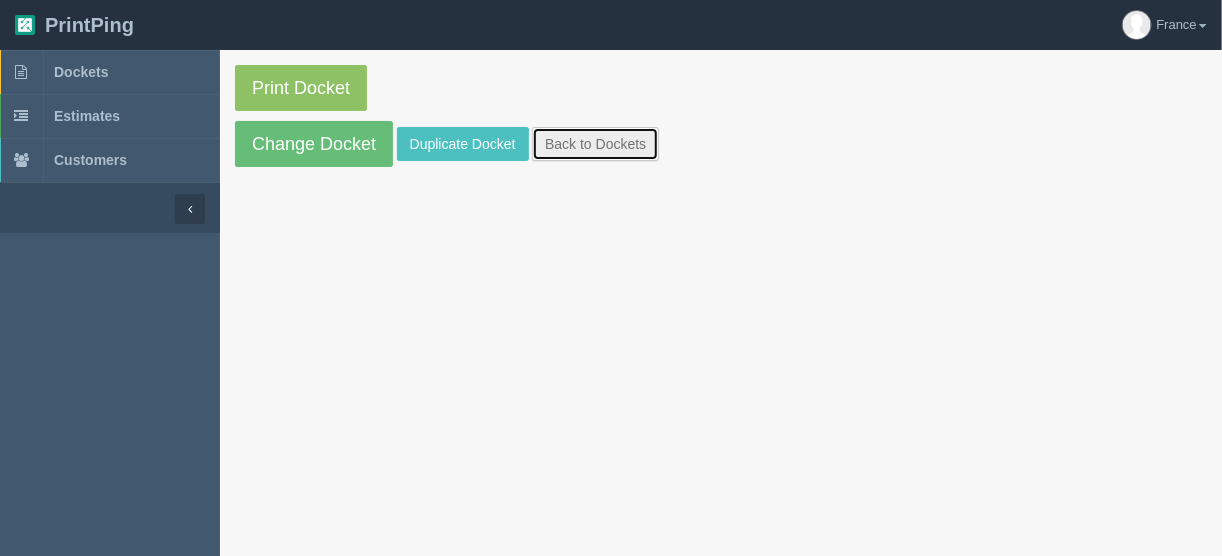 click on "Back to Dockets" at bounding box center (595, 144) 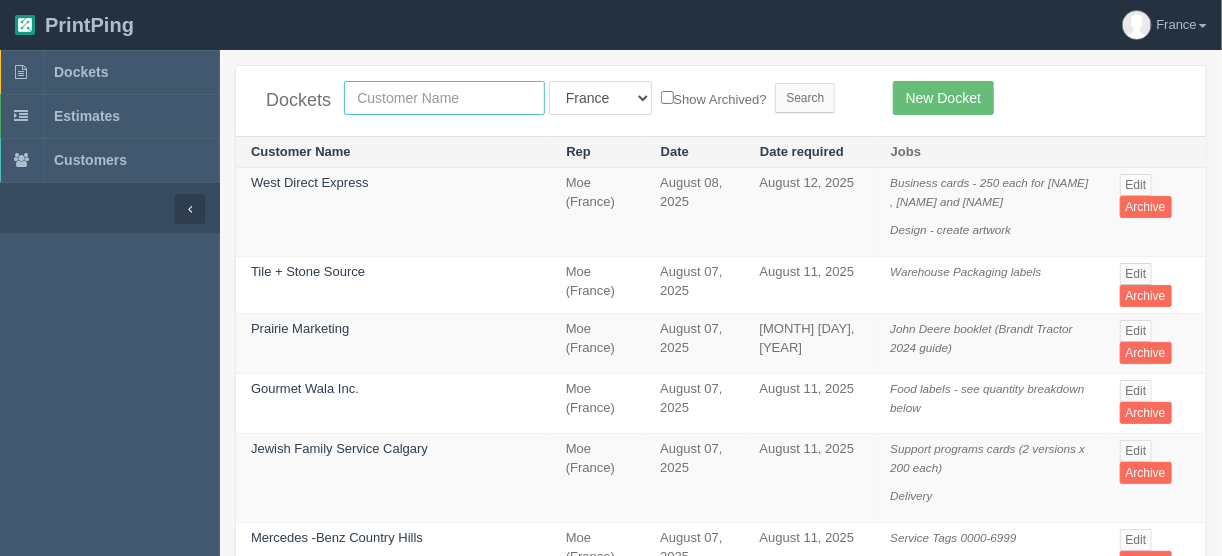 click at bounding box center [444, 98] 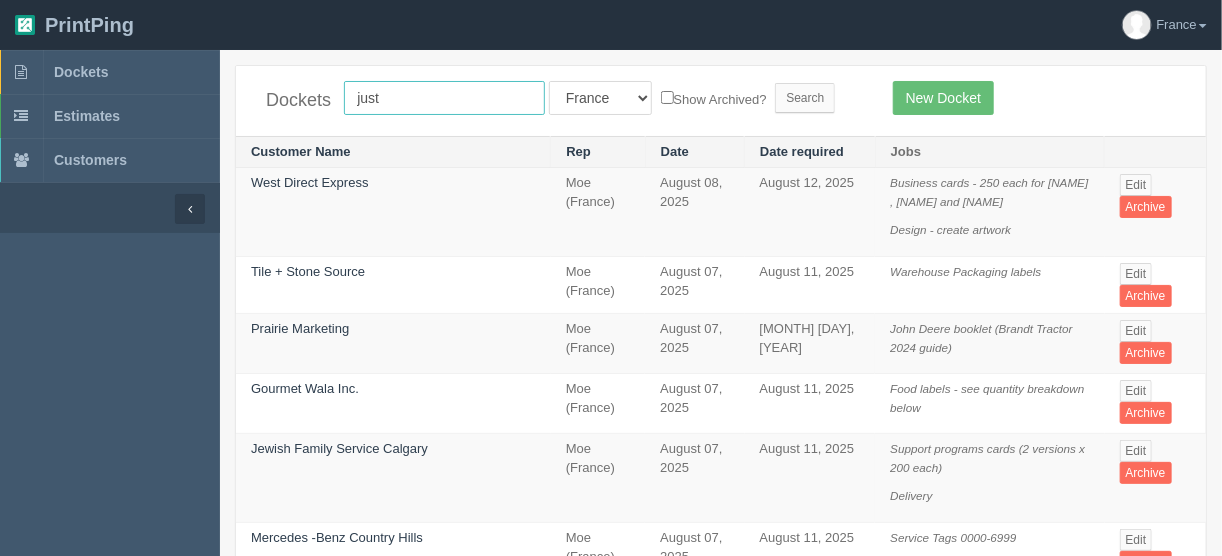 type on "[COMPANY] c" 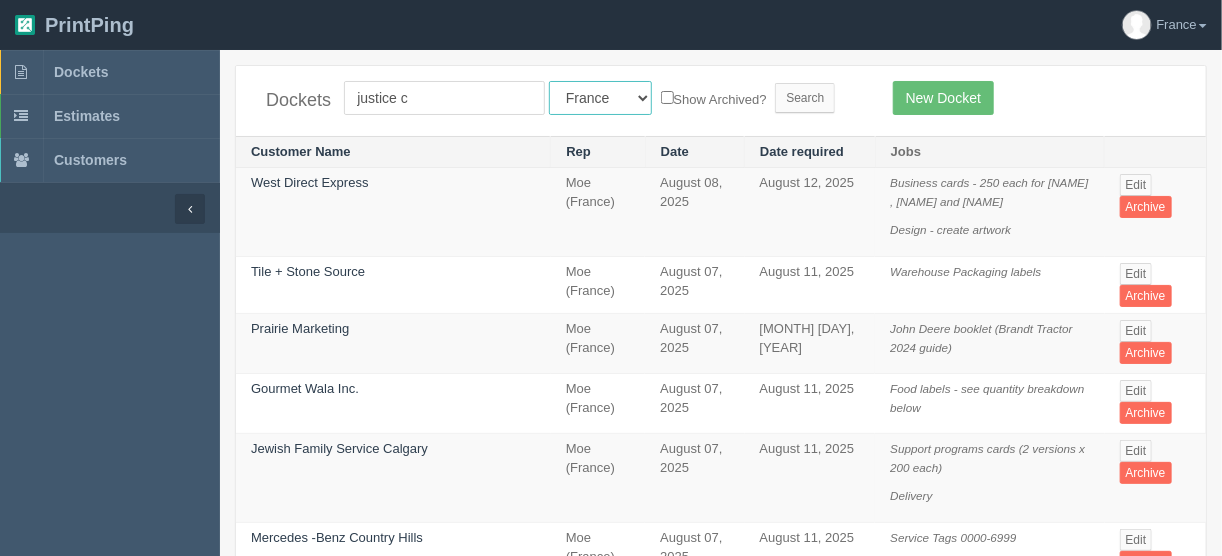 click on "All Users
Ali
Ali Test 1
Aly
Amy
Ankit
Arif
Brandon
Dan
France
Greg
Jim
Mark
Matthew
Mehmud
Mikayla
Moe
Phil
Rebecca
Sam
Stacy
Steve
Viki
Zach
Zack
Zunaid" at bounding box center [600, 98] 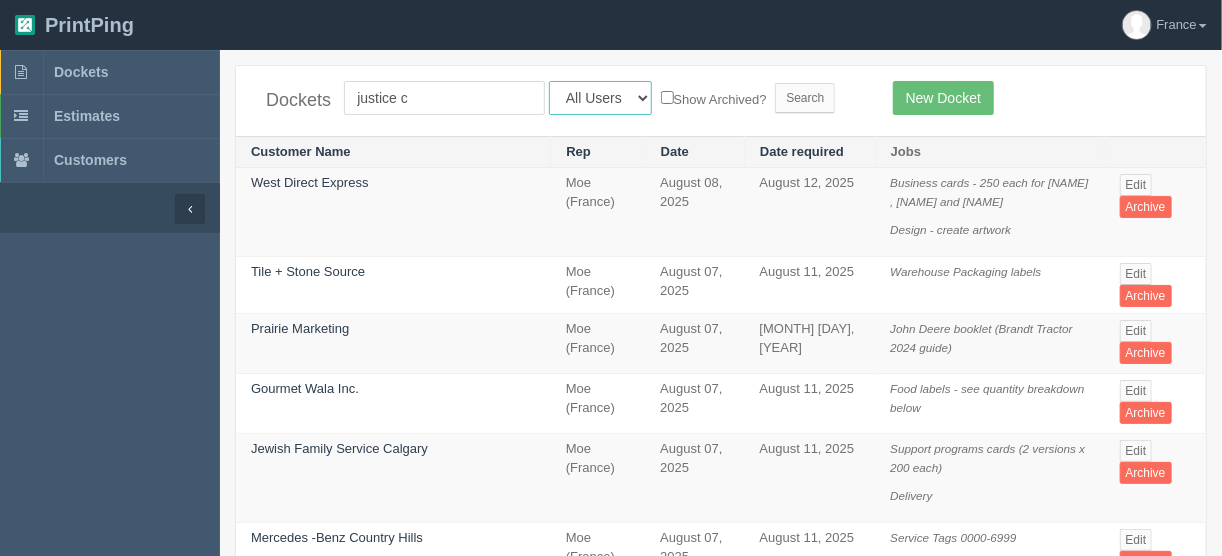 click on "All Users
Ali
Ali Test 1
Aly
Amy
Ankit
Arif
Brandon
Dan
France
Greg
Jim
Mark
Matthew
Mehmud
Mikayla
Moe
Phil
Rebecca
Sam
Stacy
Steve
Viki
Zach
Zack
Zunaid" at bounding box center (600, 98) 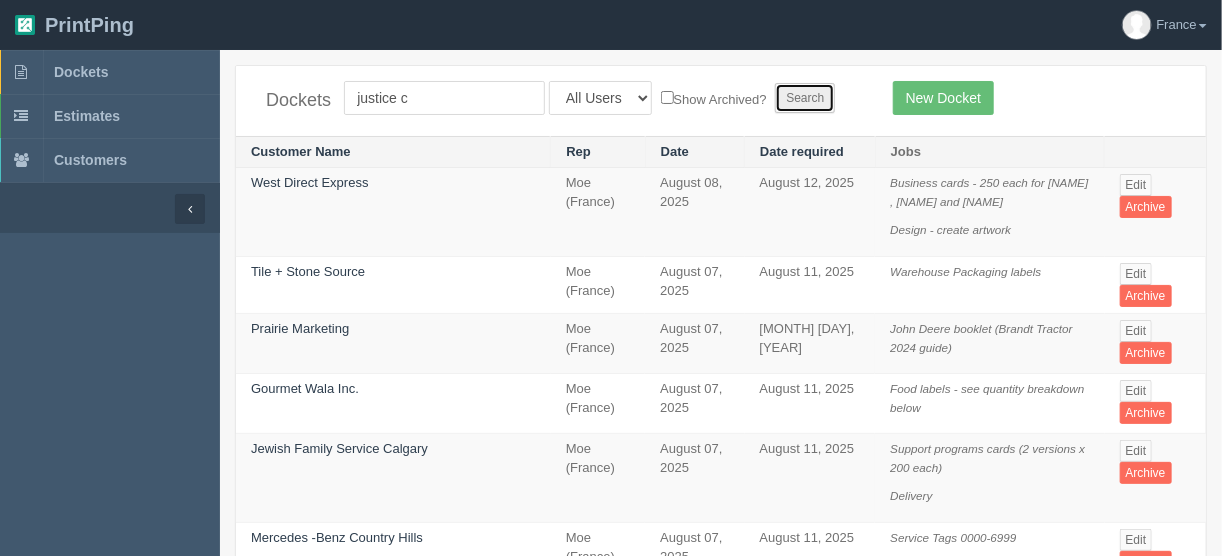 click on "Search" at bounding box center [805, 98] 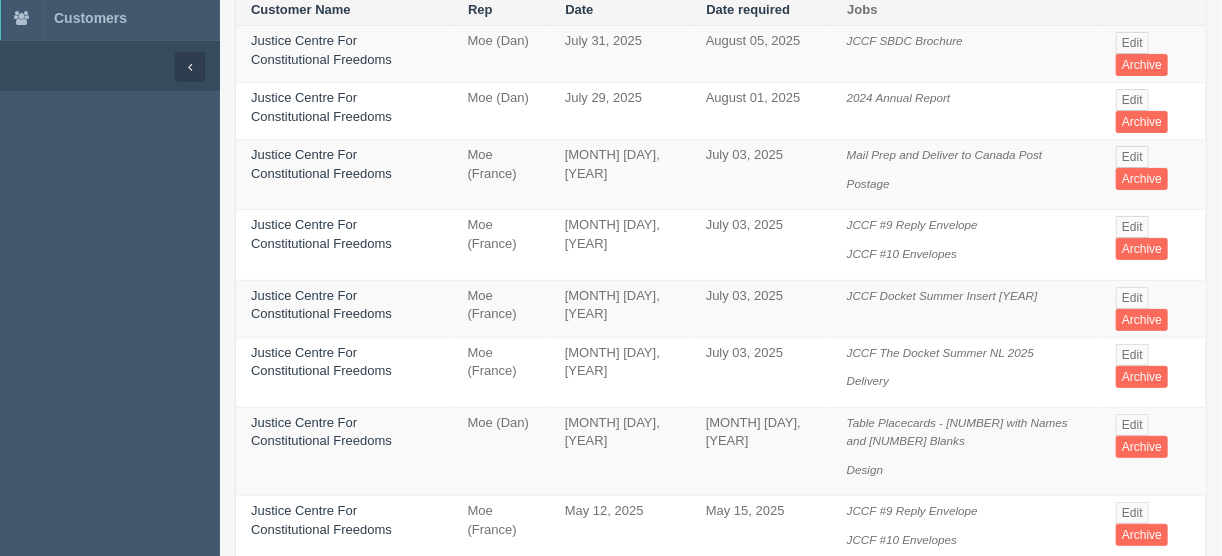 scroll, scrollTop: 160, scrollLeft: 0, axis: vertical 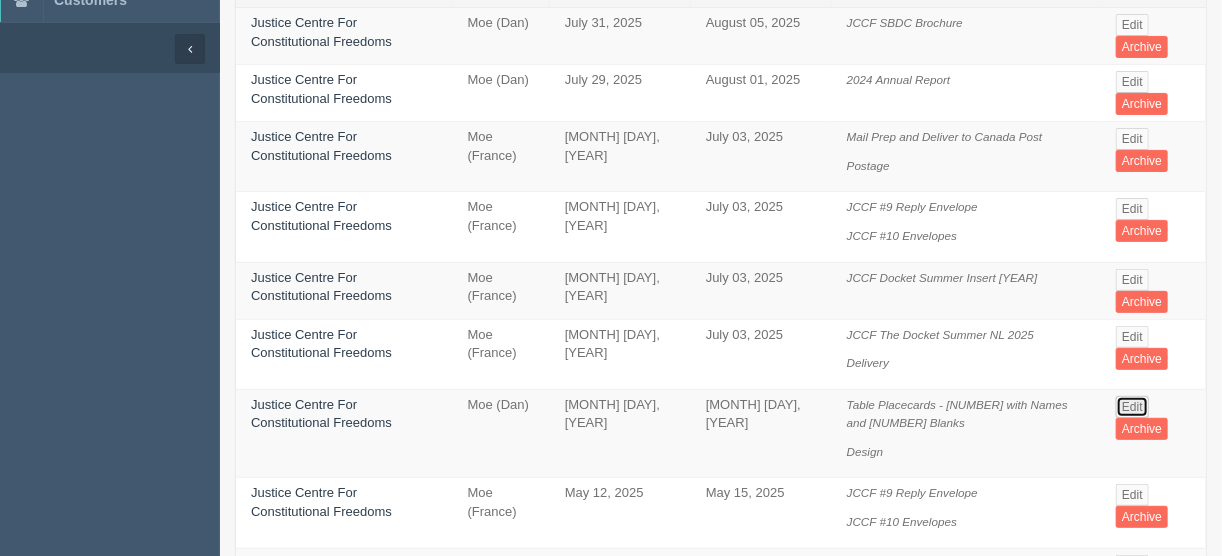 click on "Edit" at bounding box center [1132, 407] 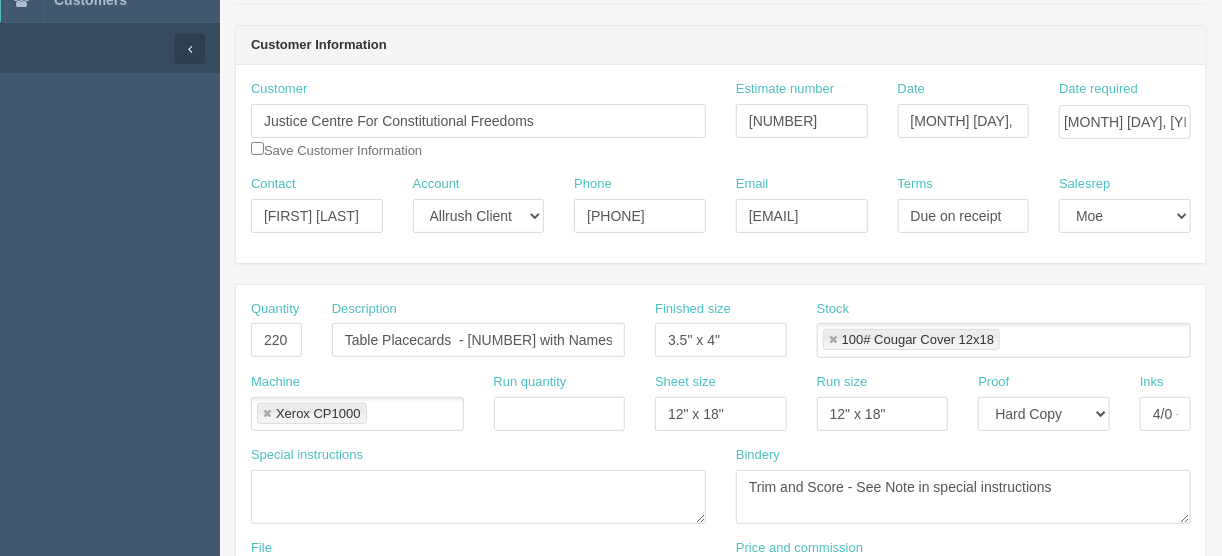scroll, scrollTop: 0, scrollLeft: 0, axis: both 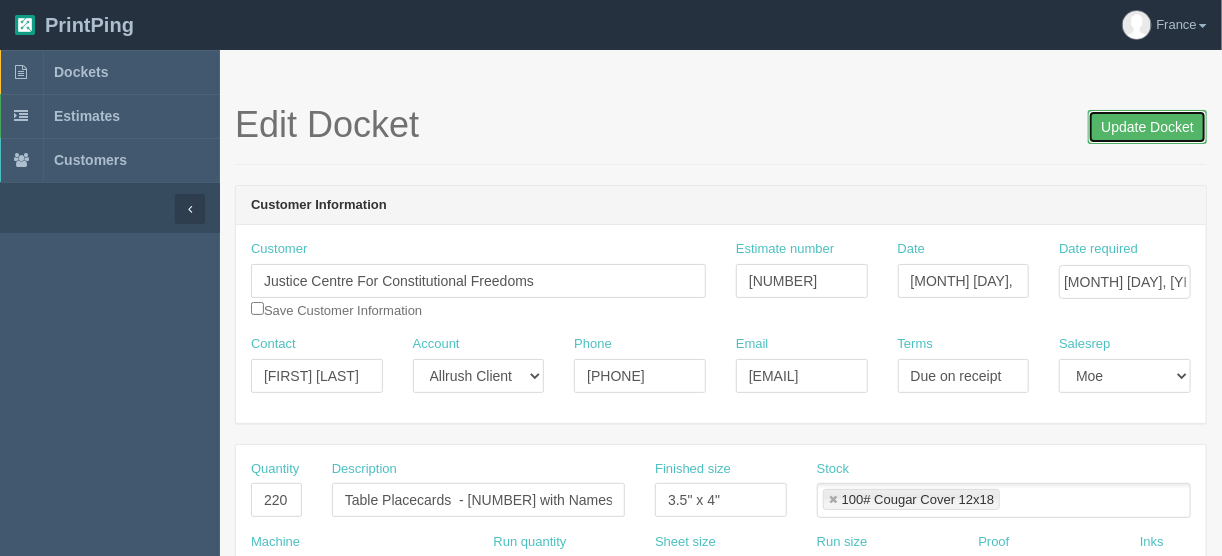 click on "Update Docket" at bounding box center (1147, 127) 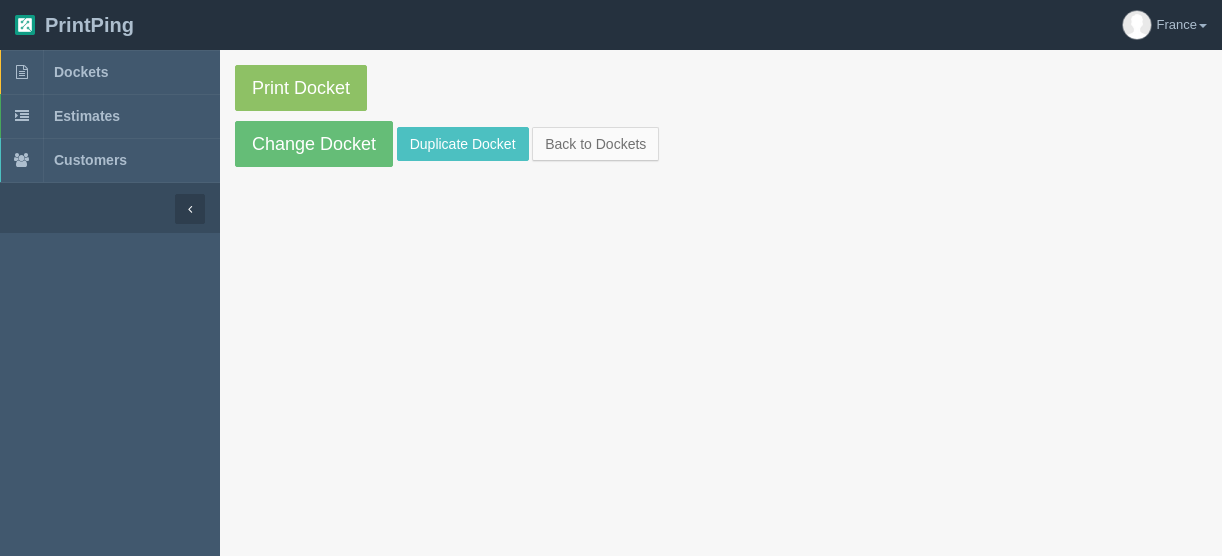 scroll, scrollTop: 0, scrollLeft: 0, axis: both 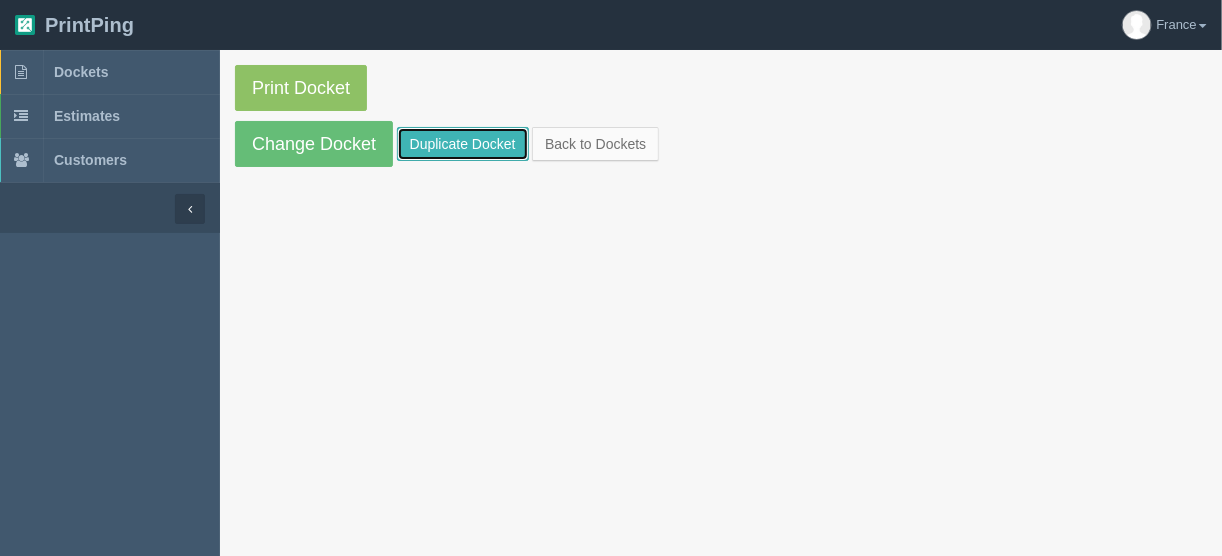 click on "Duplicate Docket" at bounding box center [463, 144] 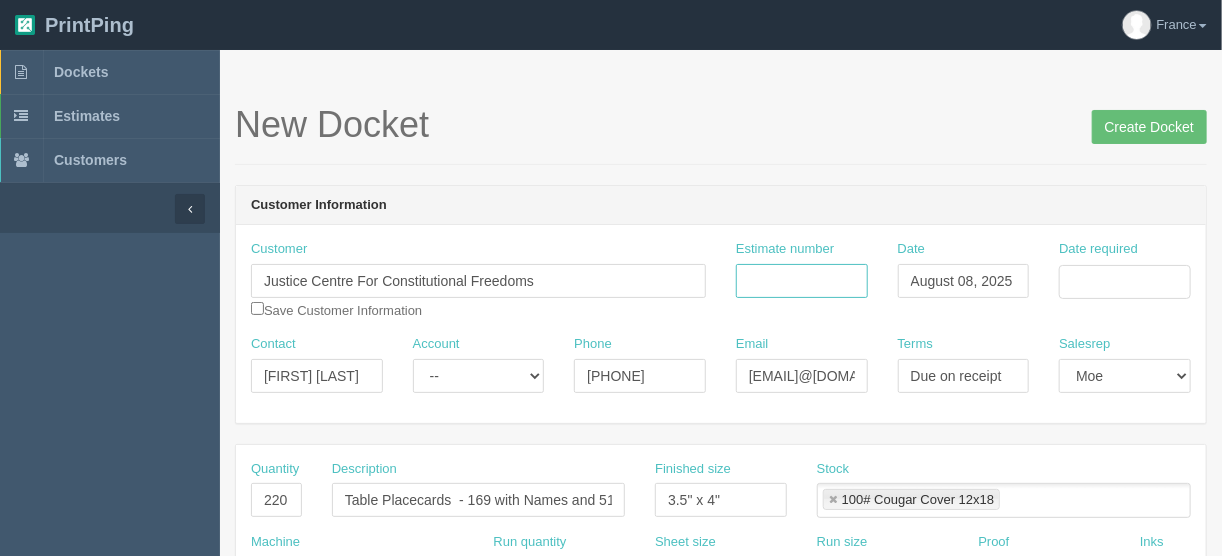 click on "Estimate number" at bounding box center (802, 281) 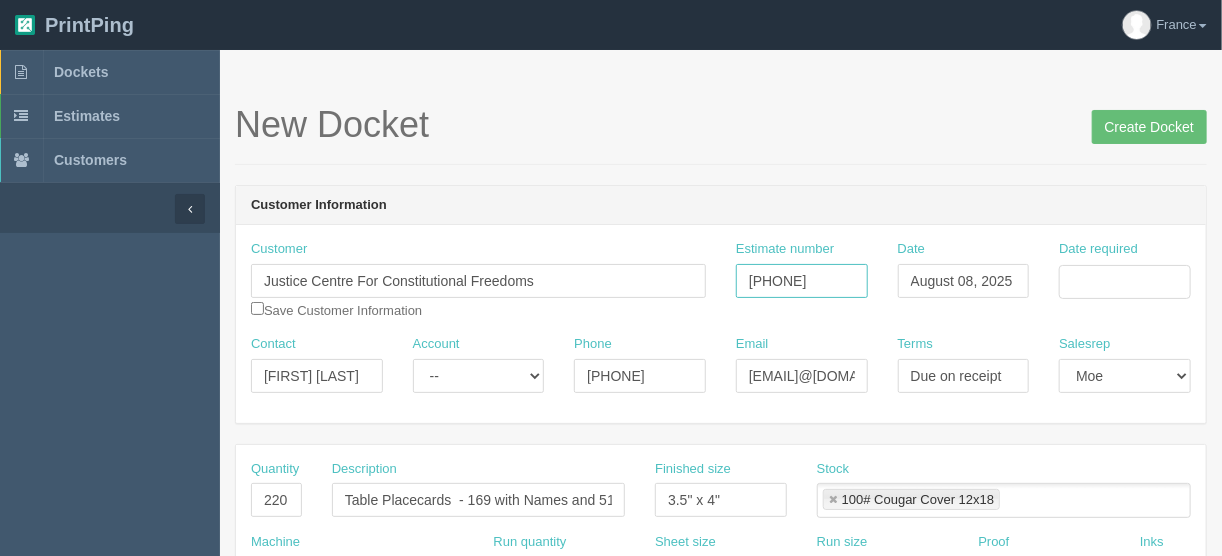 type on "077261" 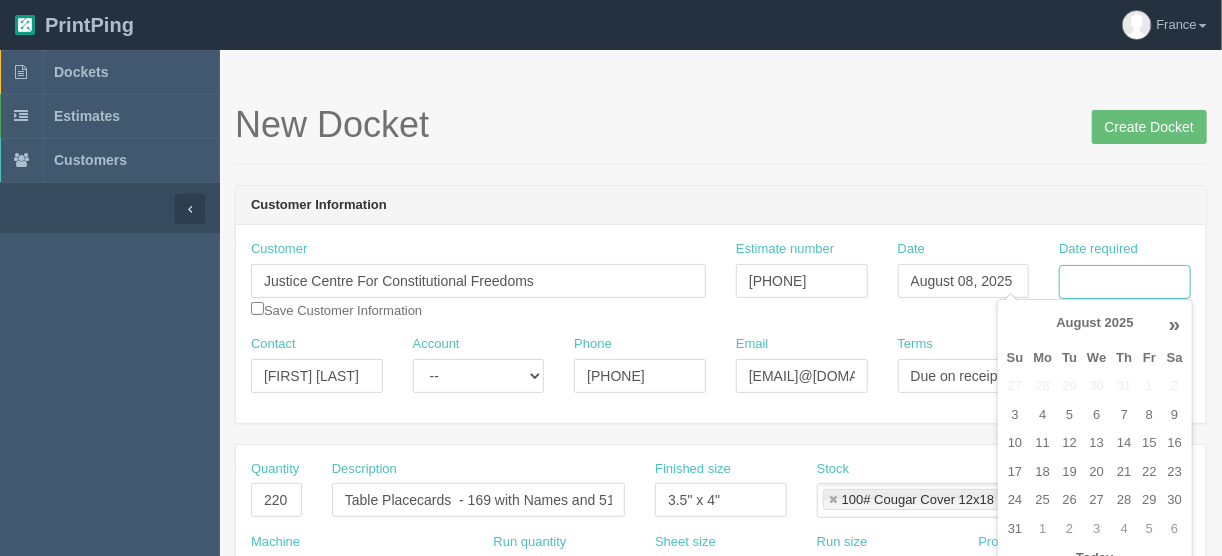 click on "Date required" at bounding box center (1125, 282) 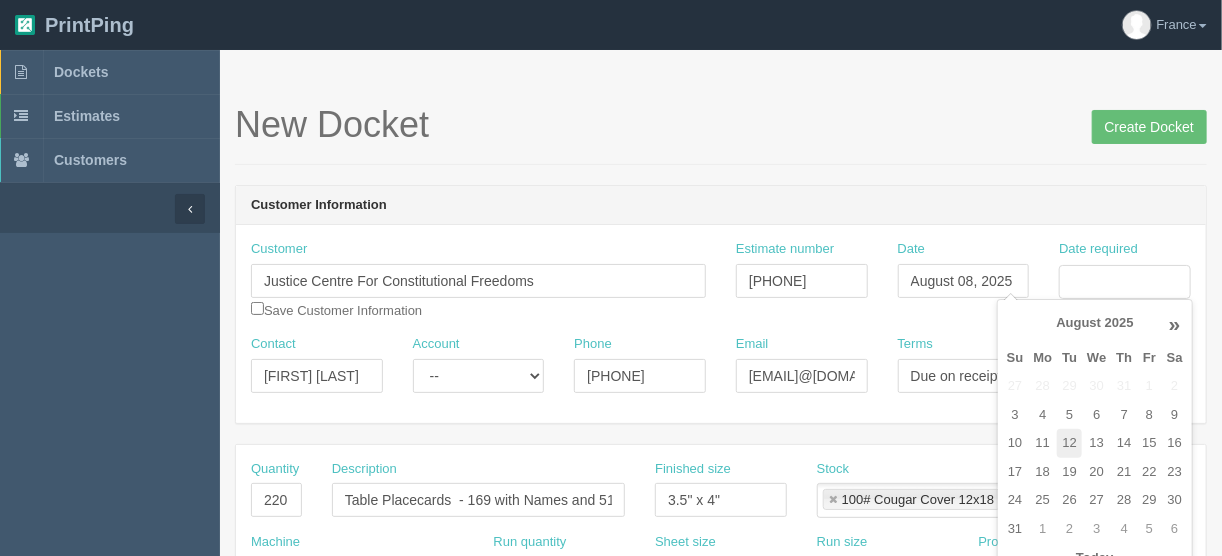click on "12" at bounding box center (1069, 443) 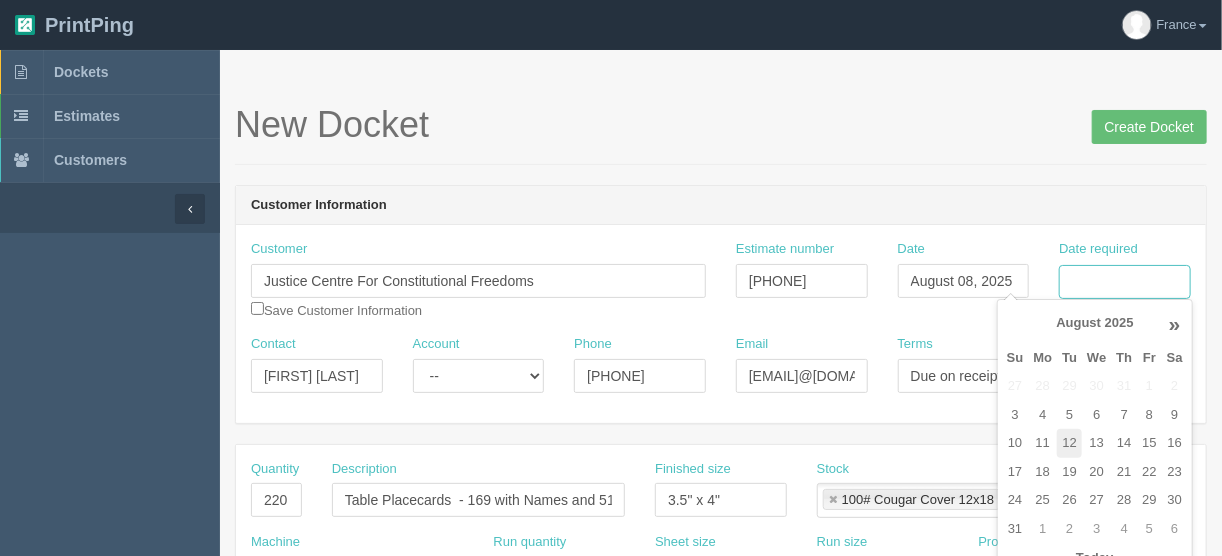 type on "August 12, 2025" 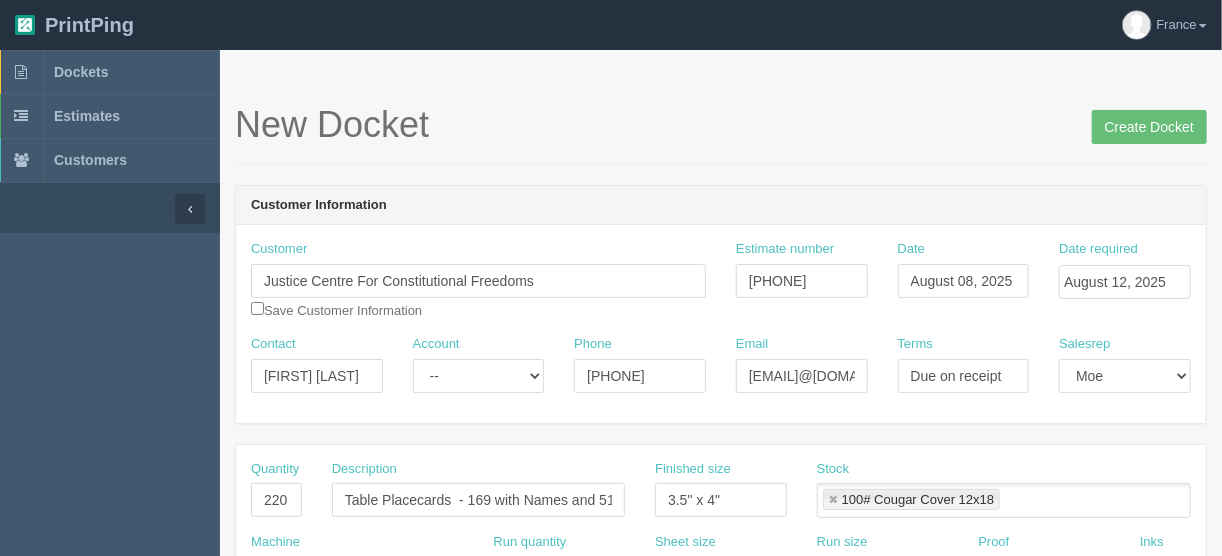 drag, startPoint x: 666, startPoint y: 178, endPoint x: 647, endPoint y: 176, distance: 19.104973 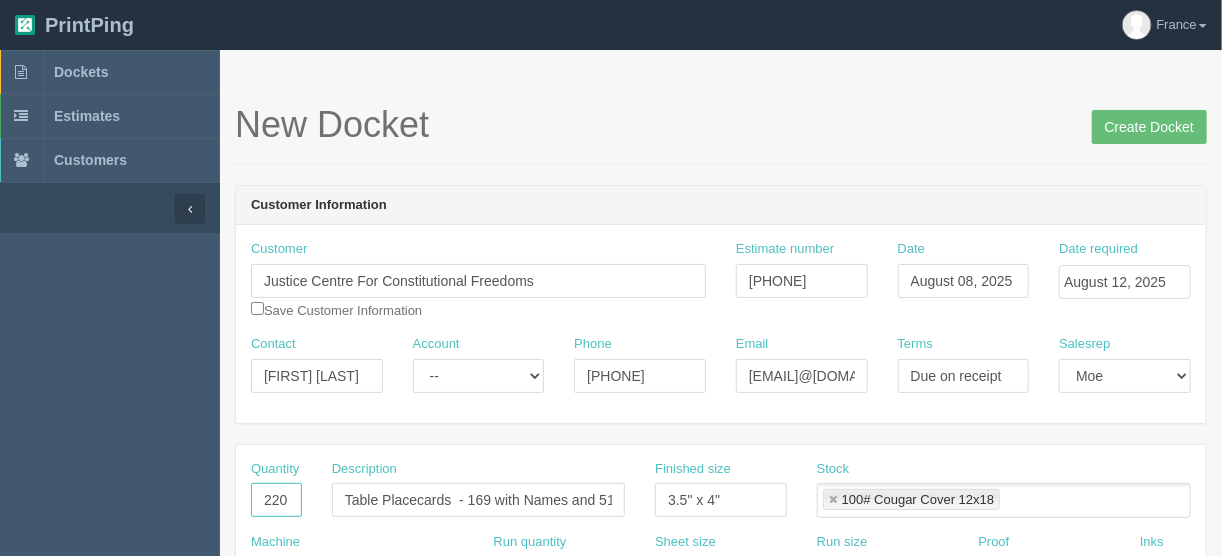 drag, startPoint x: 287, startPoint y: 498, endPoint x: 222, endPoint y: 509, distance: 65.9242 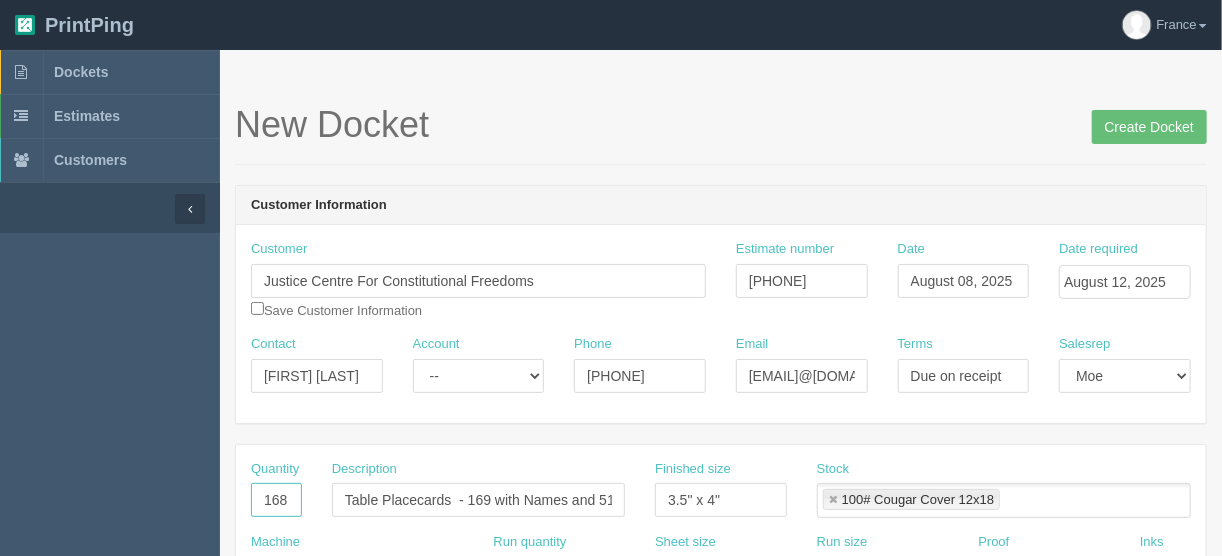 type on "168" 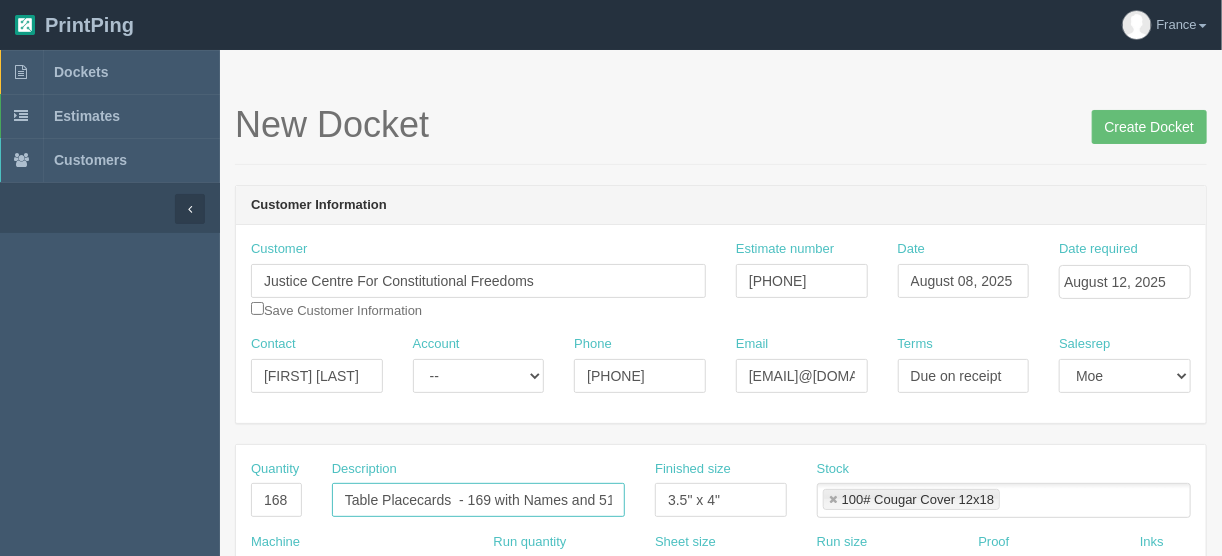 click on "Table Placecards  - 169 with Names and 51 Blanks" at bounding box center (478, 500) 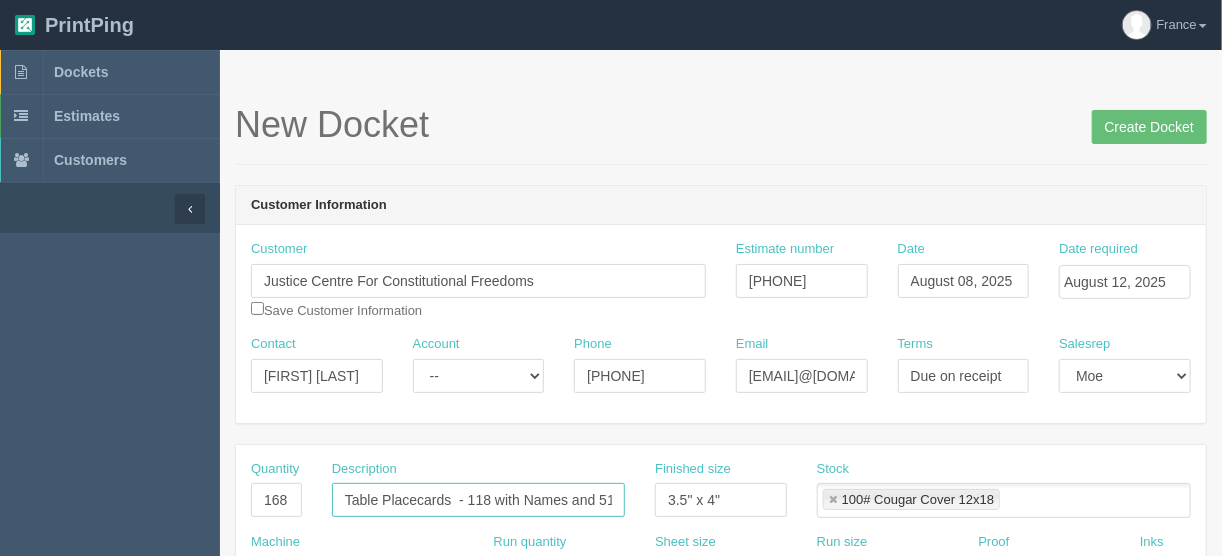 scroll, scrollTop: 0, scrollLeft: 5, axis: horizontal 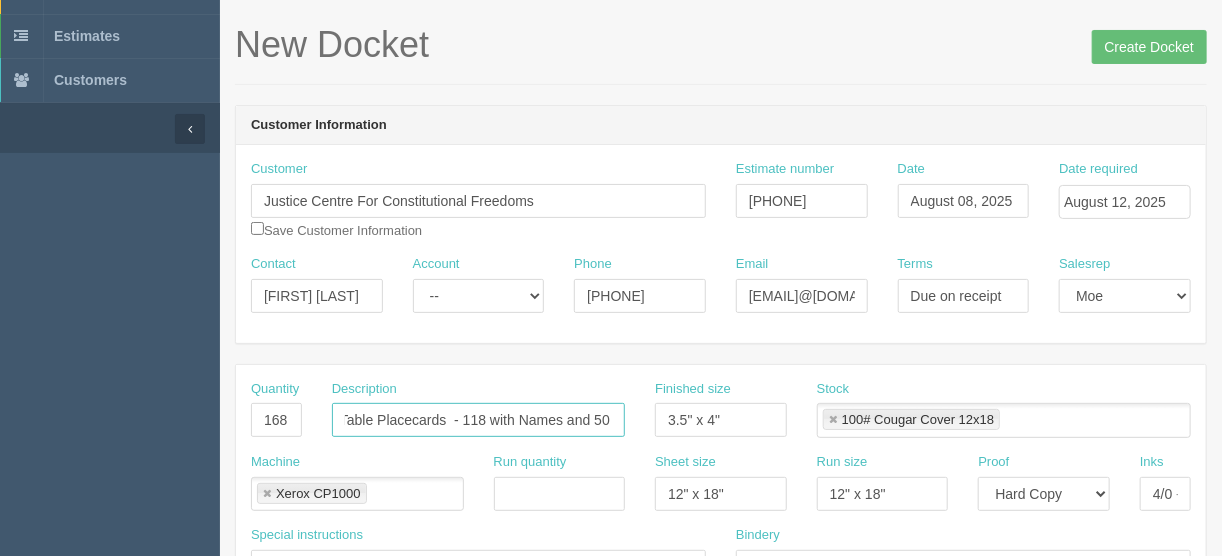 type on "Table Placecards  - 118 with Names and 50 Blanks" 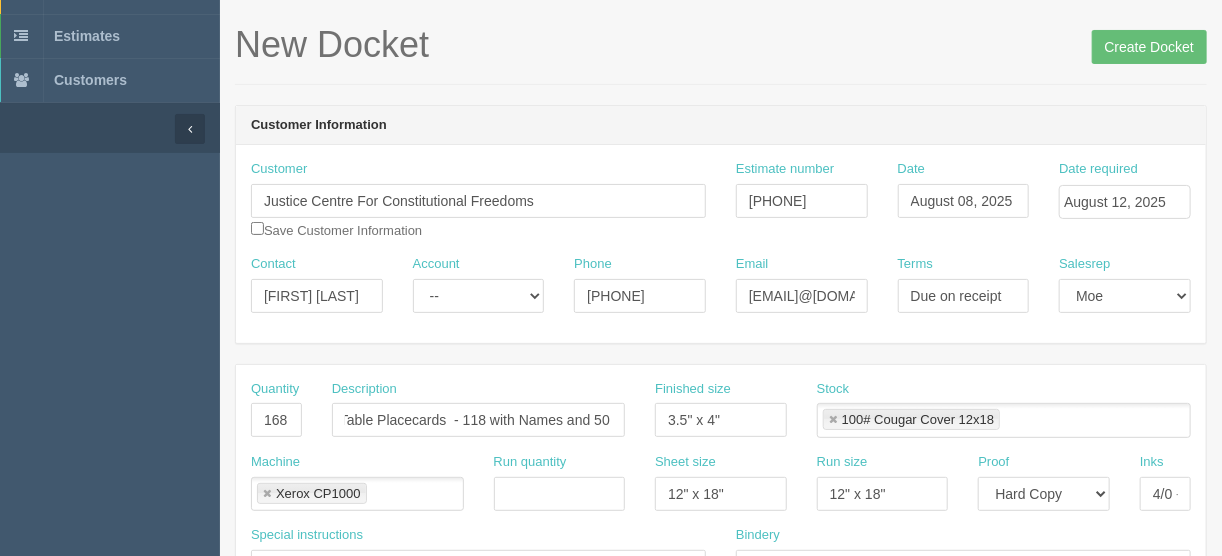 scroll, scrollTop: 0, scrollLeft: 0, axis: both 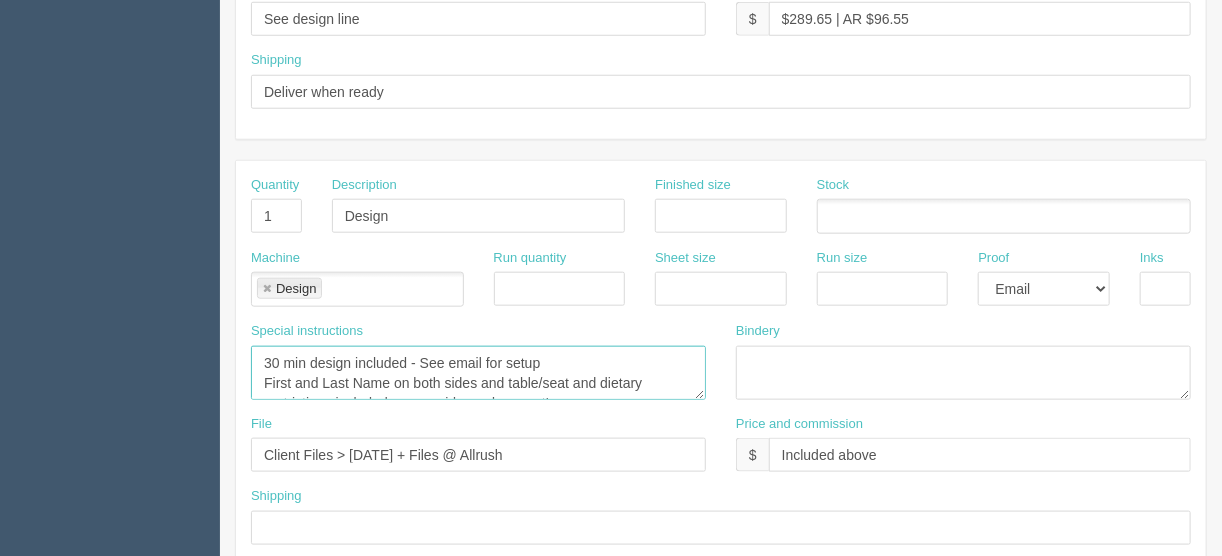 drag, startPoint x: 512, startPoint y: 378, endPoint x: 249, endPoint y: 372, distance: 263.06842 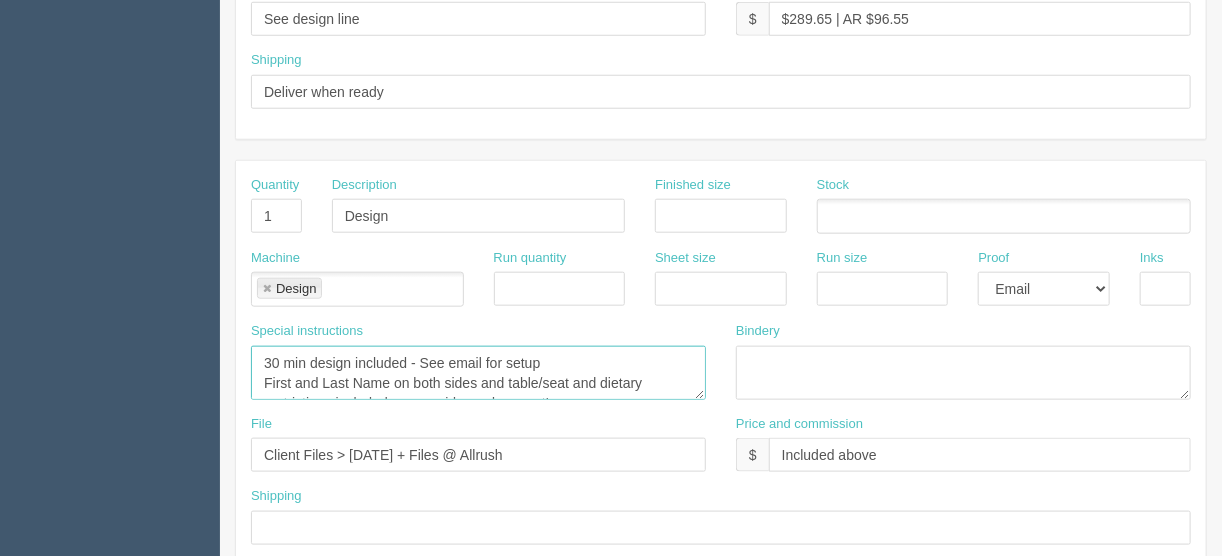 click on "Special instructions
30 min design included - See email for setup
First and Last Name on both sides and table/seat and dietary restrictions included on one side, under guest’s name
Those highlighted in orange/pink are VIP so should have VIP centred above or below their name (whatever works best).
Note: Please ensure that they are printed in table order (not alphabetically).  This is very important!" at bounding box center (478, 368) 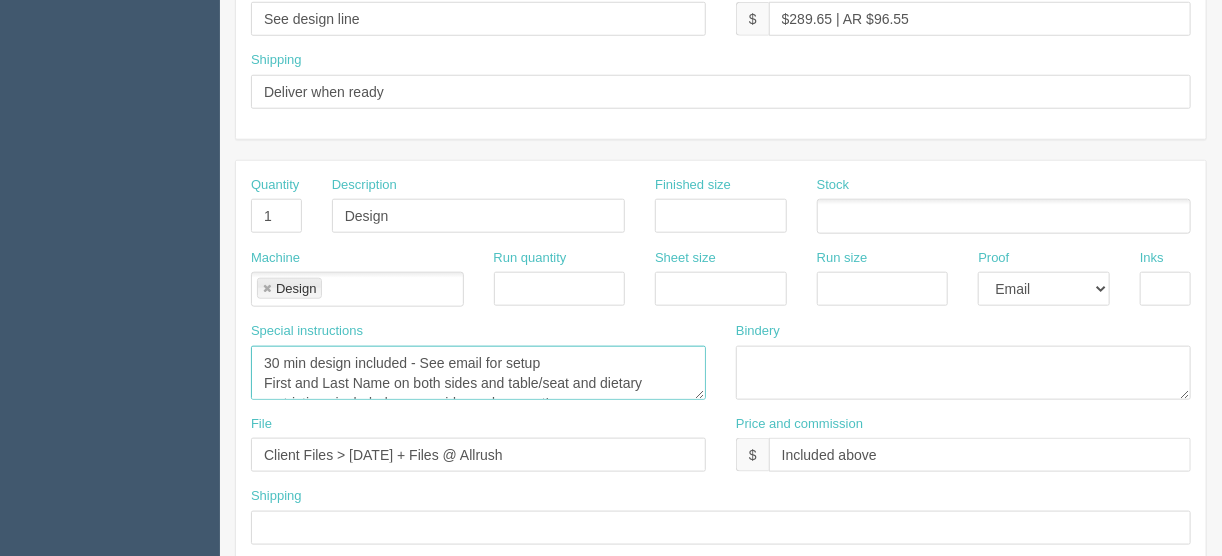 paste on "last name and table number/seat on both sides.  Dietary restrictions on one side only.  Where VIP is indicated, please include centred under the last name.
Any efforts to deliver in same order as the list are appreciated." 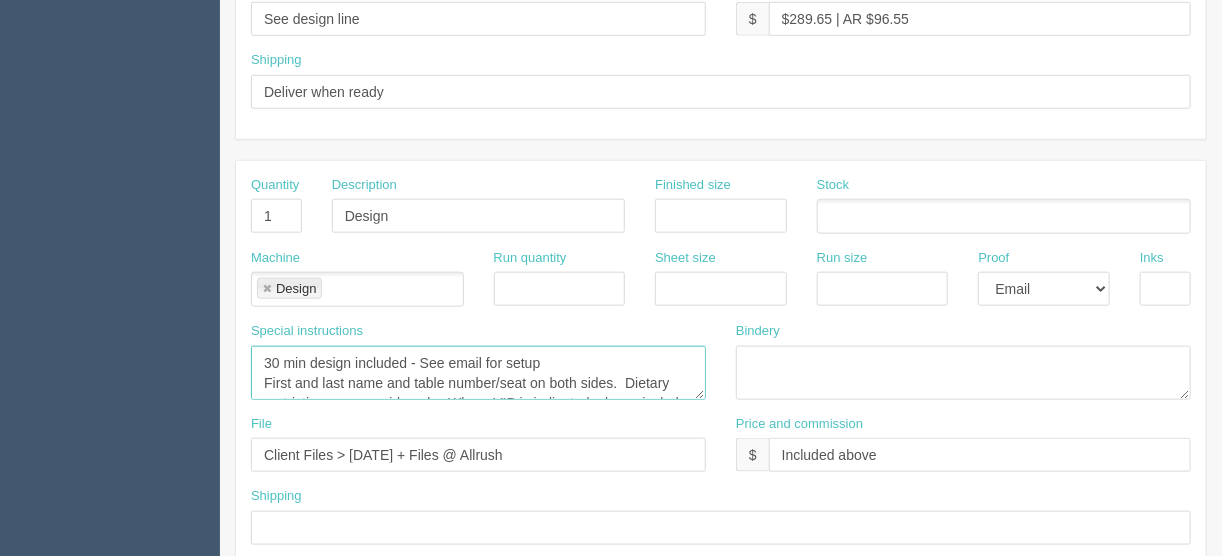 scroll, scrollTop: 72, scrollLeft: 0, axis: vertical 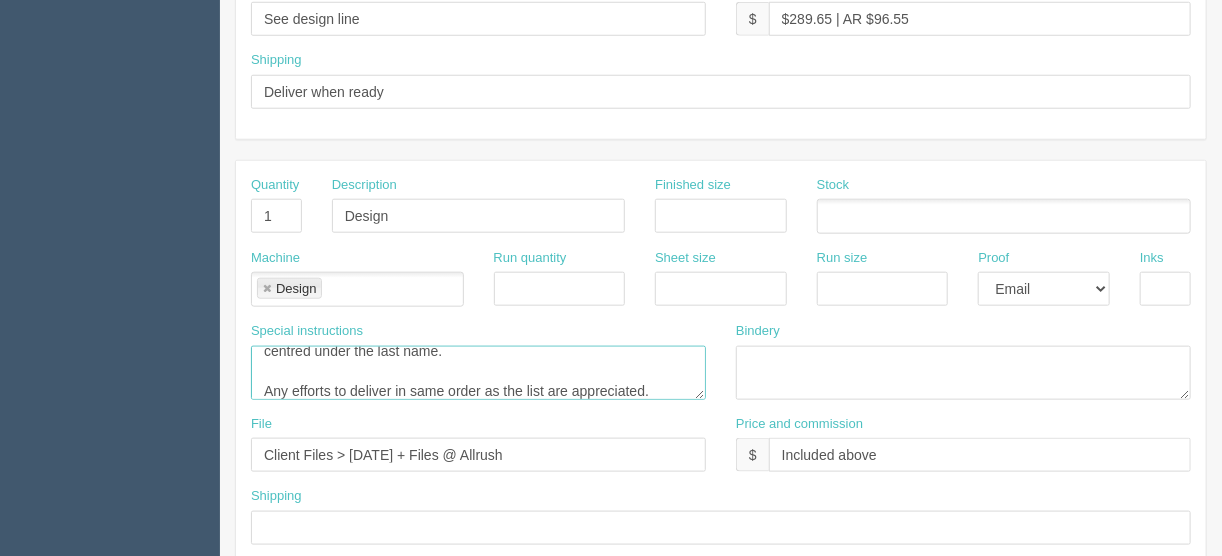 click on "30 min design included - See email for setup
First and Last Name on both sides and table/seat and dietary restrictions included on one side, under guest’s name
Those highlighted in orange/pink are VIP so should have VIP centred above or below their name (whatever works best).
Note: Please ensure that they are printed in table order (not alphabetically).  This is very important!" at bounding box center (478, 373) 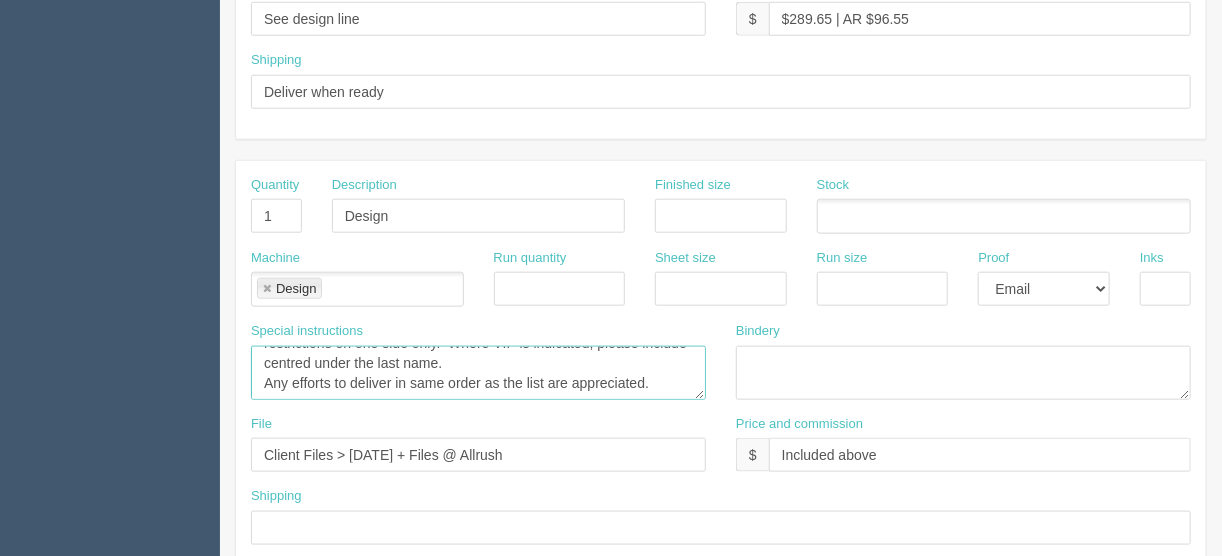 scroll, scrollTop: 60, scrollLeft: 0, axis: vertical 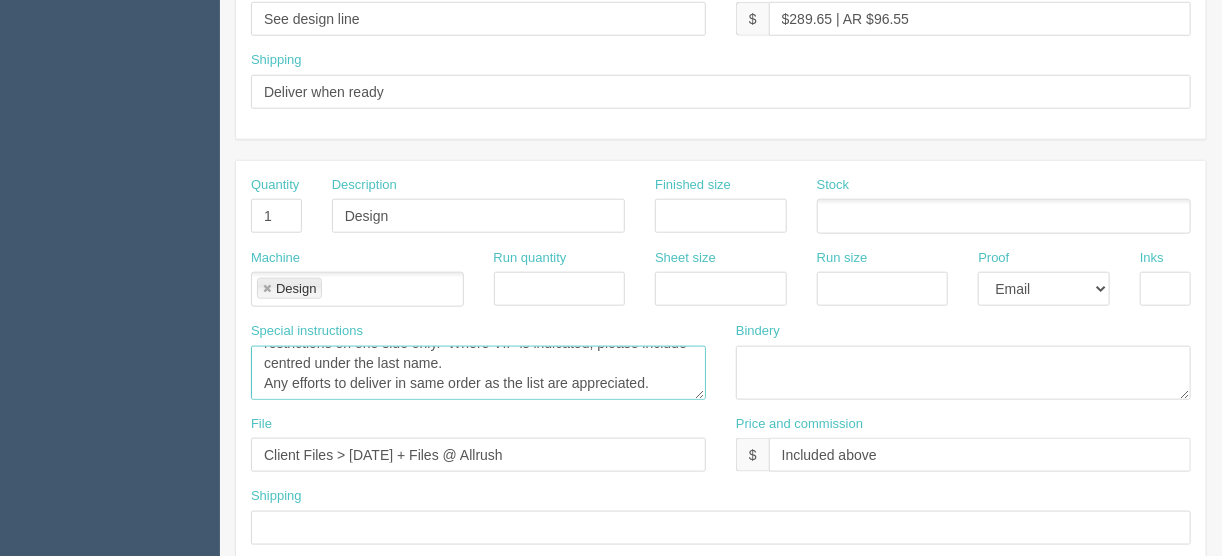 click on "30 min design included - See email for setup
First and Last Name on both sides and table/seat and dietary restrictions included on one side, under guest’s name
Those highlighted in orange/pink are VIP so should have VIP centred above or below their name (whatever works best).
Note: Please ensure that they are printed in table order (not alphabetically).  This is very important!" at bounding box center [478, 373] 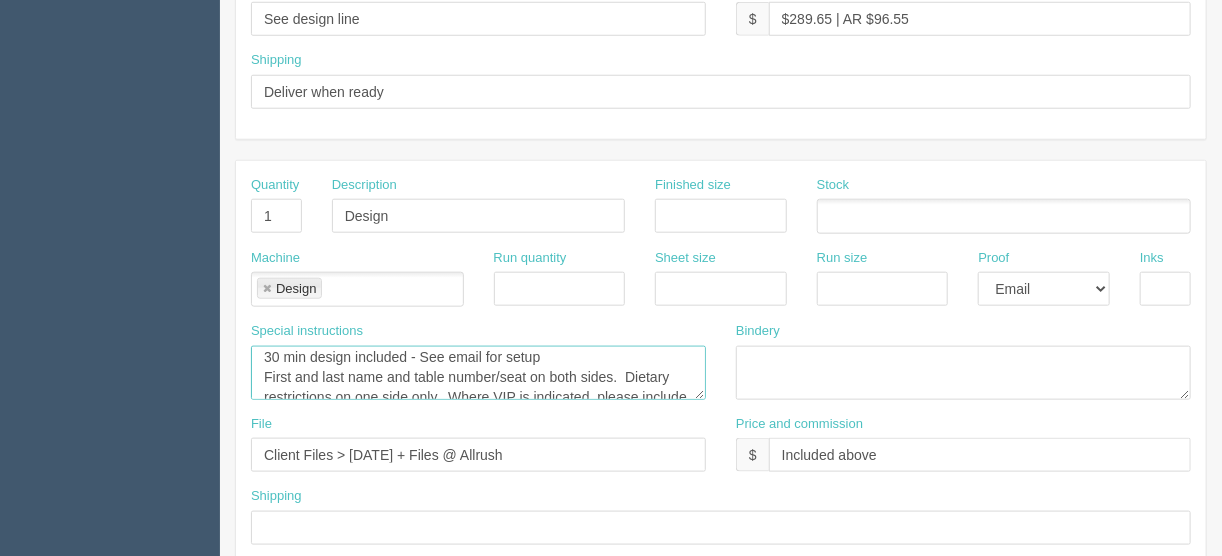 scroll, scrollTop: 4, scrollLeft: 0, axis: vertical 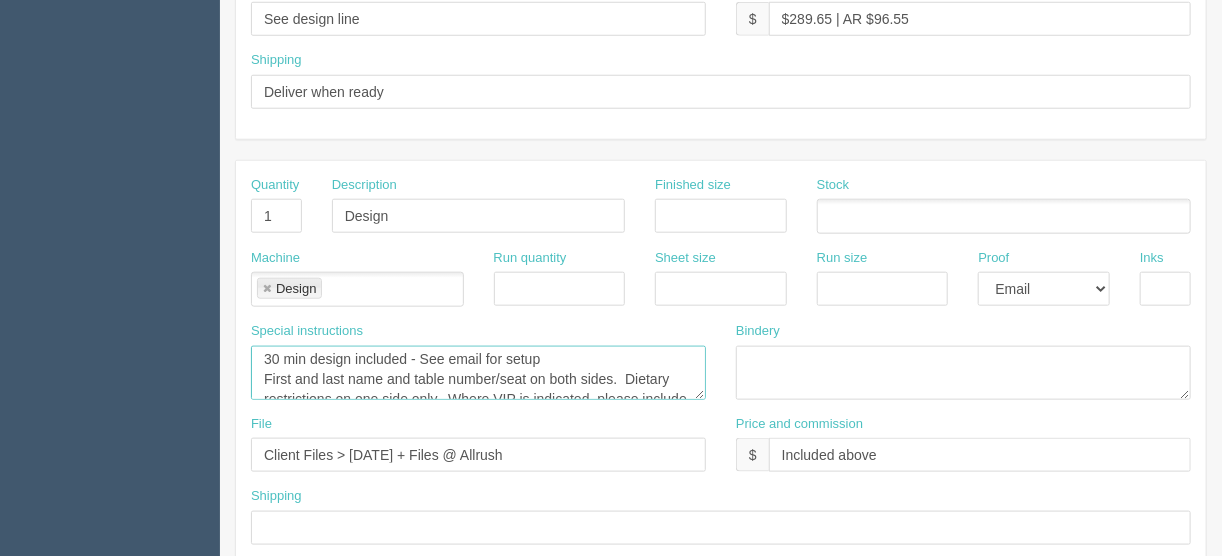 type on "30 min design included - See email for setup
First and last name and table number/seat on both sides.  Dietary restrictions on one side only.  Where VIP is indicated, please include centred under the last name.
Any efforts to deliver in same order as the list are appreciated." 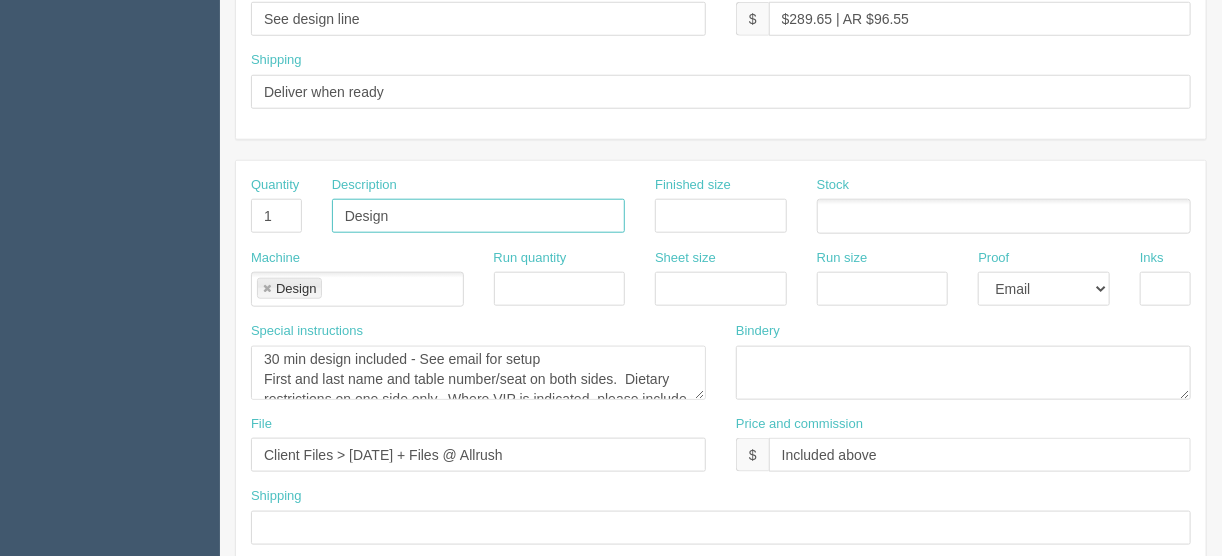 click on "Design" at bounding box center [478, 216] 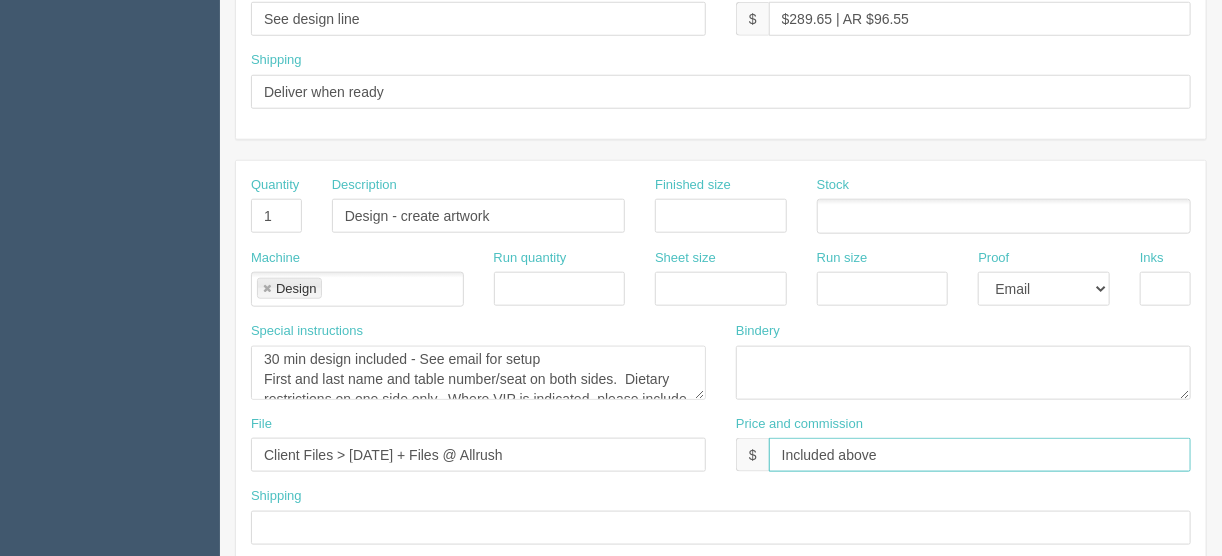 drag, startPoint x: 896, startPoint y: 444, endPoint x: 748, endPoint y: 444, distance: 148 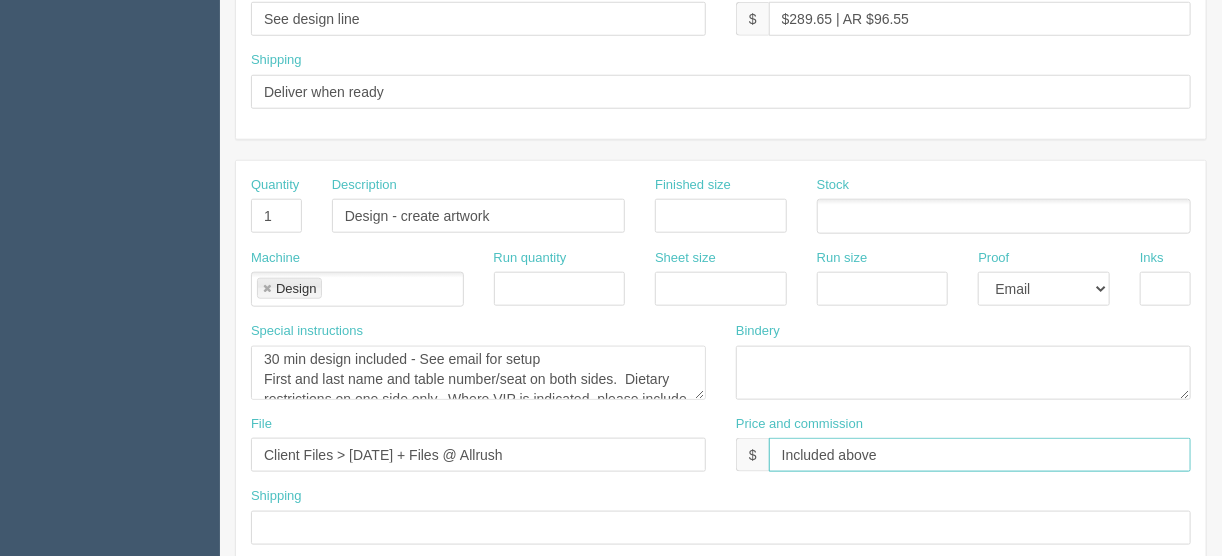 click on "$
Included above" at bounding box center (963, 455) 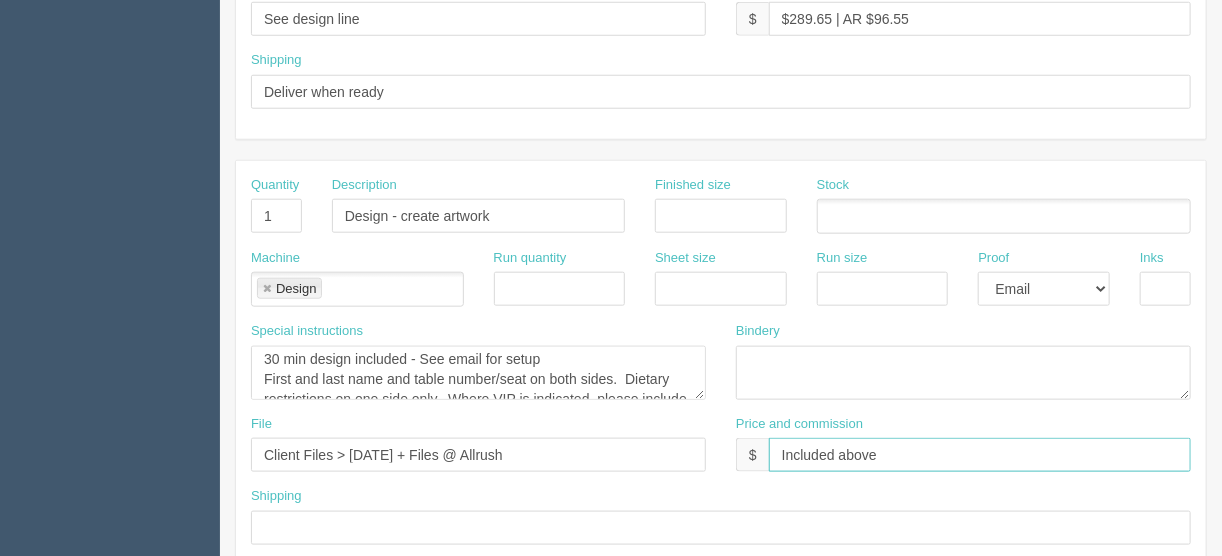 type on "4" 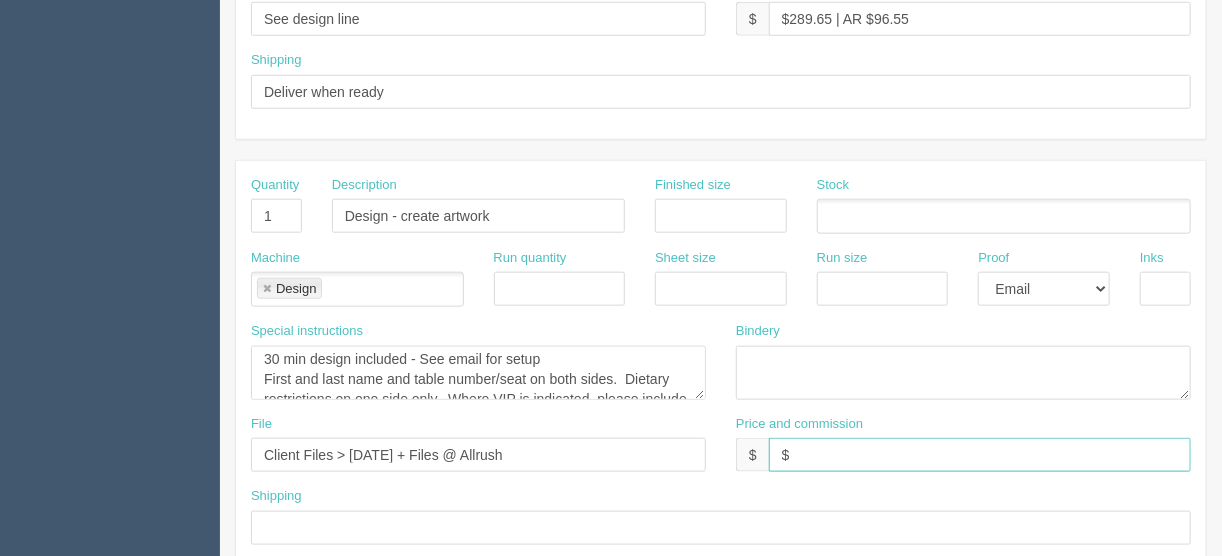 type on "$Included above" 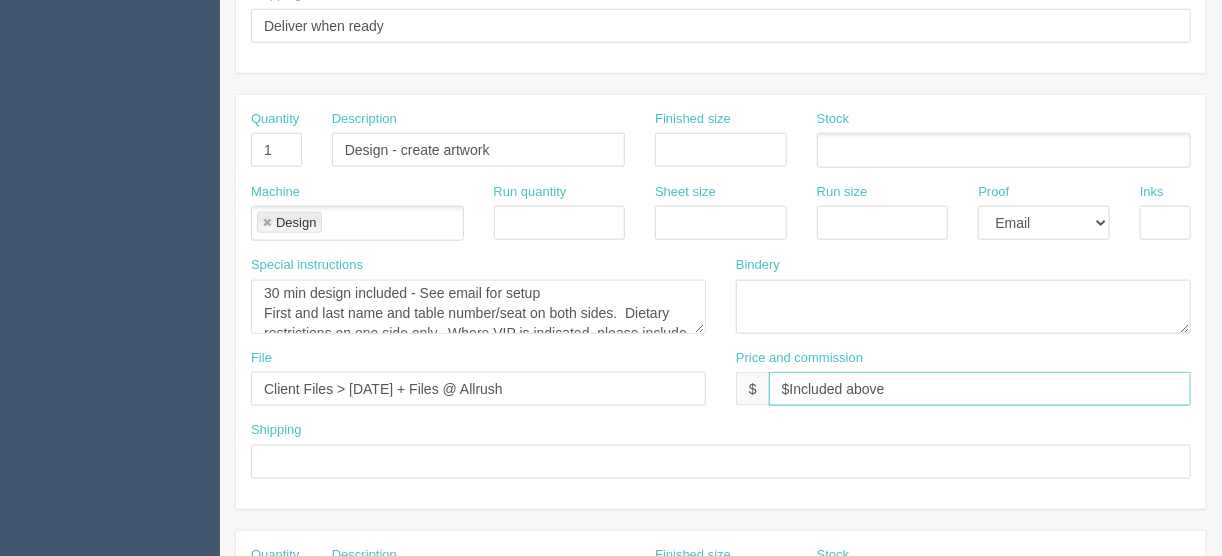 scroll, scrollTop: 880, scrollLeft: 0, axis: vertical 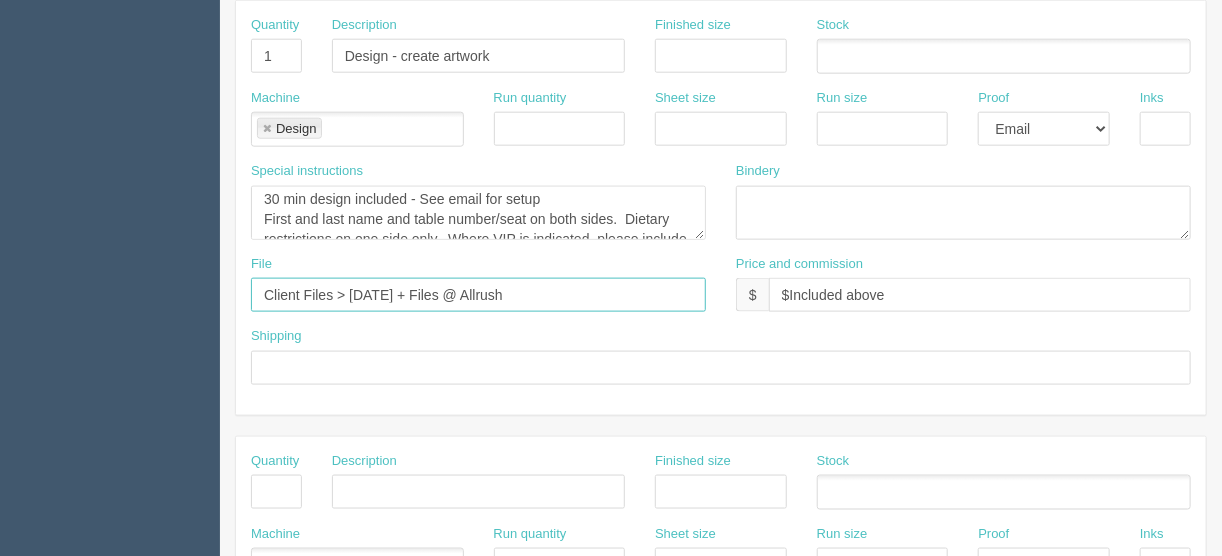 drag, startPoint x: 554, startPoint y: 287, endPoint x: 355, endPoint y: 294, distance: 199.12308 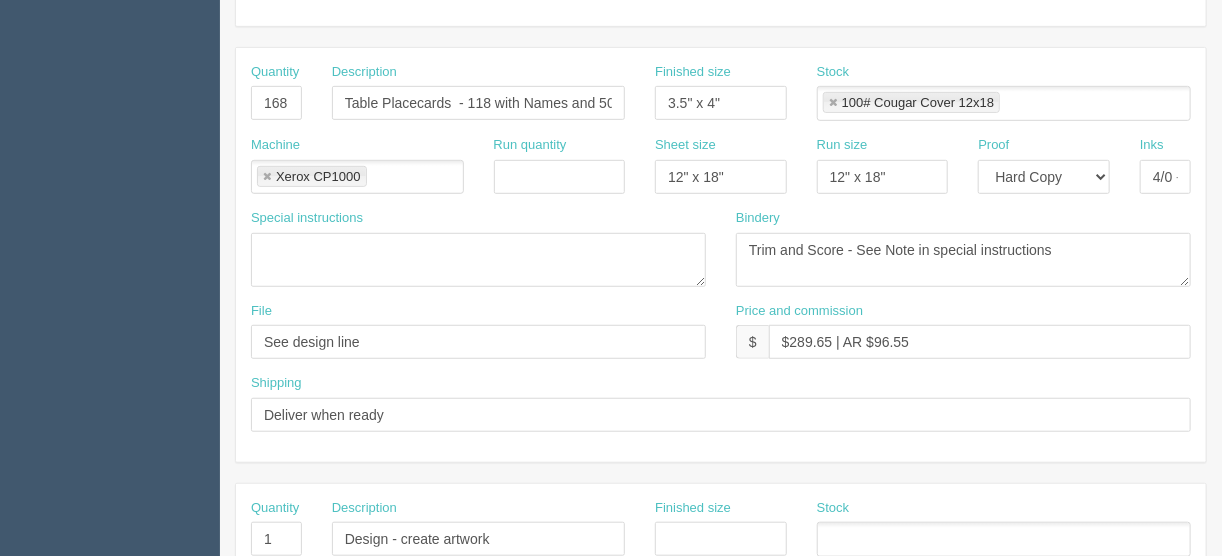 scroll, scrollTop: 369, scrollLeft: 0, axis: vertical 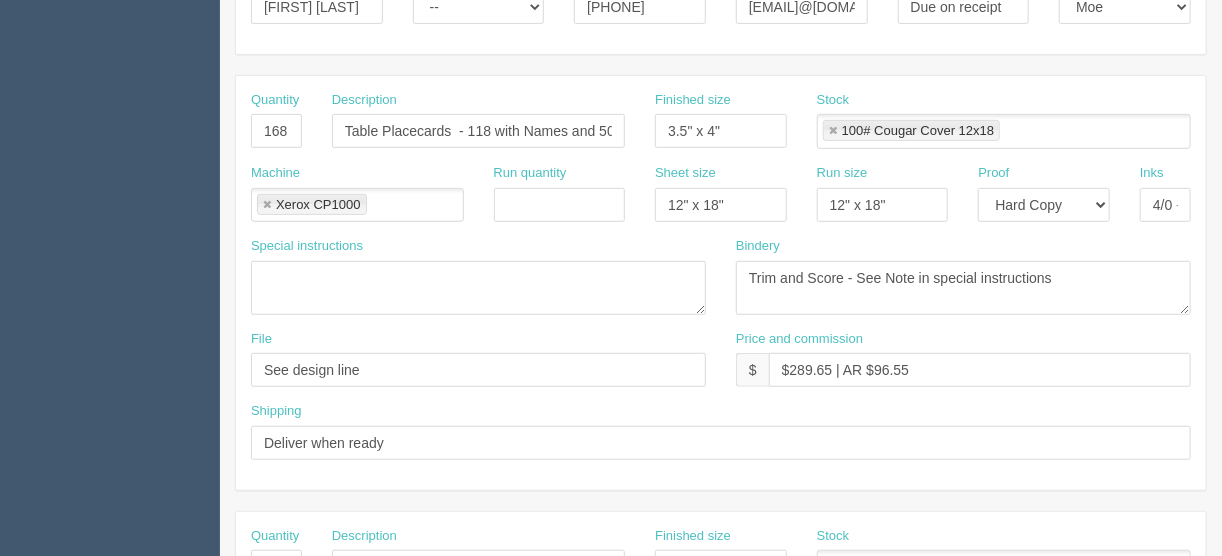 type on "Client Files > June 2025 + see email" 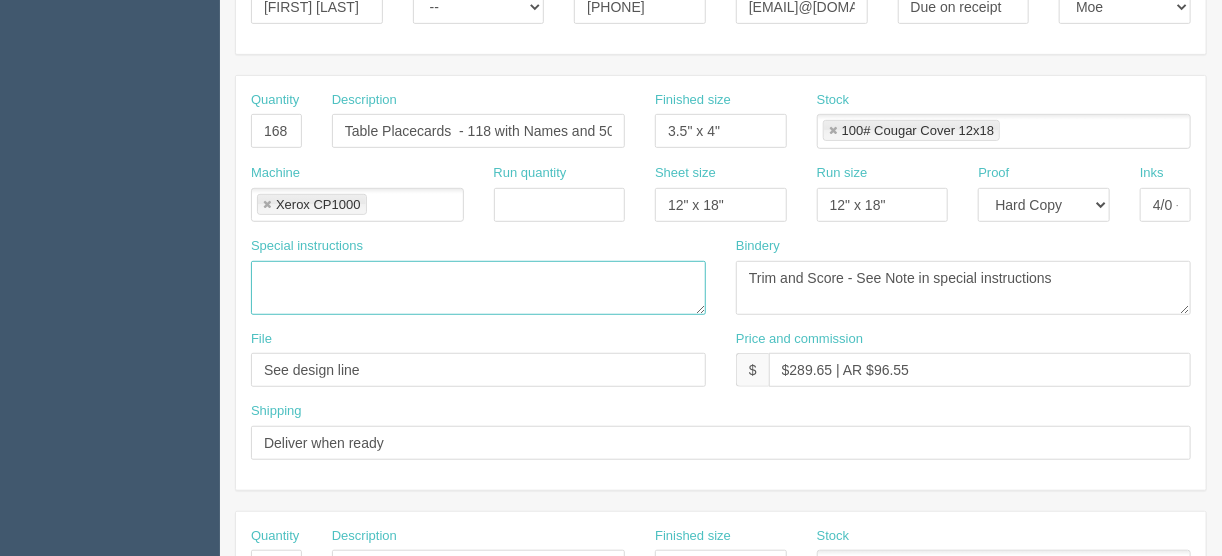 click at bounding box center (478, 288) 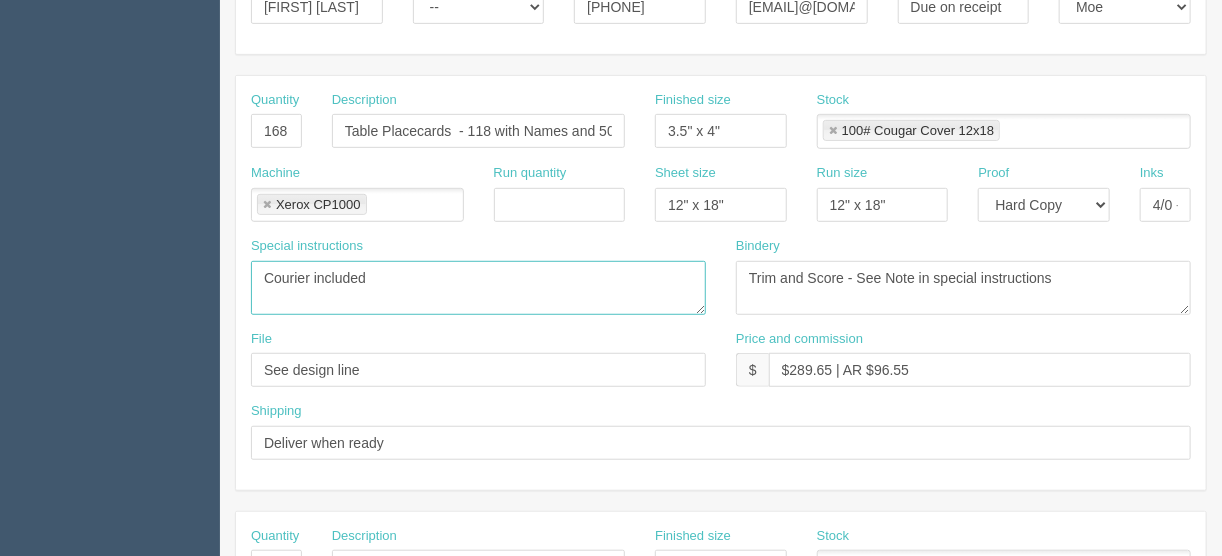 type on "Courier included" 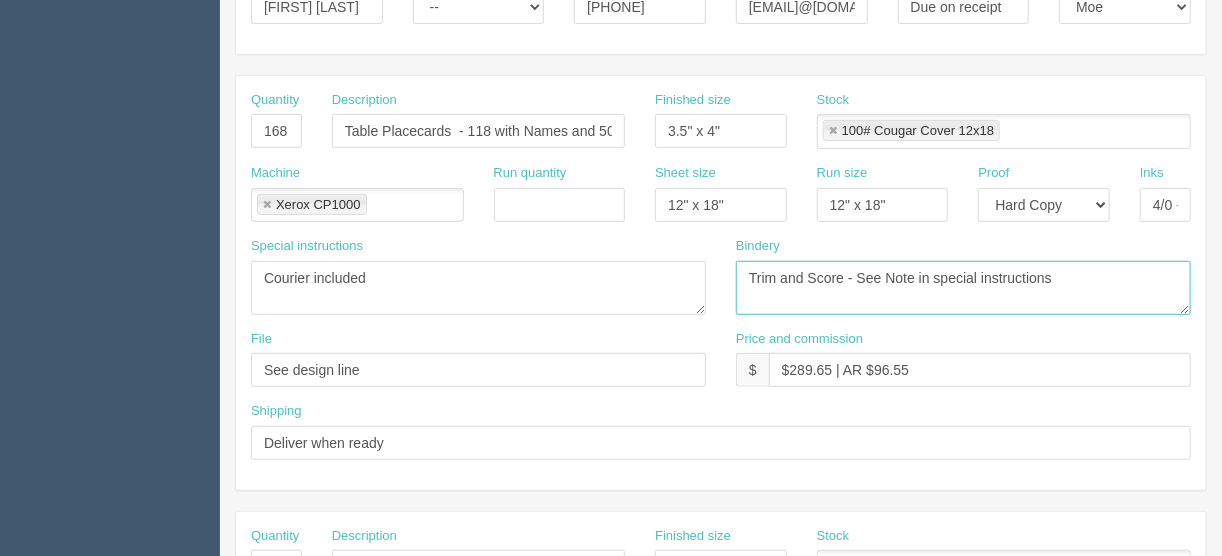 click on "Trim and Score - See Note in special instructions" at bounding box center (963, 288) 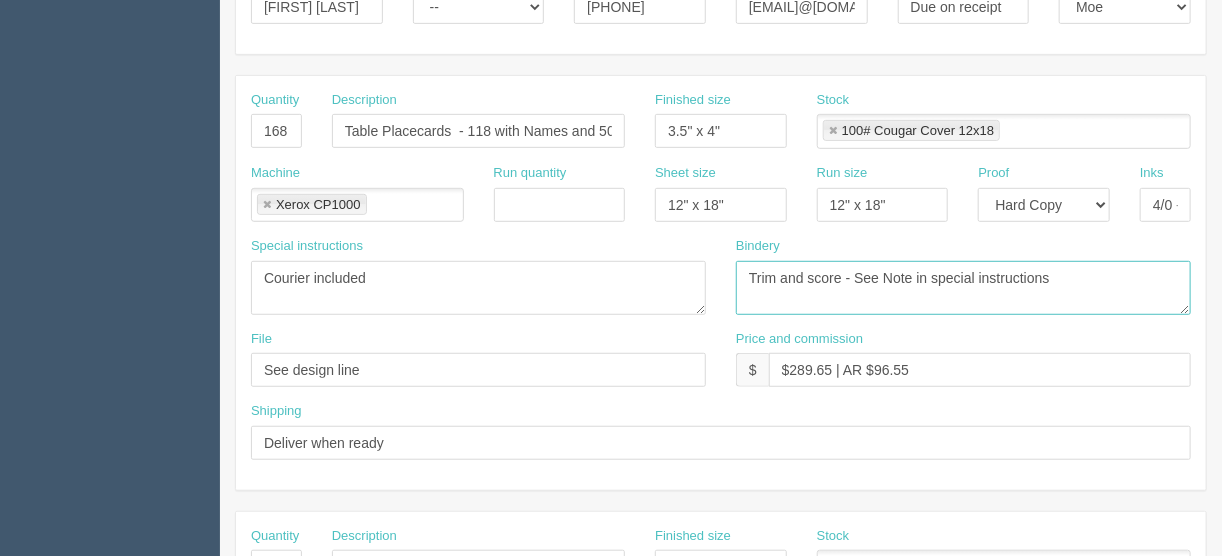 click on "Trim and Score - See Note in special instructions" at bounding box center [963, 288] 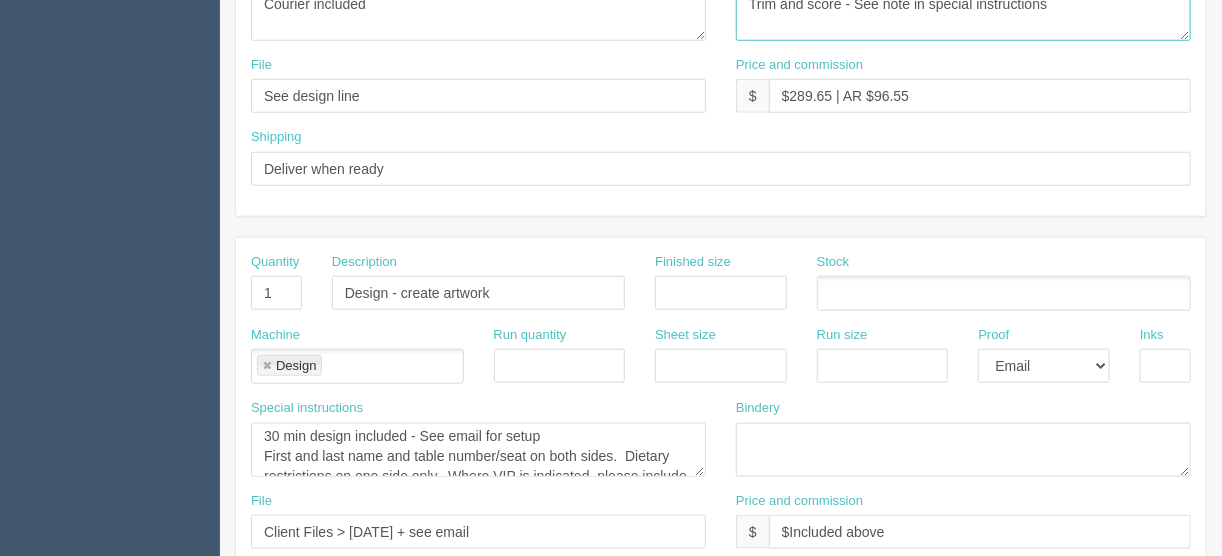 scroll, scrollTop: 769, scrollLeft: 0, axis: vertical 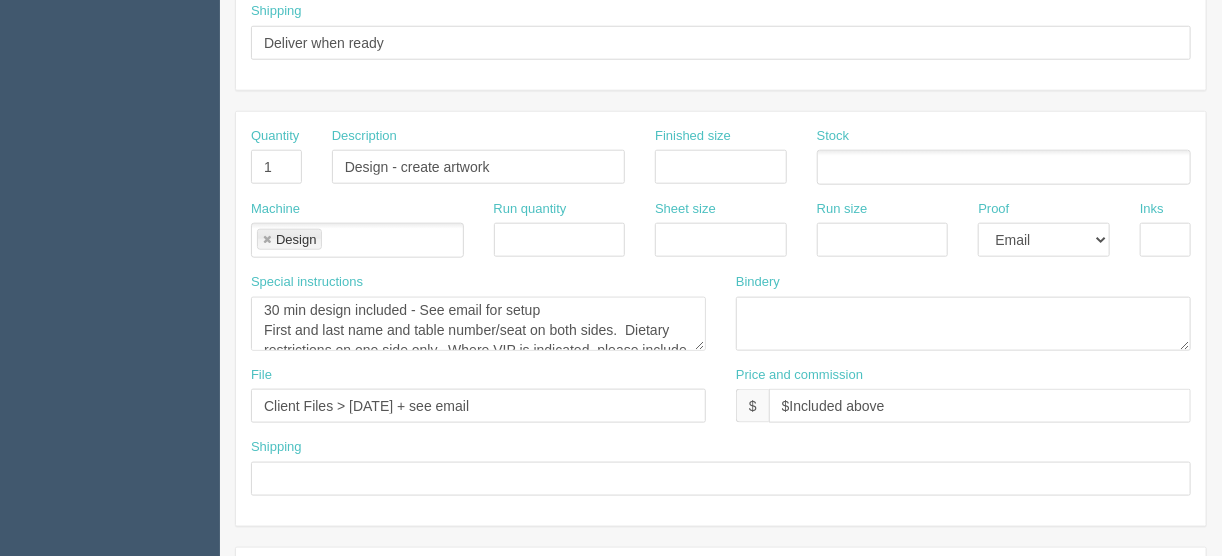 type on "Trim and score - See note in special instructions" 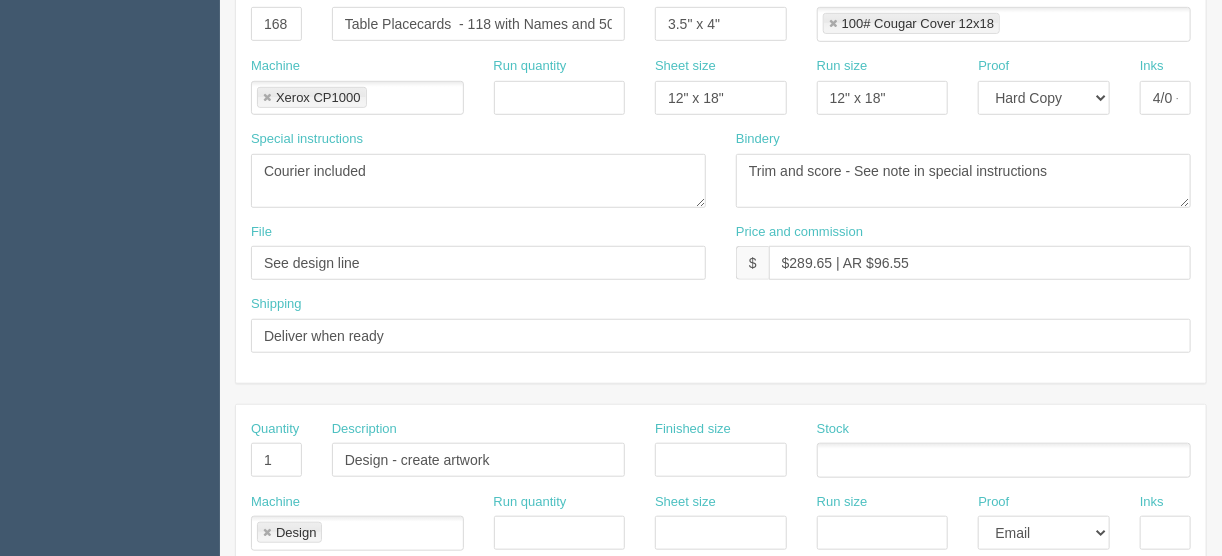 scroll, scrollTop: 449, scrollLeft: 0, axis: vertical 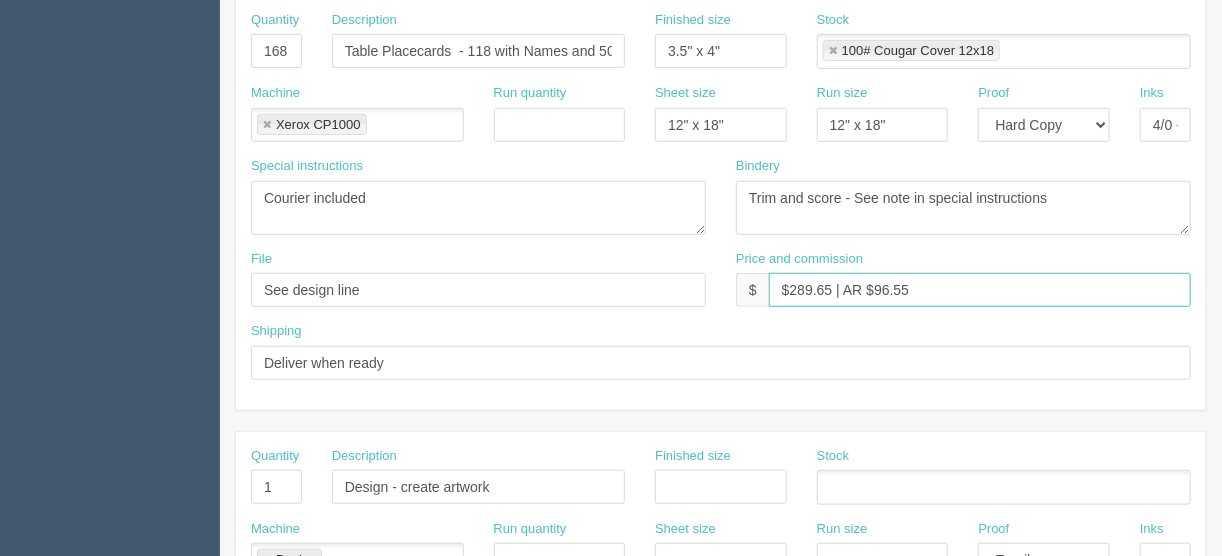click on "$289.65 | AR $96.55" at bounding box center [980, 290] 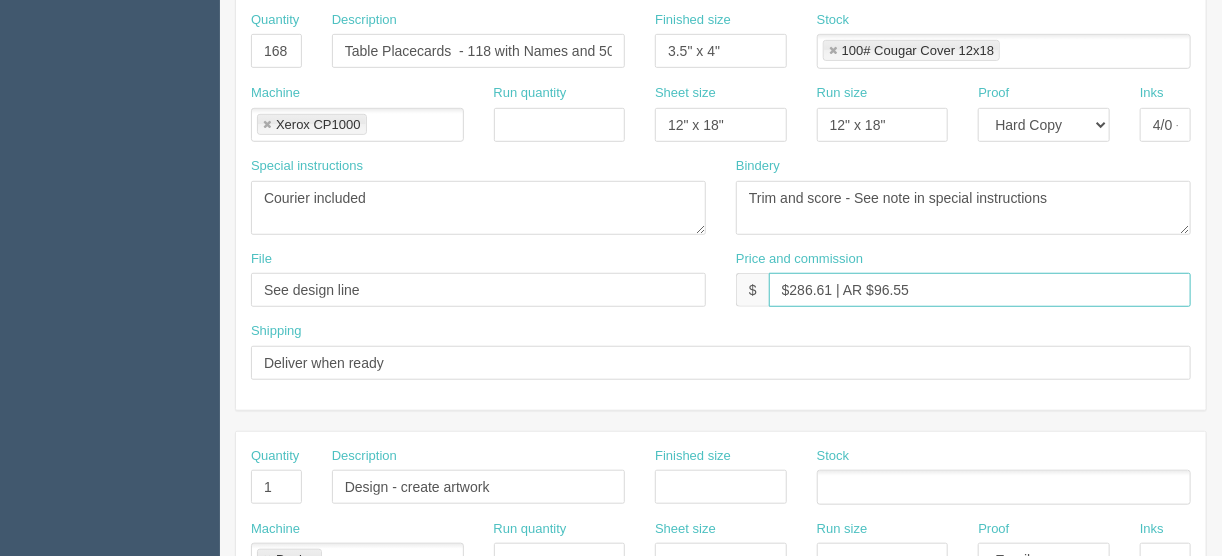 drag, startPoint x: 922, startPoint y: 286, endPoint x: 883, endPoint y: 287, distance: 39.012817 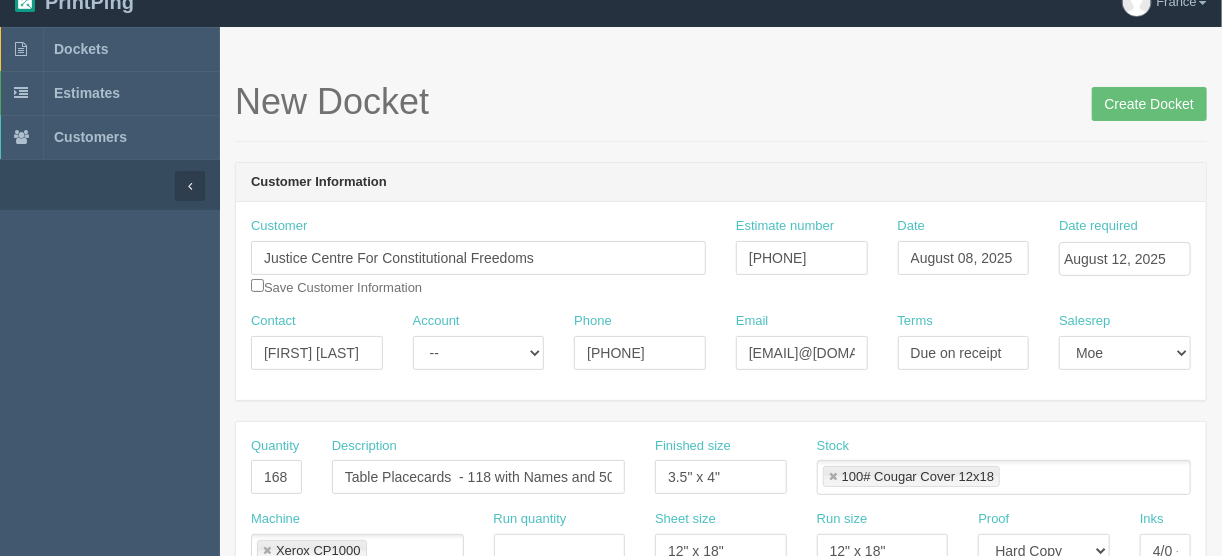 scroll, scrollTop: 0, scrollLeft: 0, axis: both 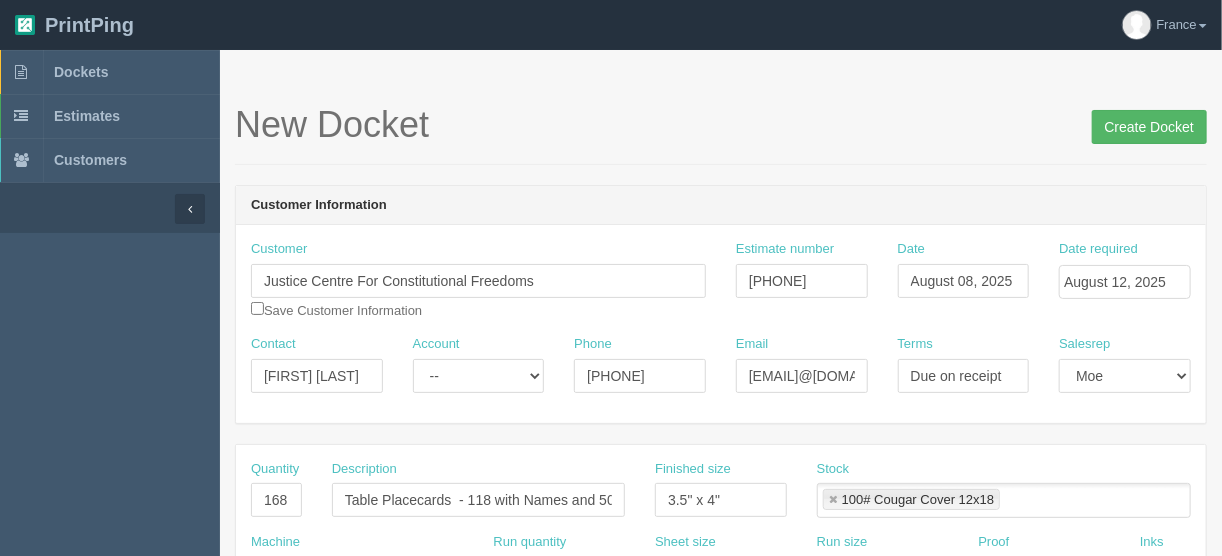 type on "$286.61 | AR $95.53" 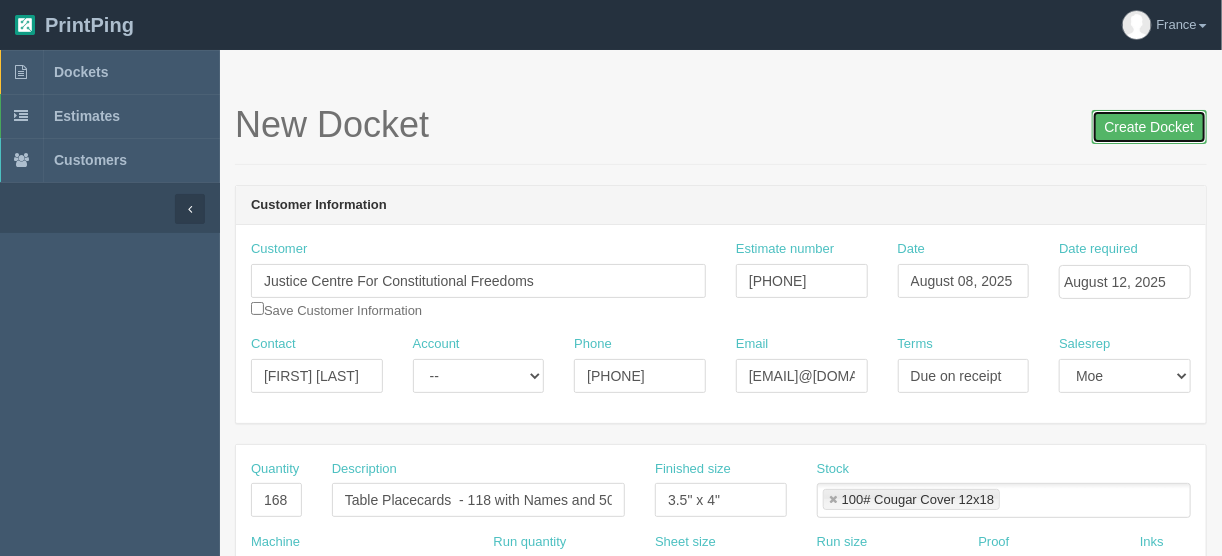 click on "Create Docket" at bounding box center [1149, 127] 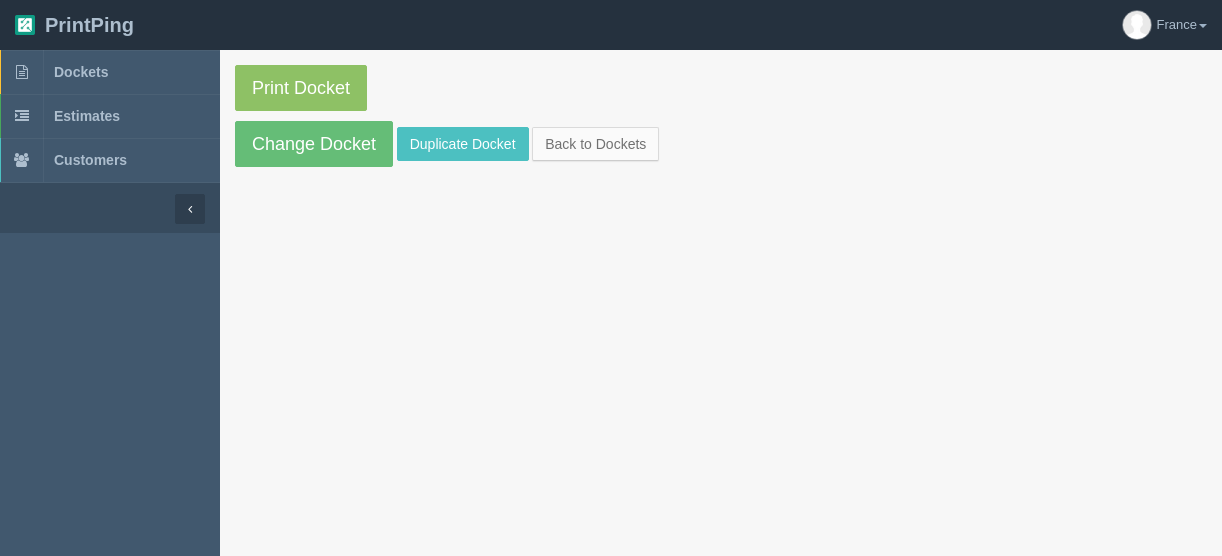 scroll, scrollTop: 0, scrollLeft: 0, axis: both 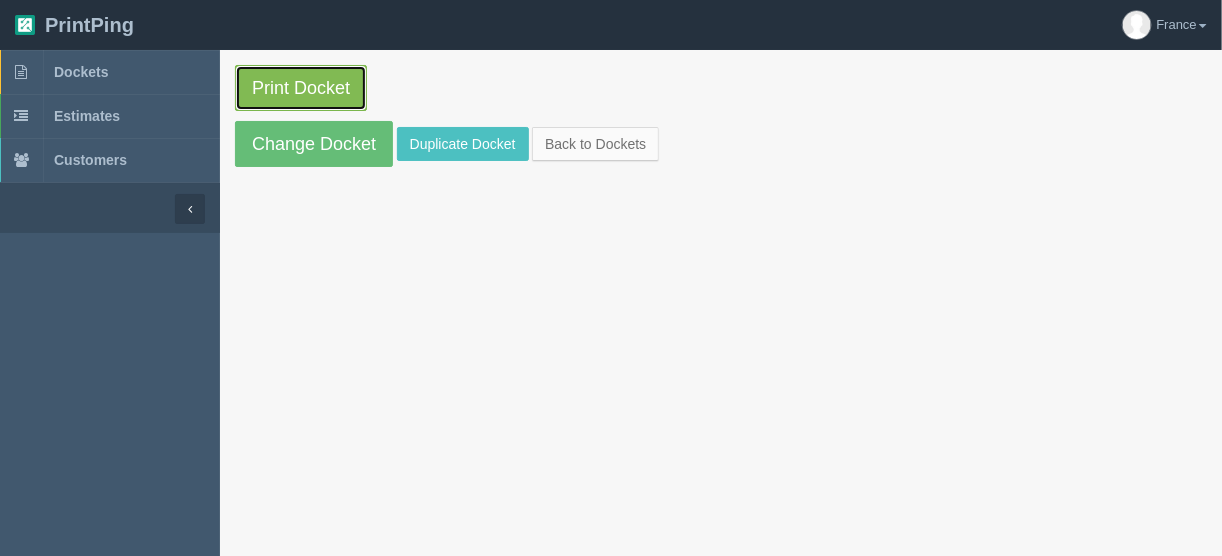 click on "Print Docket" at bounding box center [301, 88] 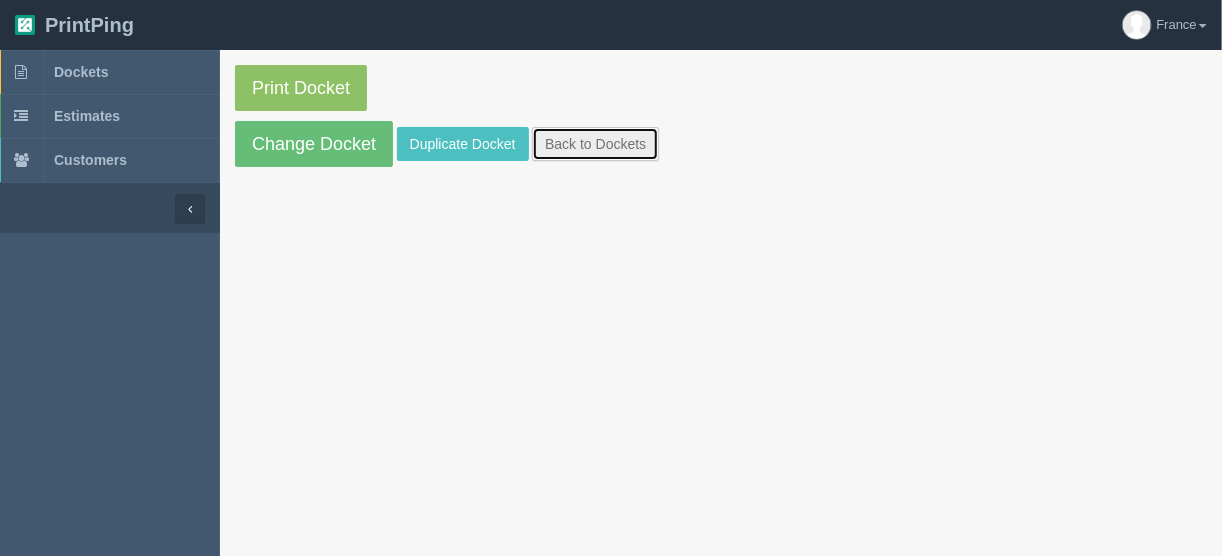 click on "Back to Dockets" at bounding box center [595, 144] 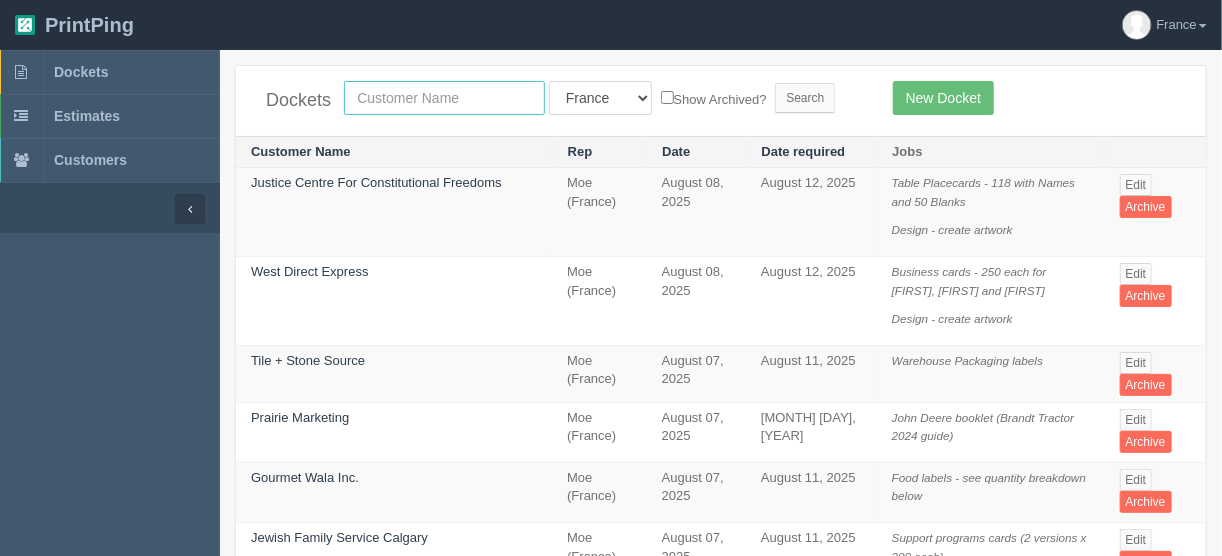 click at bounding box center [444, 98] 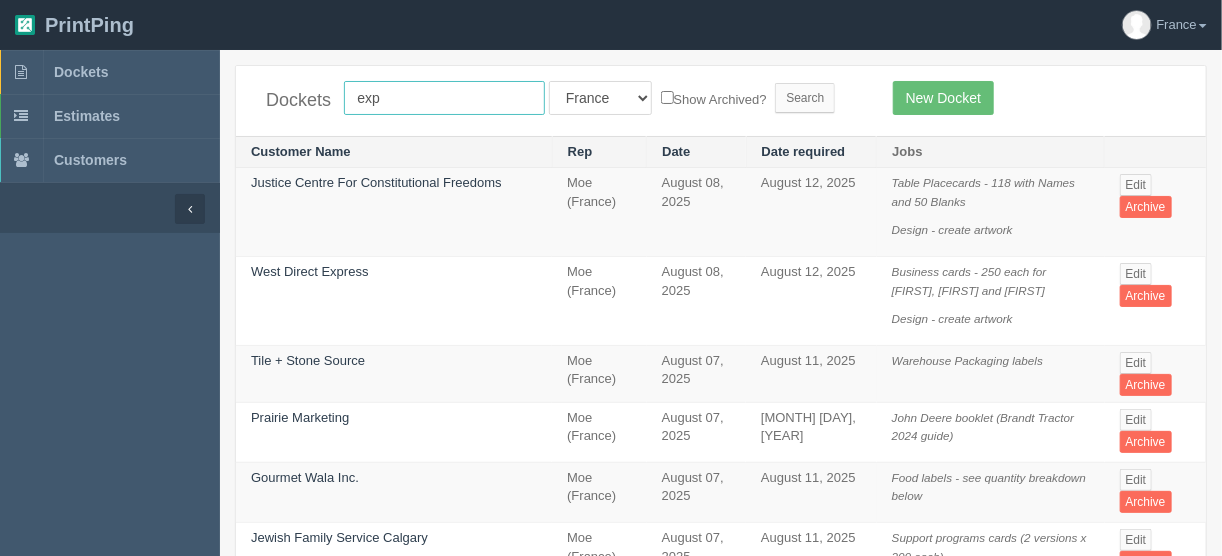 type on "experience ch" 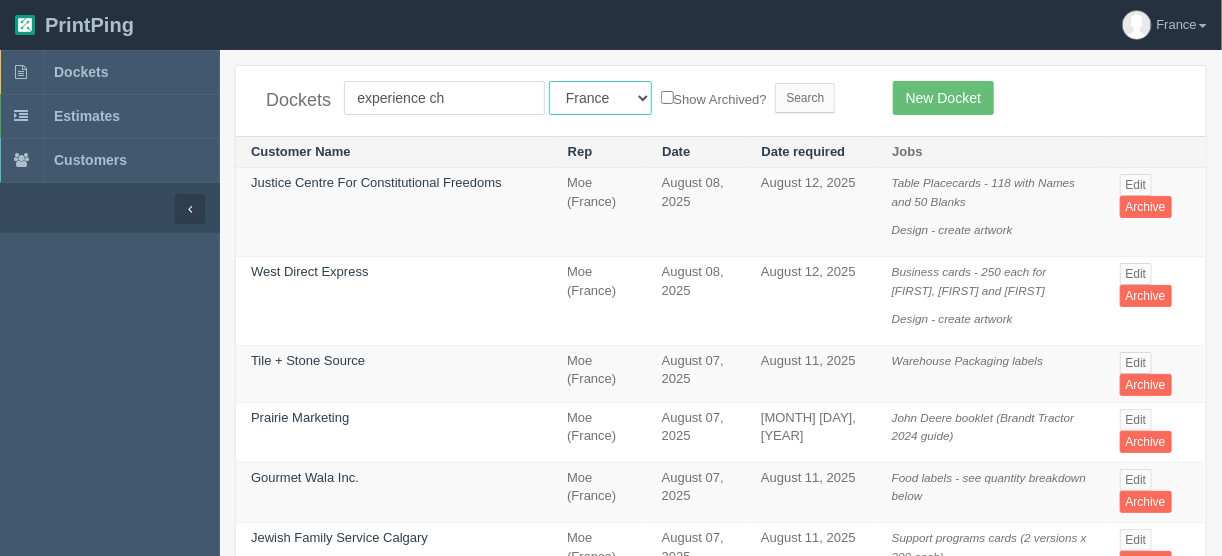 click on "All Users
Ali
Ali Test 1
Aly
Amy
Ankit
Arif
Brandon
Dan
France
Greg
Jim
Mark
Matthew
Mehmud
Mikayla
Moe
Phil
Rebecca
Sam
Stacy
Steve
Viki
Zach
Zack
Zunaid" at bounding box center [600, 98] 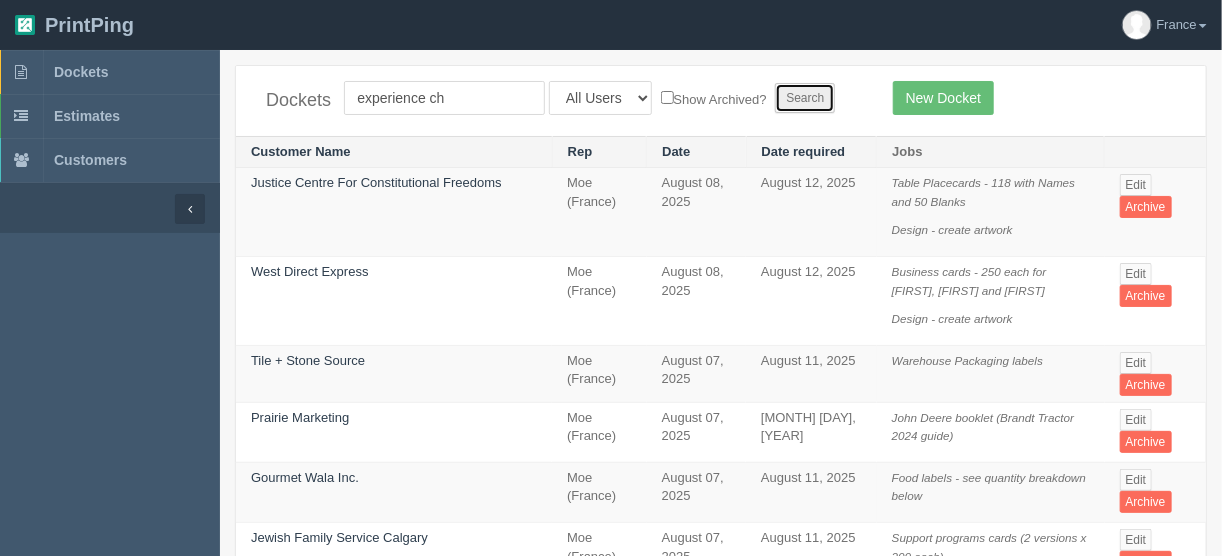 click on "Search" at bounding box center [805, 98] 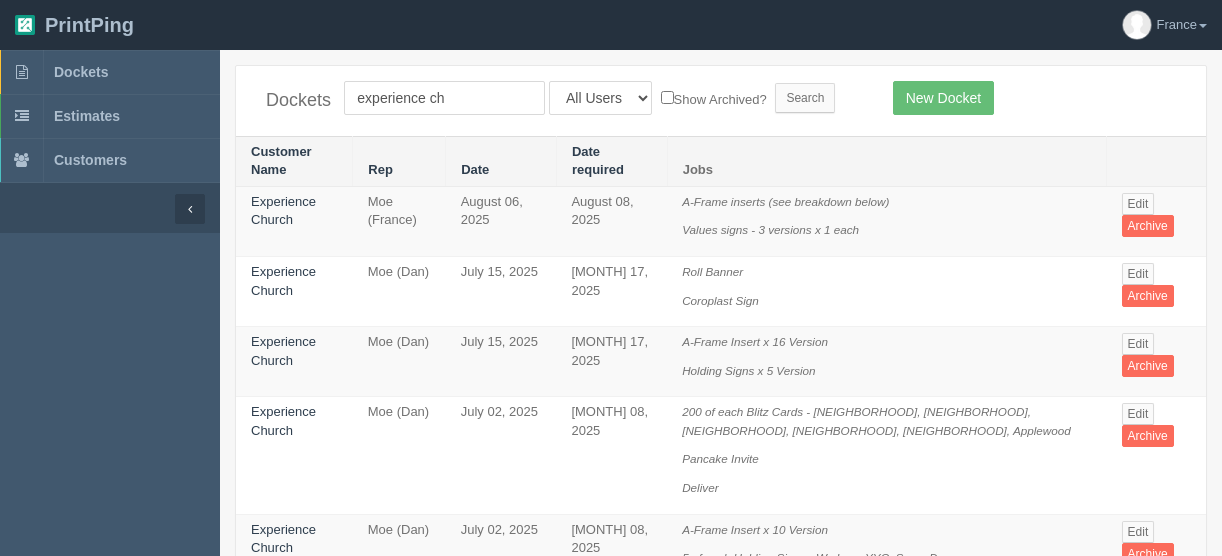 scroll, scrollTop: 0, scrollLeft: 0, axis: both 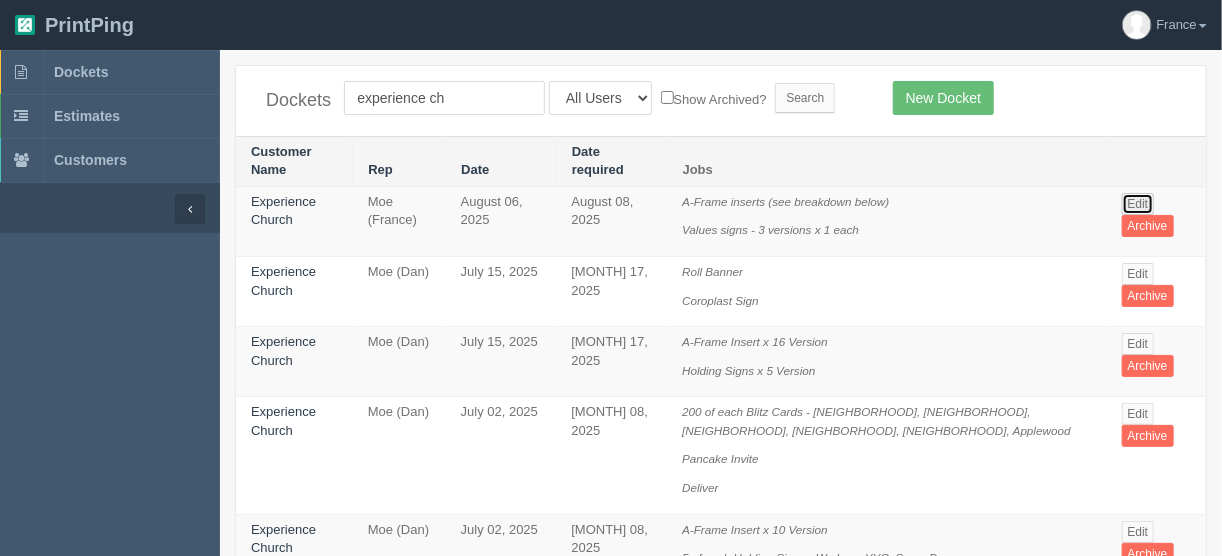 click on "Edit" at bounding box center (1138, 204) 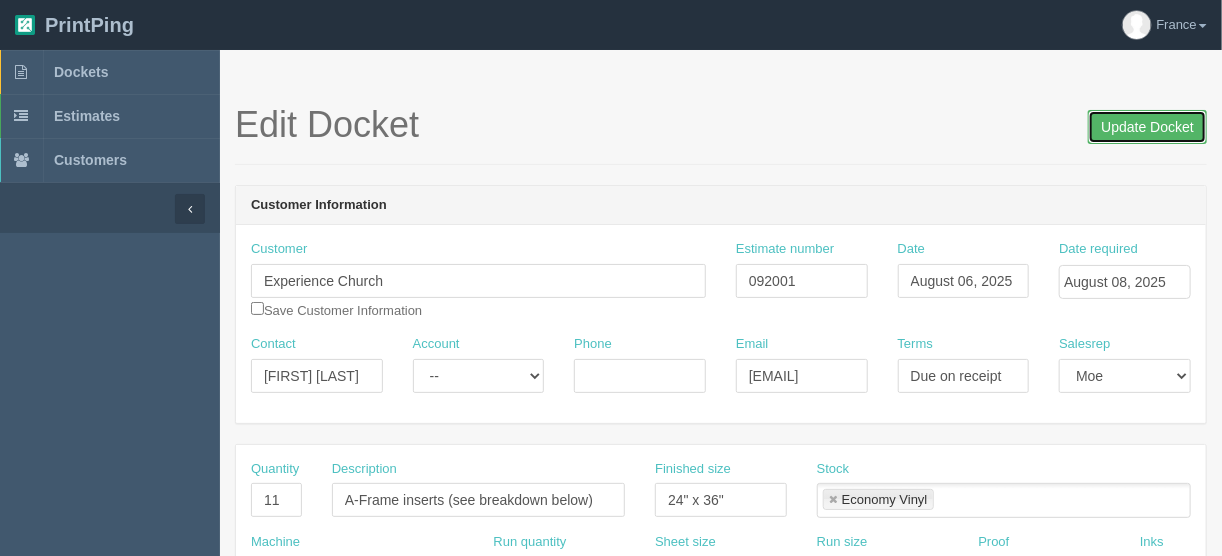 click on "Update Docket" at bounding box center [1147, 127] 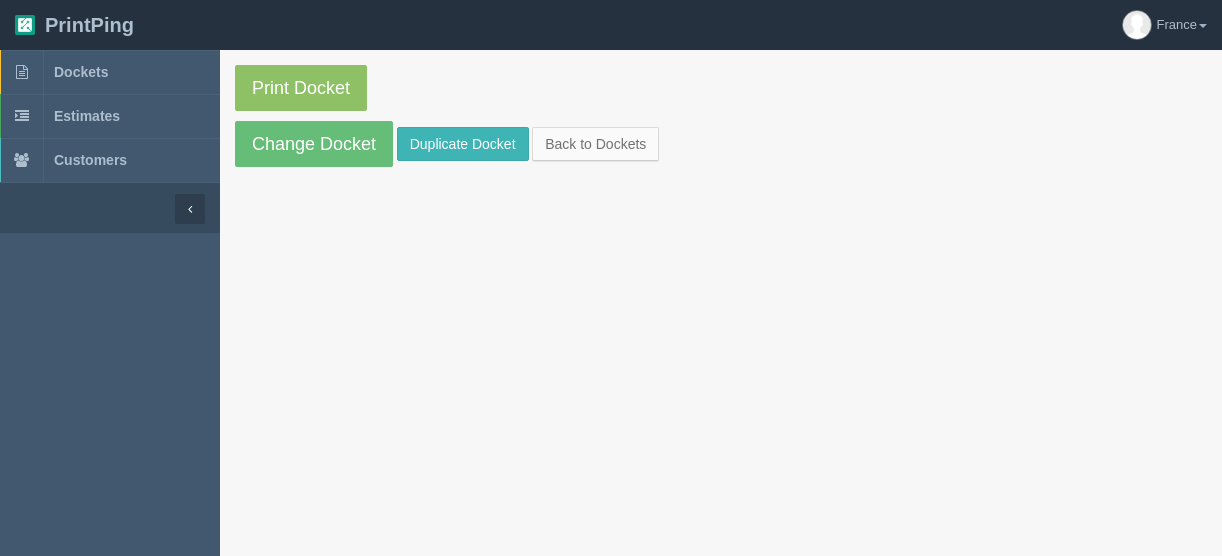 scroll, scrollTop: 0, scrollLeft: 0, axis: both 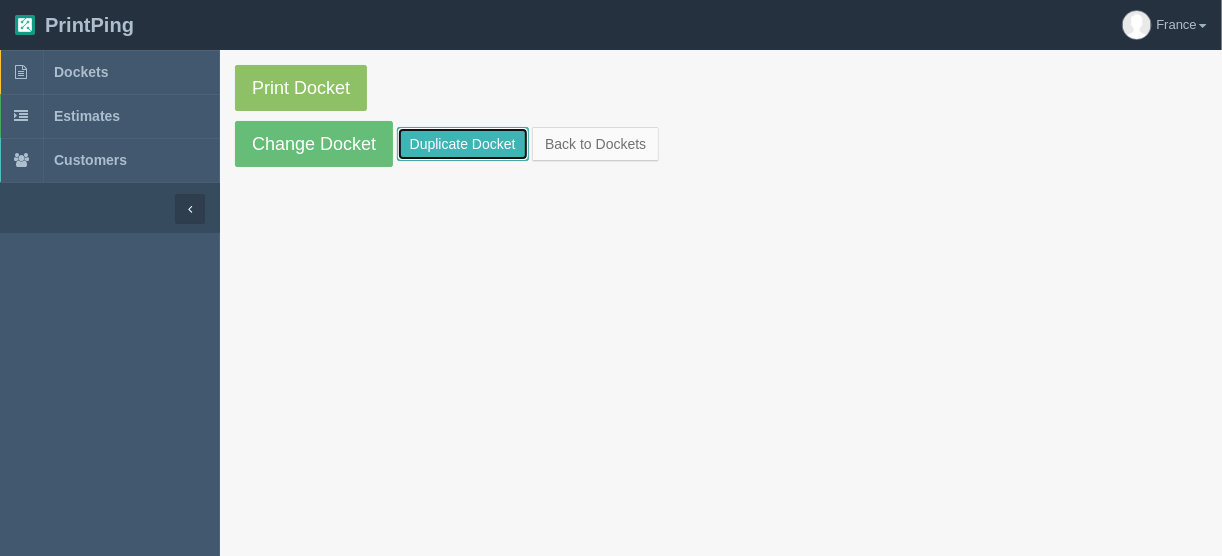 click on "Duplicate Docket" at bounding box center (463, 144) 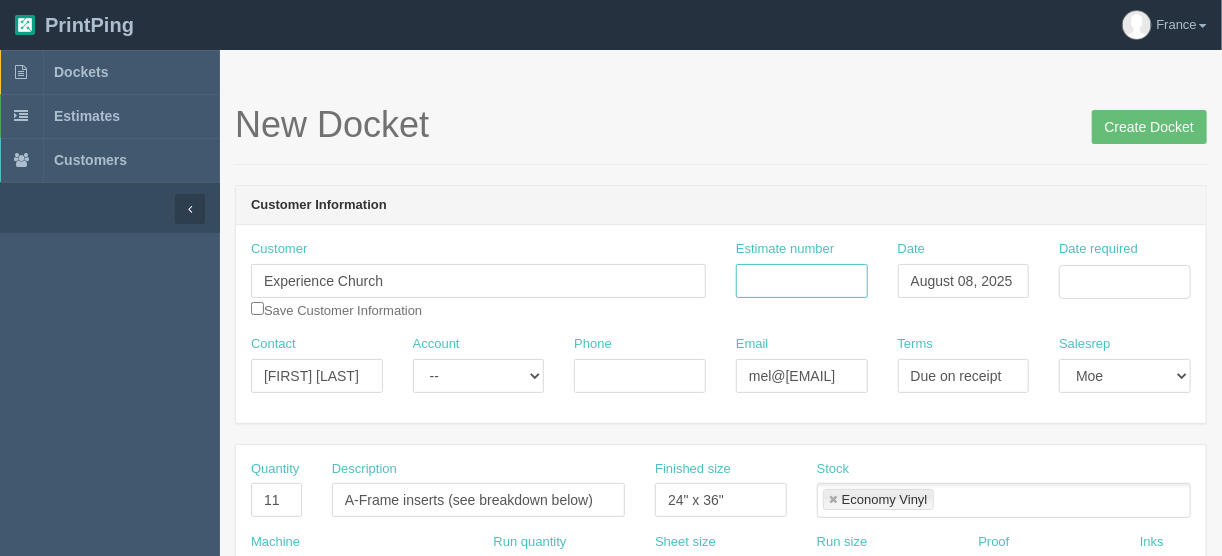 click on "Estimate number" at bounding box center (802, 281) 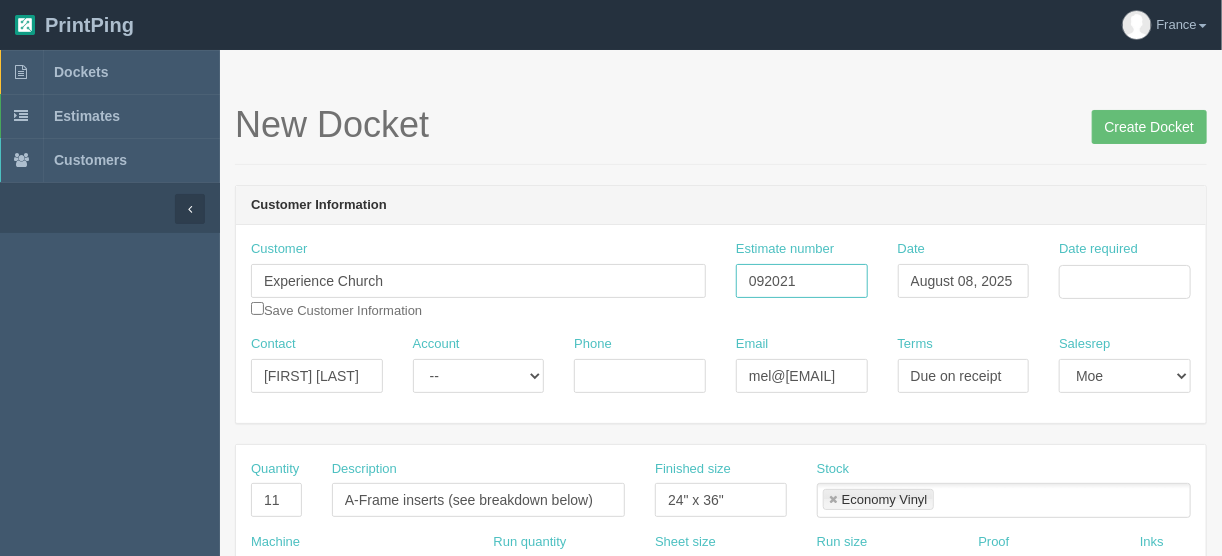 type on "092021" 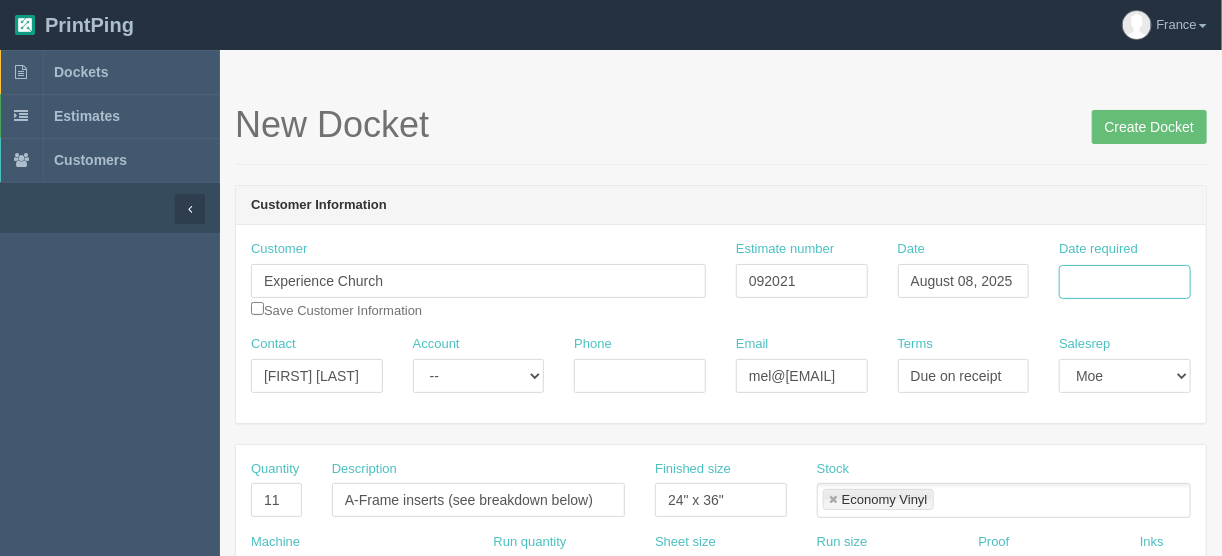 click on "Date required" at bounding box center [1125, 282] 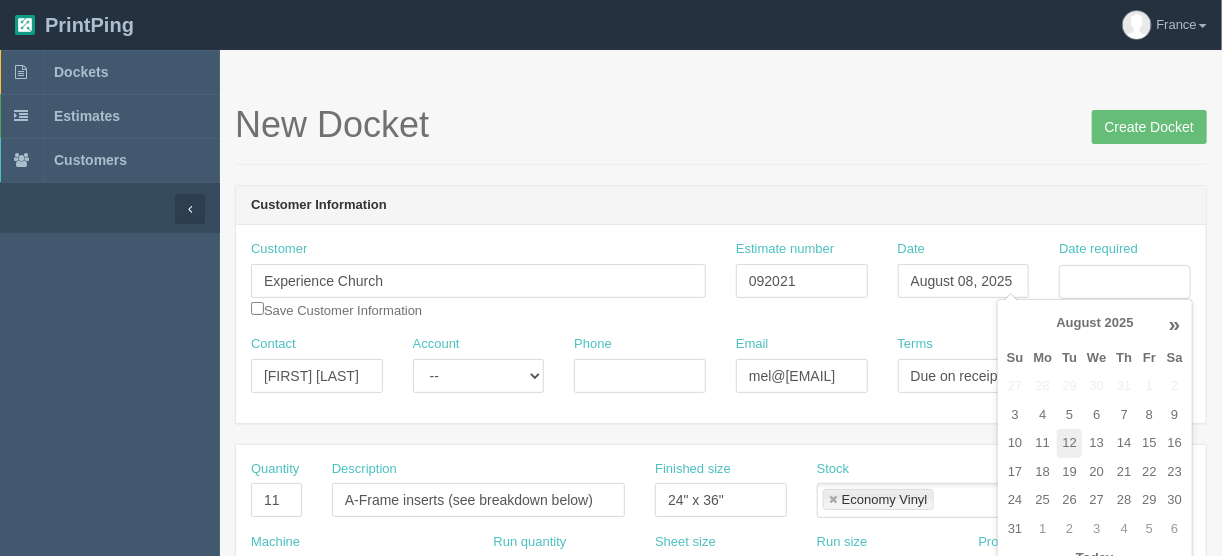 click on "12" at bounding box center [1069, 443] 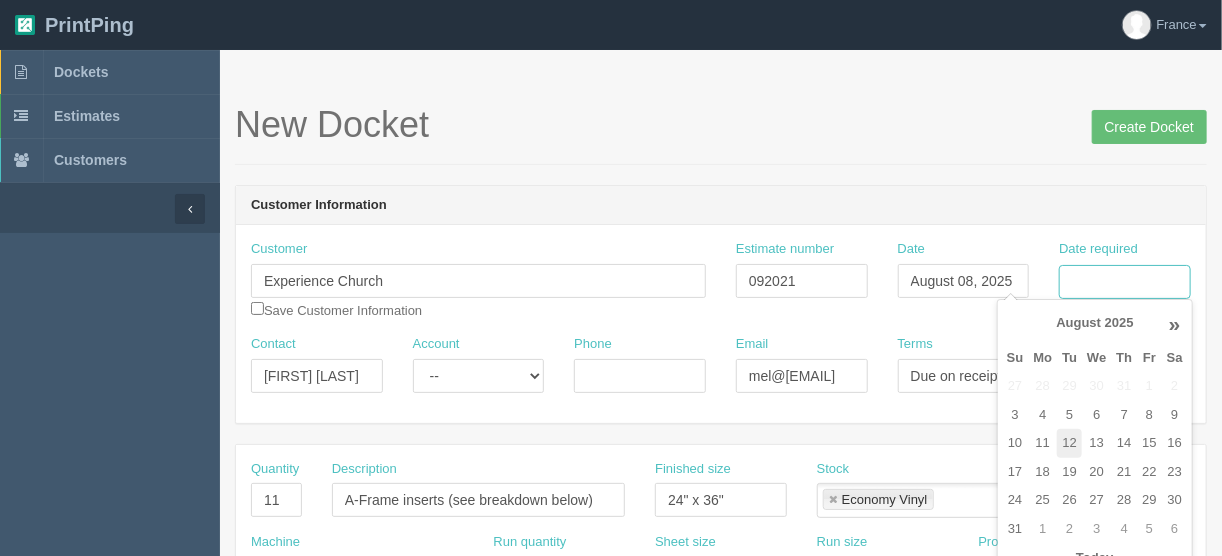 type on "August 12, 2025" 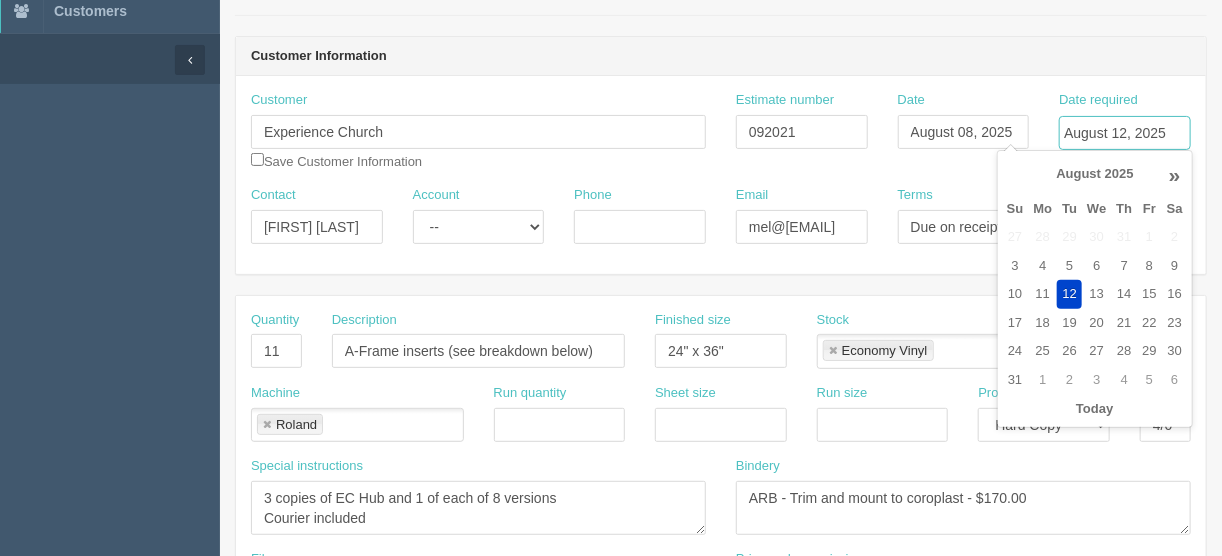 scroll, scrollTop: 160, scrollLeft: 0, axis: vertical 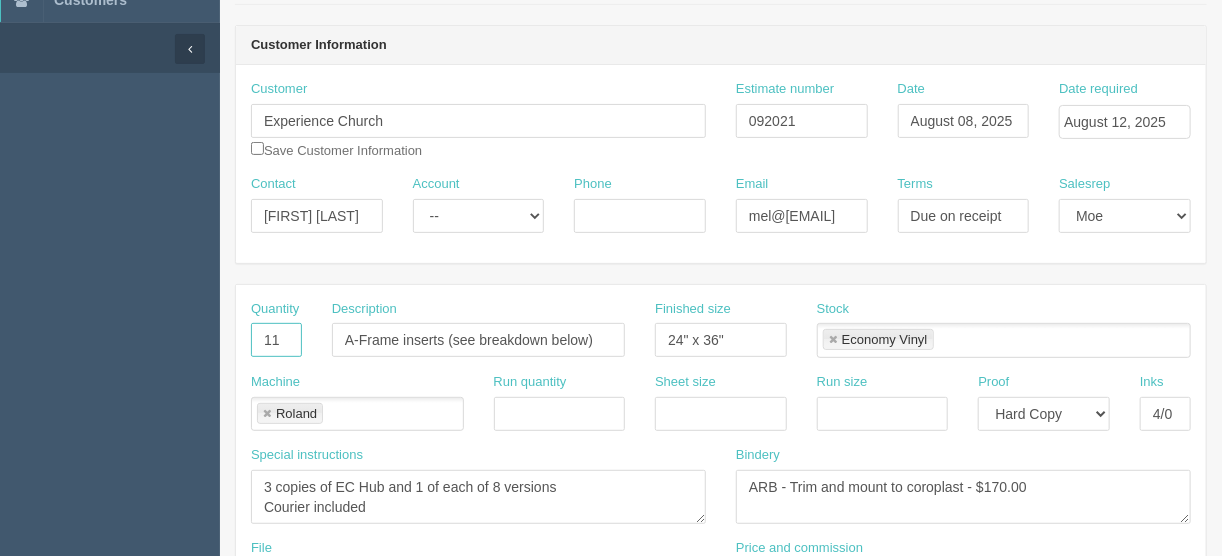 drag, startPoint x: 291, startPoint y: 339, endPoint x: 278, endPoint y: 292, distance: 48.76474 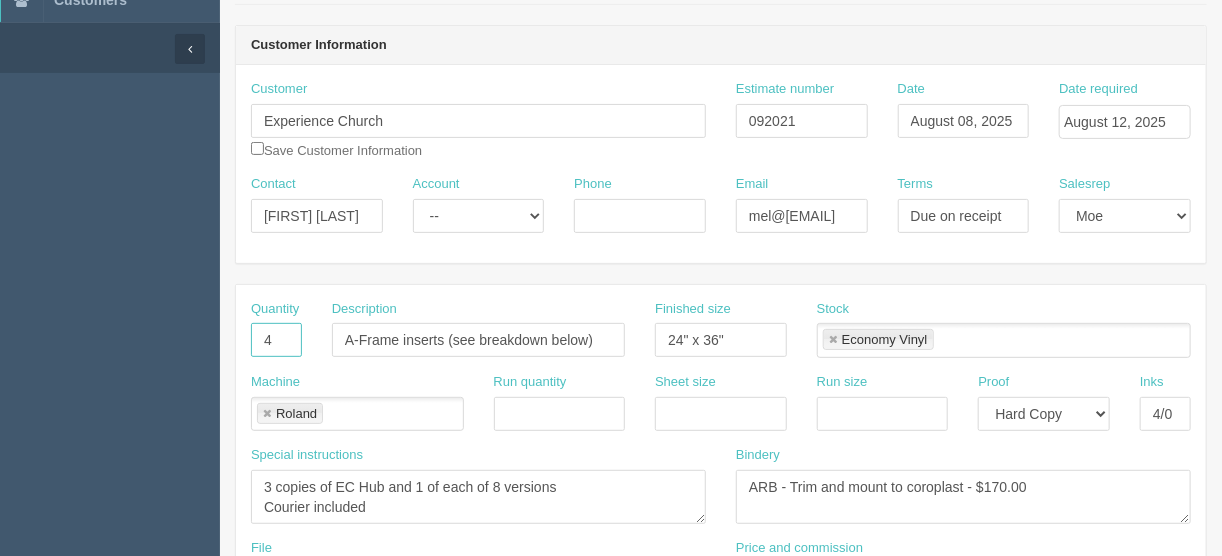 type on "4" 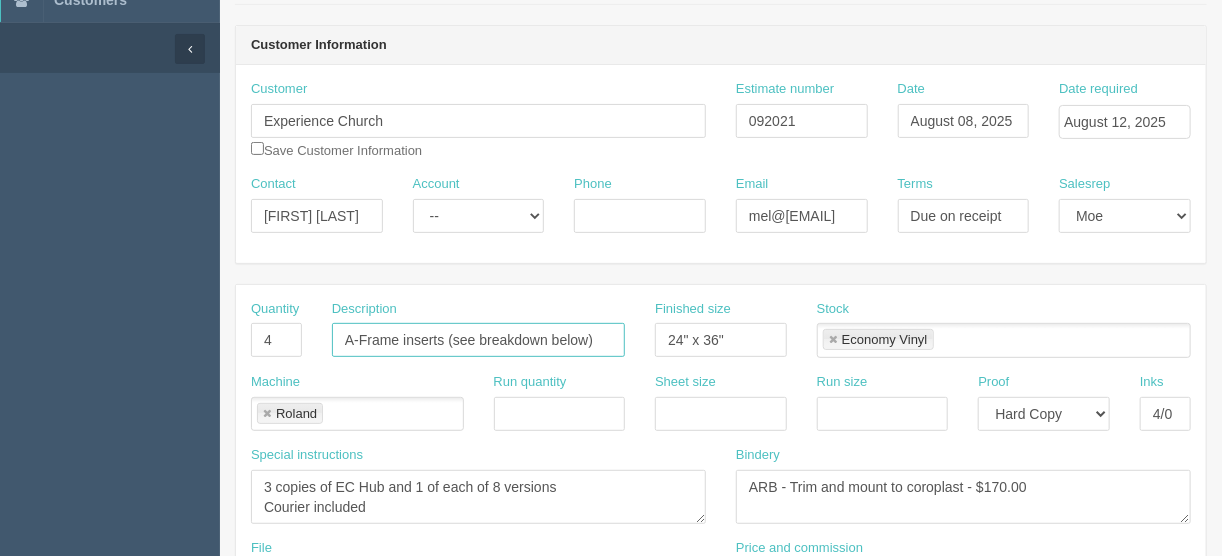 drag, startPoint x: 613, startPoint y: 345, endPoint x: 192, endPoint y: 345, distance: 421 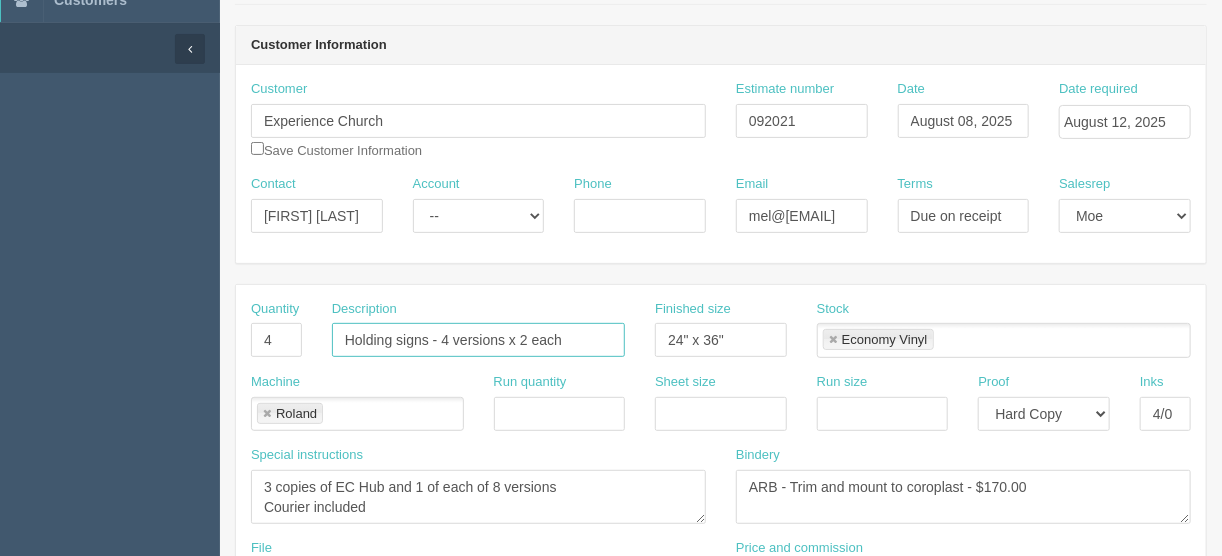 click on "Holding signs - 4 versions x 2 each" at bounding box center (478, 340) 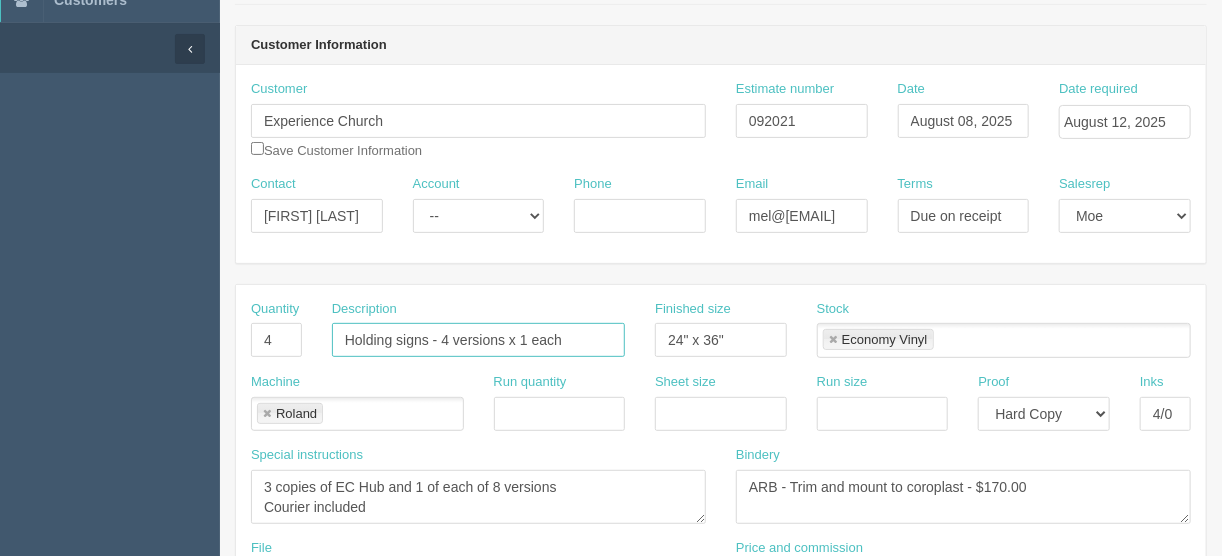 type on "Holding signs - 4 versions x 1 each" 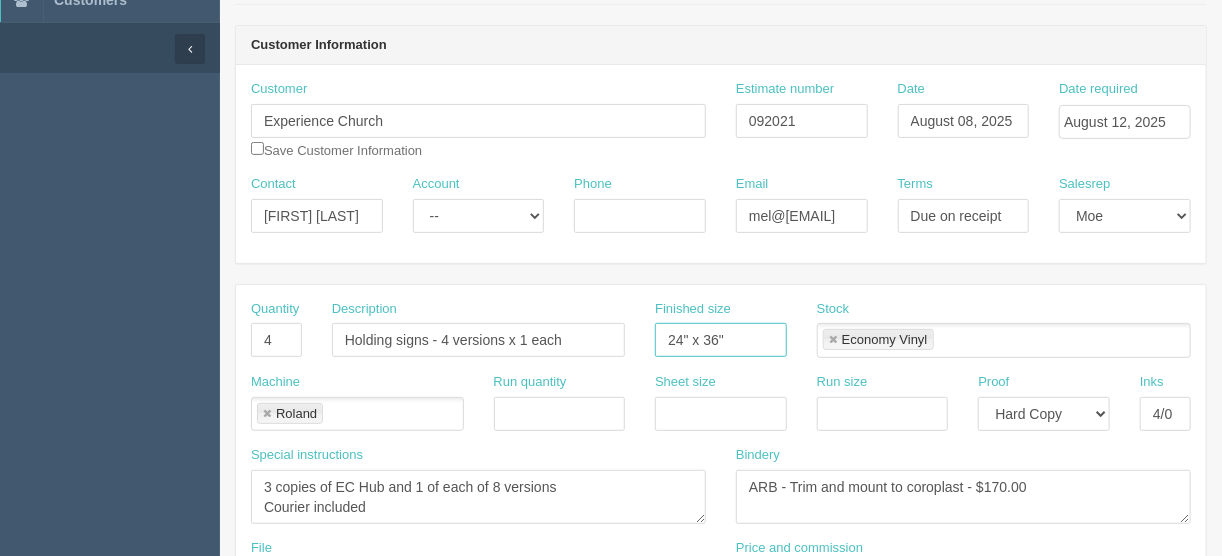 click on "24" x 36"" at bounding box center (721, 340) 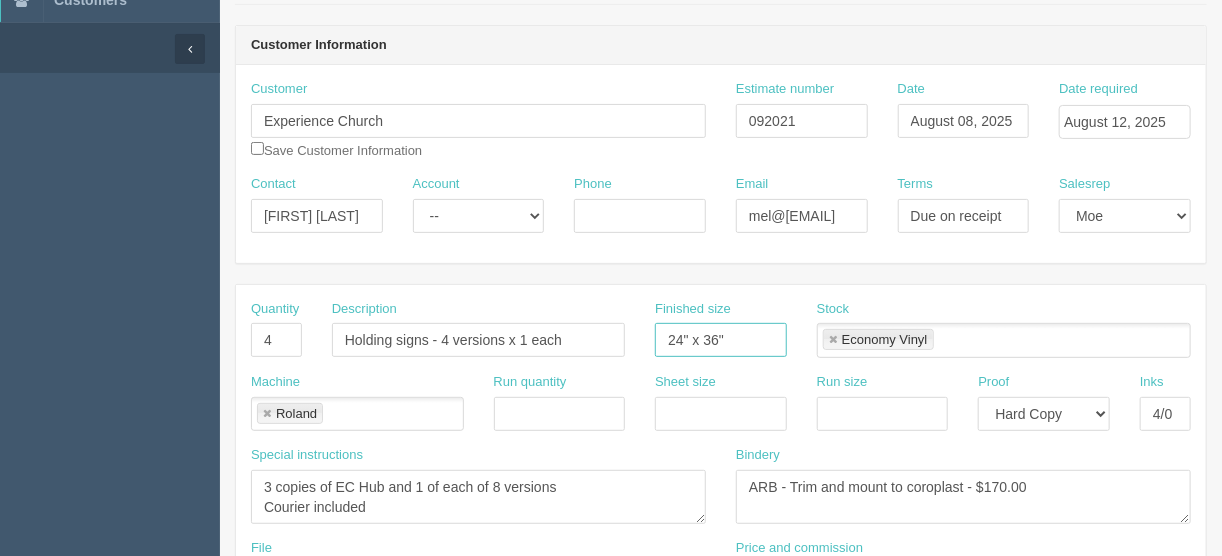 click on "24" x 36"" at bounding box center (721, 340) 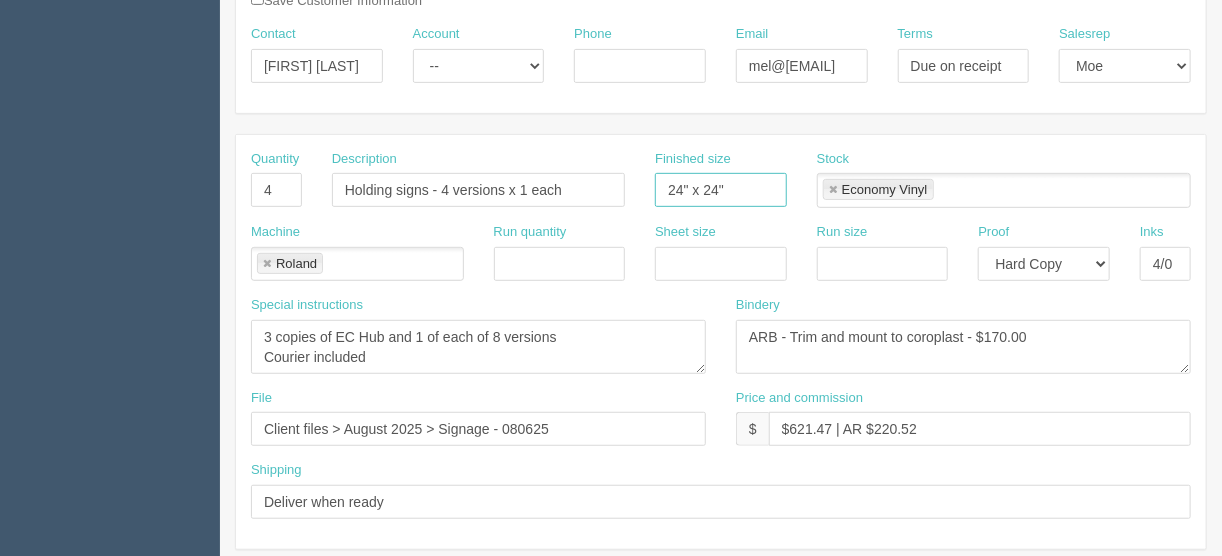scroll, scrollTop: 320, scrollLeft: 0, axis: vertical 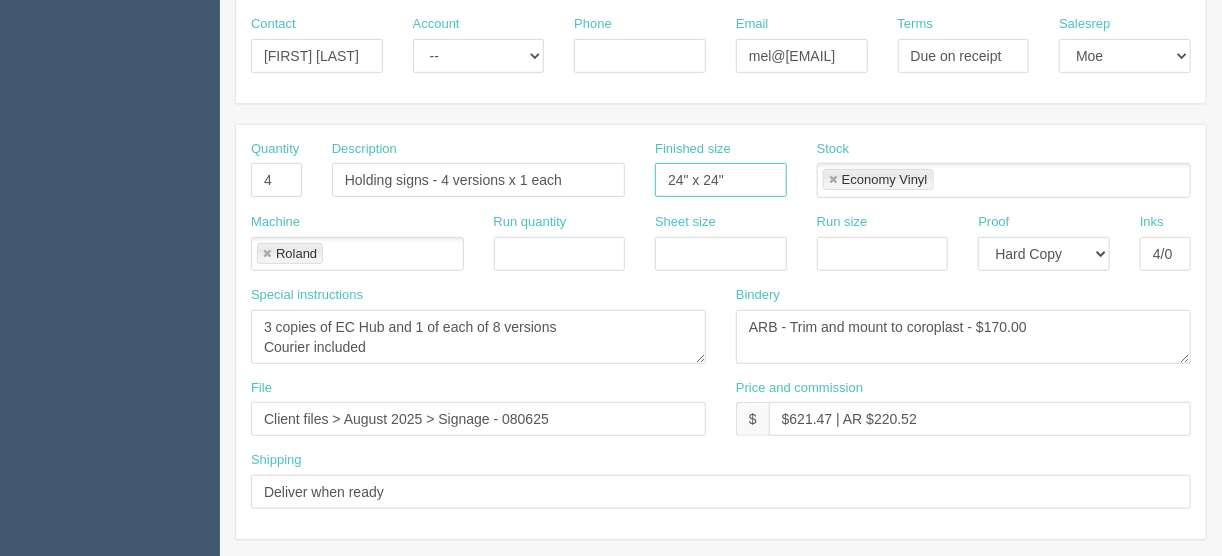 type on "24" x 24"" 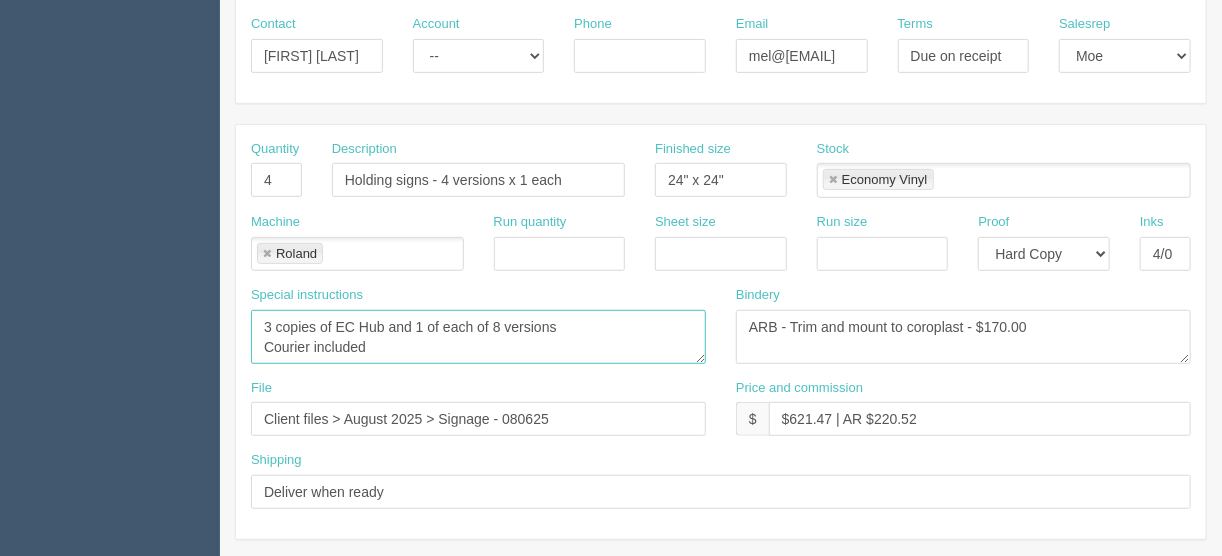 drag, startPoint x: 572, startPoint y: 325, endPoint x: 207, endPoint y: 316, distance: 365.11093 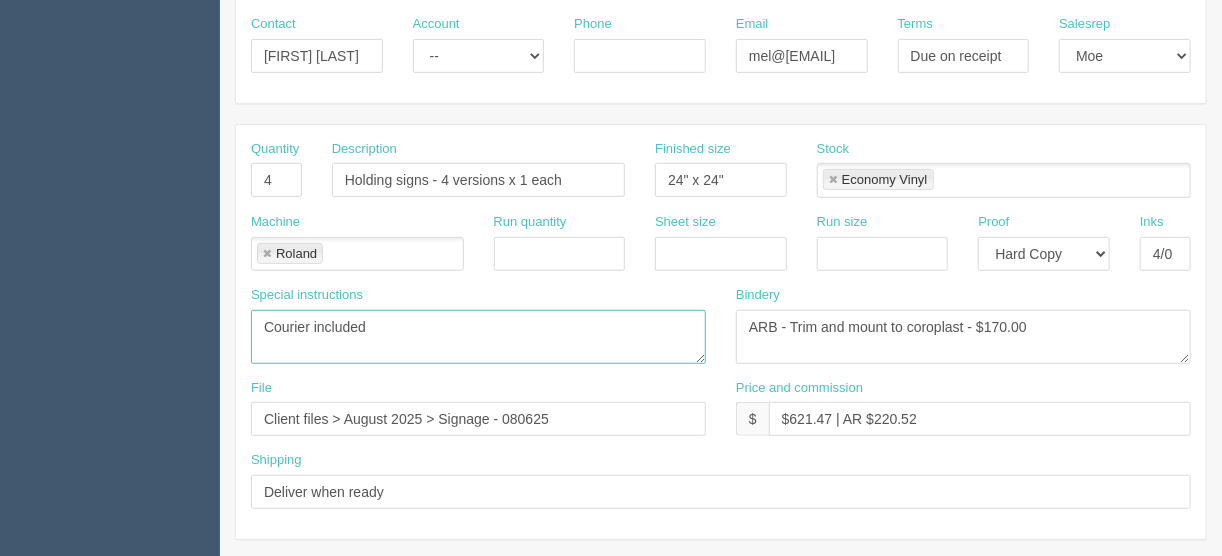 click on "3 copies of EC Hub and 1 of each of 8 versions
Courier included" at bounding box center (478, 337) 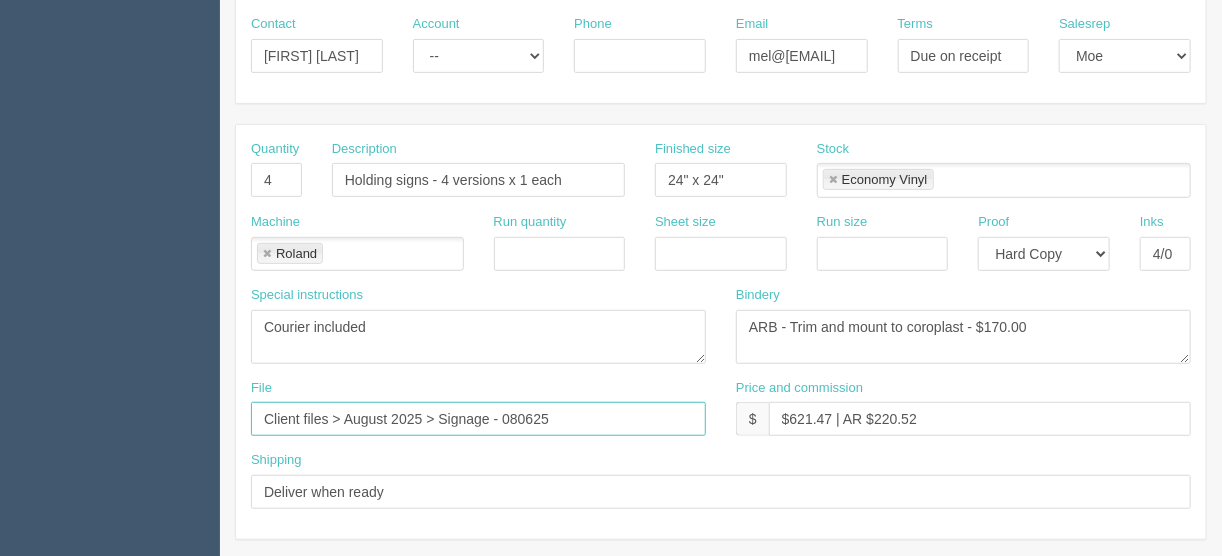 drag, startPoint x: 554, startPoint y: 412, endPoint x: 233, endPoint y: 411, distance: 321.00156 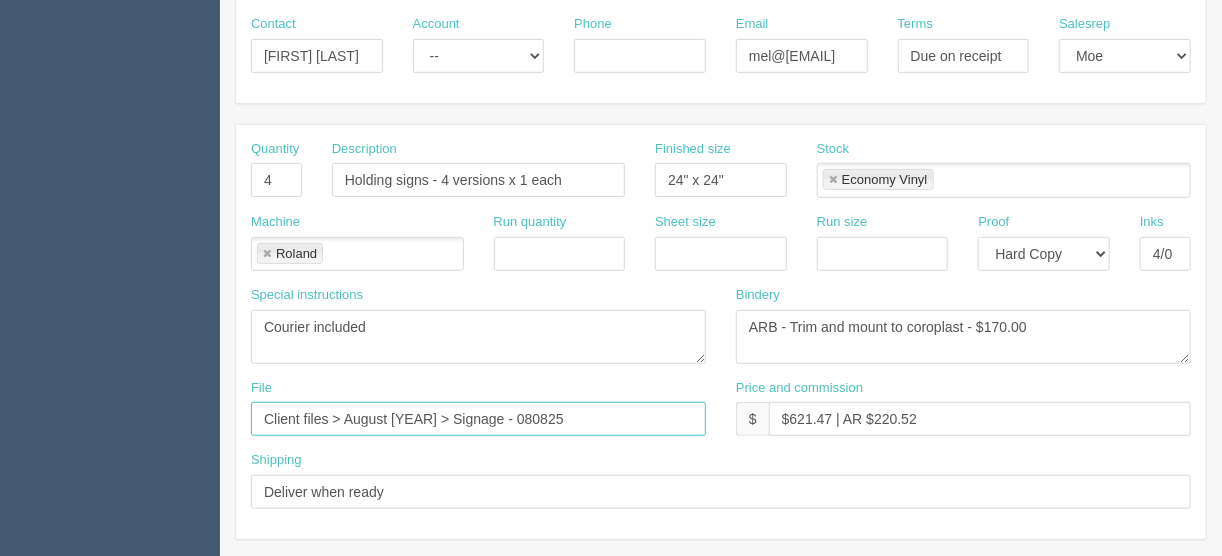 type on "Client files > August 2025 > Signage - 080825" 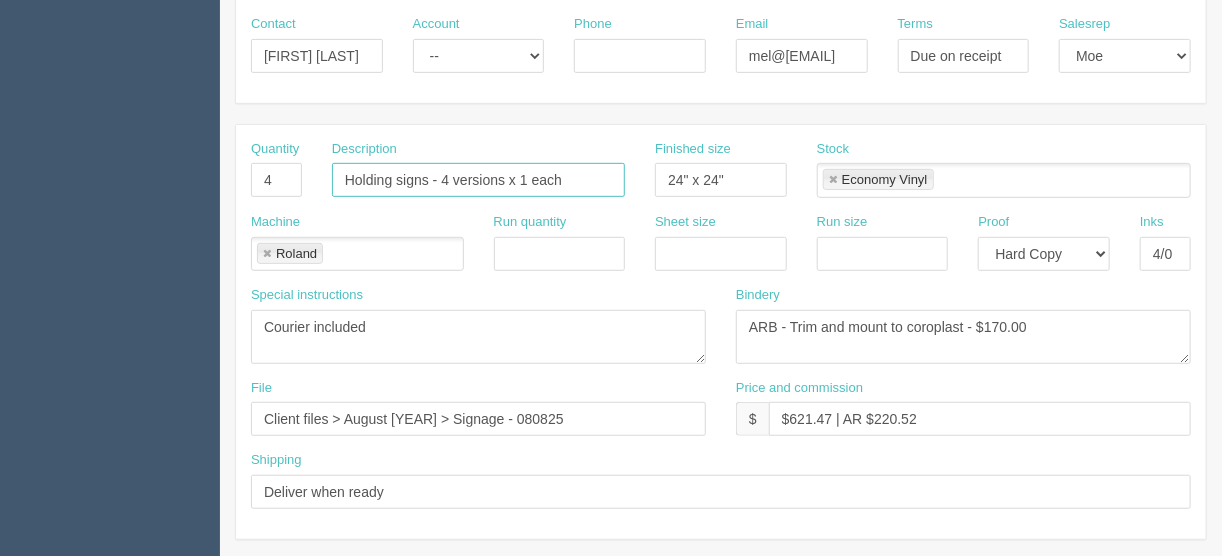 click on "Holding signs - 4 versions x 1 each" at bounding box center (478, 180) 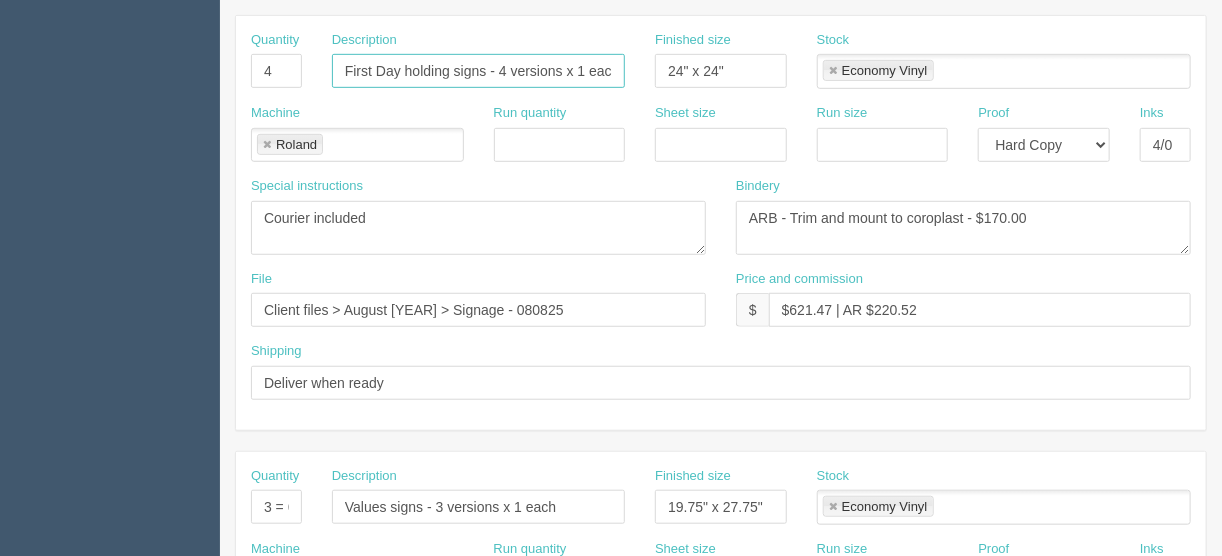 scroll, scrollTop: 640, scrollLeft: 0, axis: vertical 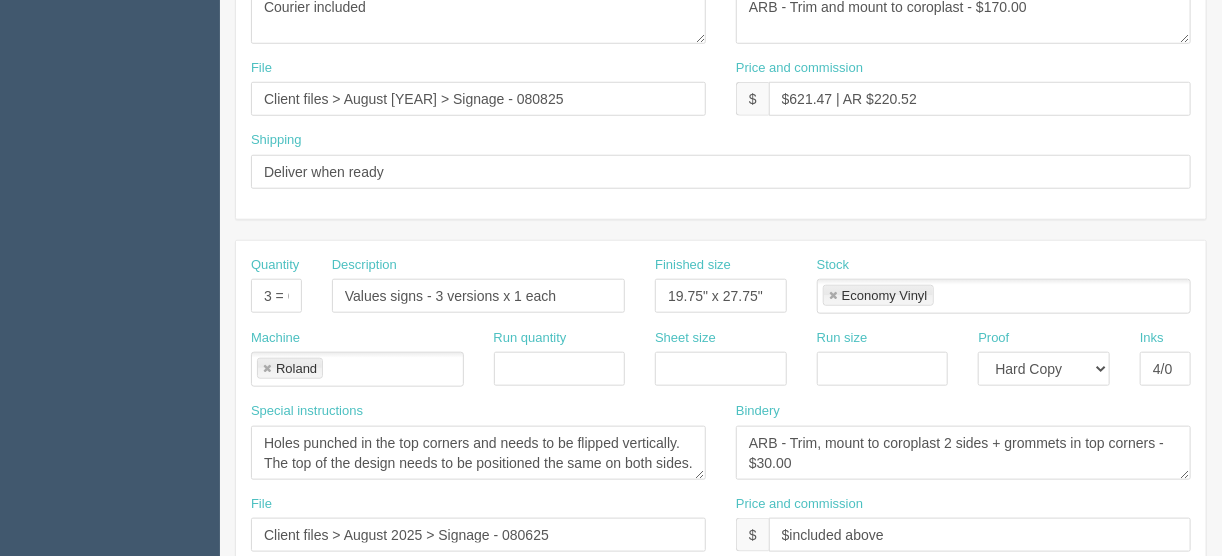 type on "First Day holding signs - 4 versions x 1 each" 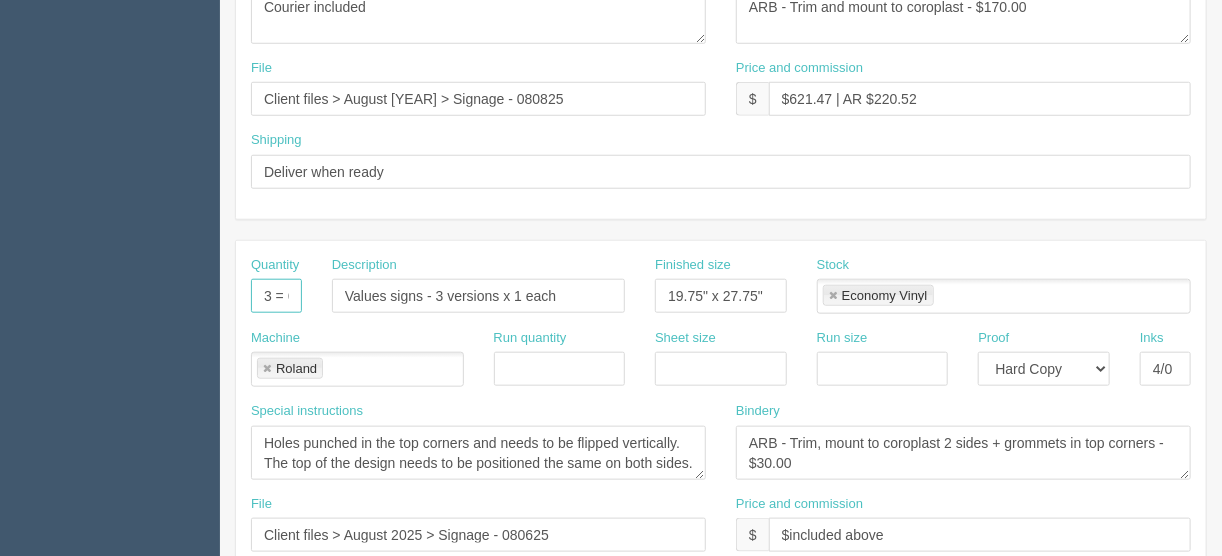 scroll, scrollTop: 0, scrollLeft: 44, axis: horizontal 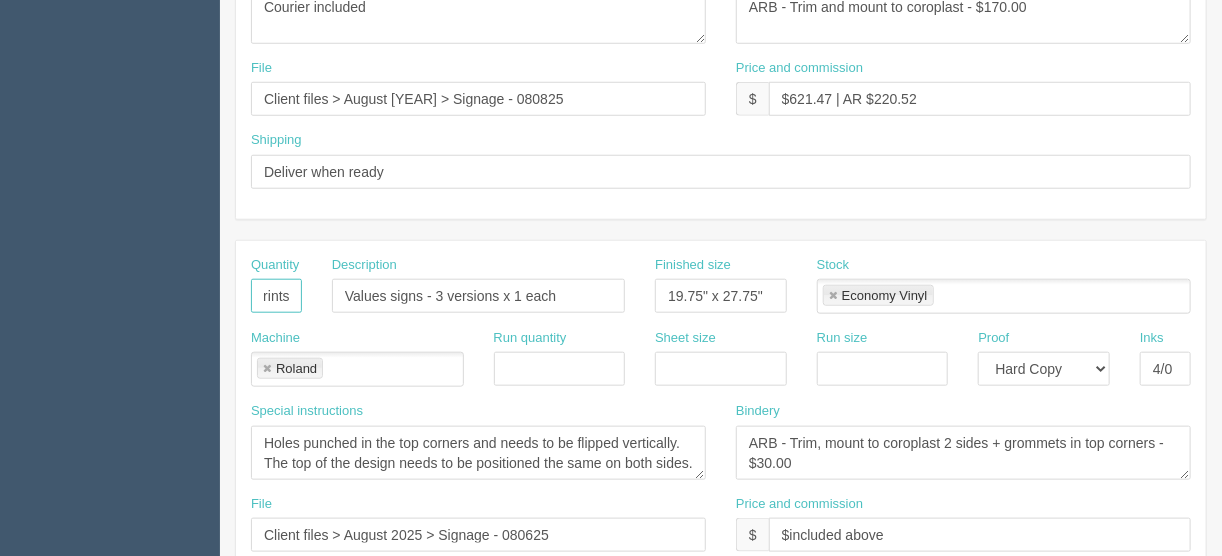 drag, startPoint x: 251, startPoint y: 291, endPoint x: 465, endPoint y: 318, distance: 215.69655 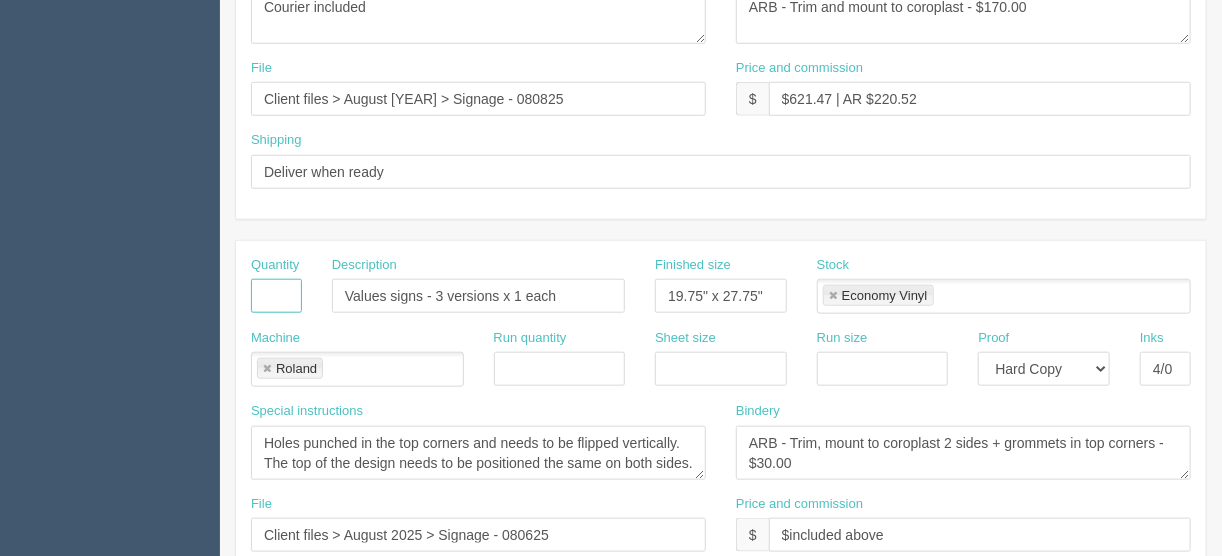 scroll, scrollTop: 0, scrollLeft: 0, axis: both 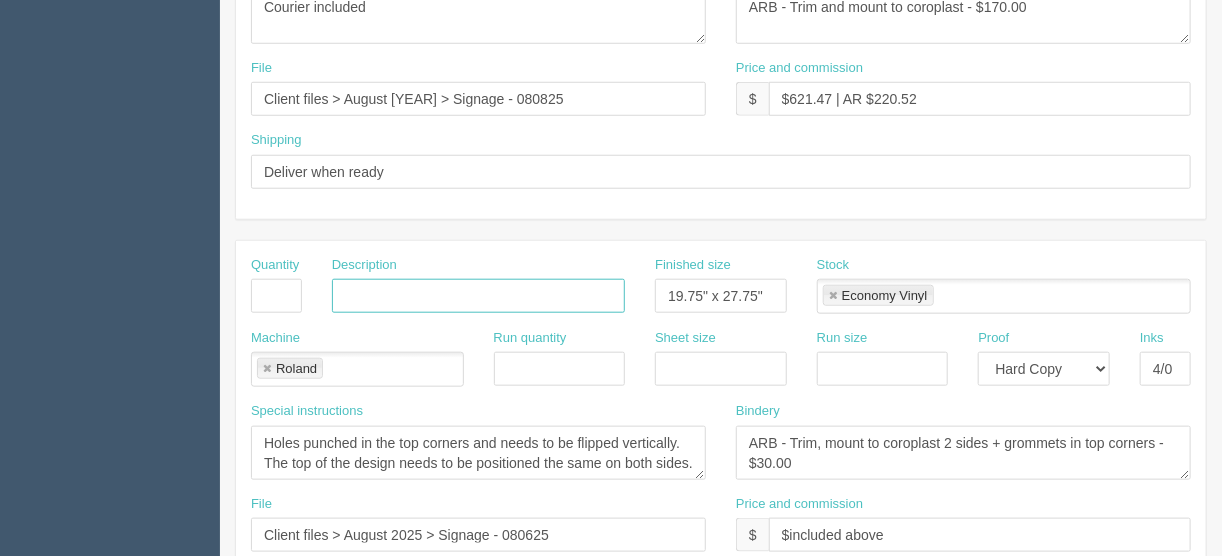 type 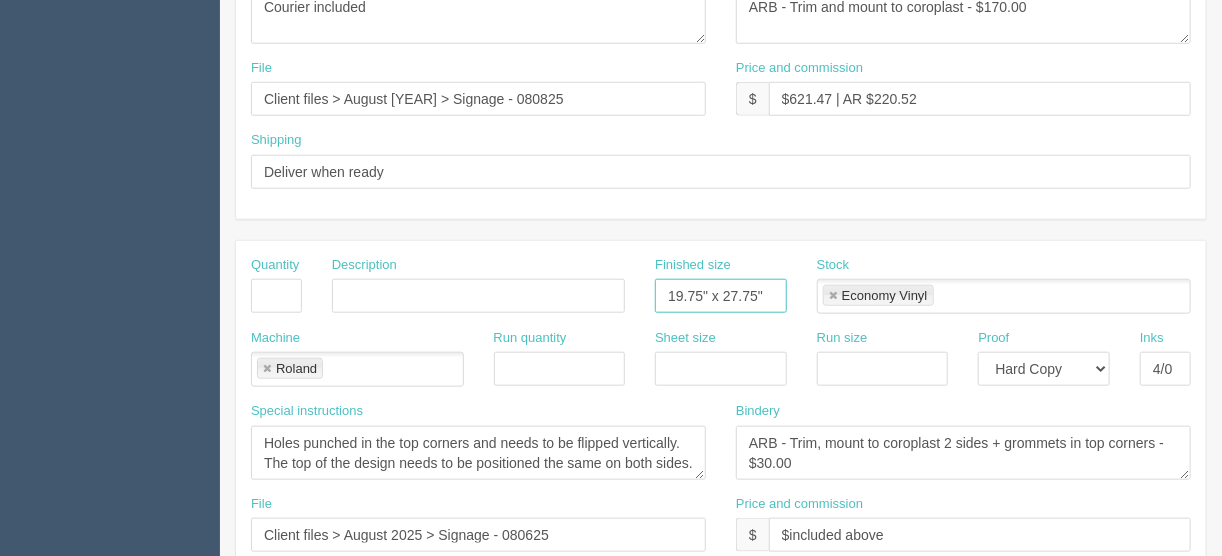 type 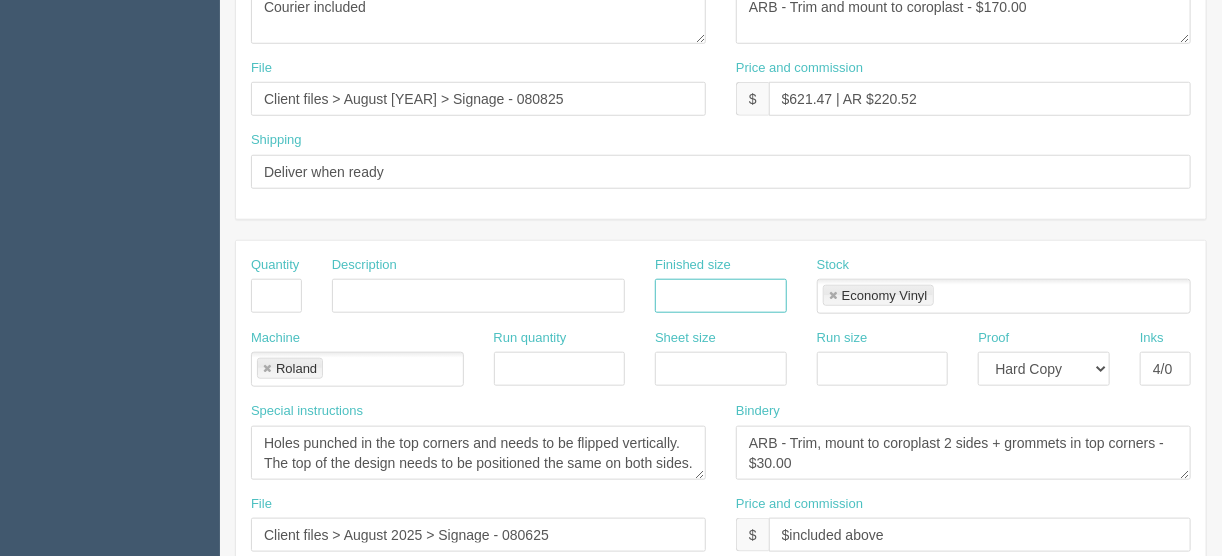 click at bounding box center [833, 296] 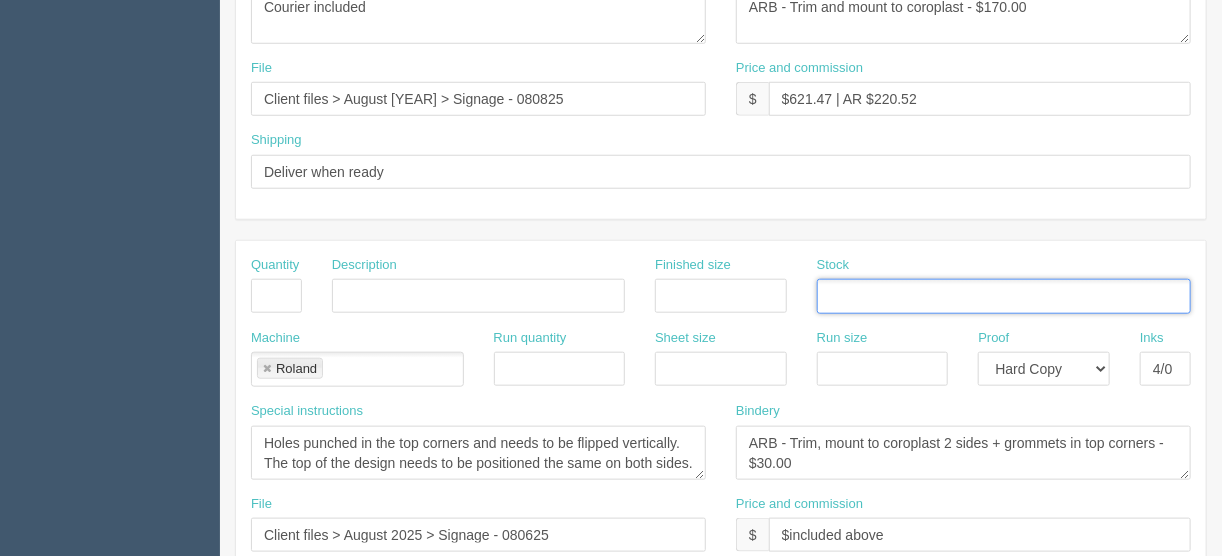 drag, startPoint x: 260, startPoint y: 361, endPoint x: 306, endPoint y: 374, distance: 47.801674 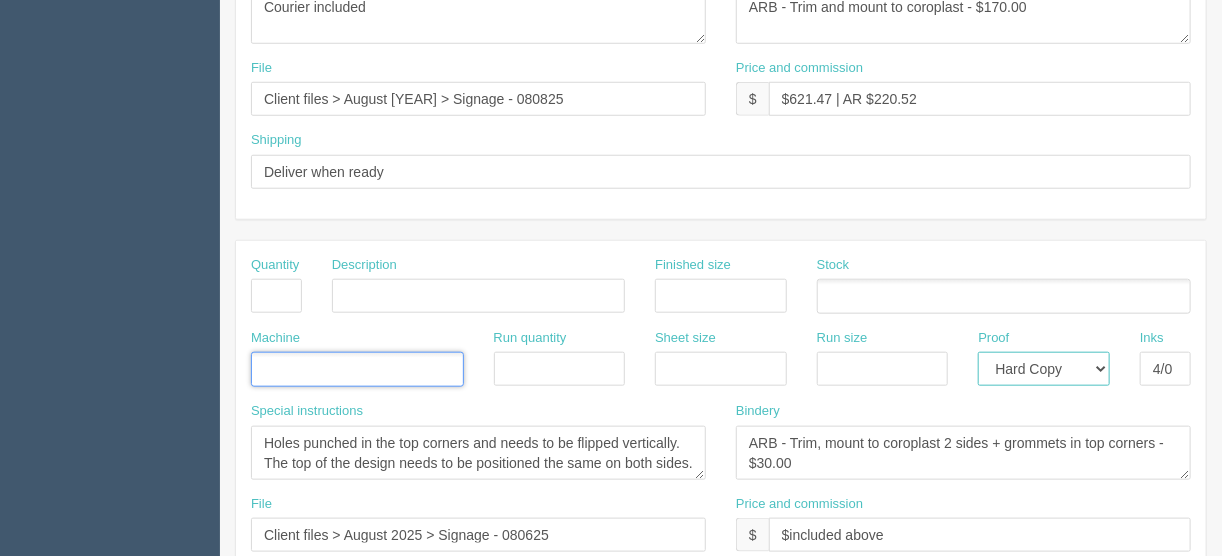 click on "--
Email
Hard Copy" at bounding box center [1044, 369] 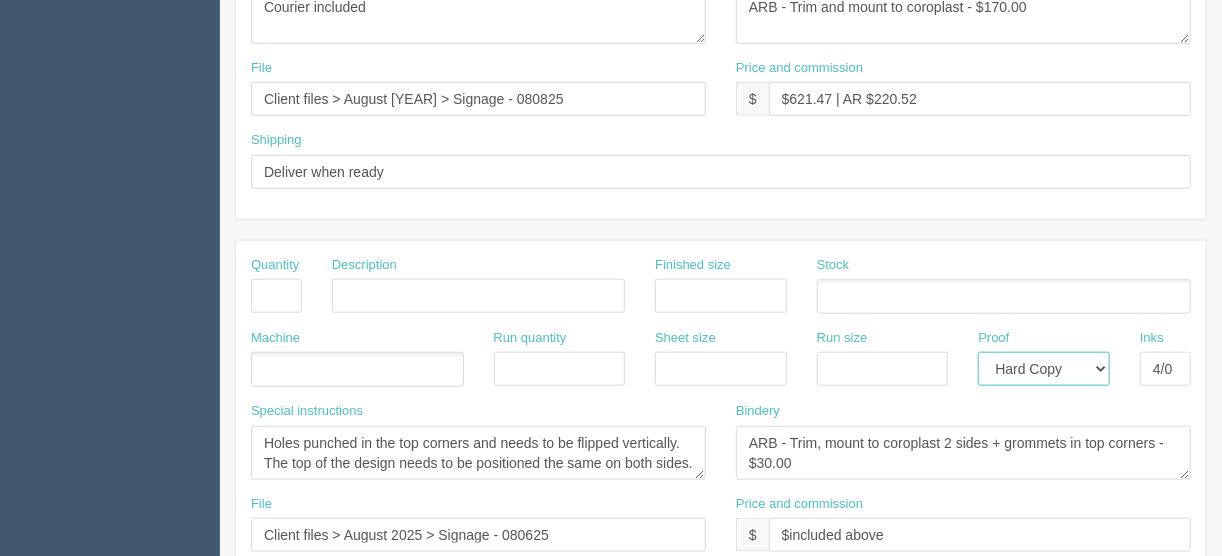 select 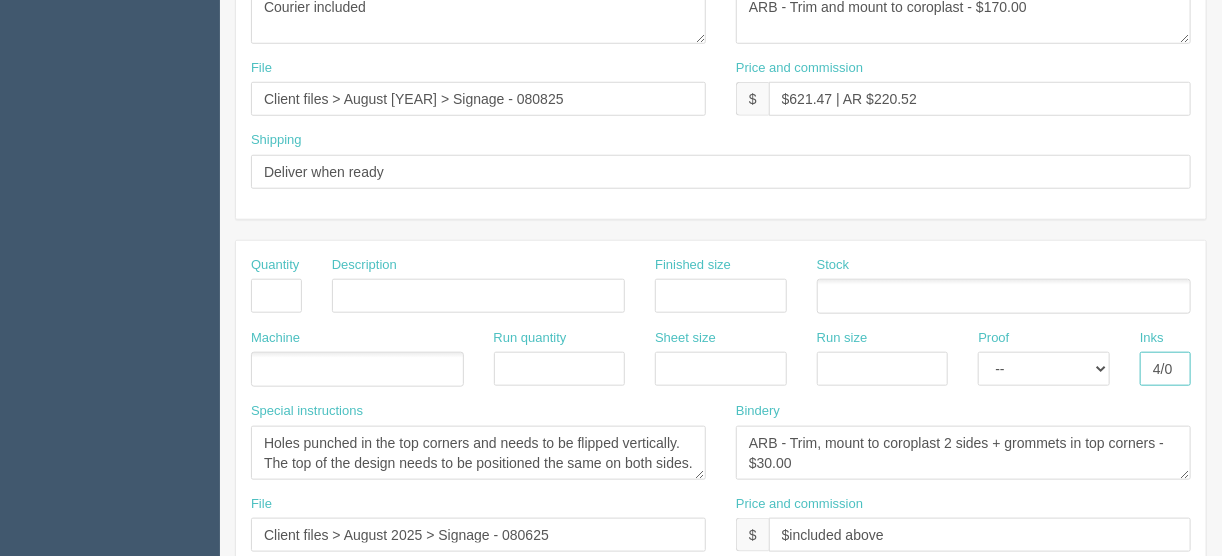 drag, startPoint x: 1152, startPoint y: 364, endPoint x: 1210, endPoint y: 358, distance: 58.30952 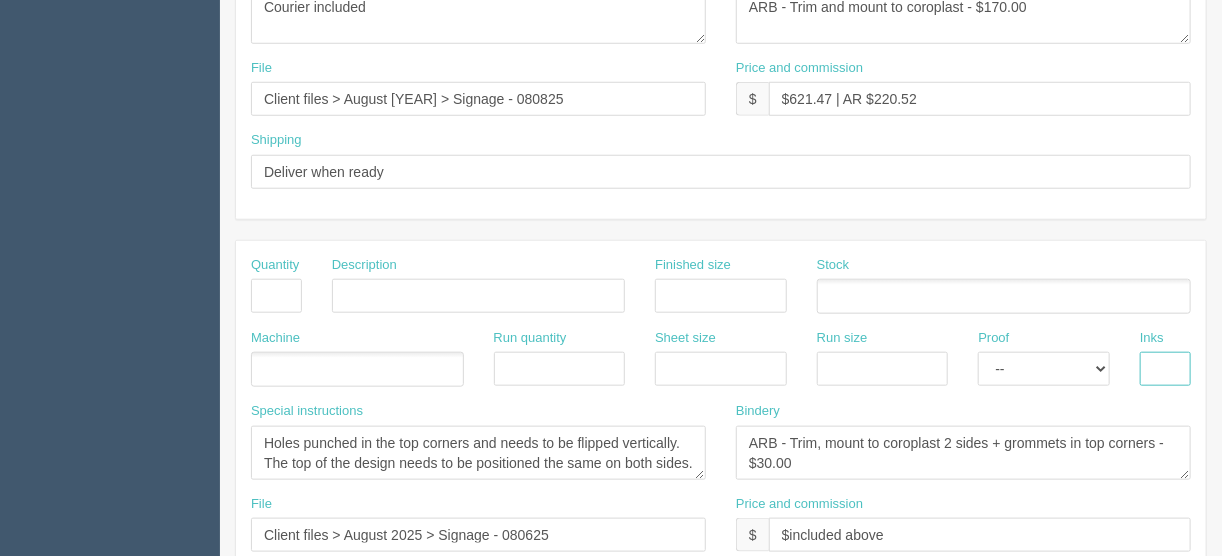 type 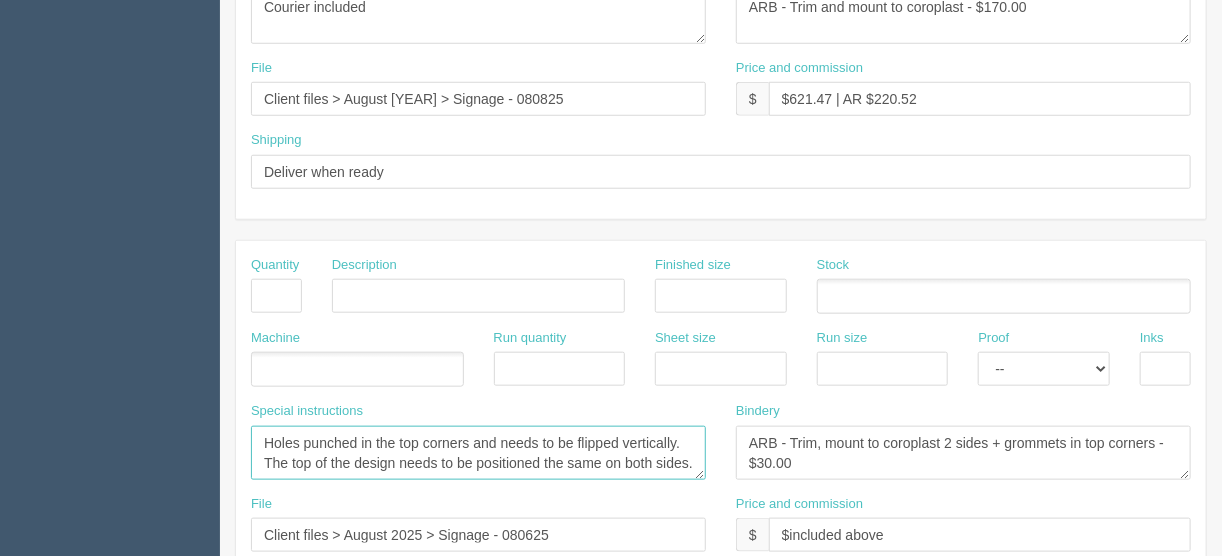 drag, startPoint x: 264, startPoint y: 434, endPoint x: 752, endPoint y: 488, distance: 490.9786 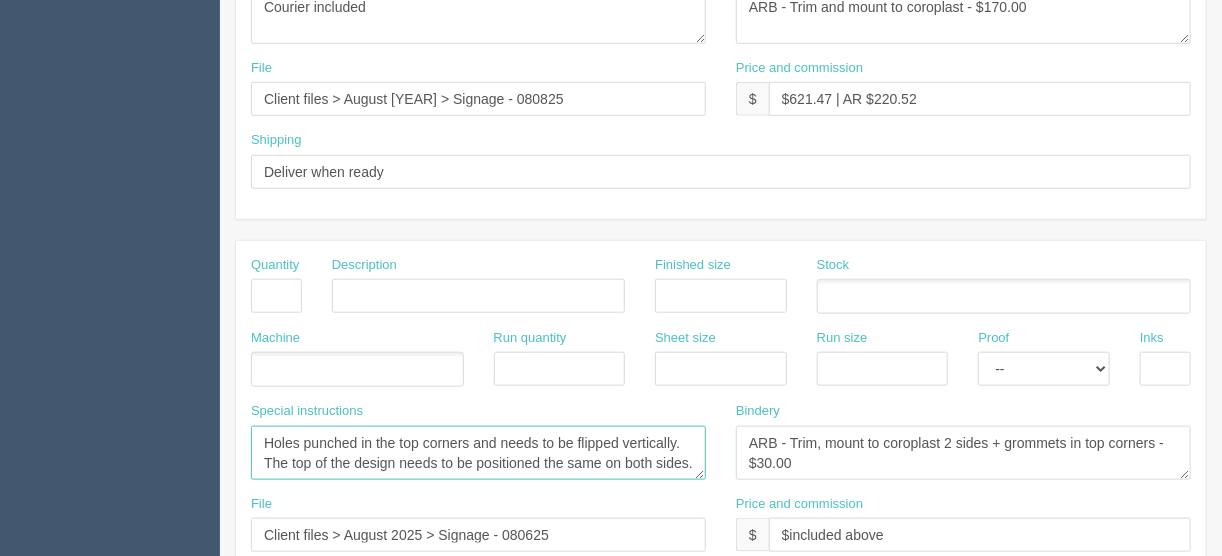 drag, startPoint x: 260, startPoint y: 431, endPoint x: 789, endPoint y: 438, distance: 529.0463 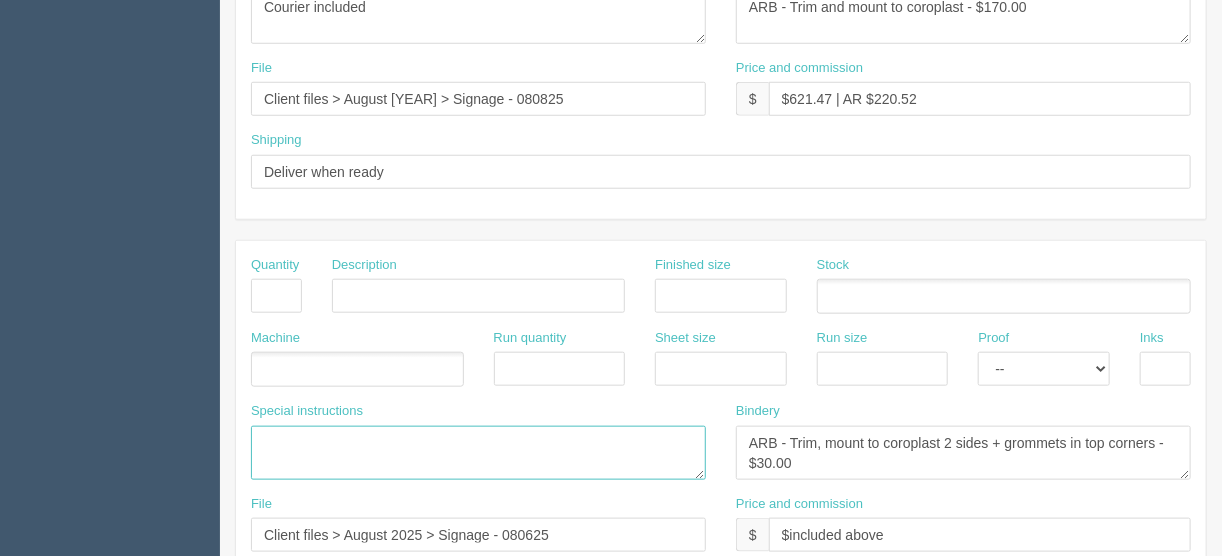 type 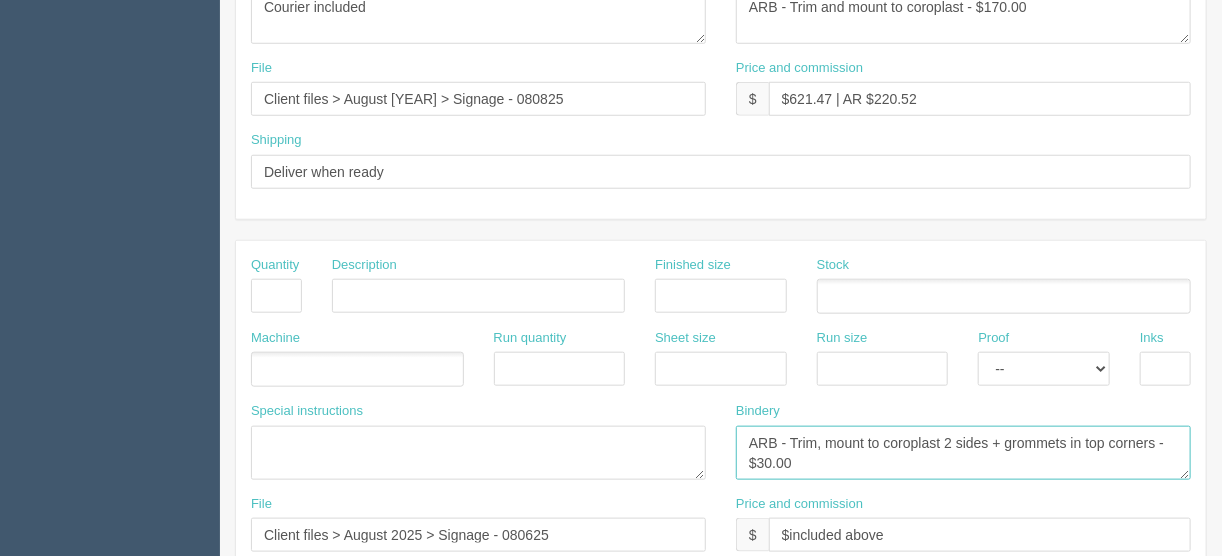 drag, startPoint x: 754, startPoint y: 451, endPoint x: 673, endPoint y: 417, distance: 87.84646 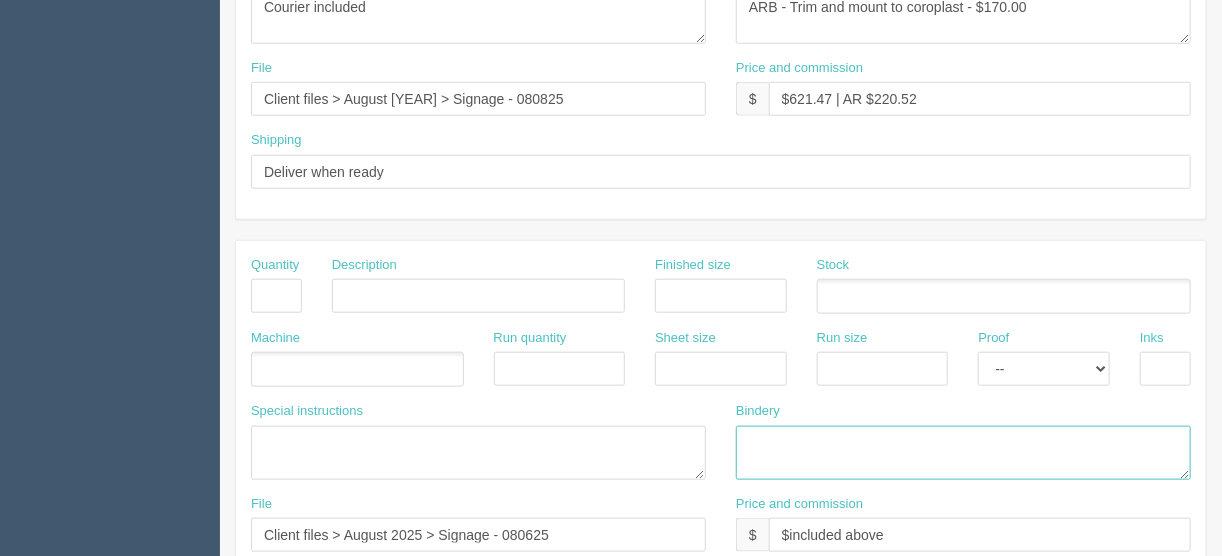 type 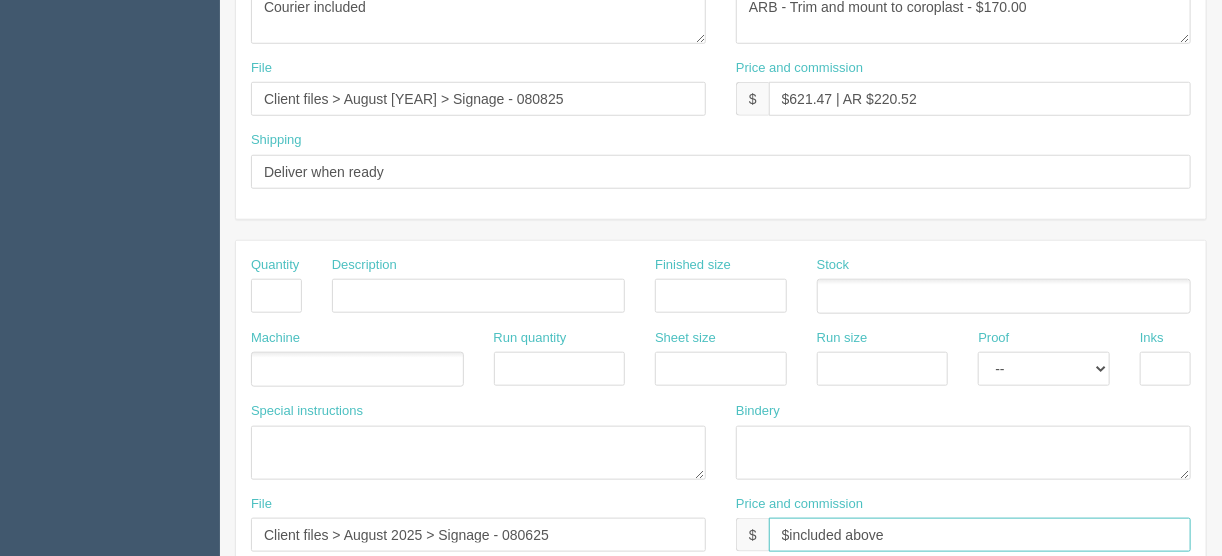 drag, startPoint x: 906, startPoint y: 524, endPoint x: 607, endPoint y: 528, distance: 299.02676 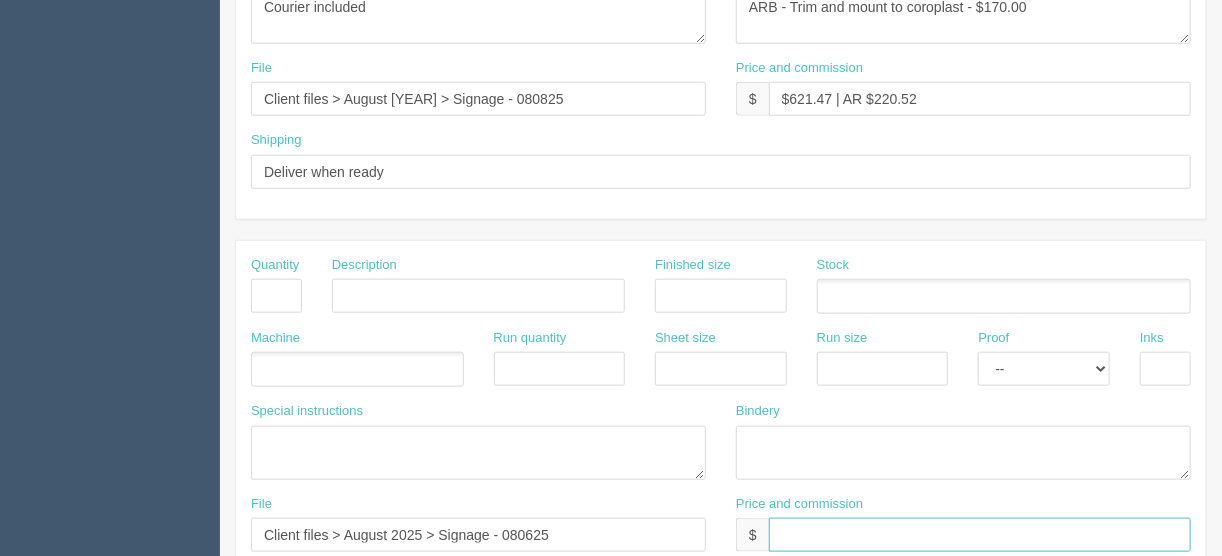 type 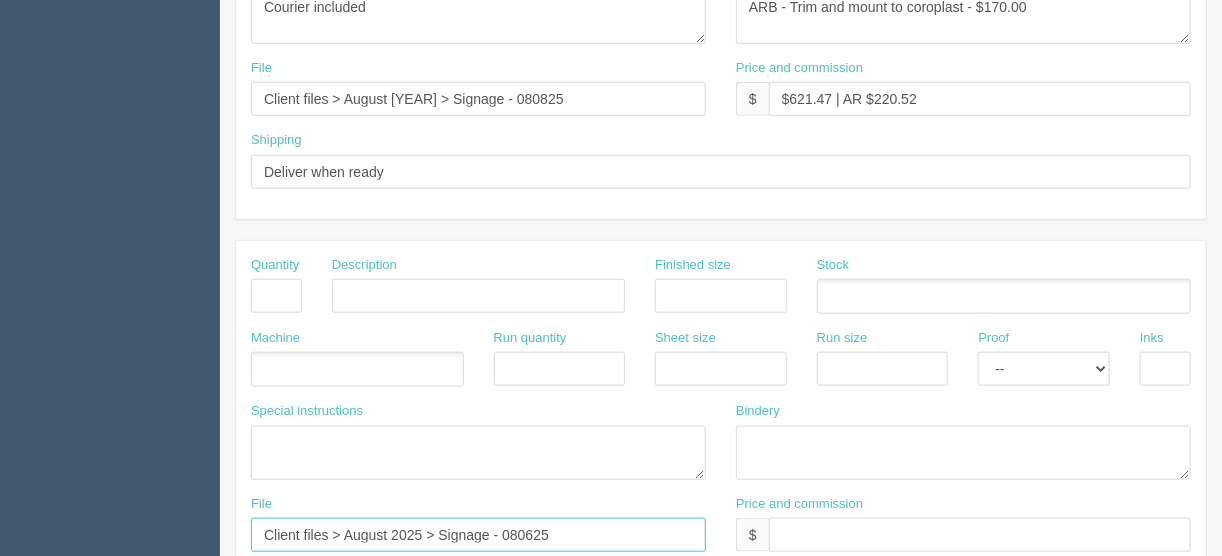 drag, startPoint x: 568, startPoint y: 525, endPoint x: 83, endPoint y: 529, distance: 485.01648 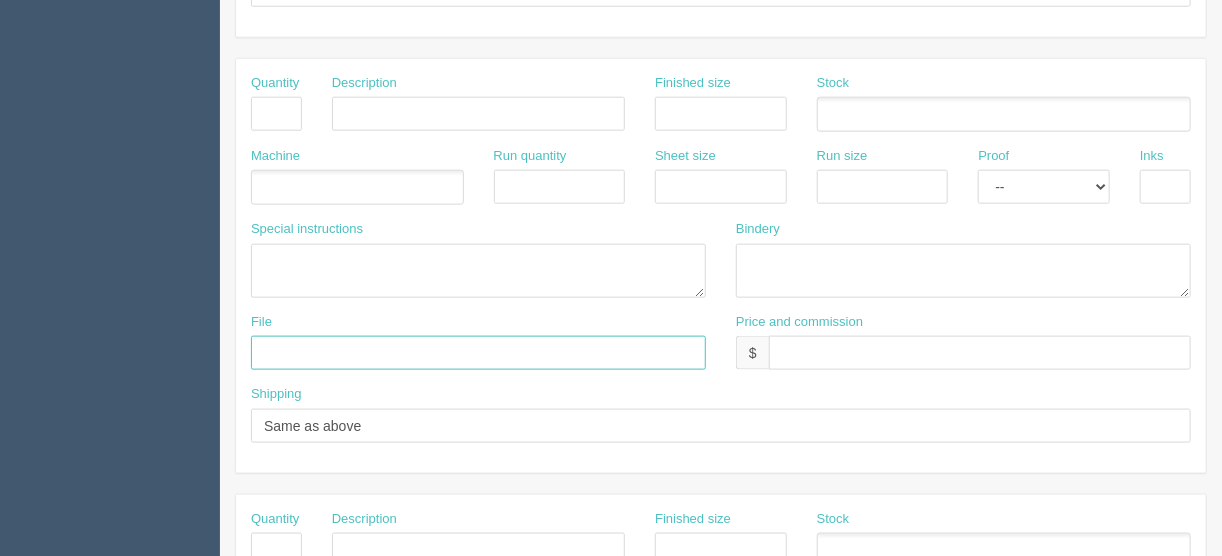 scroll, scrollTop: 880, scrollLeft: 0, axis: vertical 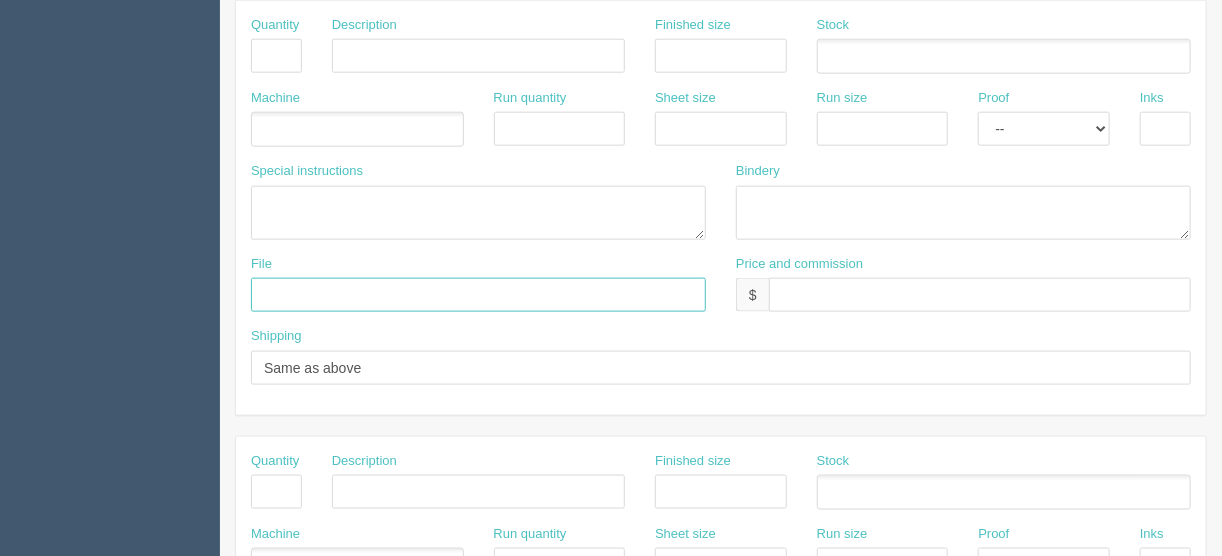type 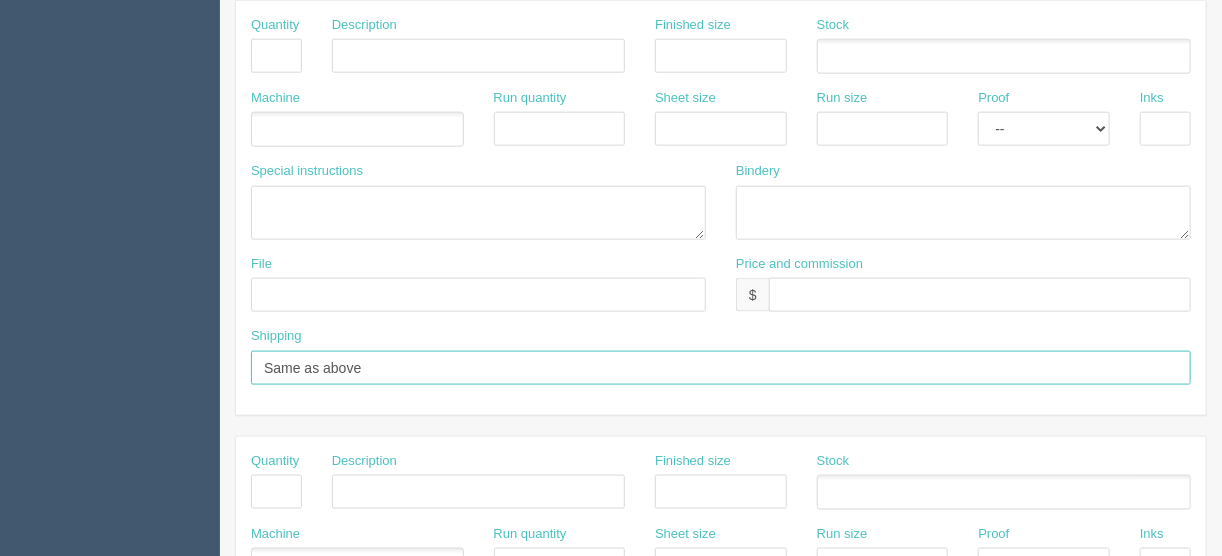 drag, startPoint x: 188, startPoint y: 352, endPoint x: 179, endPoint y: 343, distance: 12.727922 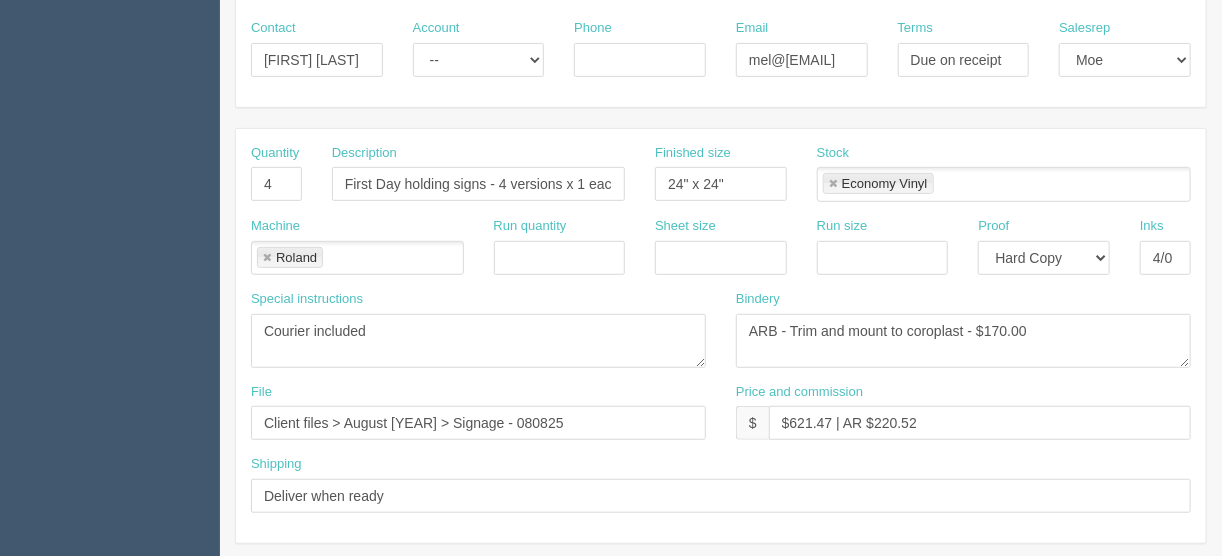 scroll, scrollTop: 289, scrollLeft: 0, axis: vertical 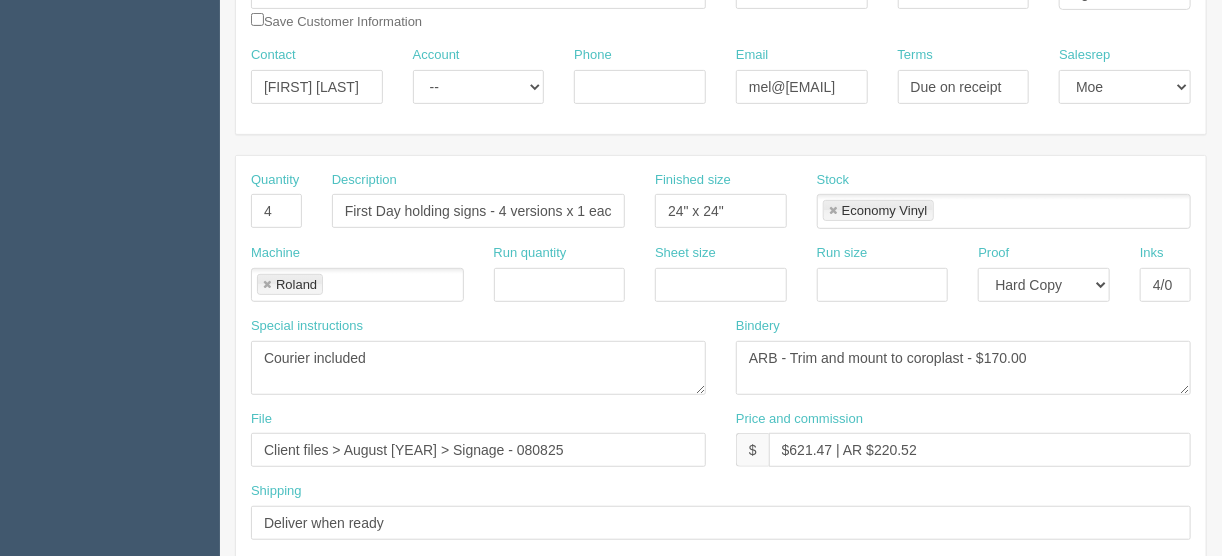 type 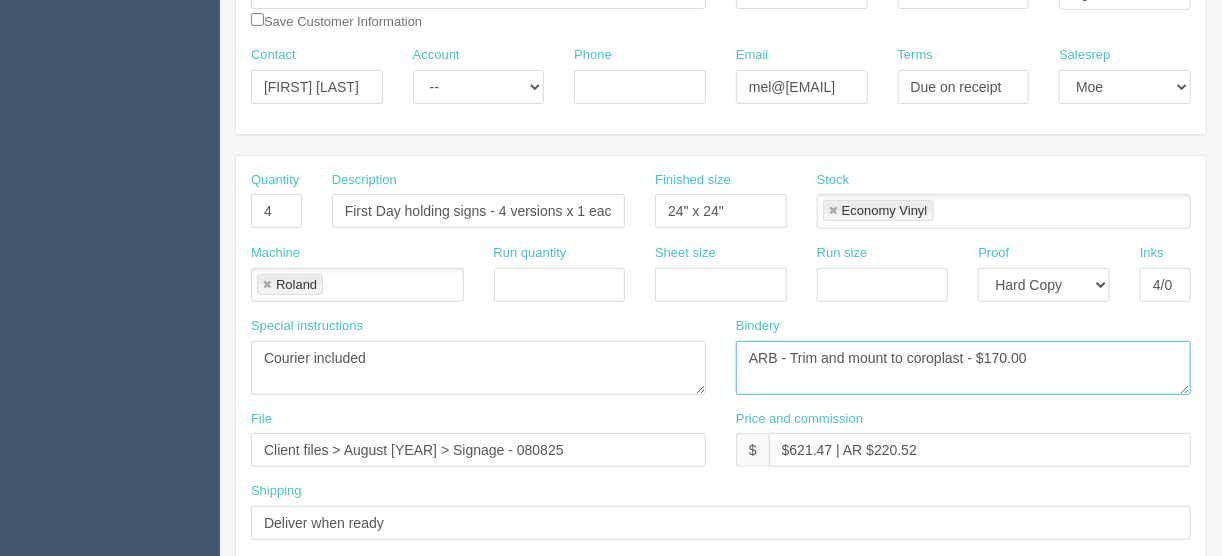 click on "ARB - Trim and mount to coroplast - $170.00" at bounding box center [963, 368] 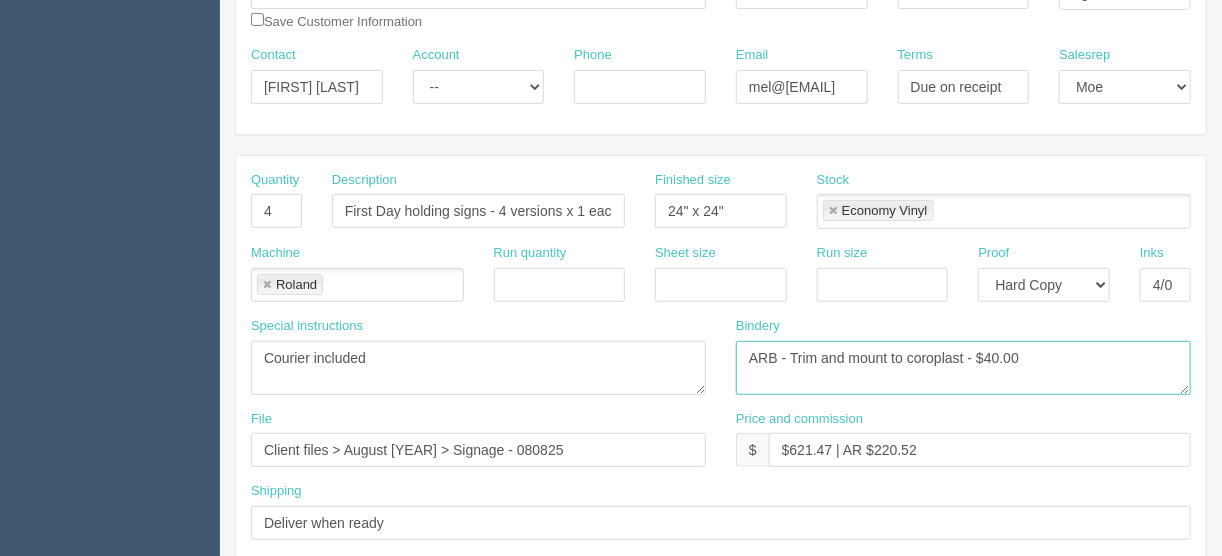 type on "ARB - Trim and mount to coroplast - $40.00" 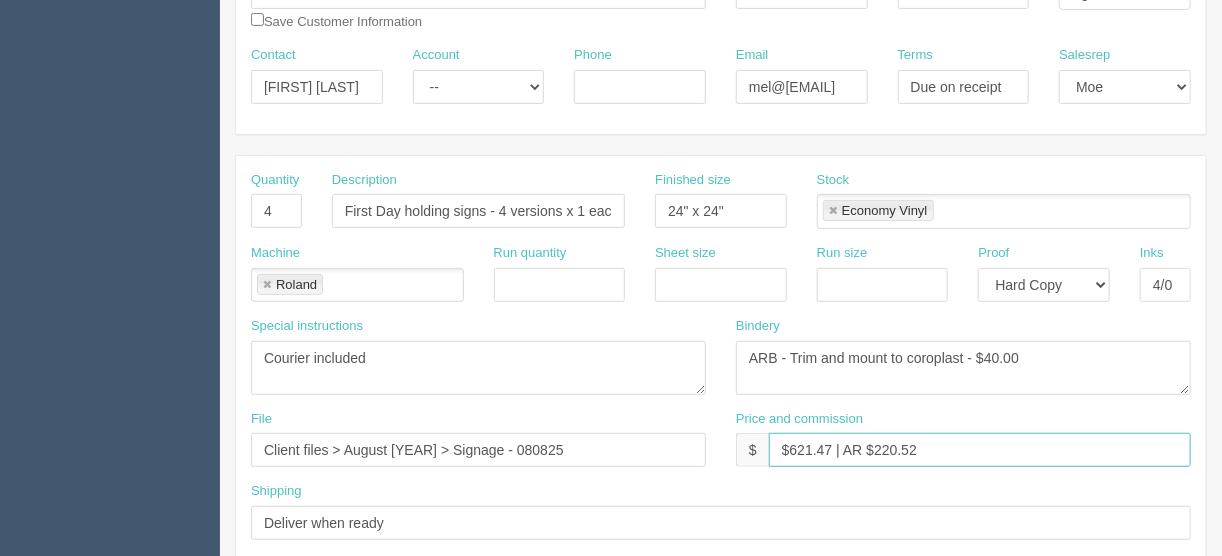 drag, startPoint x: 830, startPoint y: 443, endPoint x: 791, endPoint y: 443, distance: 39 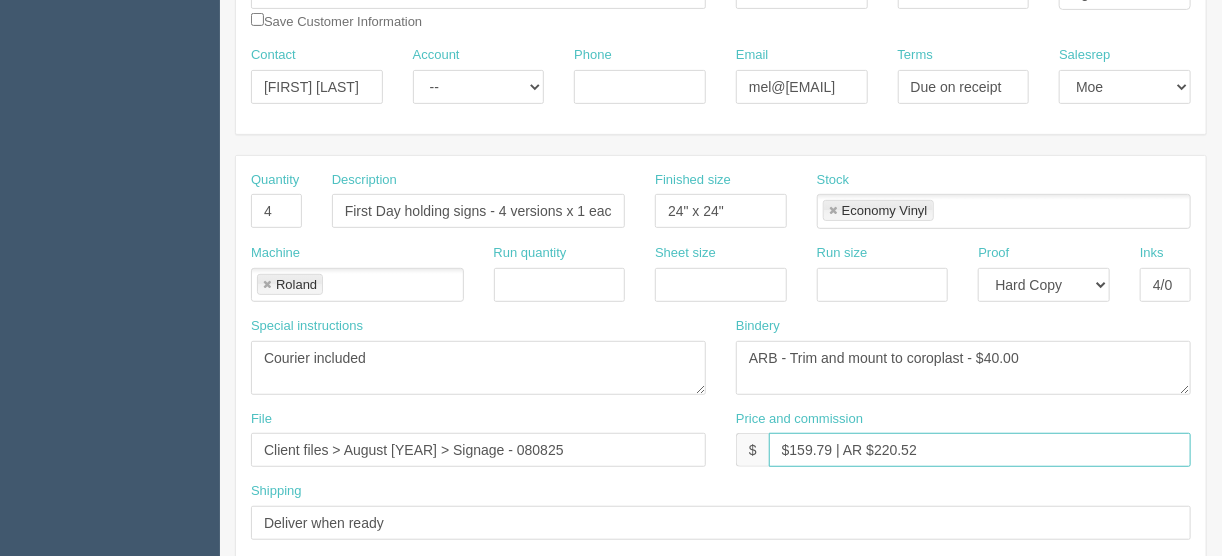 drag, startPoint x: 933, startPoint y: 446, endPoint x: 874, endPoint y: 445, distance: 59.008472 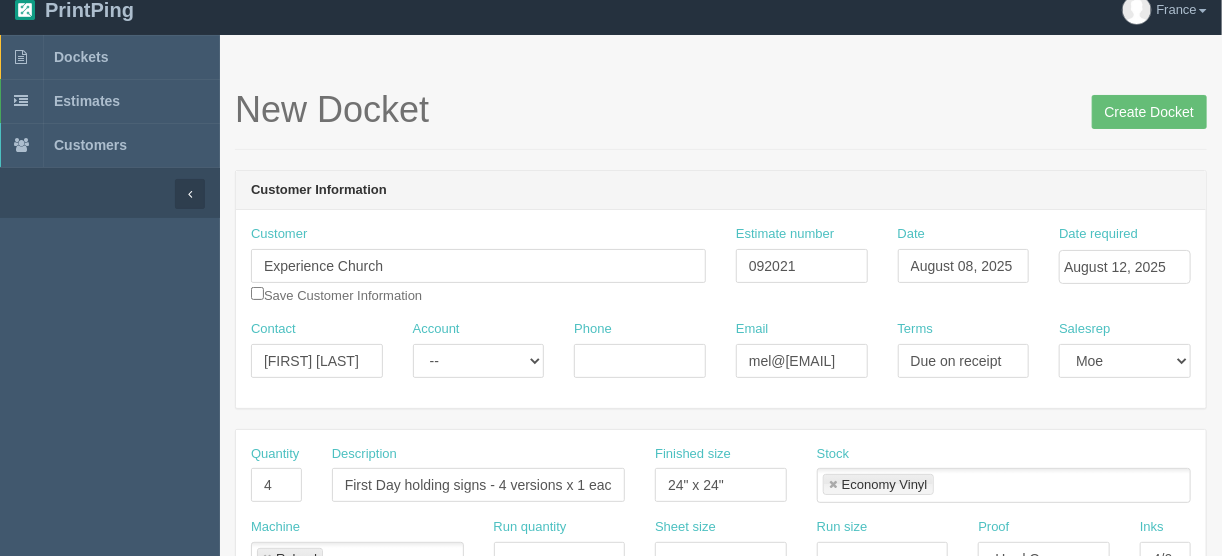 scroll, scrollTop: 0, scrollLeft: 0, axis: both 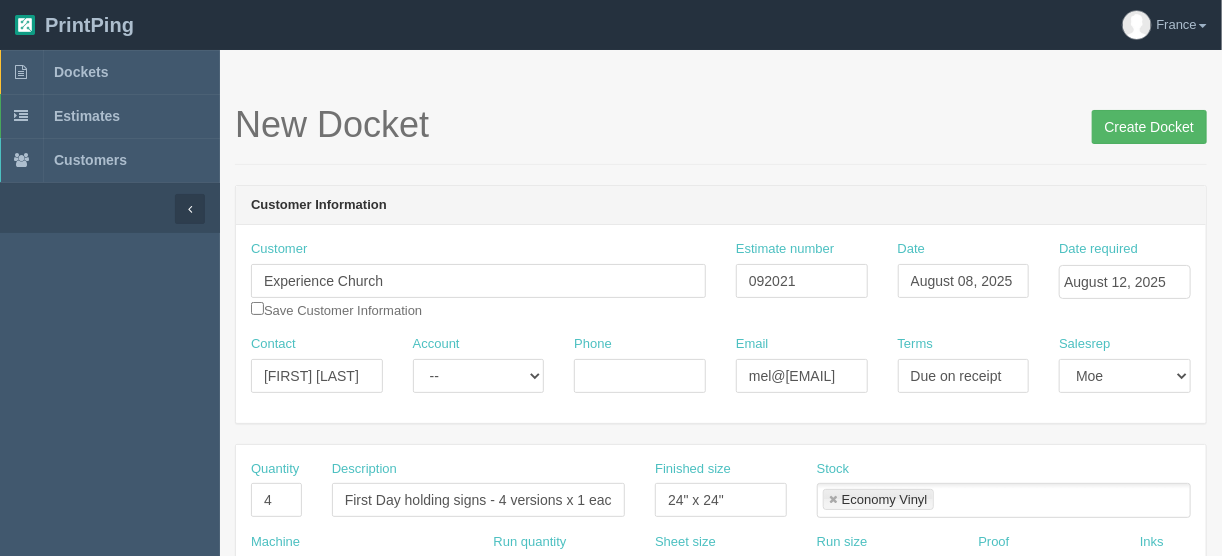 type on "$159.79 | AR $56.70" 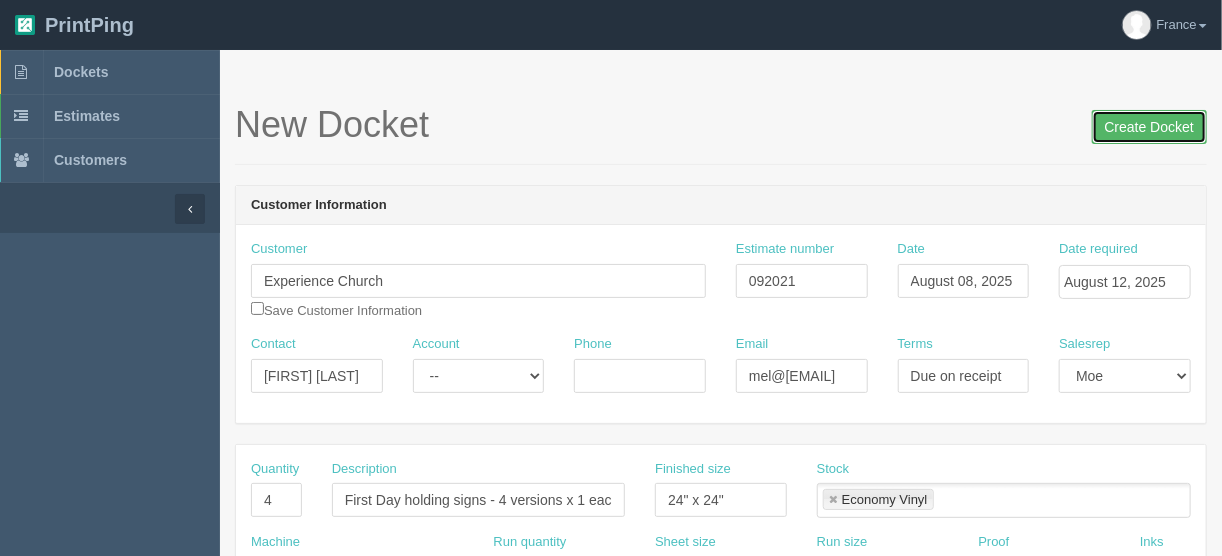click on "Create Docket" at bounding box center (1149, 127) 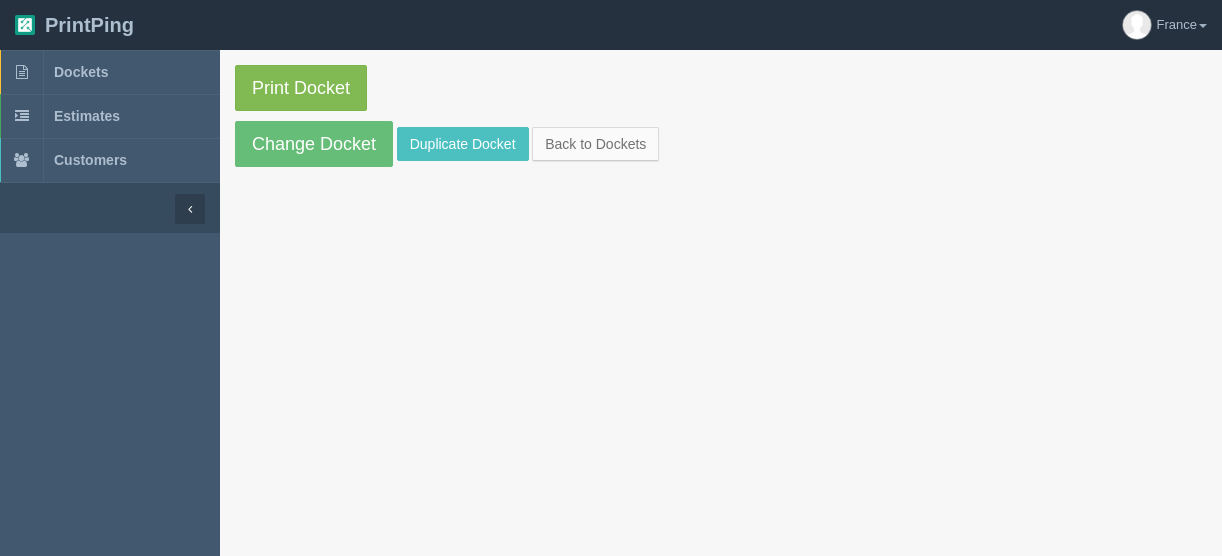 scroll, scrollTop: 0, scrollLeft: 0, axis: both 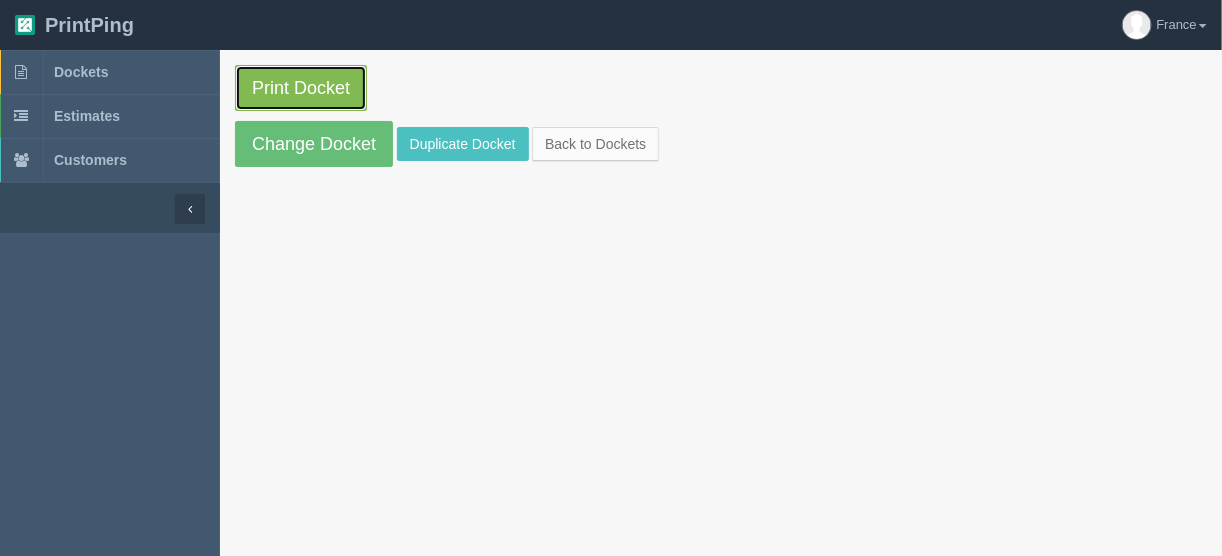 click on "Print Docket" at bounding box center [301, 88] 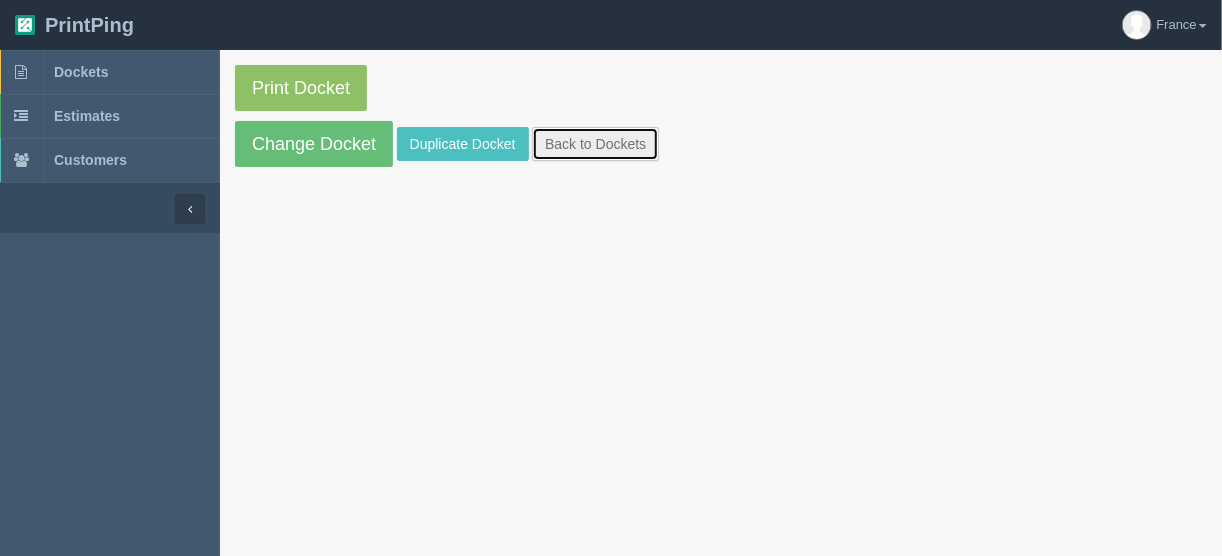 click on "Back to Dockets" at bounding box center [595, 144] 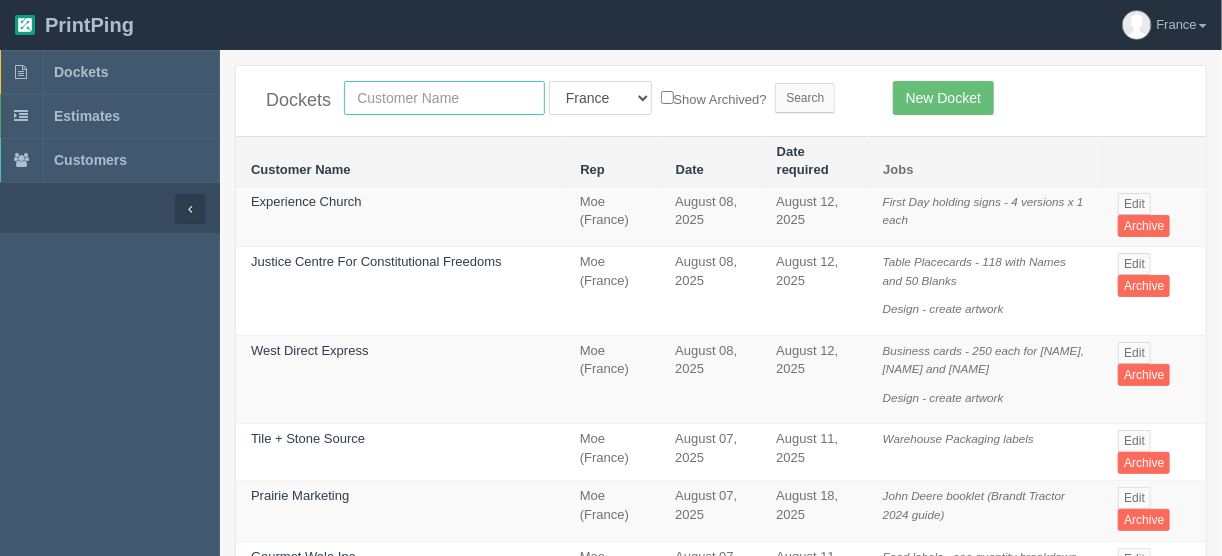click at bounding box center (444, 98) 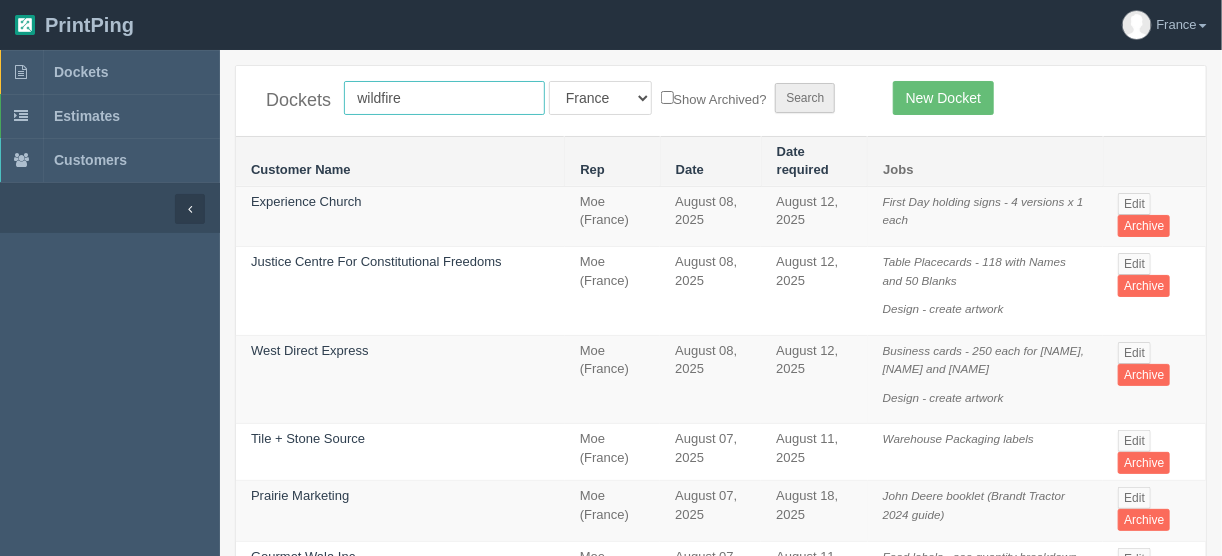 type on "wildfire" 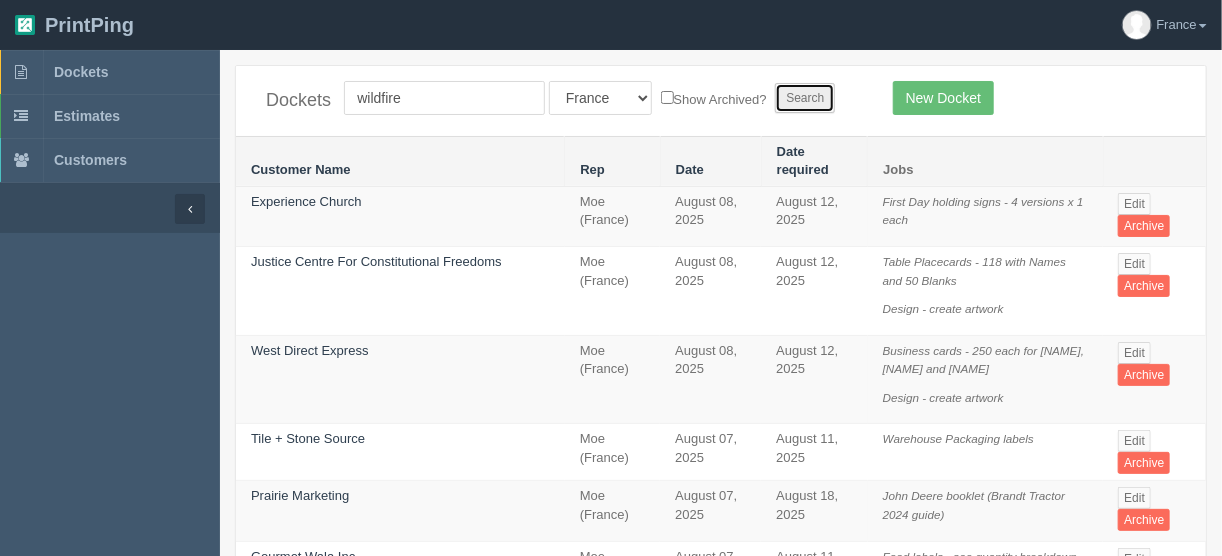 click on "Search" at bounding box center (805, 98) 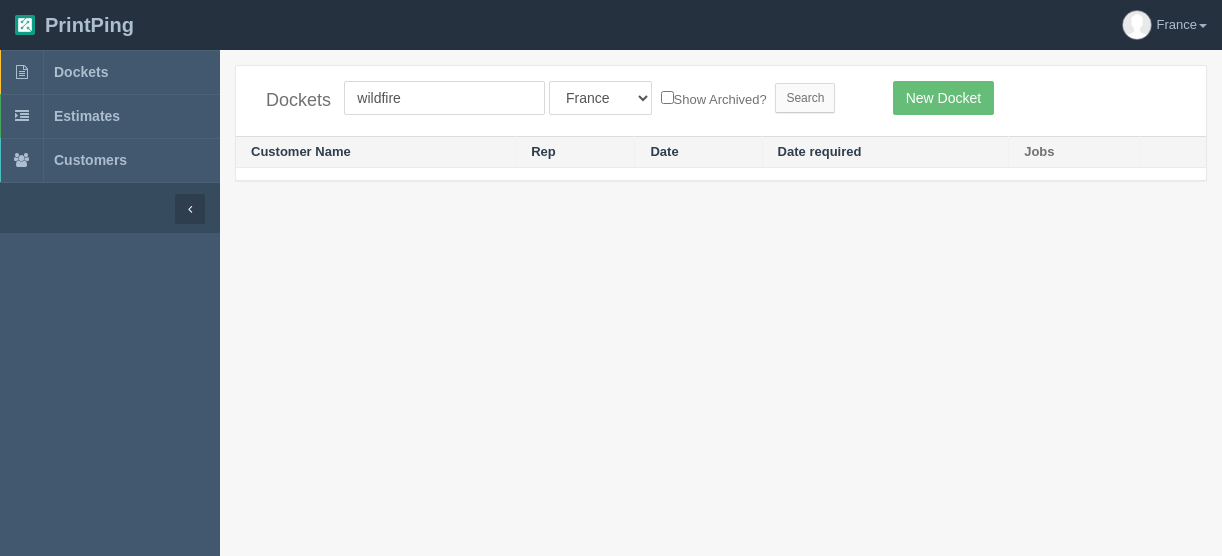 scroll, scrollTop: 0, scrollLeft: 0, axis: both 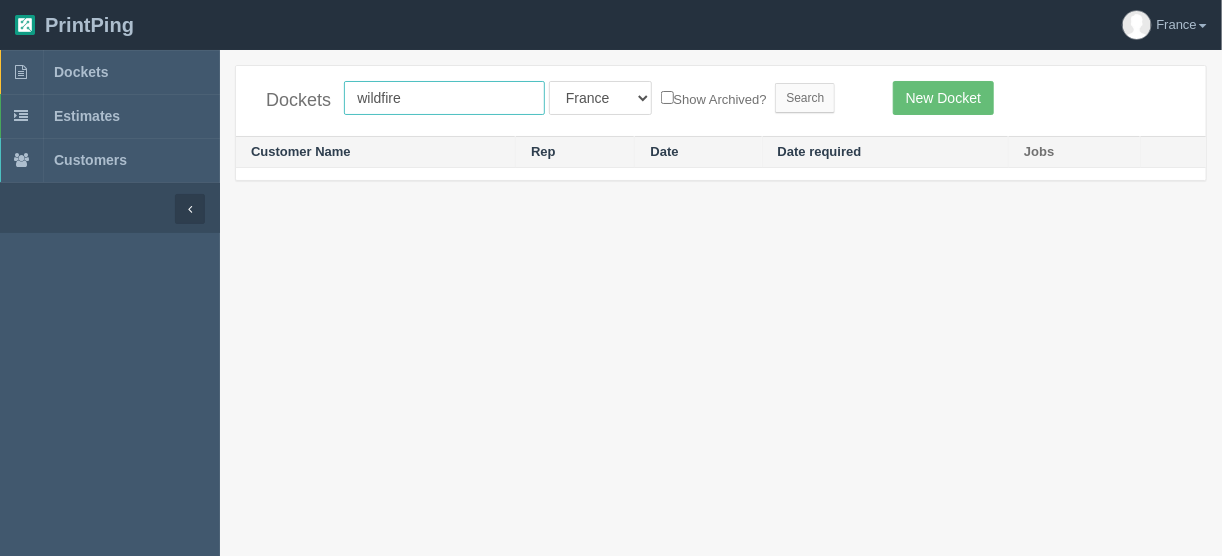 drag, startPoint x: 416, startPoint y: 96, endPoint x: 331, endPoint y: 71, distance: 88.60023 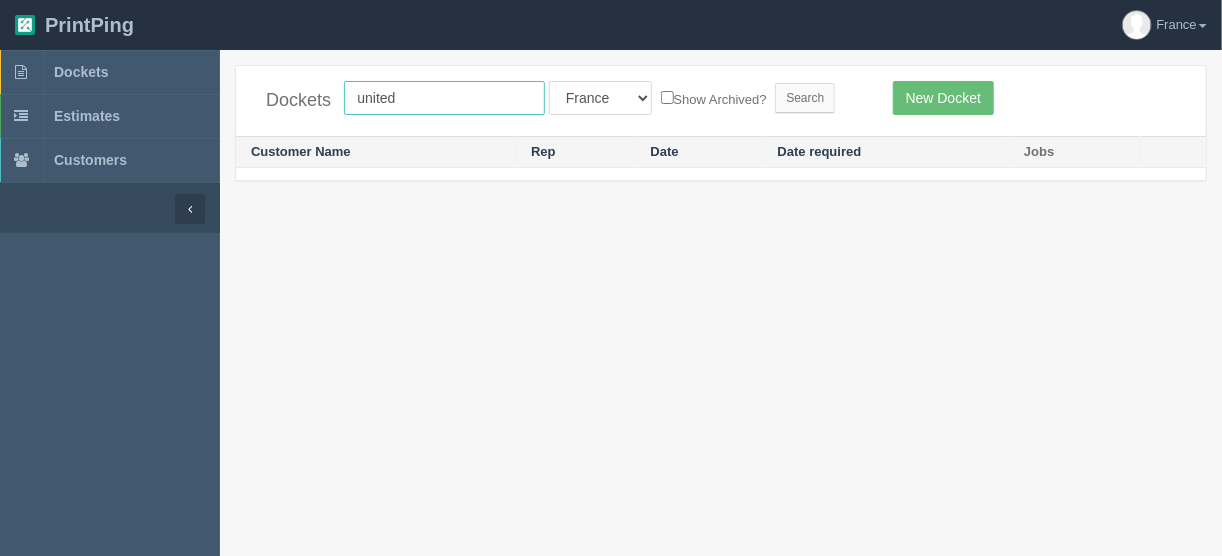 type on "united c" 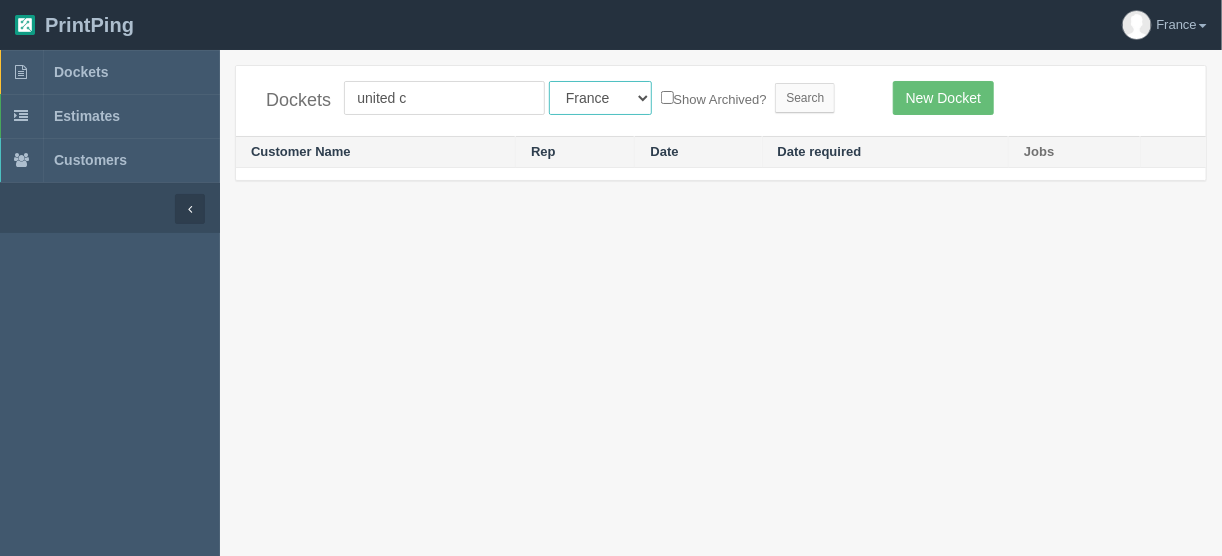 click on "All Users
Ali
Ali Test 1
Aly
Amy
Ankit
Arif
Brandon
Dan
France
Greg
Jim
Mark
Matthew
Mehmud
Mikayla
Moe
Phil
Rebecca
Sam
Stacy
Steve
Viki
Zach
Zack
Zunaid" at bounding box center [600, 98] 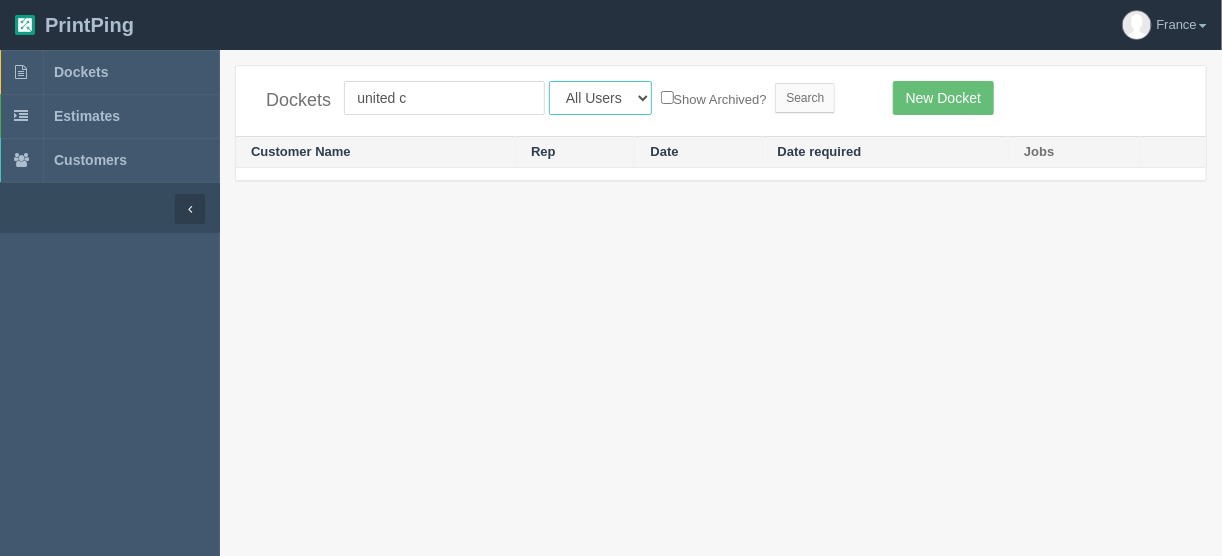 click on "All Users
Ali
Ali Test 1
Aly
Amy
Ankit
Arif
Brandon
Dan
France
Greg
Jim
Mark
Matthew
Mehmud
Mikayla
Moe
Phil
Rebecca
Sam
Stacy
Steve
Viki
Zach
Zack
Zunaid" at bounding box center (600, 98) 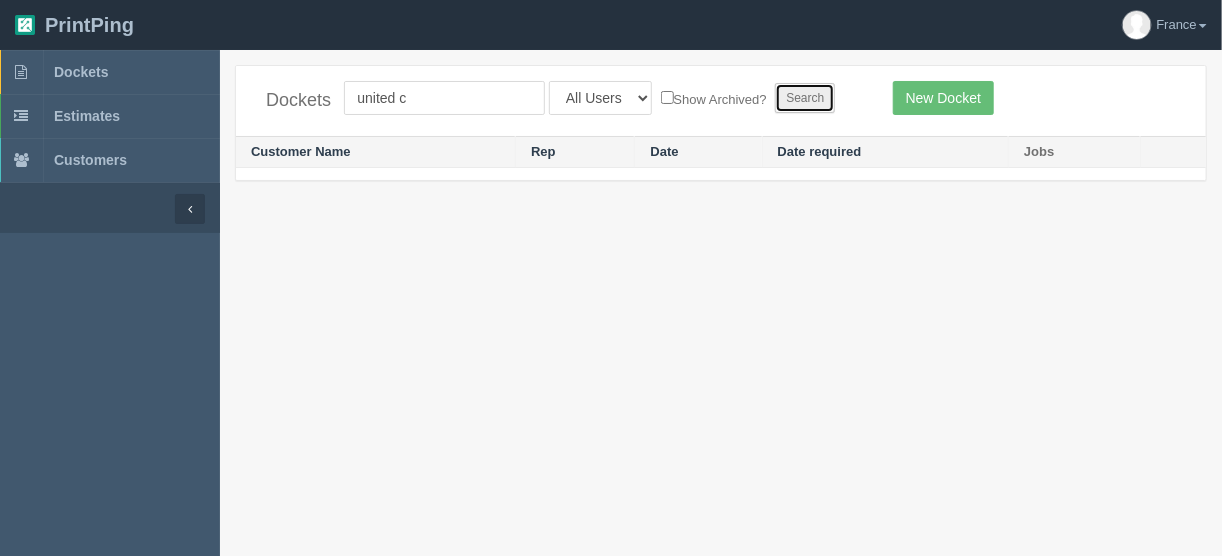 click on "Search" at bounding box center (805, 98) 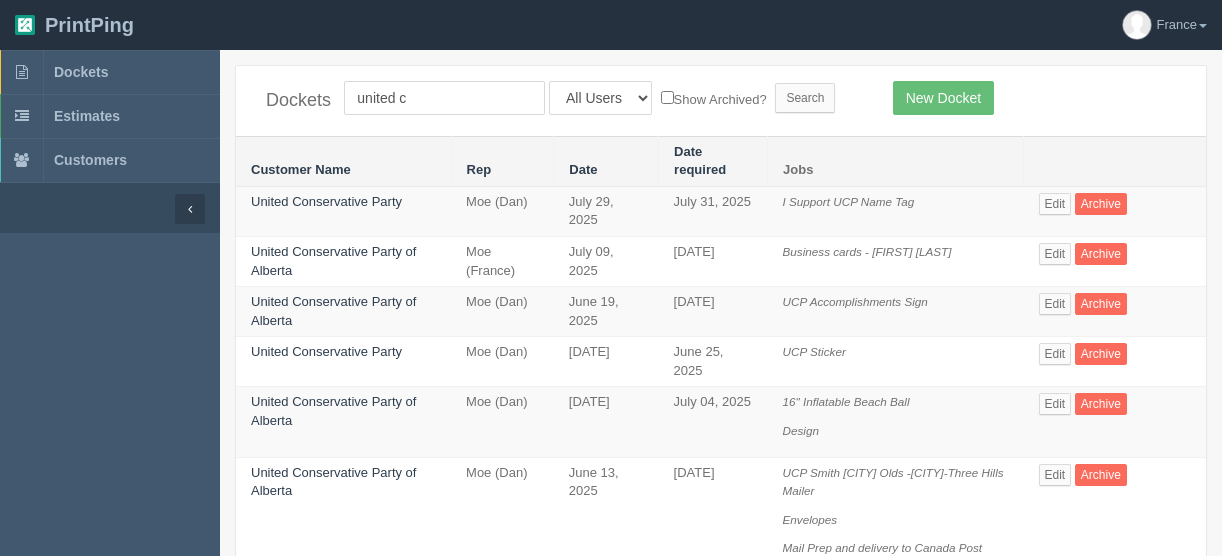 scroll, scrollTop: 0, scrollLeft: 0, axis: both 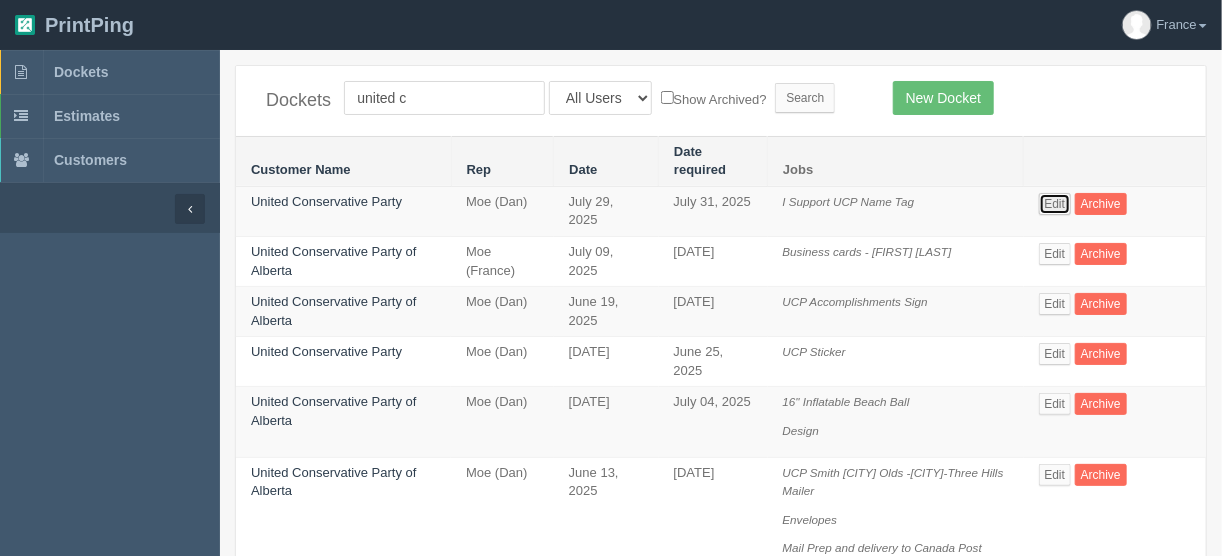 click on "Edit" at bounding box center (1055, 204) 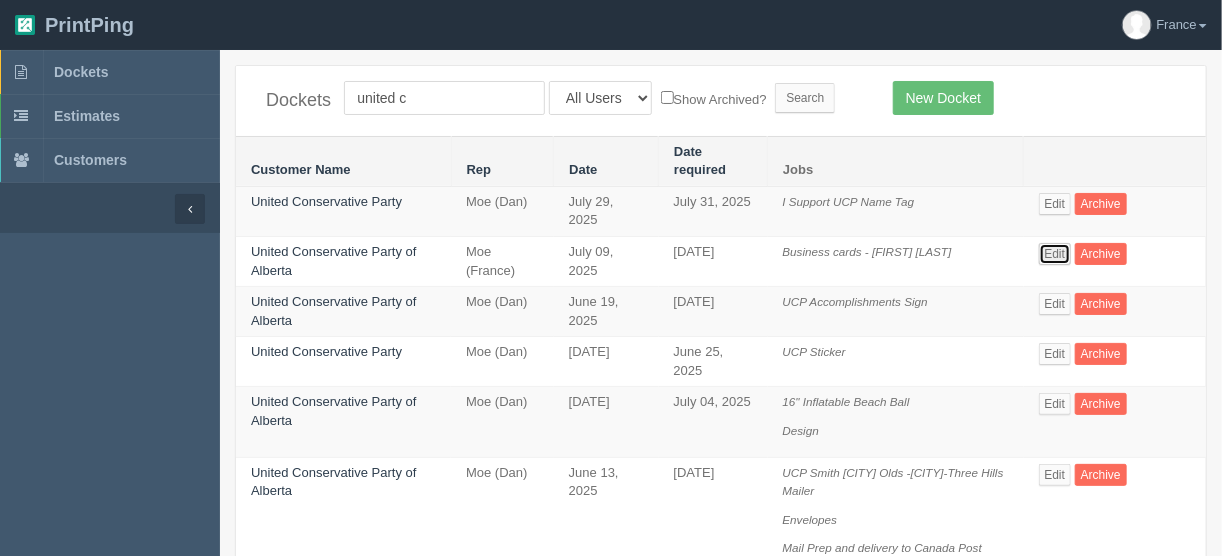 click on "Edit" at bounding box center [1055, 254] 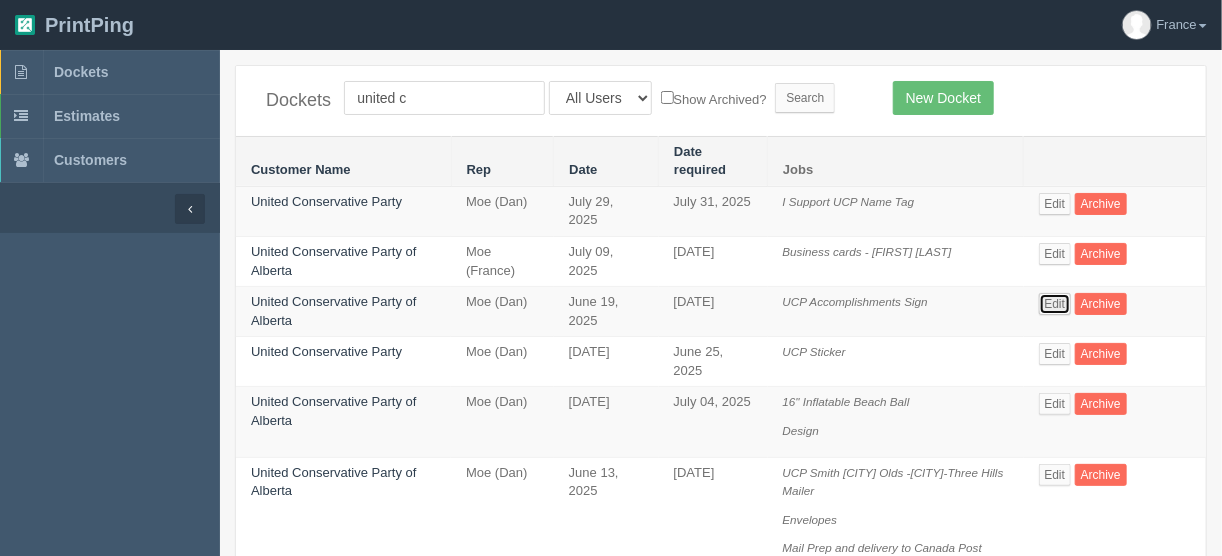 click on "Edit" at bounding box center [1055, 304] 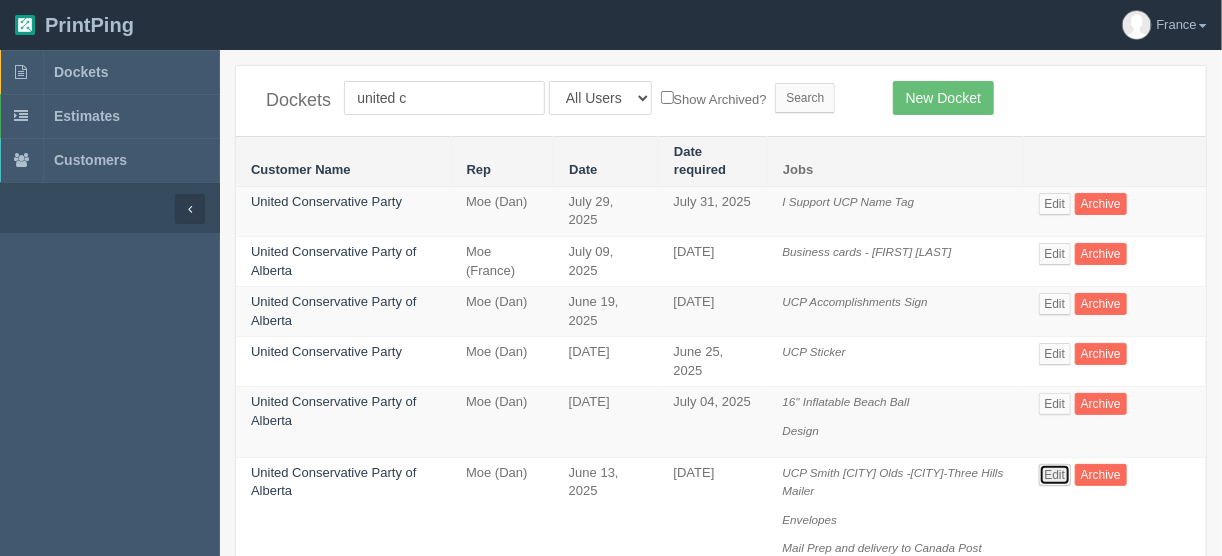 click on "Edit" at bounding box center [1055, 475] 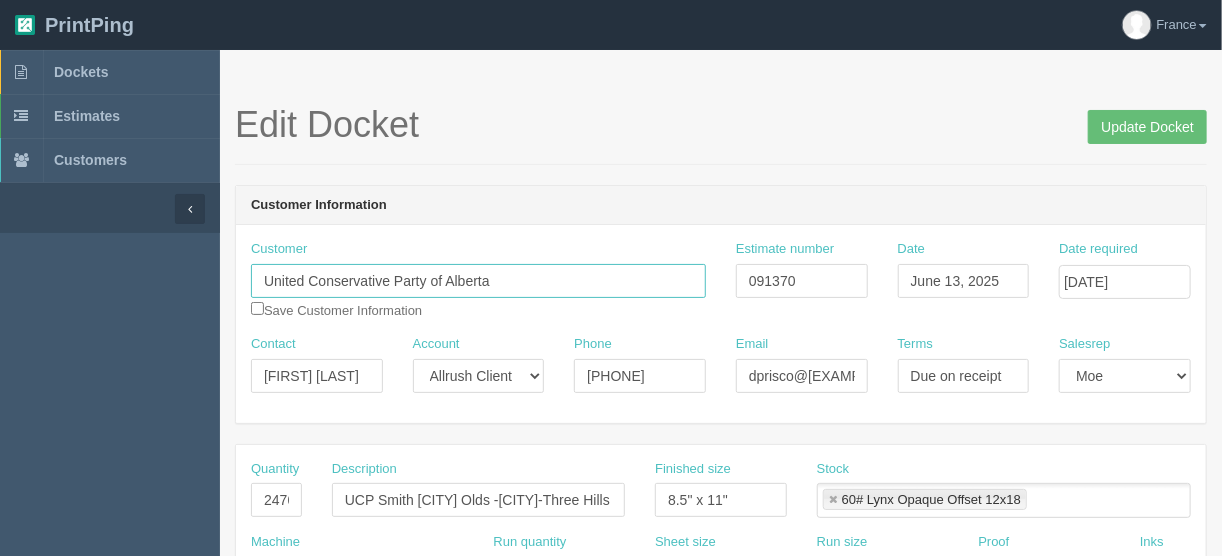 drag, startPoint x: 506, startPoint y: 281, endPoint x: 152, endPoint y: 280, distance: 354.0014 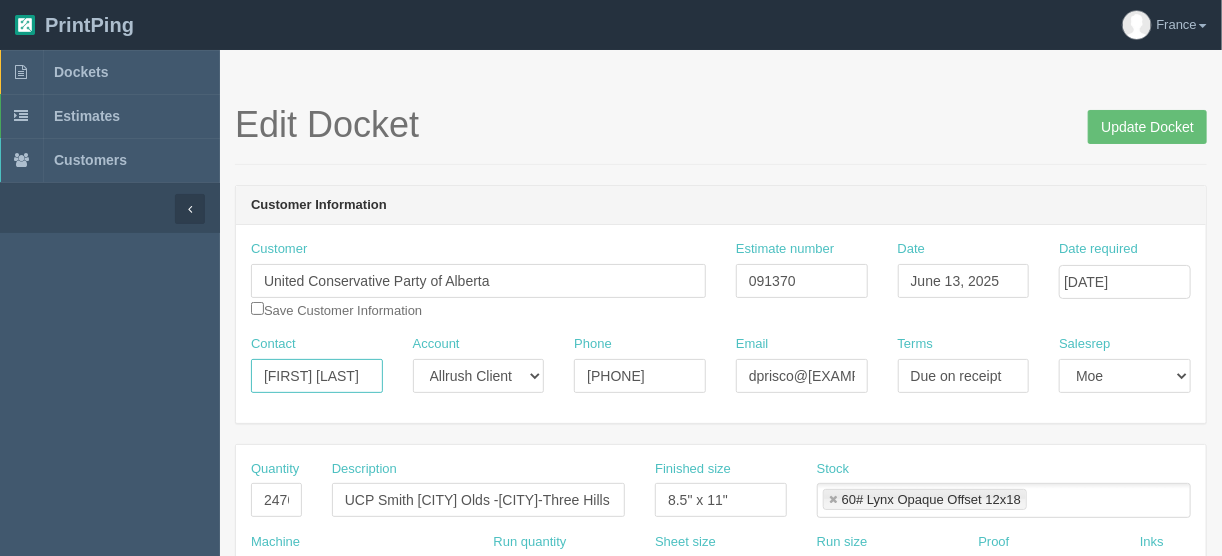 drag, startPoint x: 362, startPoint y: 377, endPoint x: 151, endPoint y: 386, distance: 211.19185 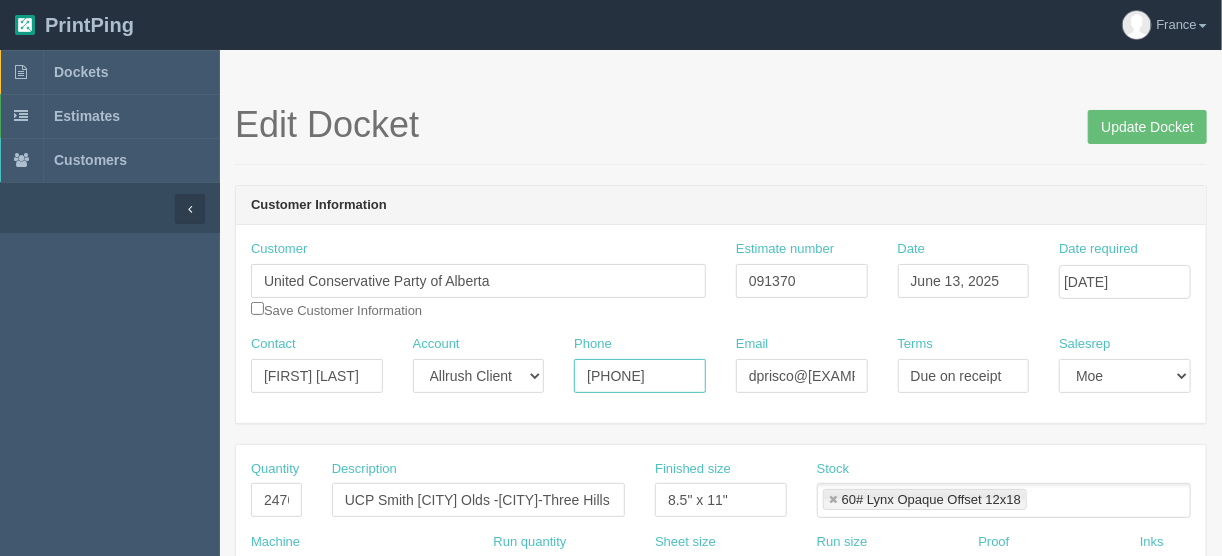 drag, startPoint x: 680, startPoint y: 372, endPoint x: 472, endPoint y: 396, distance: 209.38004 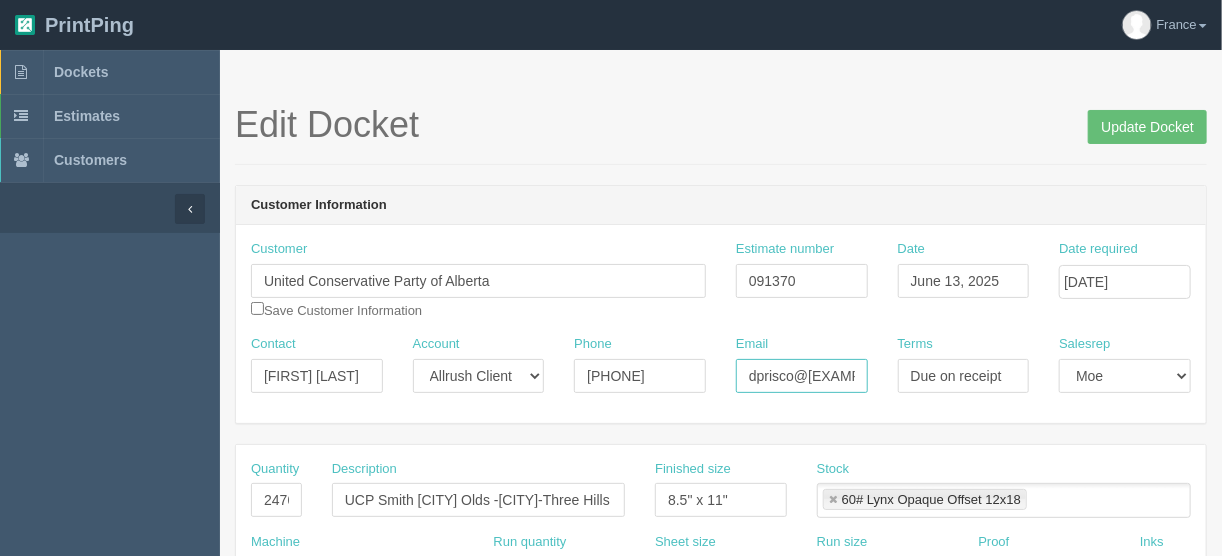scroll, scrollTop: 0, scrollLeft: 87, axis: horizontal 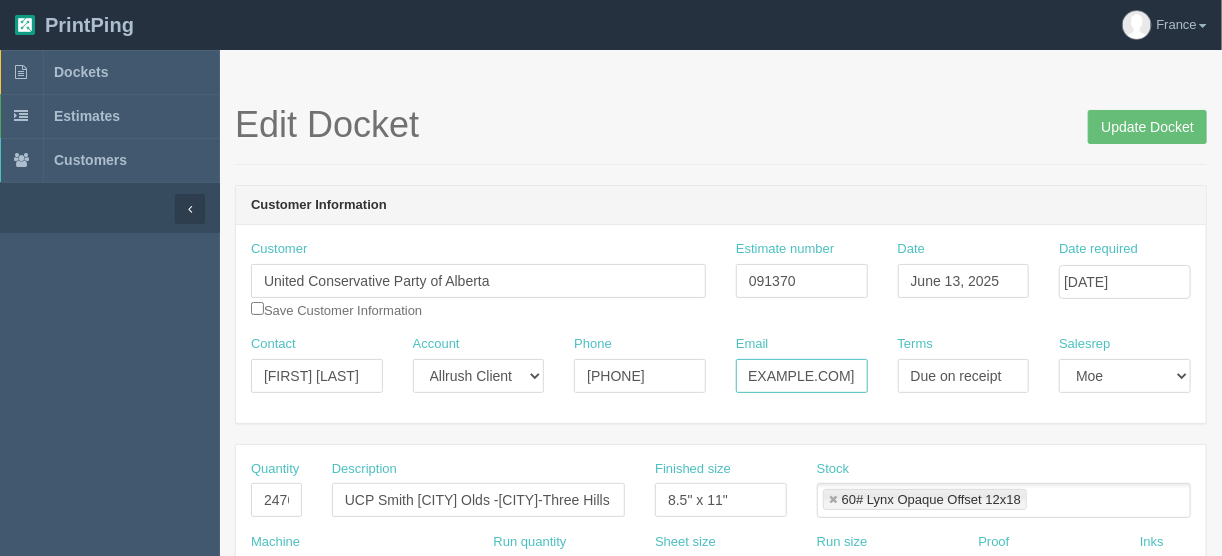 drag, startPoint x: 742, startPoint y: 375, endPoint x: 927, endPoint y: 350, distance: 186.68155 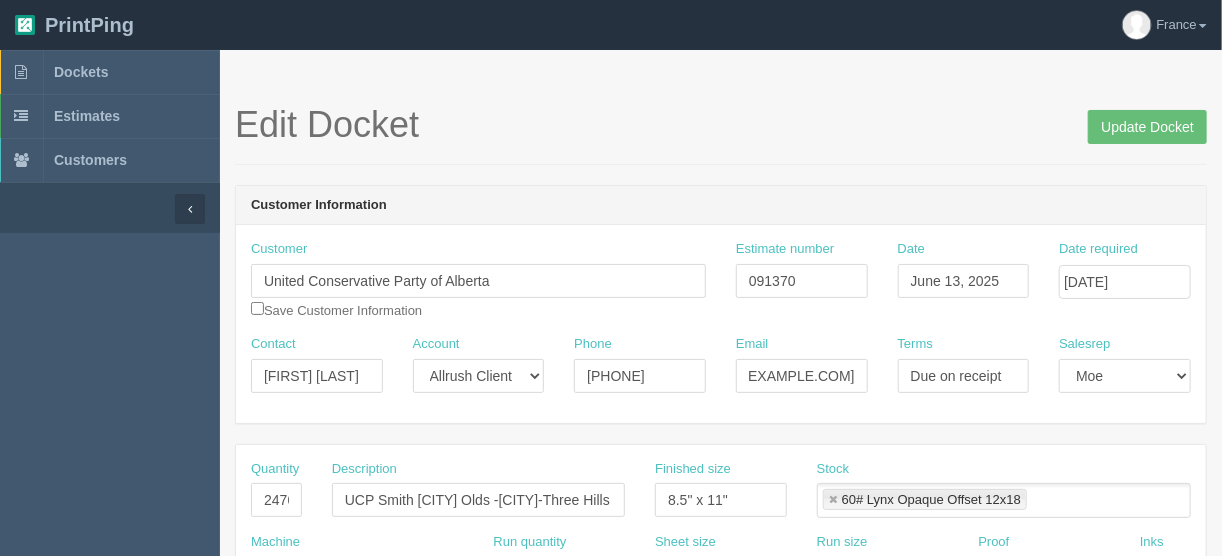 scroll, scrollTop: 0, scrollLeft: 0, axis: both 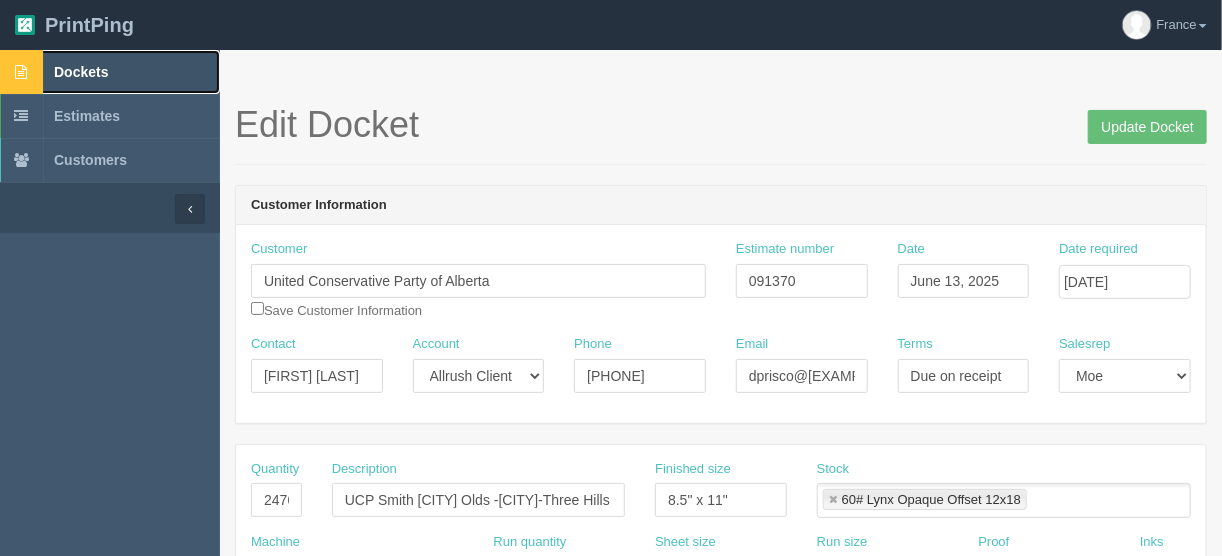 click on "Dockets" at bounding box center [81, 72] 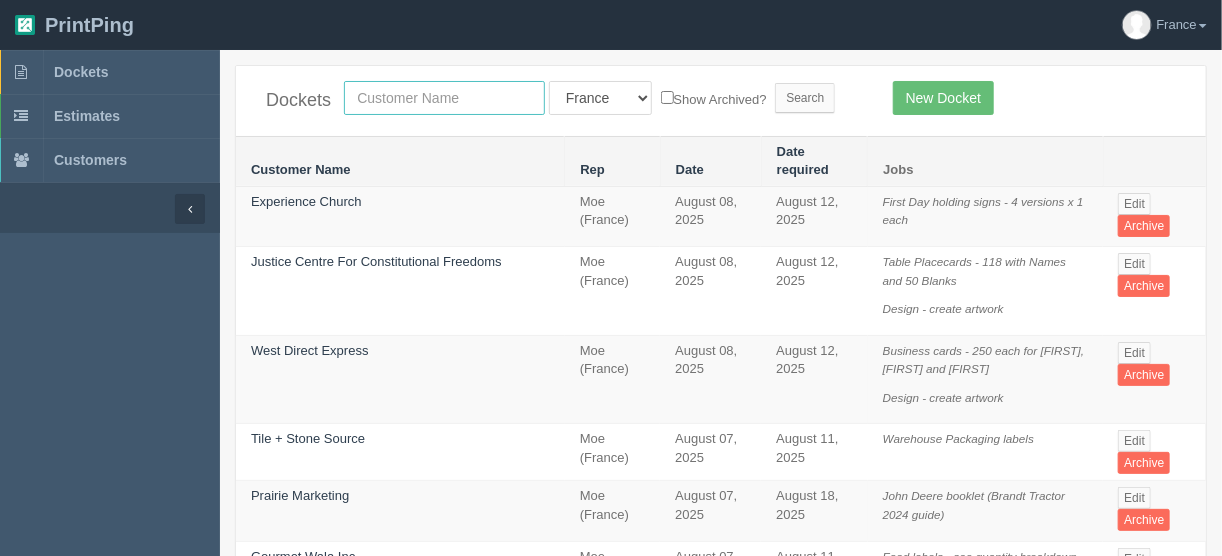 click at bounding box center [444, 98] 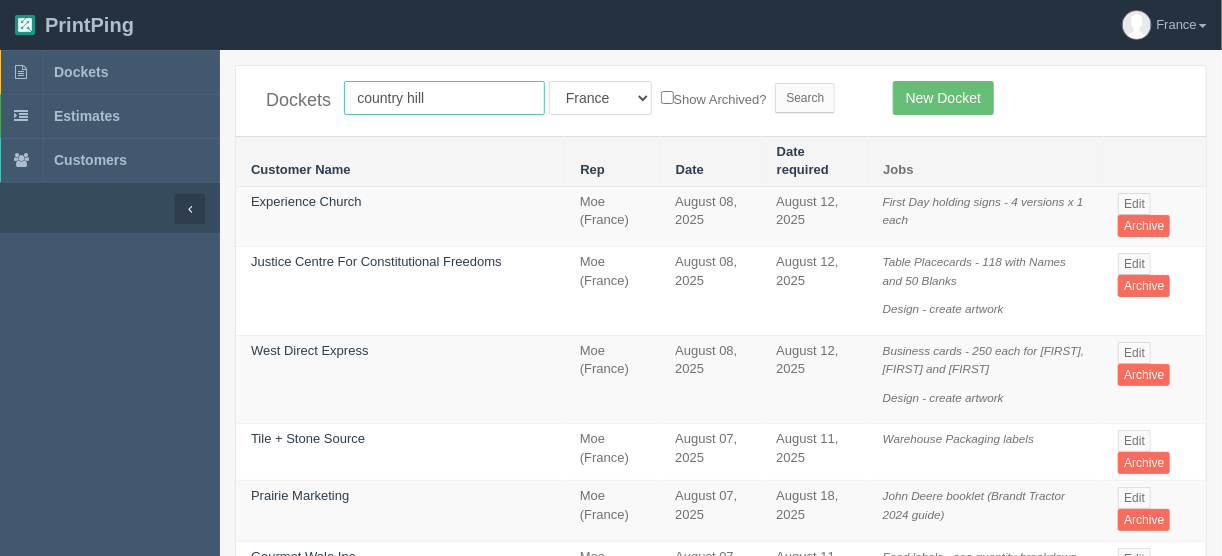type on "[LOCATION]" 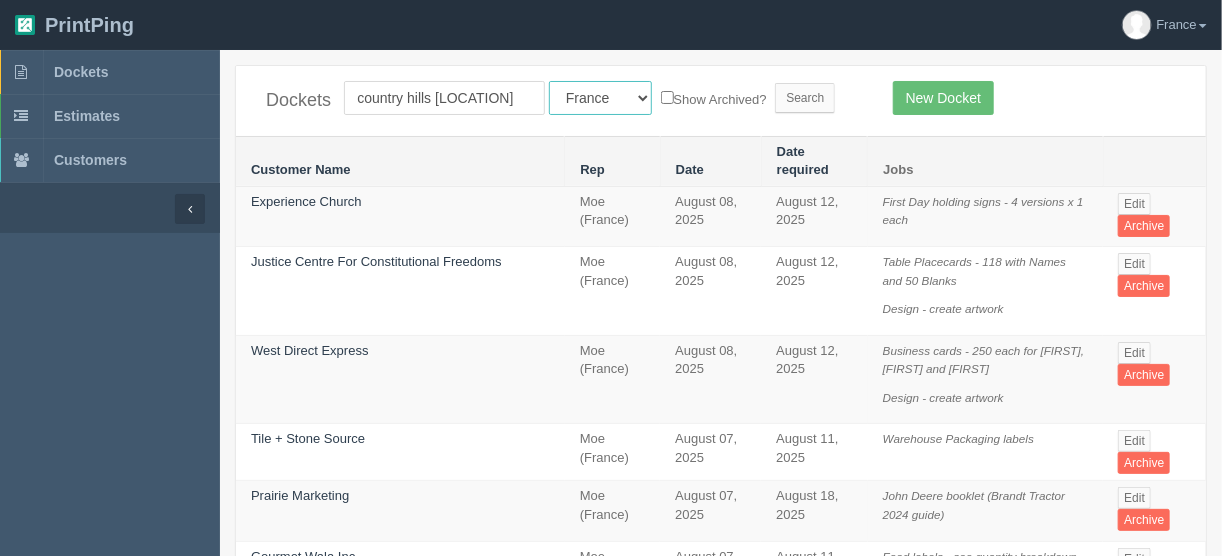 click on "All Users
Ali
Ali Test 1
Aly
Amy
Ankit
Arif
Brandon
Dan
France
Greg
Jim
Mark
Matthew
Mehmud
Mikayla
Moe
Phil
Rebecca
Sam
Stacy
Steve
Viki
Zach
Zack
Zunaid" at bounding box center [600, 98] 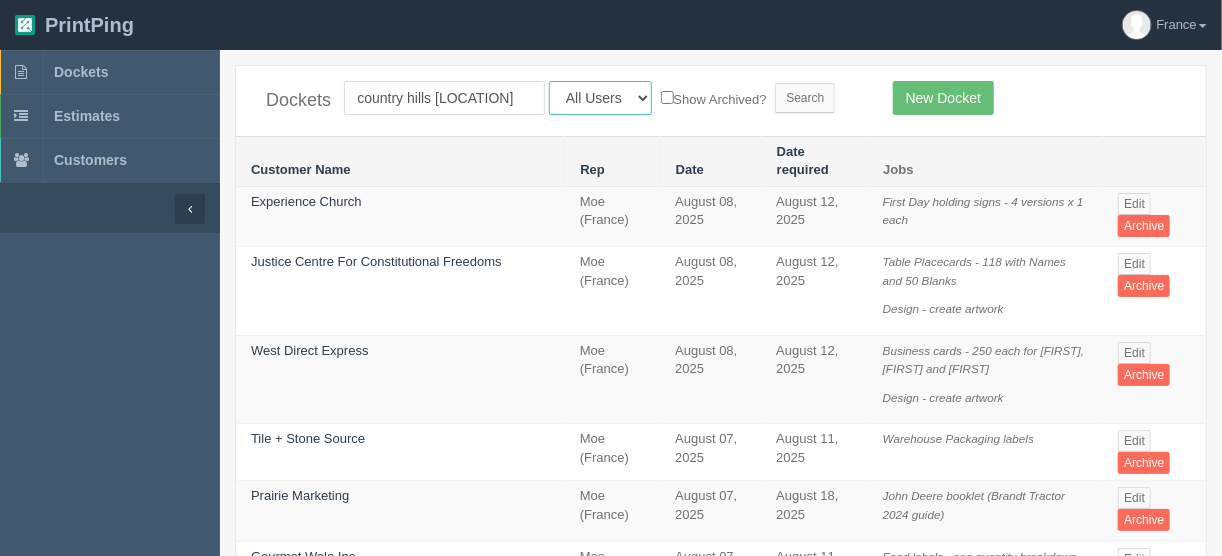 click on "All Users
Ali
Ali Test 1
Aly
Amy
Ankit
Arif
Brandon
Dan
France
Greg
Jim
Mark
Matthew
Mehmud
Mikayla
Moe
Phil
Rebecca
Sam
Stacy
Steve
Viki
Zach
Zack
Zunaid" at bounding box center (600, 98) 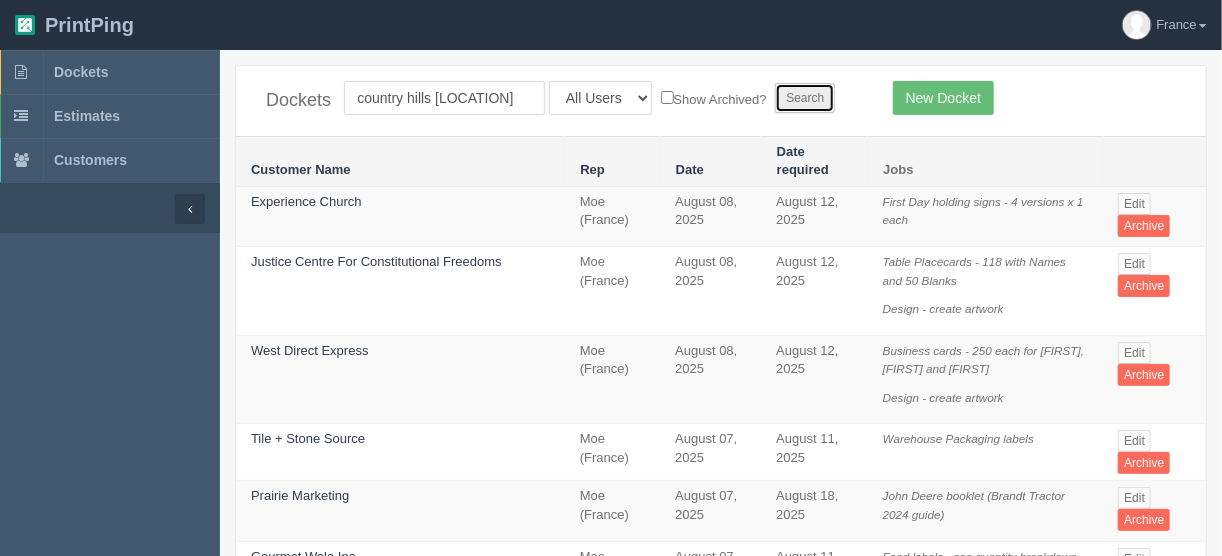 click on "Search" at bounding box center (805, 98) 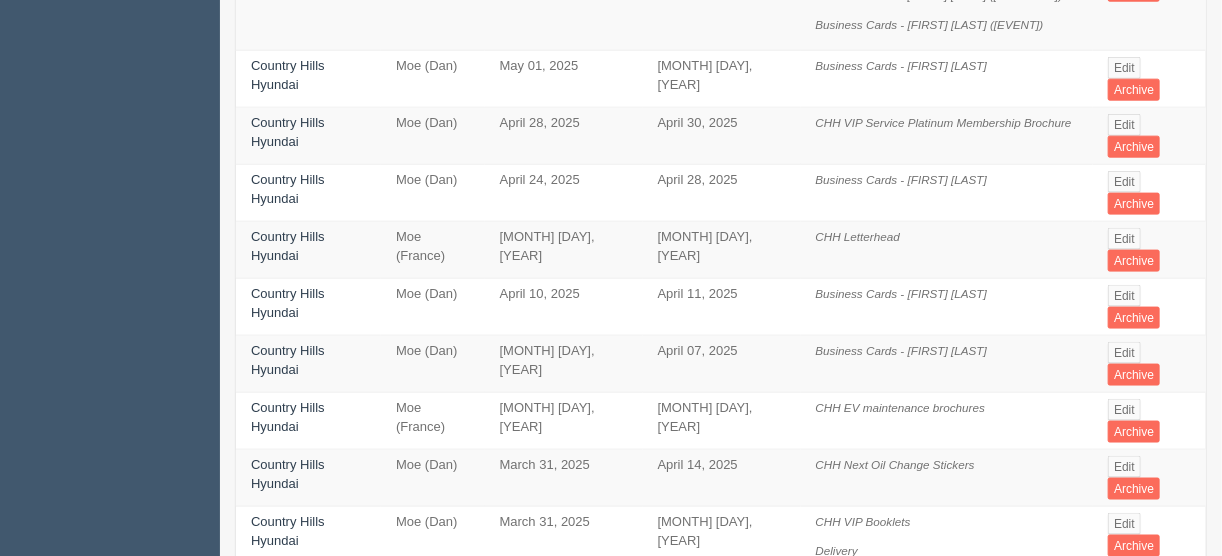 scroll, scrollTop: 965, scrollLeft: 0, axis: vertical 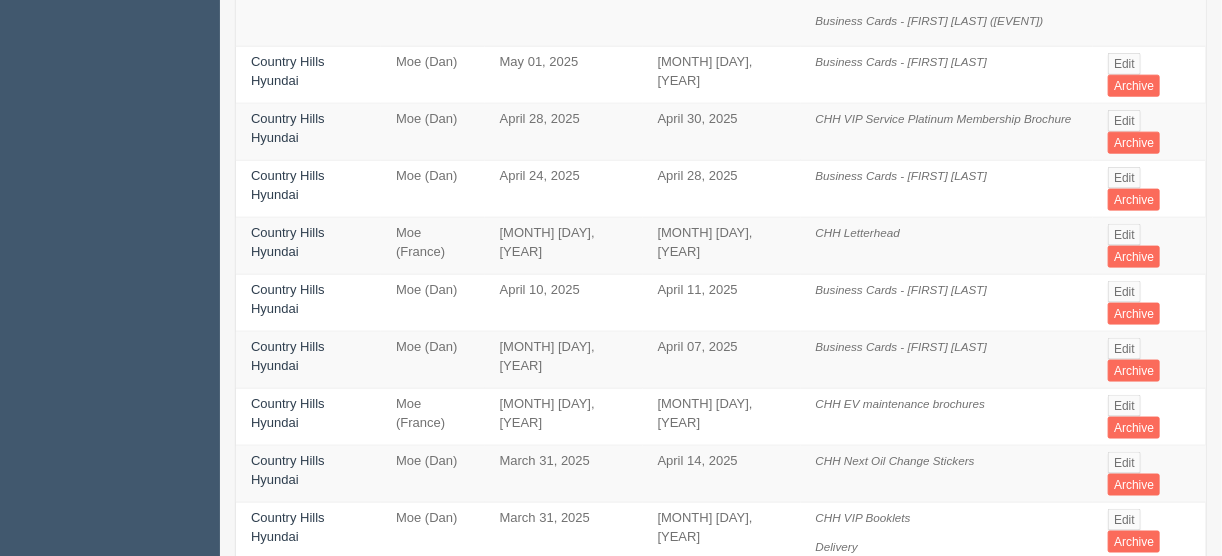 click on "3" at bounding box center [838, 799] 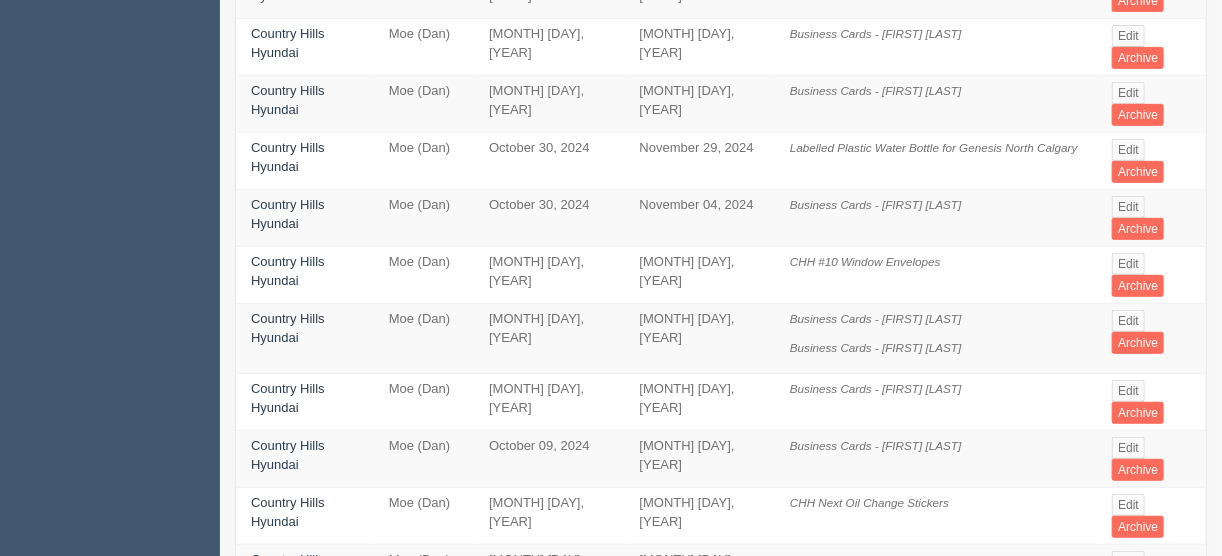 scroll, scrollTop: 400, scrollLeft: 0, axis: vertical 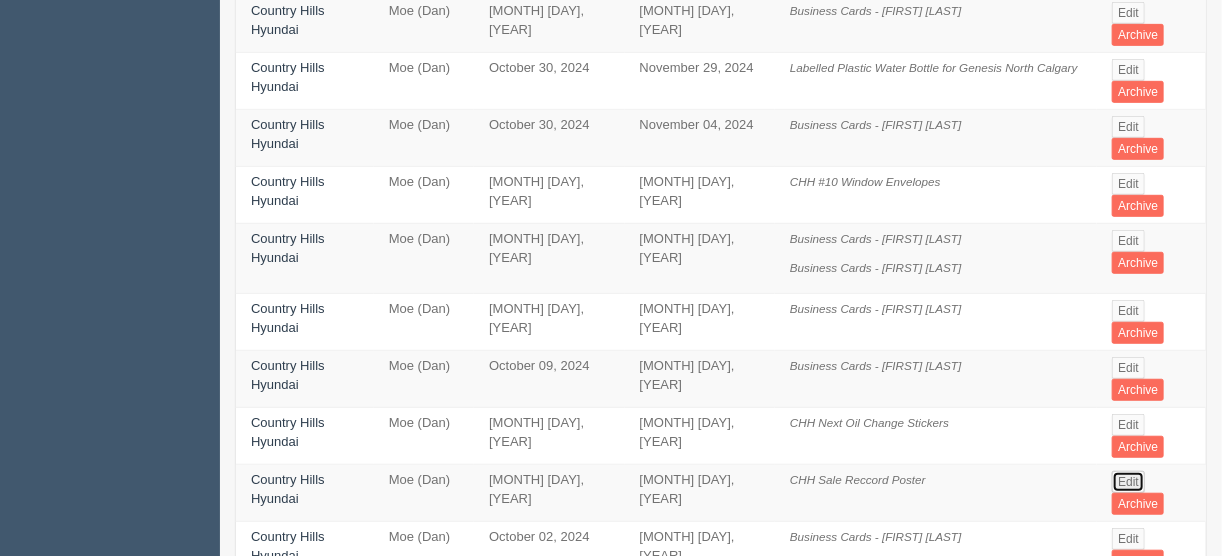 click on "Edit" at bounding box center (1128, 482) 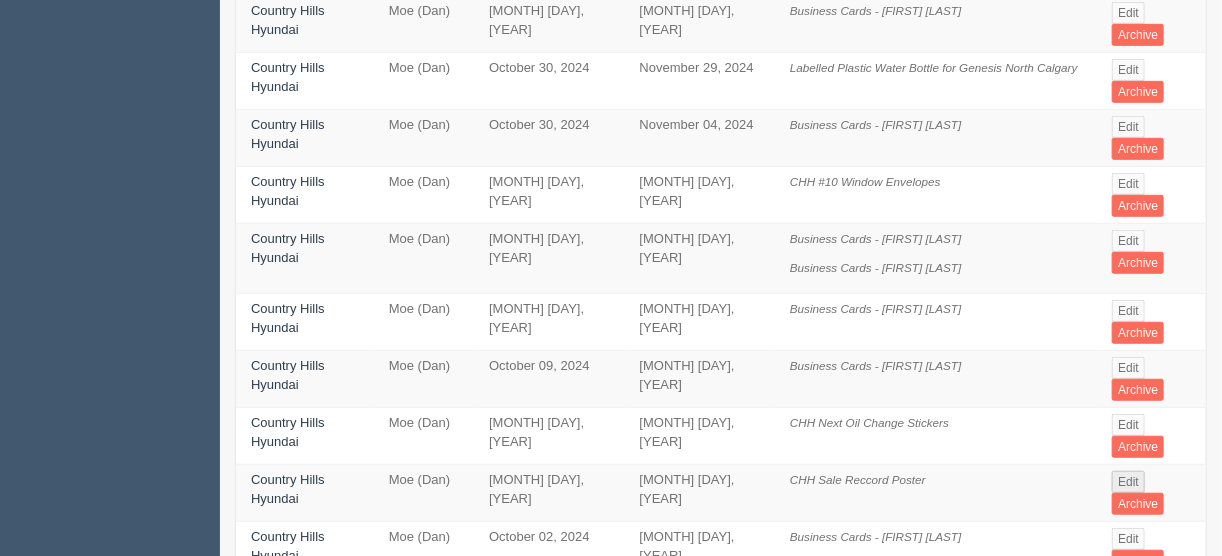 scroll, scrollTop: 0, scrollLeft: 0, axis: both 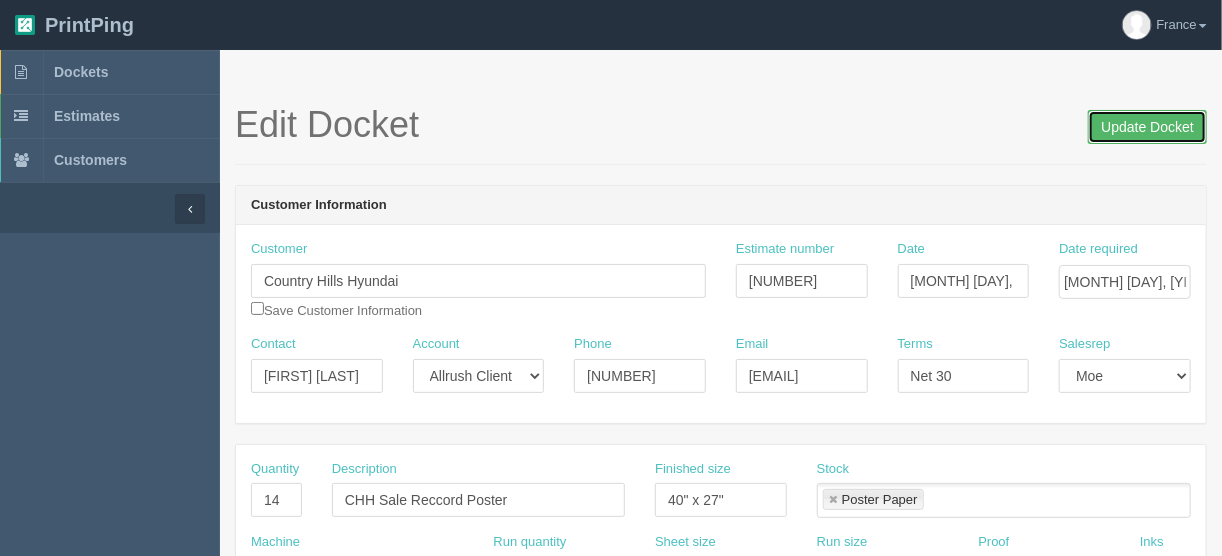 click on "Update Docket" at bounding box center [1147, 127] 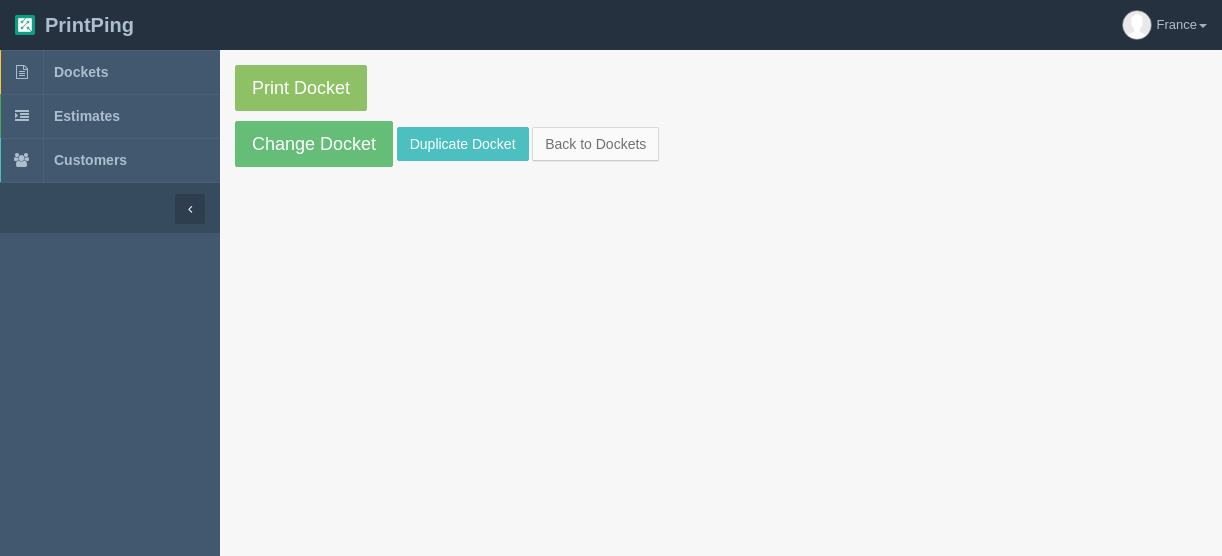 scroll, scrollTop: 0, scrollLeft: 0, axis: both 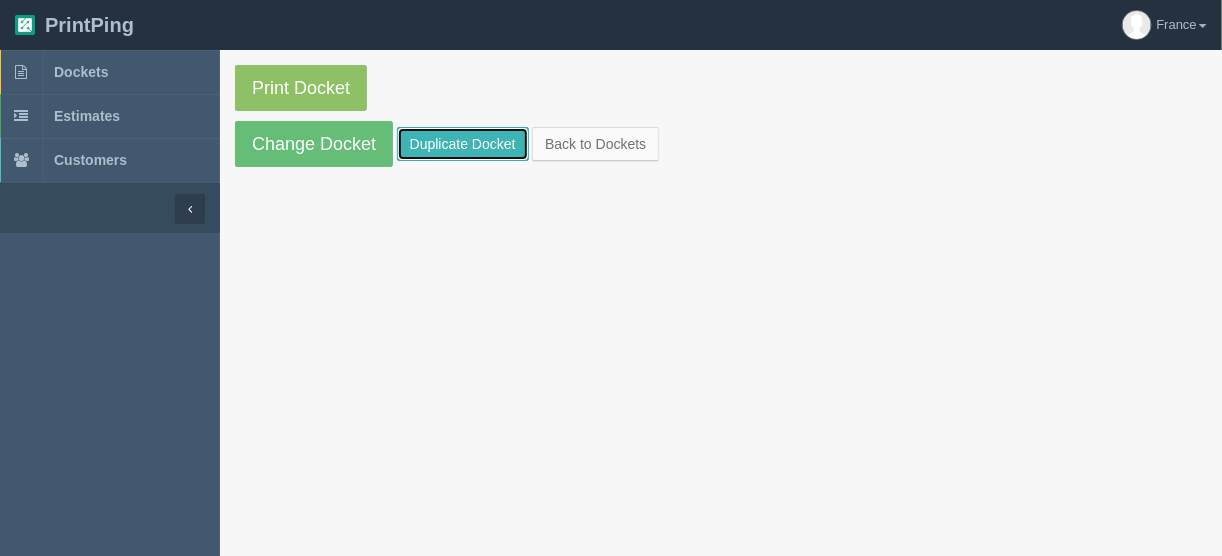 click on "Duplicate Docket" at bounding box center [463, 144] 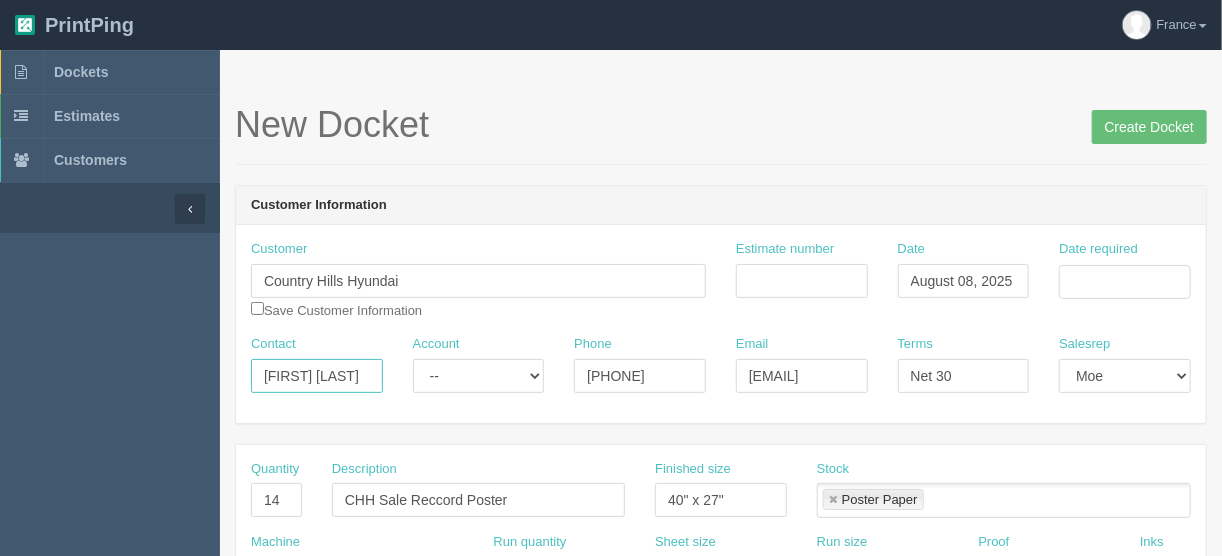 drag, startPoint x: 372, startPoint y: 374, endPoint x: 199, endPoint y: 364, distance: 173.28877 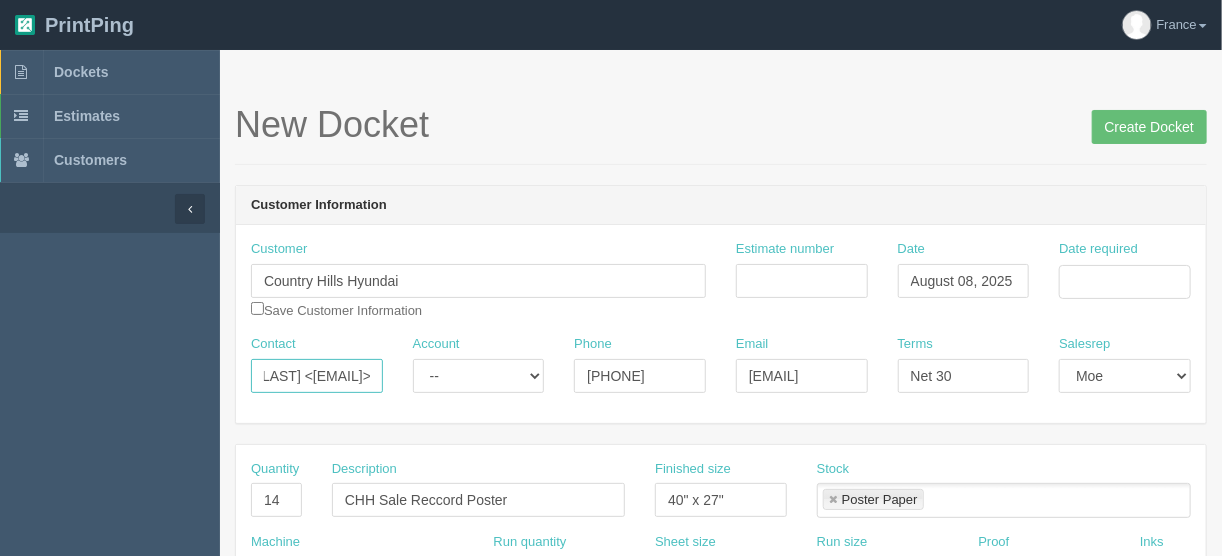 scroll, scrollTop: 0, scrollLeft: 47, axis: horizontal 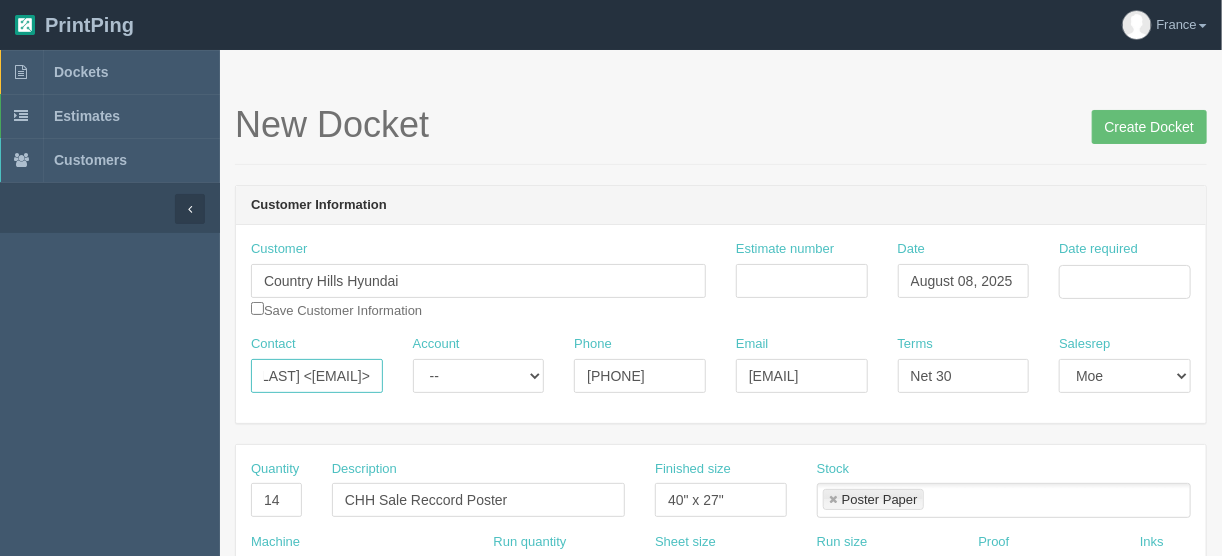 drag, startPoint x: 302, startPoint y: 374, endPoint x: 465, endPoint y: 386, distance: 163.44112 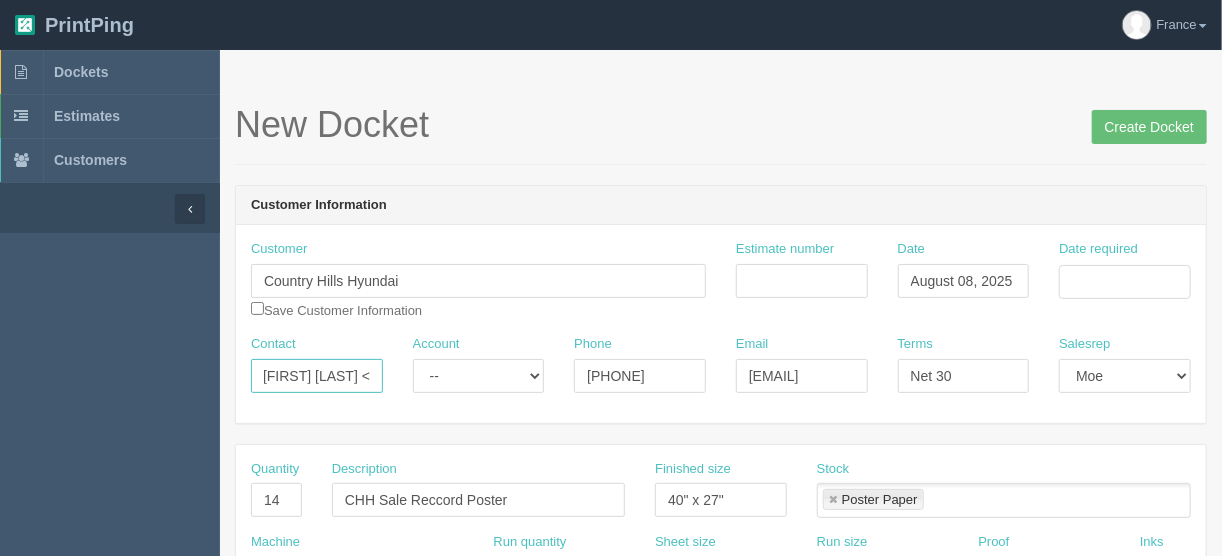 scroll, scrollTop: 0, scrollLeft: 0, axis: both 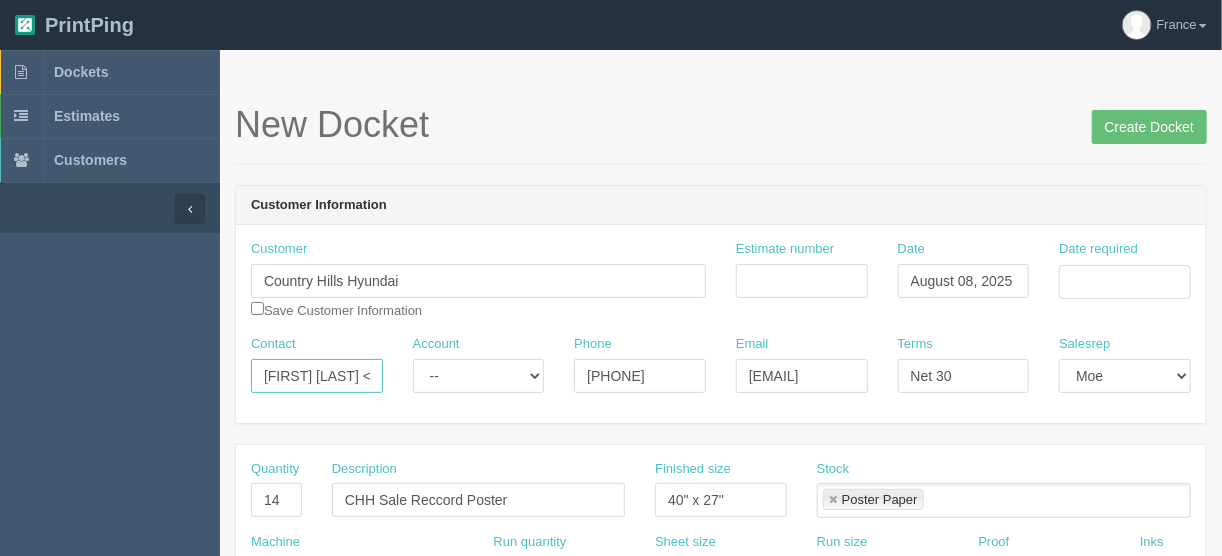 type on "[FIRST] [LAST] <" 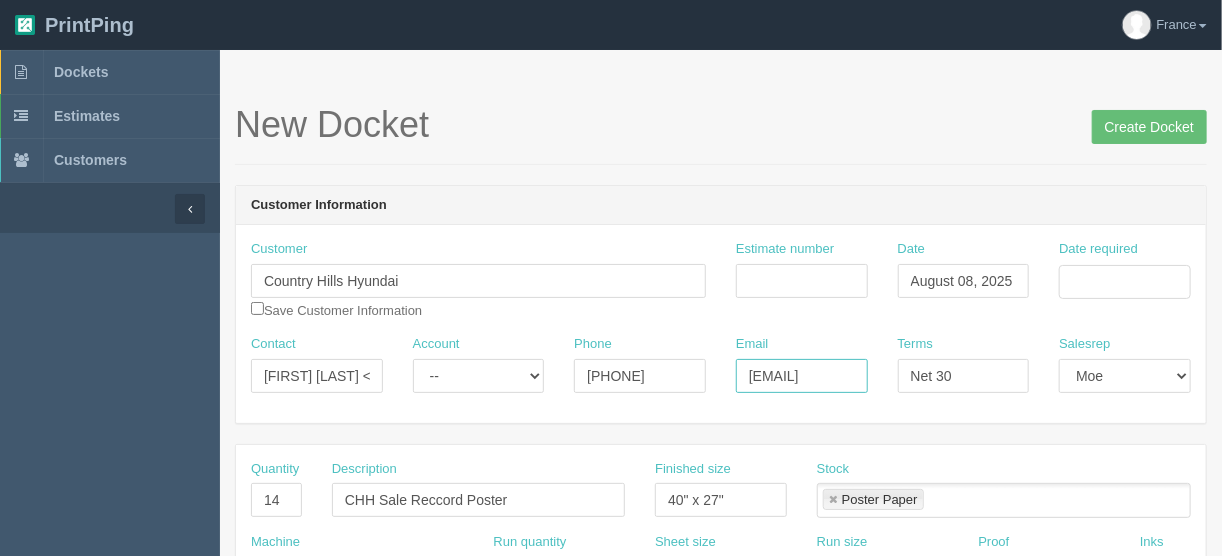 scroll, scrollTop: 0, scrollLeft: 65, axis: horizontal 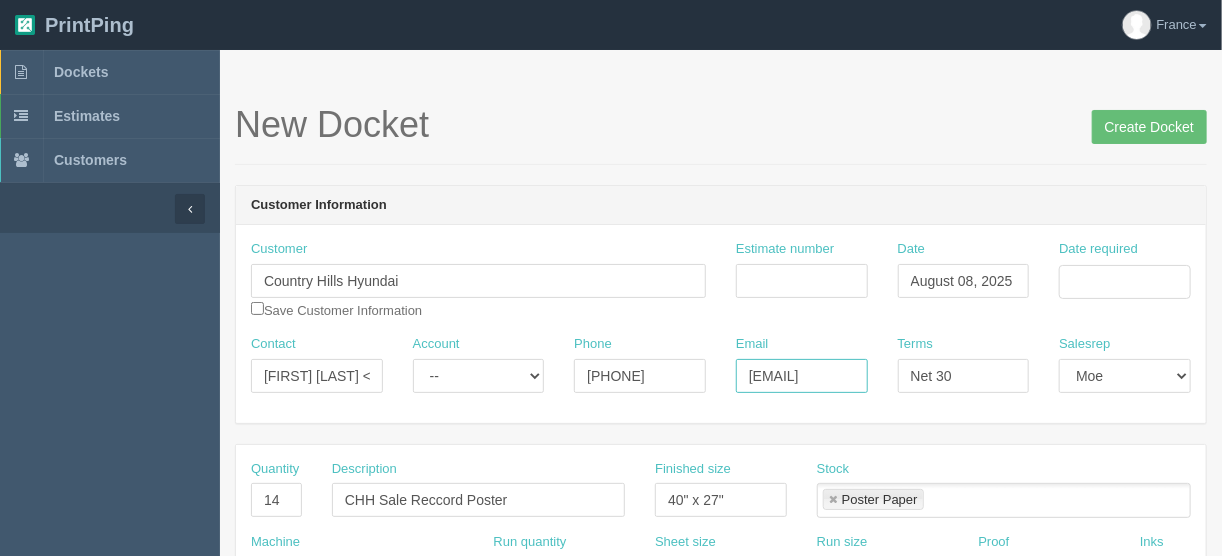 type on "mbartlett@kaizenauto.com" 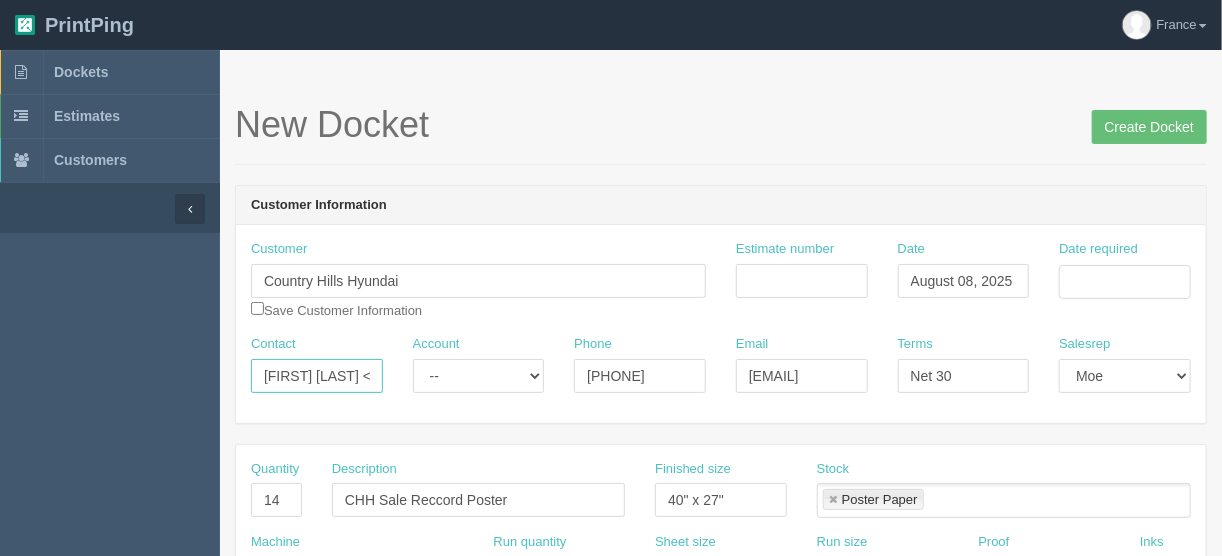 click on "Max Bartlett <" at bounding box center (317, 376) 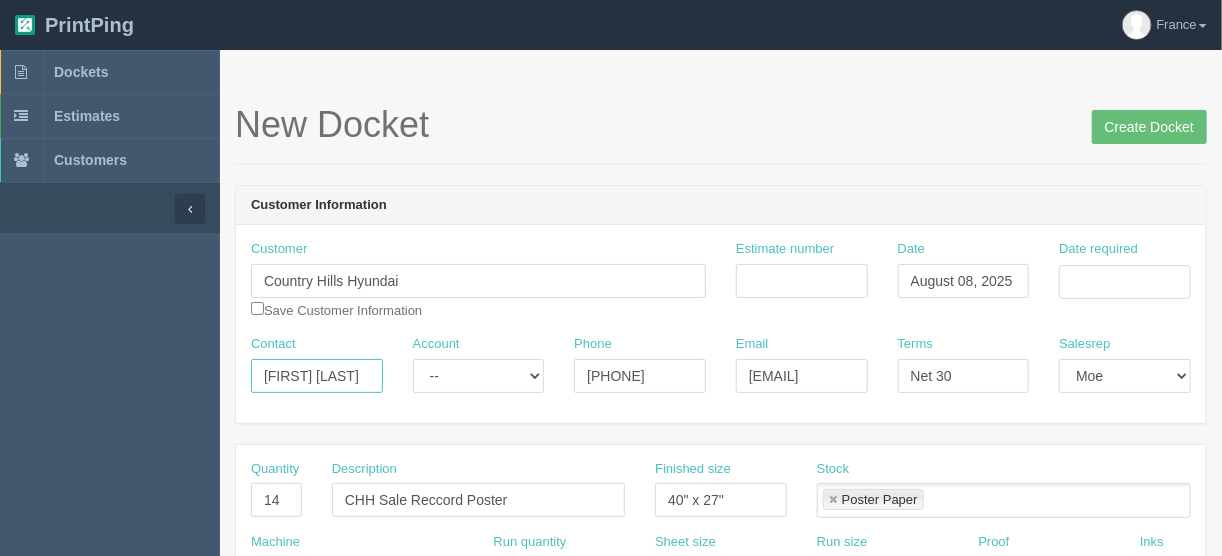 type on "Max Bartlett" 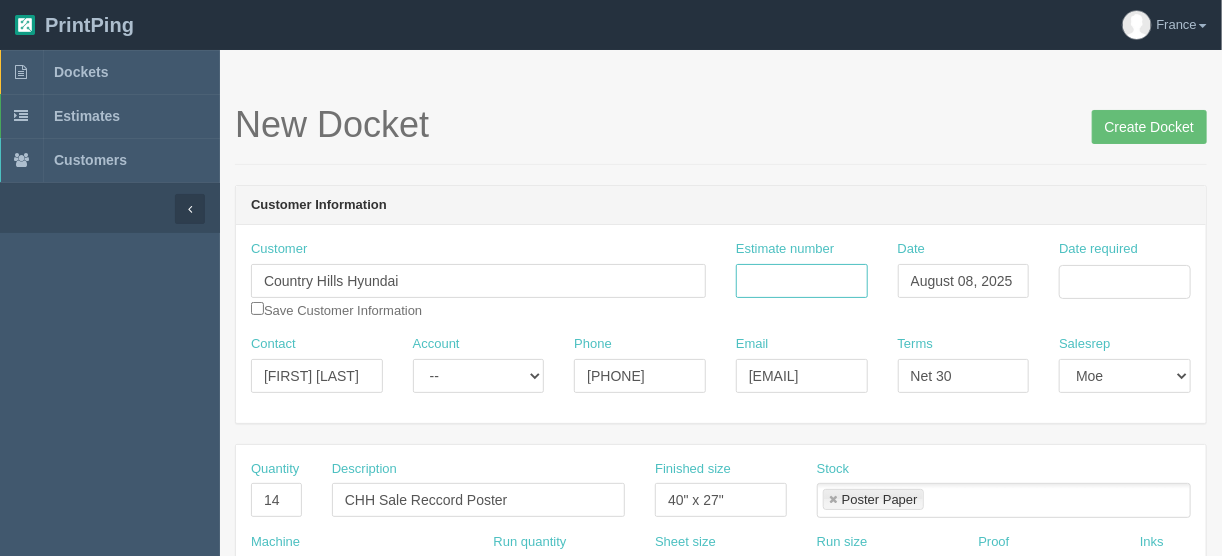 click on "Estimate number" at bounding box center [802, 281] 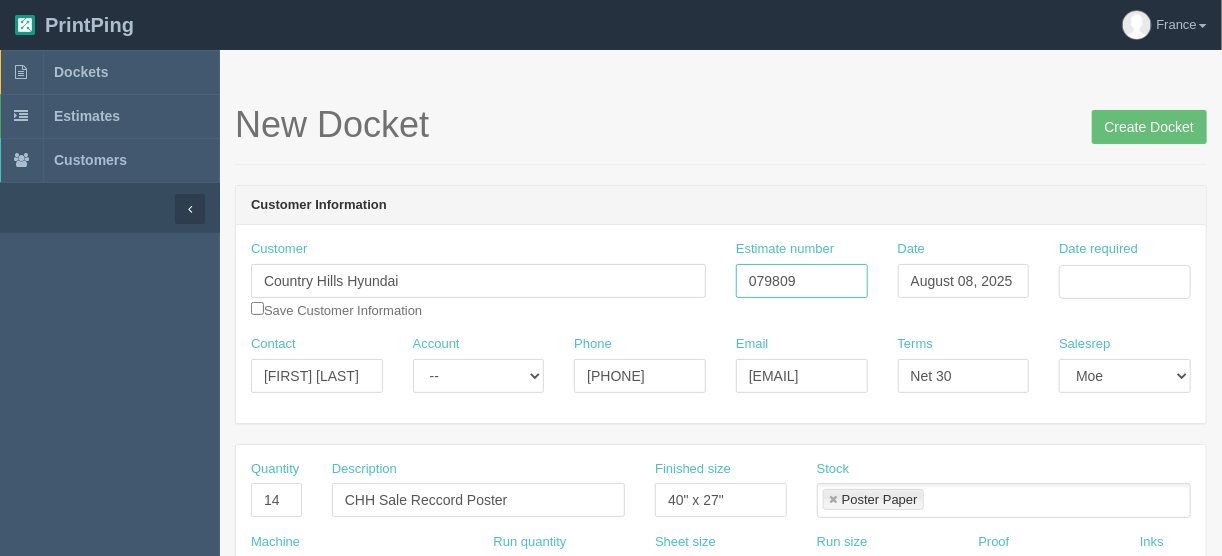 type on "079809" 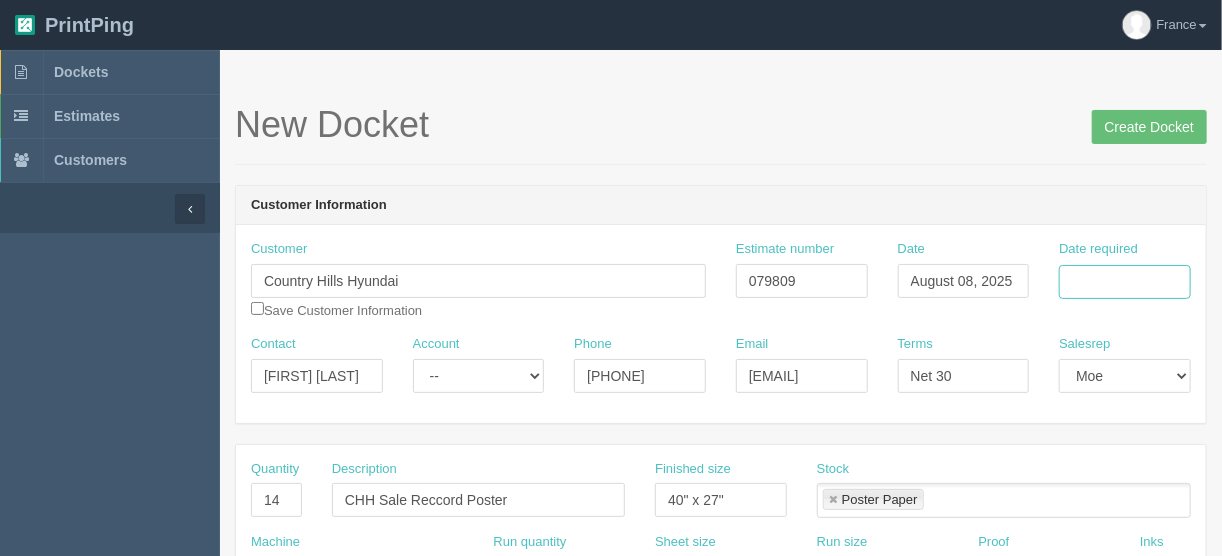 click on "Date required" at bounding box center [1125, 282] 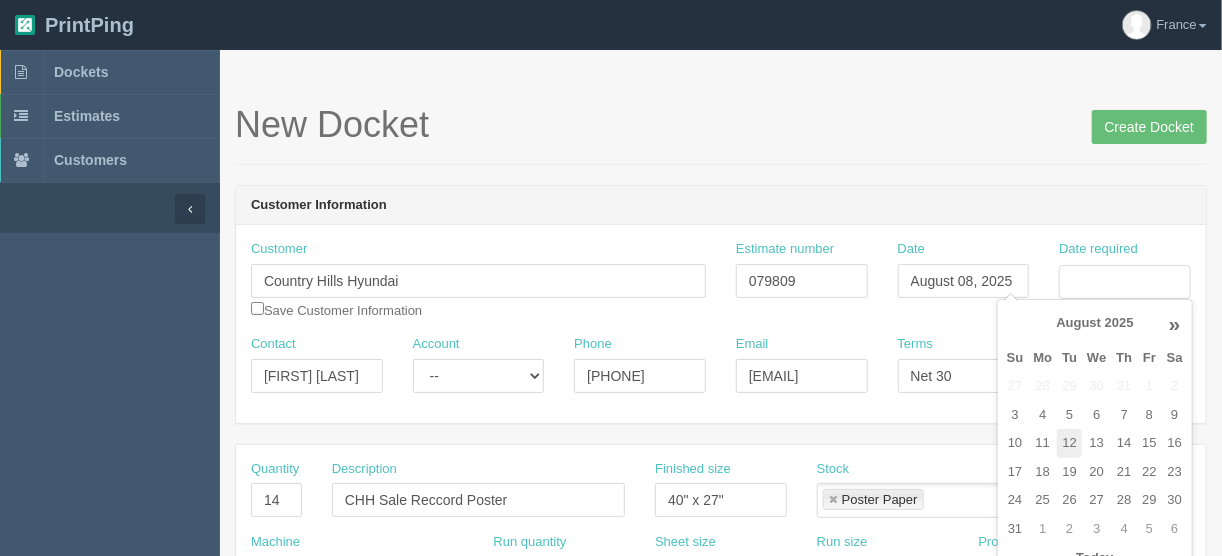 click on "12" at bounding box center [1069, 443] 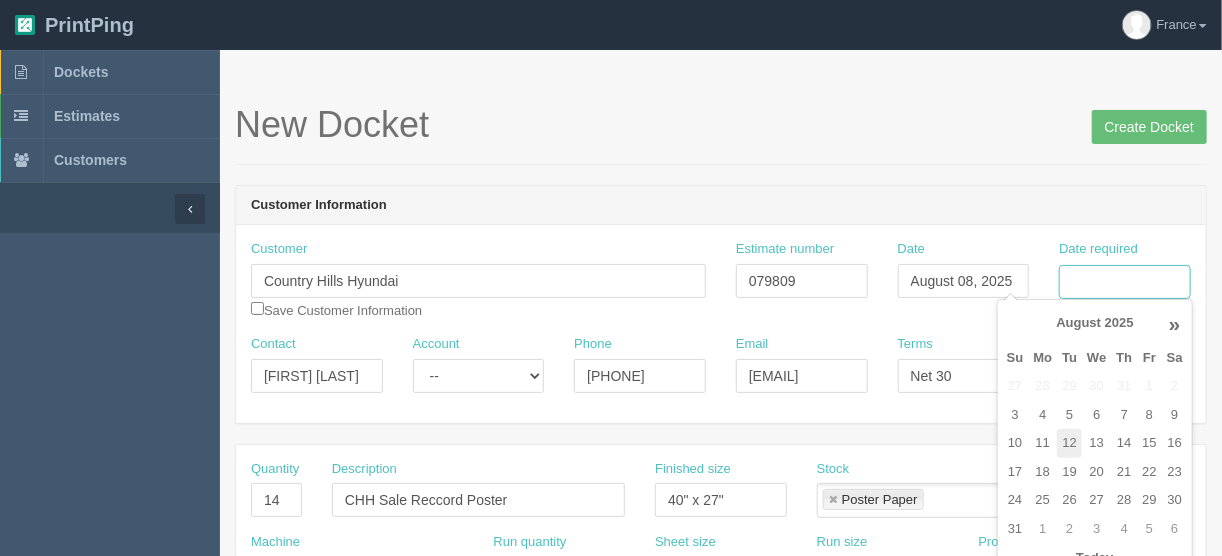 type on "August 12, 2025" 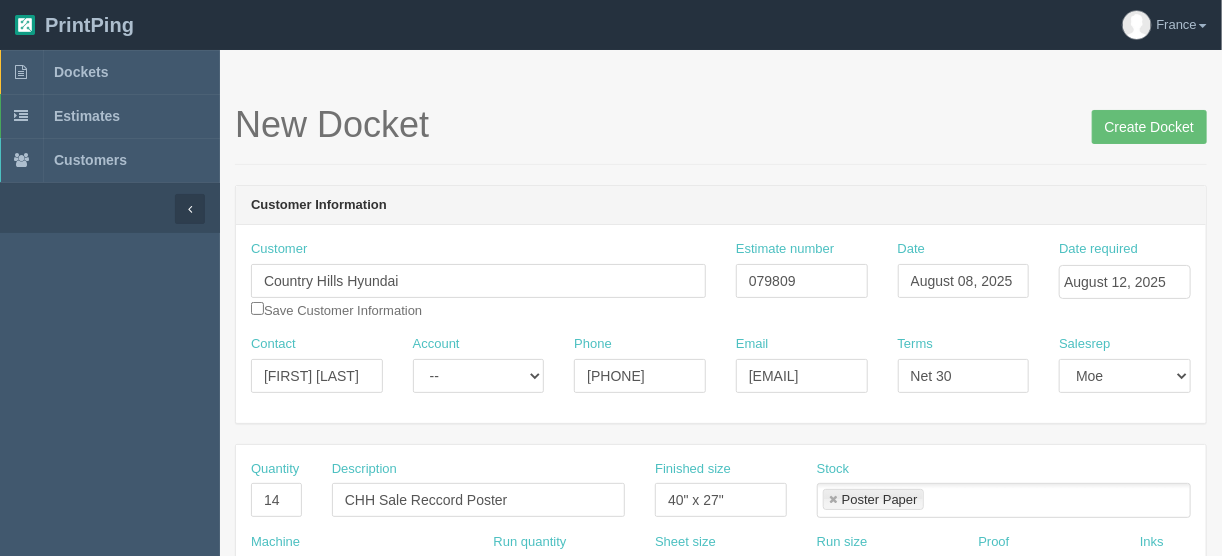 click on "New Docket
Create Docket" at bounding box center (721, 125) 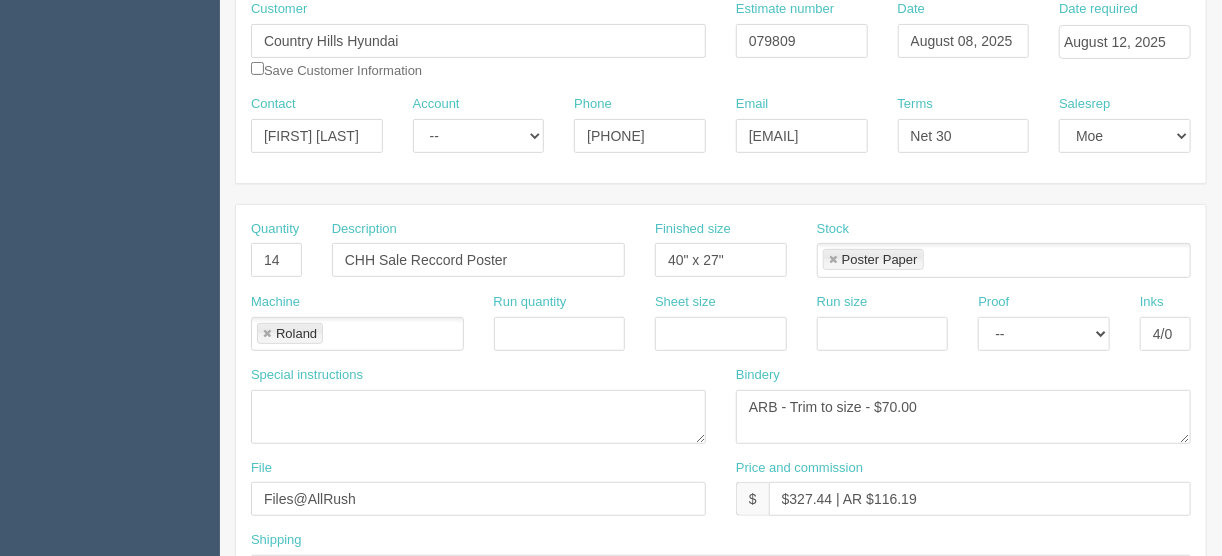 scroll, scrollTop: 320, scrollLeft: 0, axis: vertical 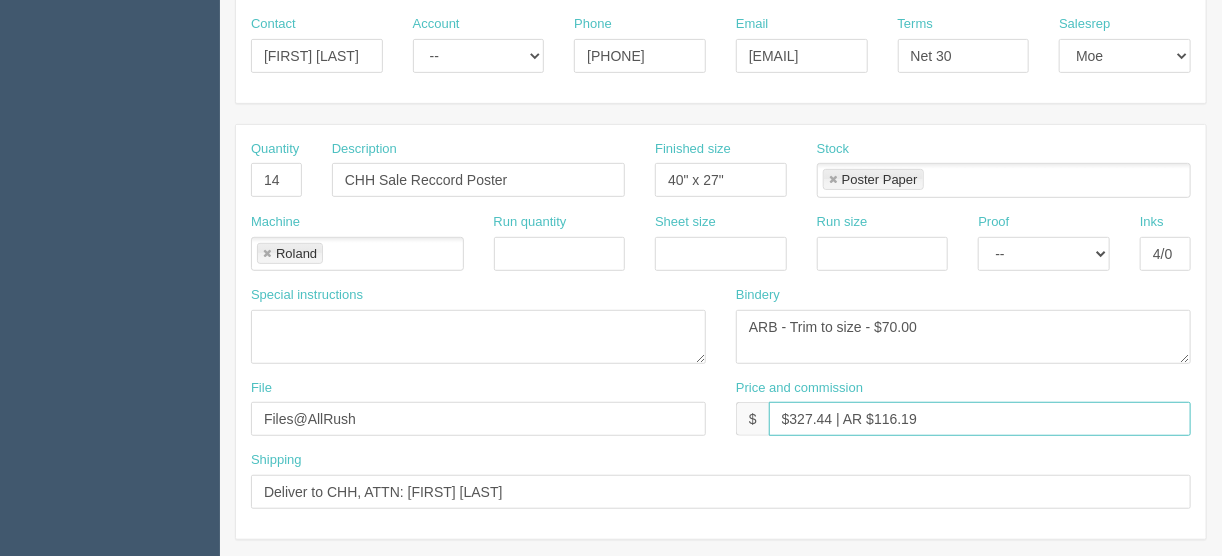 drag, startPoint x: 829, startPoint y: 412, endPoint x: 791, endPoint y: 416, distance: 38.209946 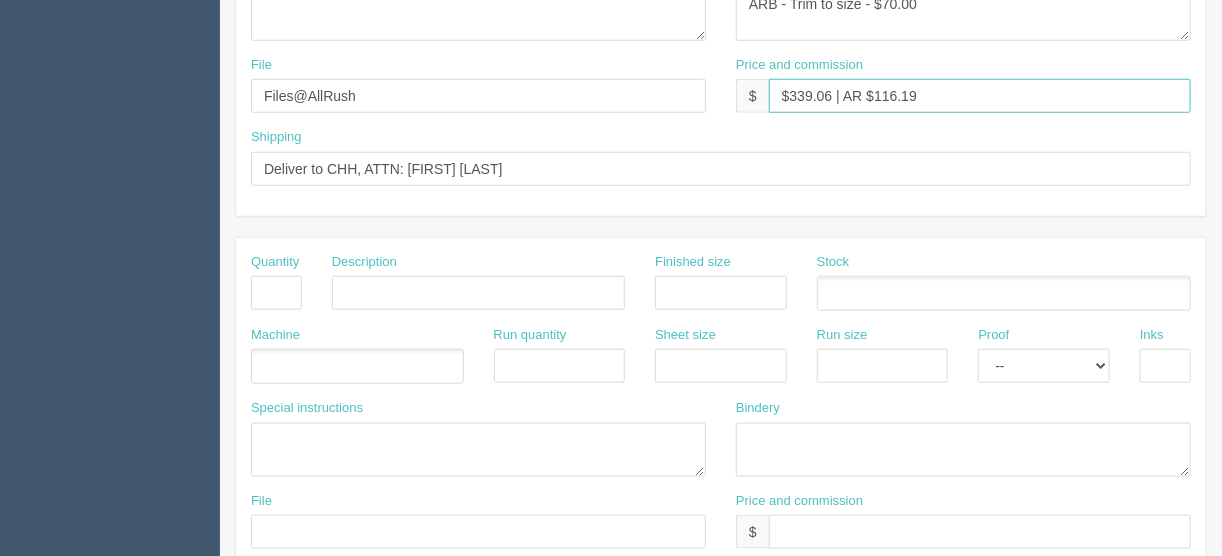 scroll, scrollTop: 640, scrollLeft: 0, axis: vertical 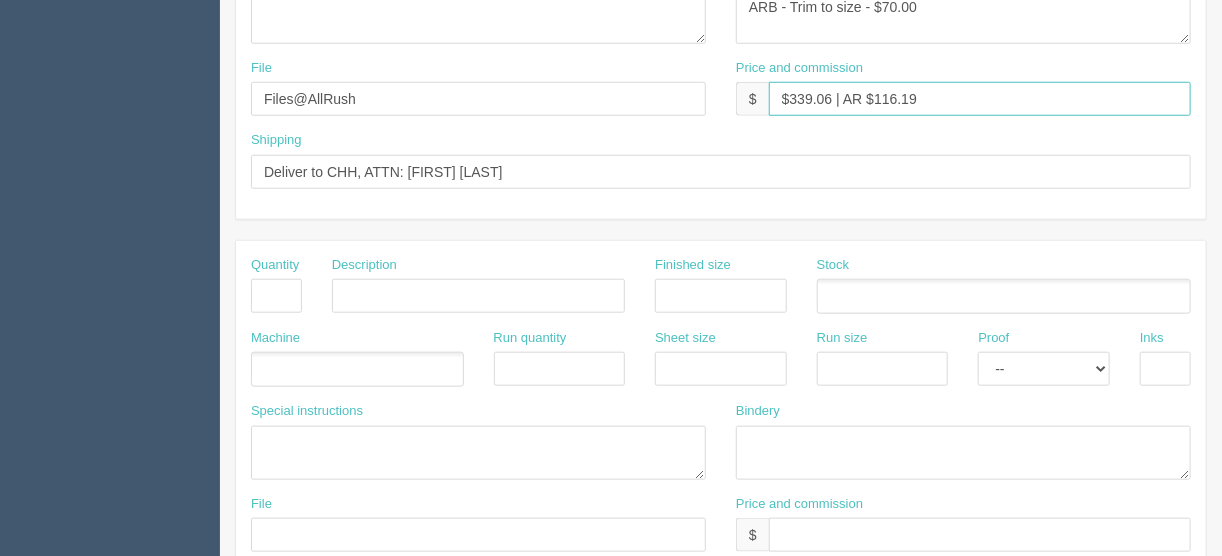 type on "$339.06 | AR $116.19" 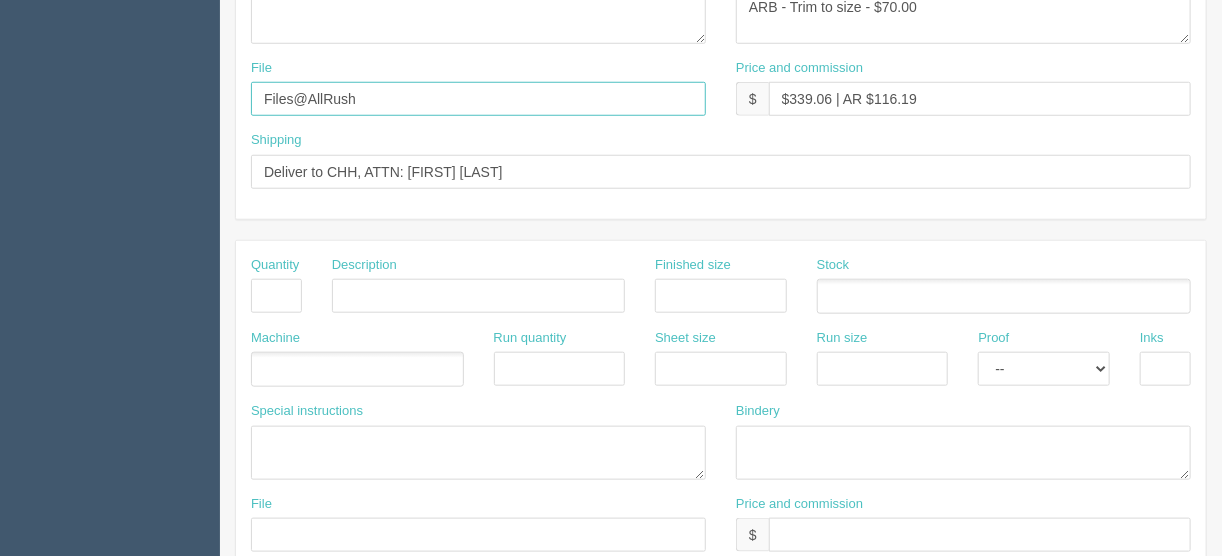 drag, startPoint x: 369, startPoint y: 98, endPoint x: 152, endPoint y: 115, distance: 217.66489 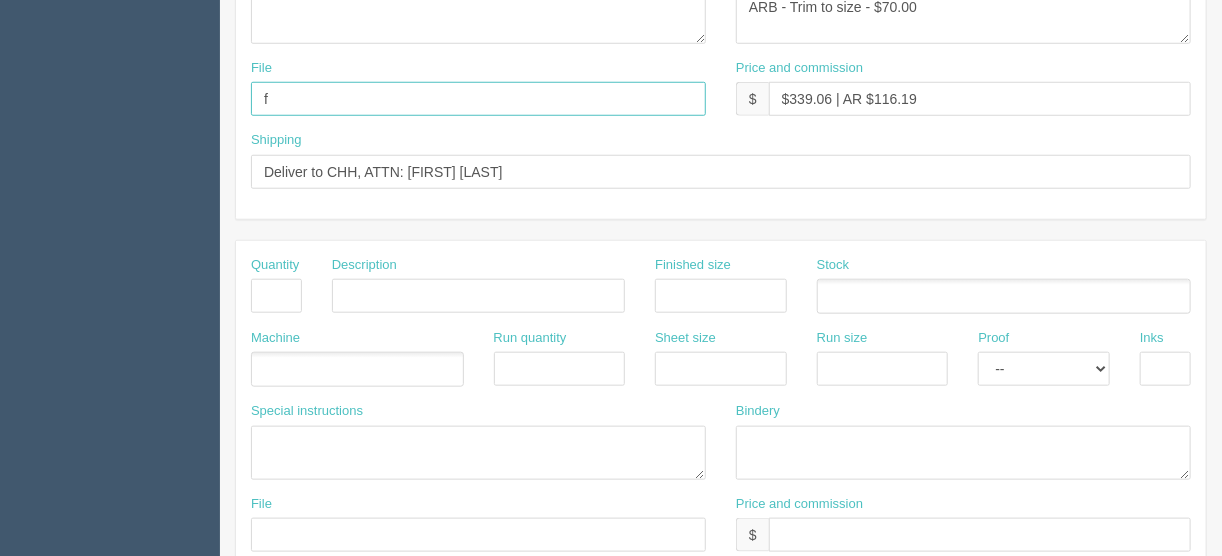 type on "files@allrush.ca" 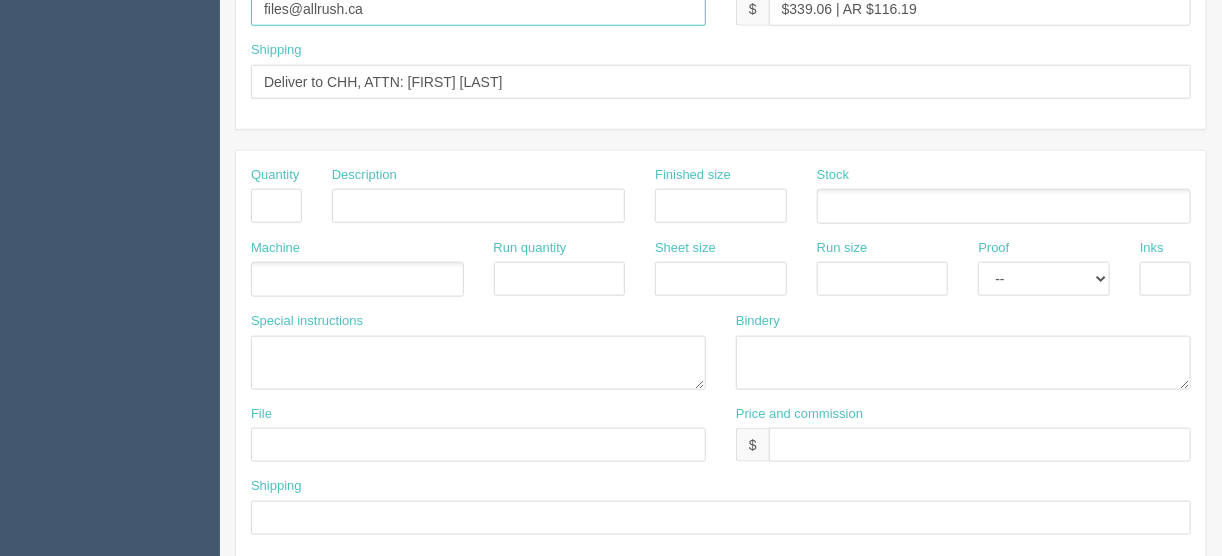 scroll, scrollTop: 800, scrollLeft: 0, axis: vertical 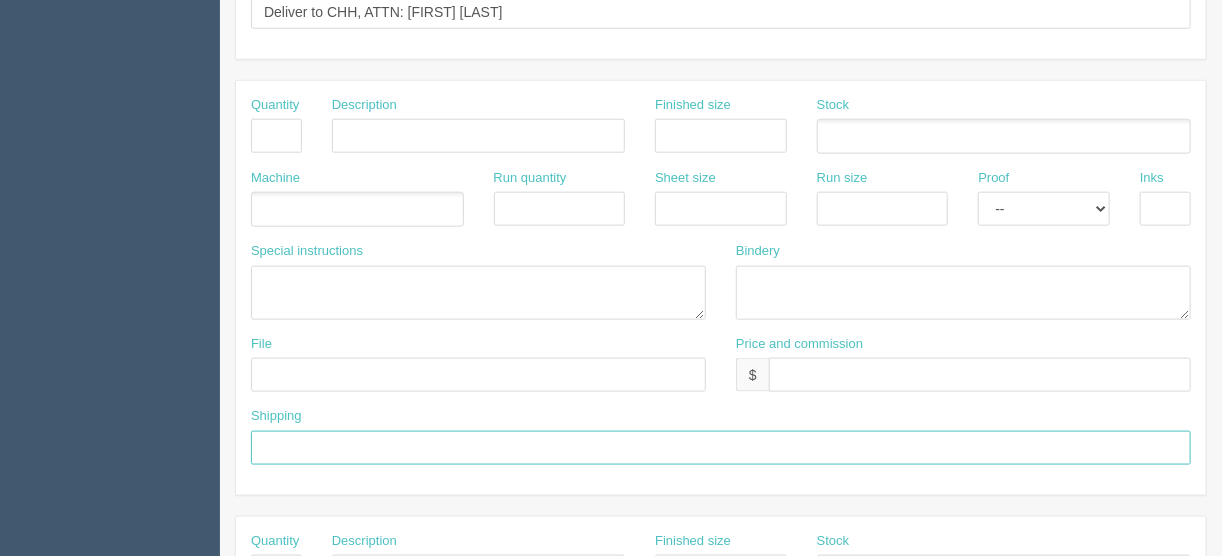 click at bounding box center (721, 448) 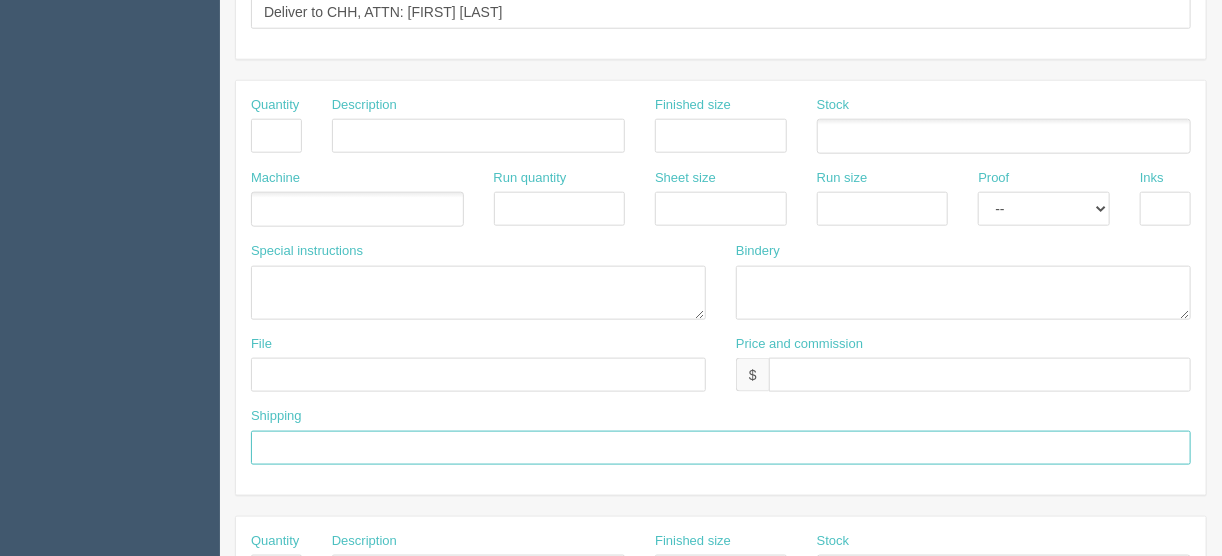 type on "Same as above" 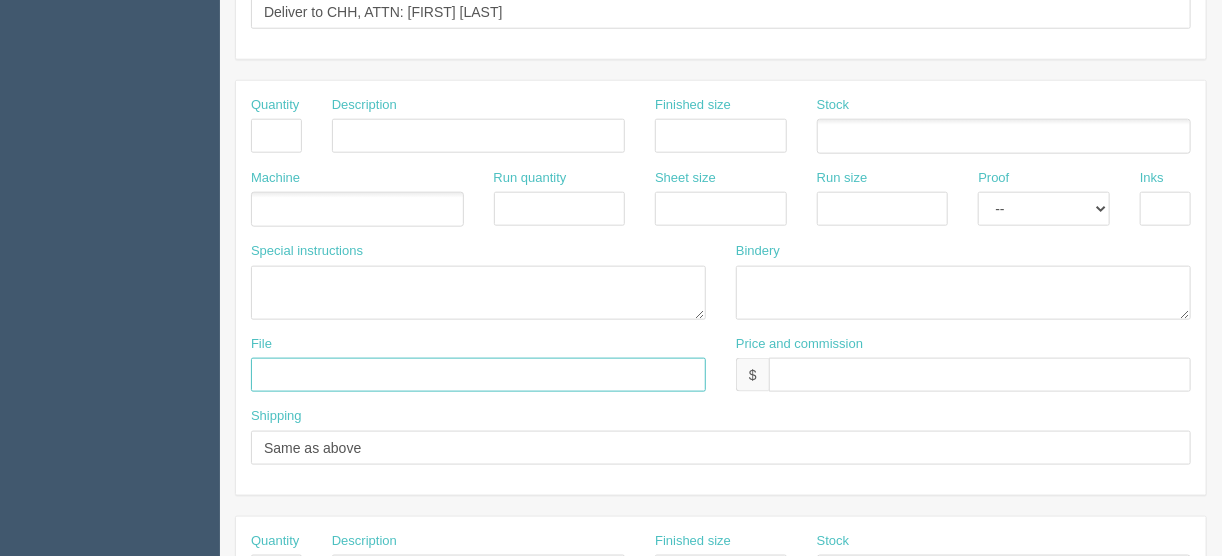 click at bounding box center [478, 375] 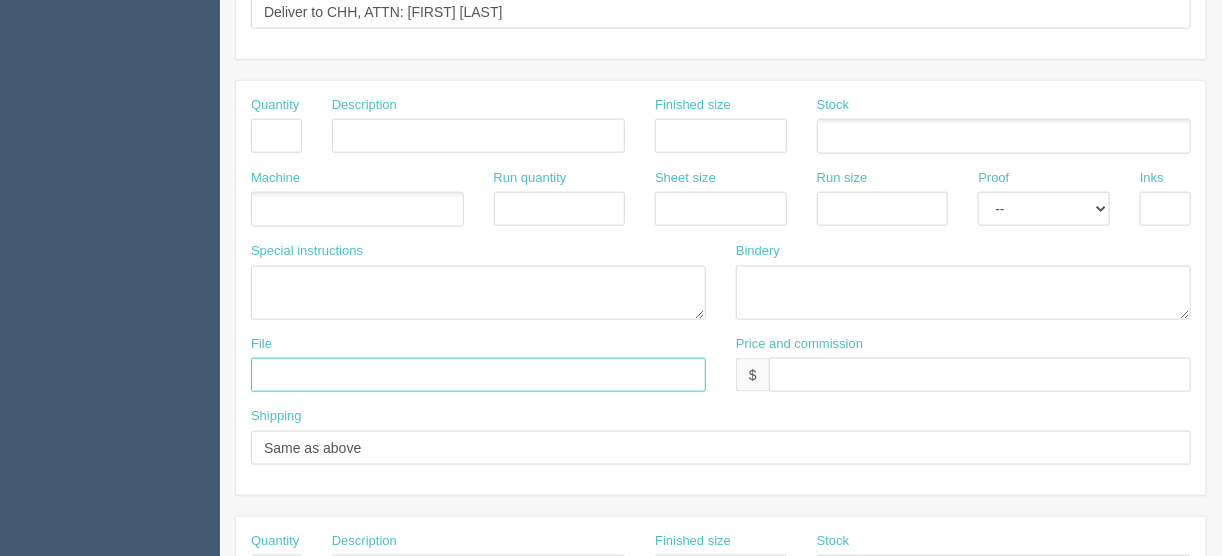 type on "files@allrush.ca" 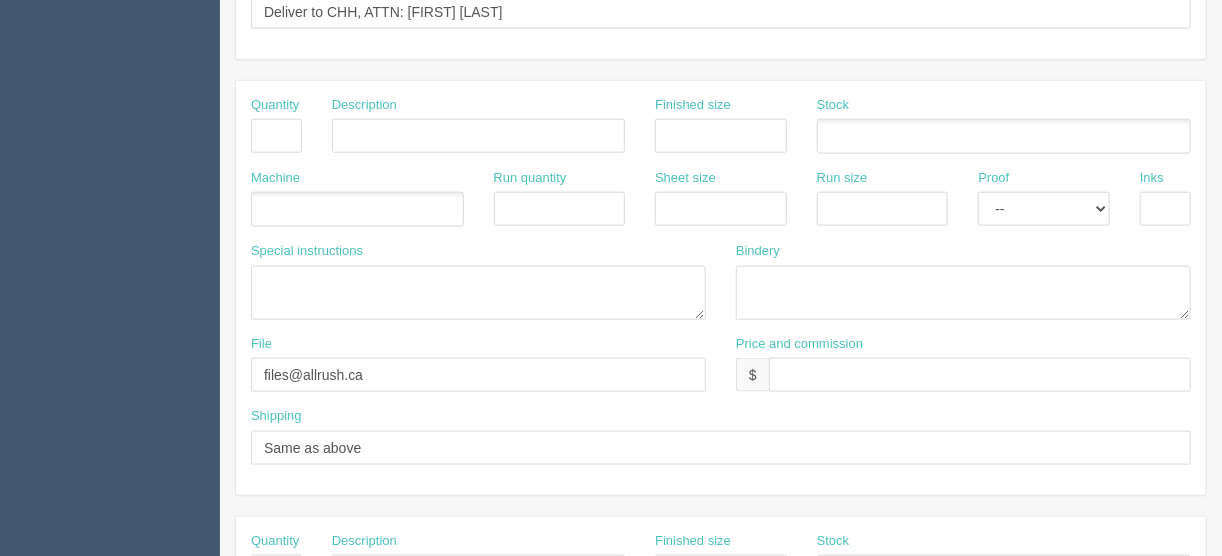 click at bounding box center (357, 209) 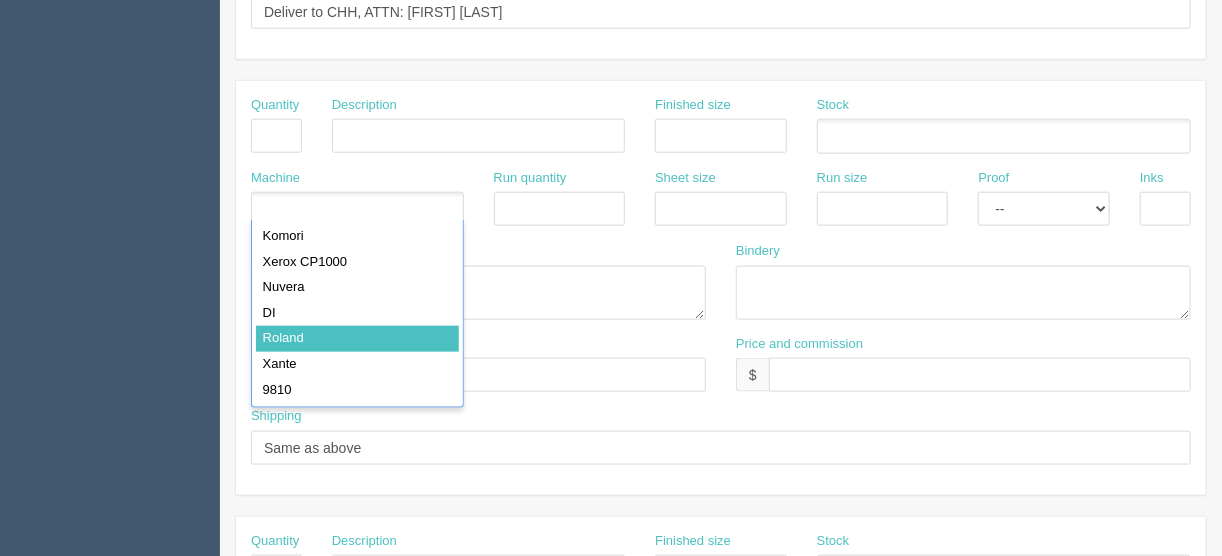 type on "Roland" 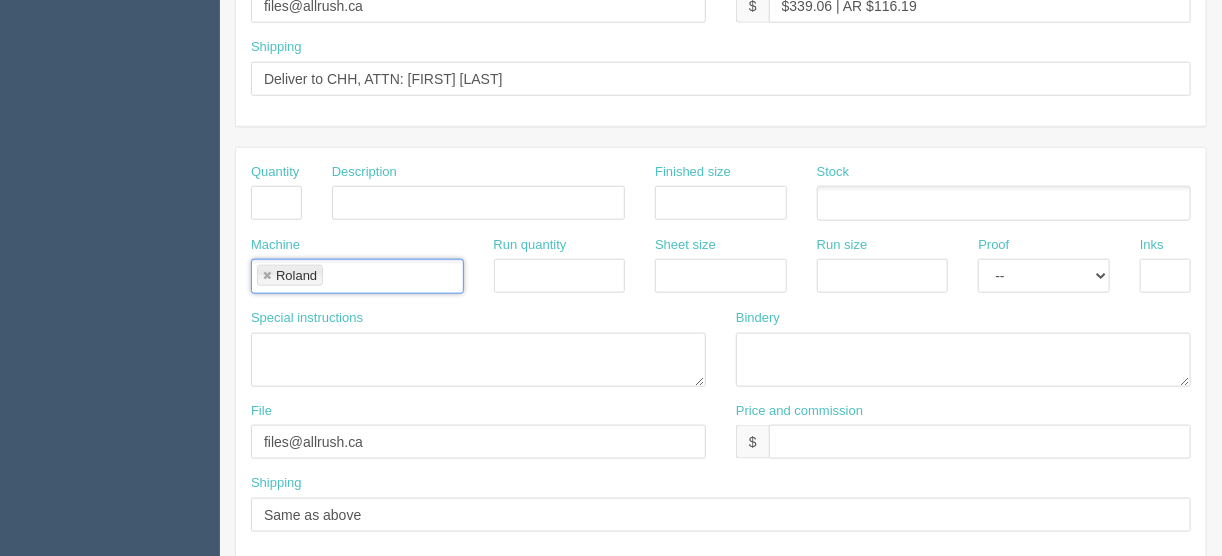 scroll, scrollTop: 640, scrollLeft: 0, axis: vertical 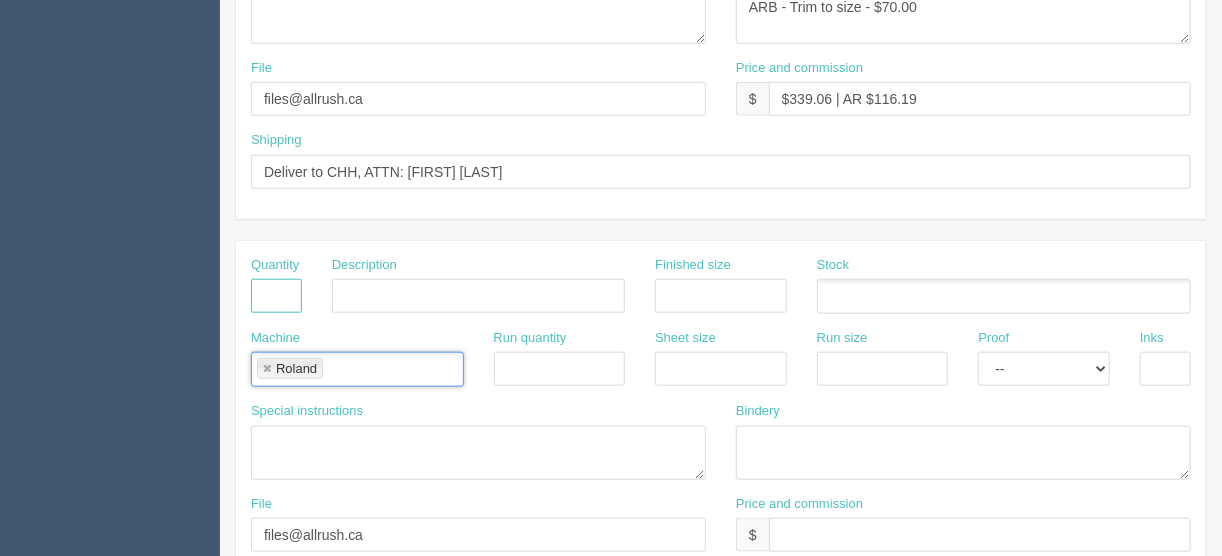 click at bounding box center [276, 296] 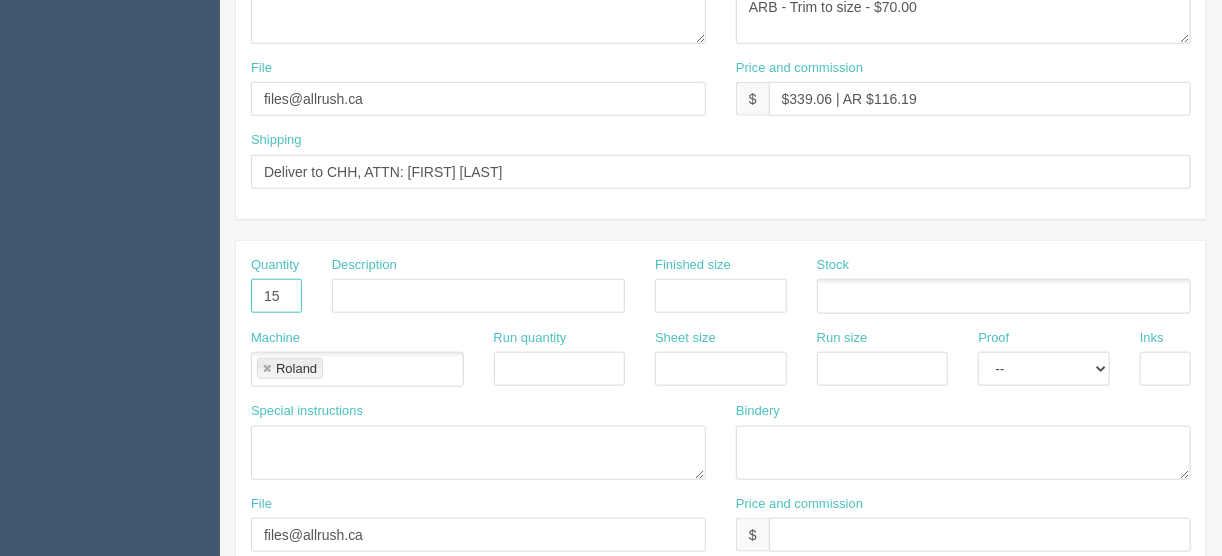 type on "15" 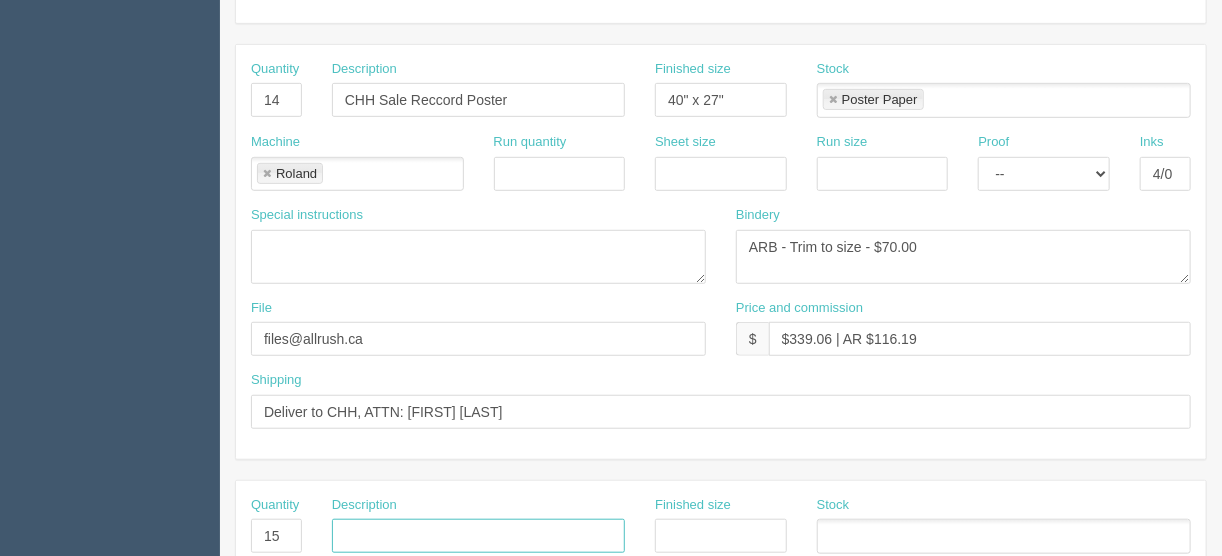 scroll, scrollTop: 400, scrollLeft: 0, axis: vertical 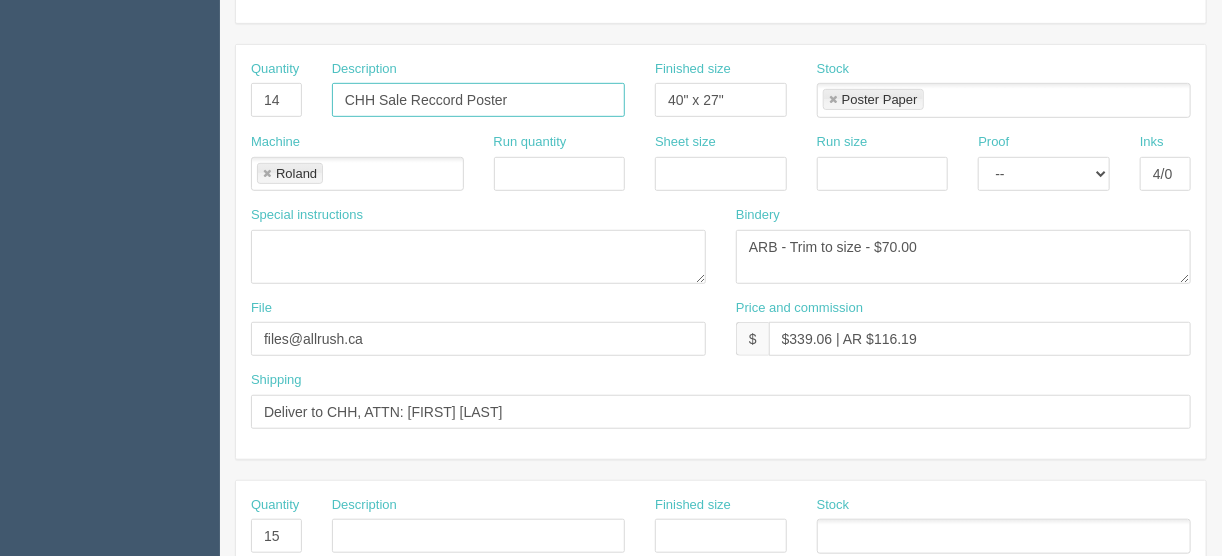 drag, startPoint x: 524, startPoint y: 98, endPoint x: 414, endPoint y: 95, distance: 110.0409 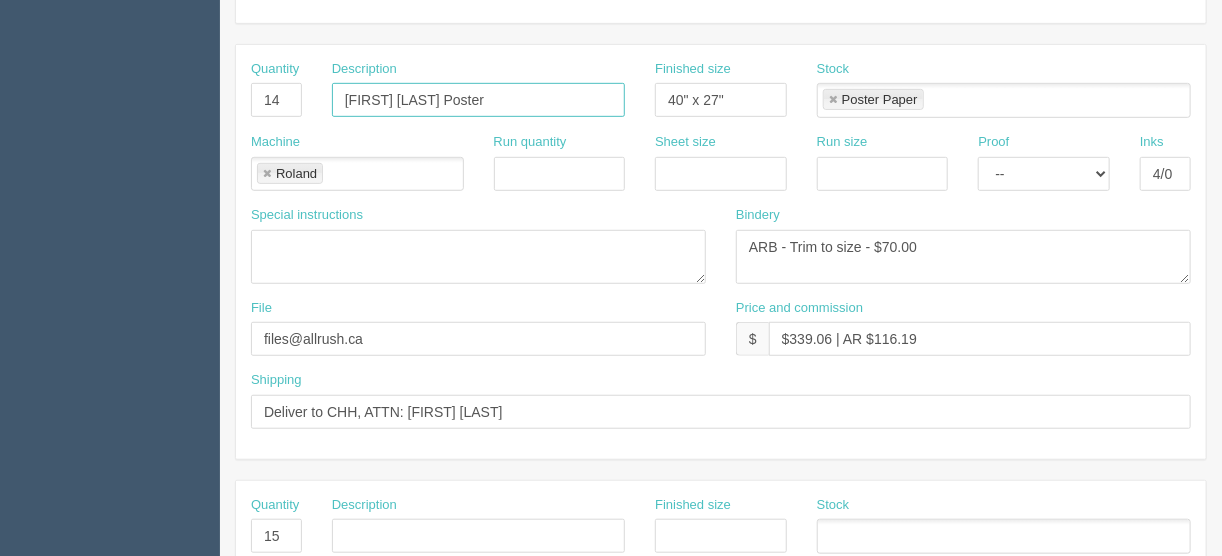 click on "CHH Sale Record Poster" at bounding box center [478, 100] 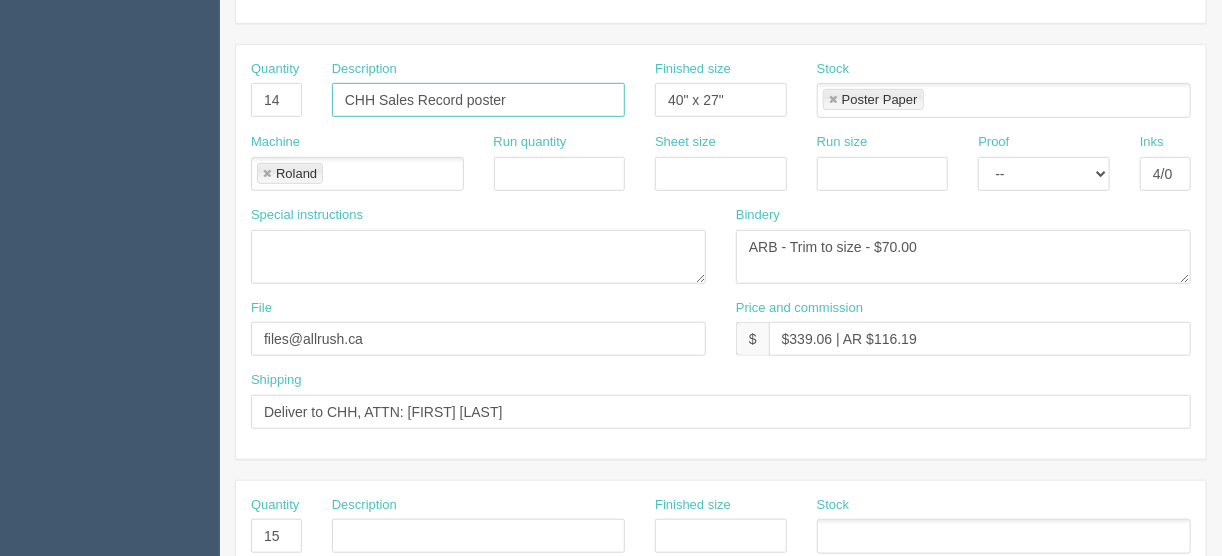click on "CHH Sales Record poster" at bounding box center [478, 100] 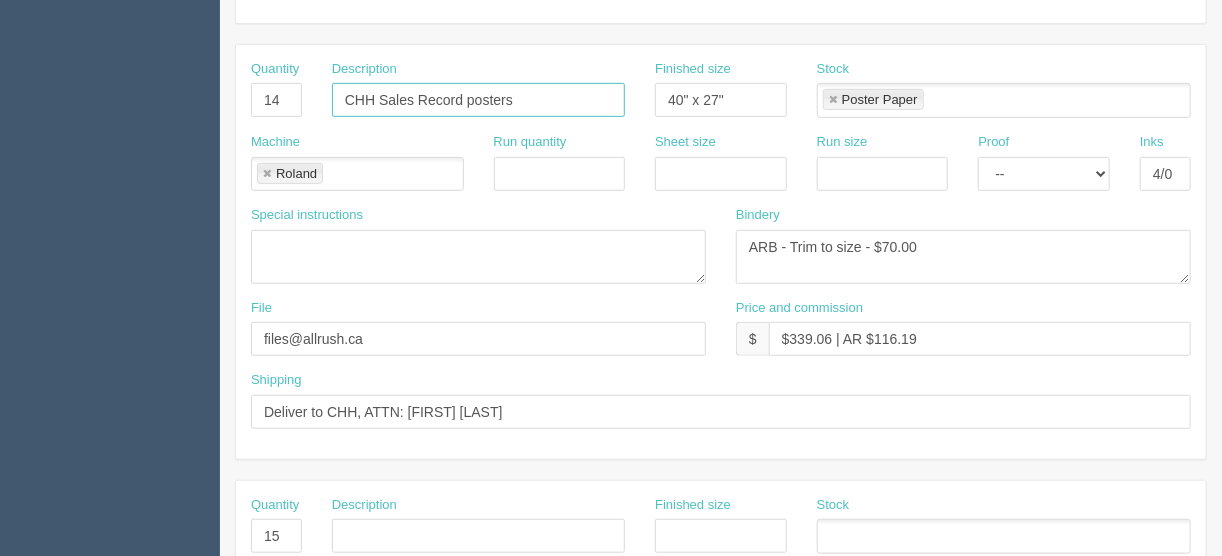 drag, startPoint x: 511, startPoint y: 95, endPoint x: 328, endPoint y: 106, distance: 183.3303 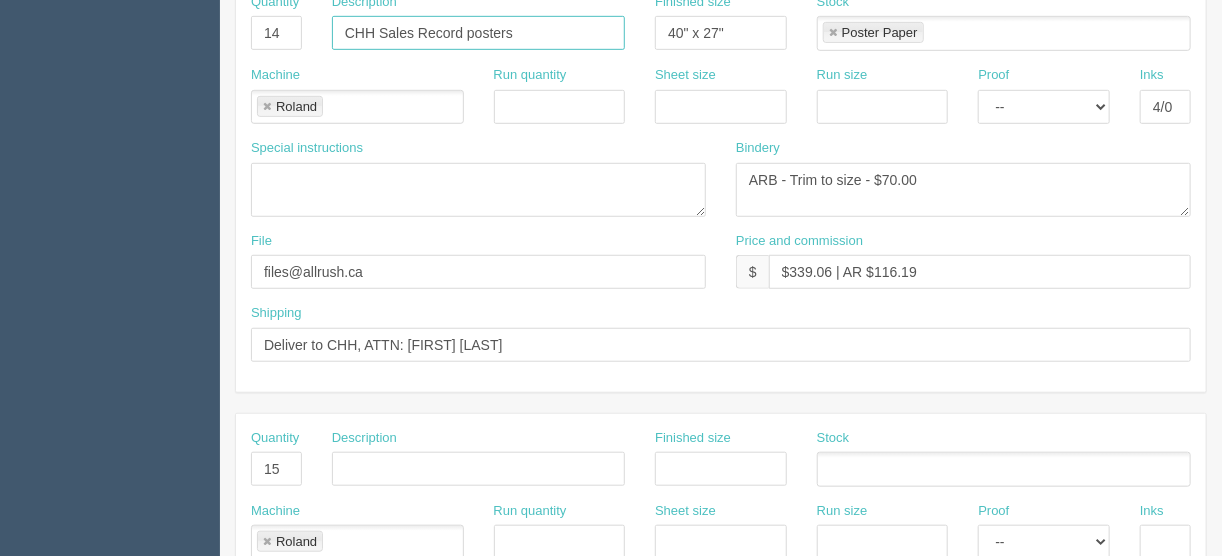 scroll, scrollTop: 560, scrollLeft: 0, axis: vertical 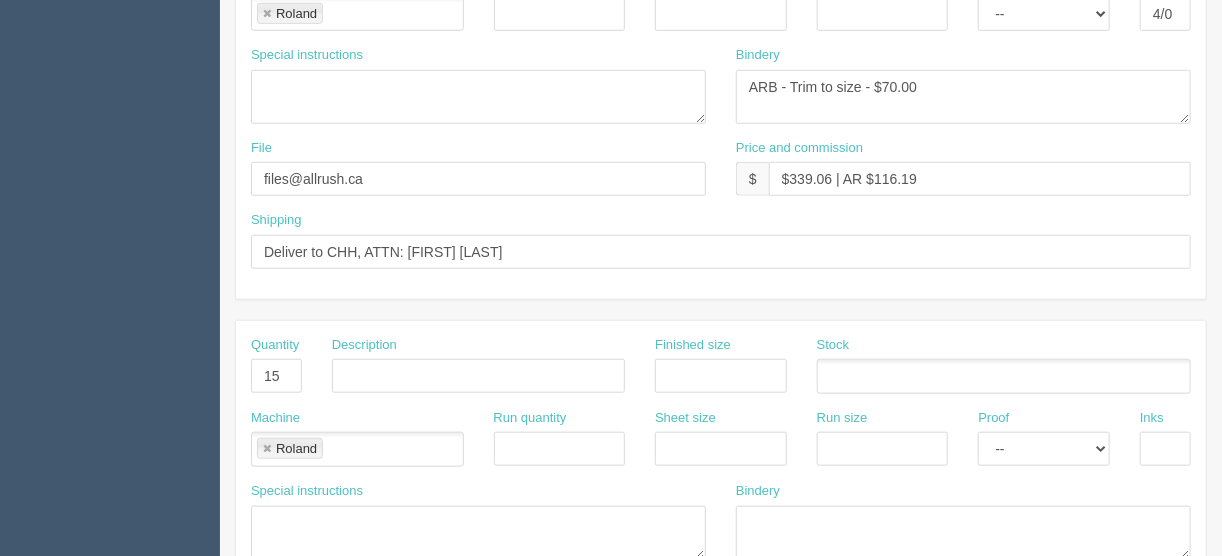 type on "CHH Sales Record posters" 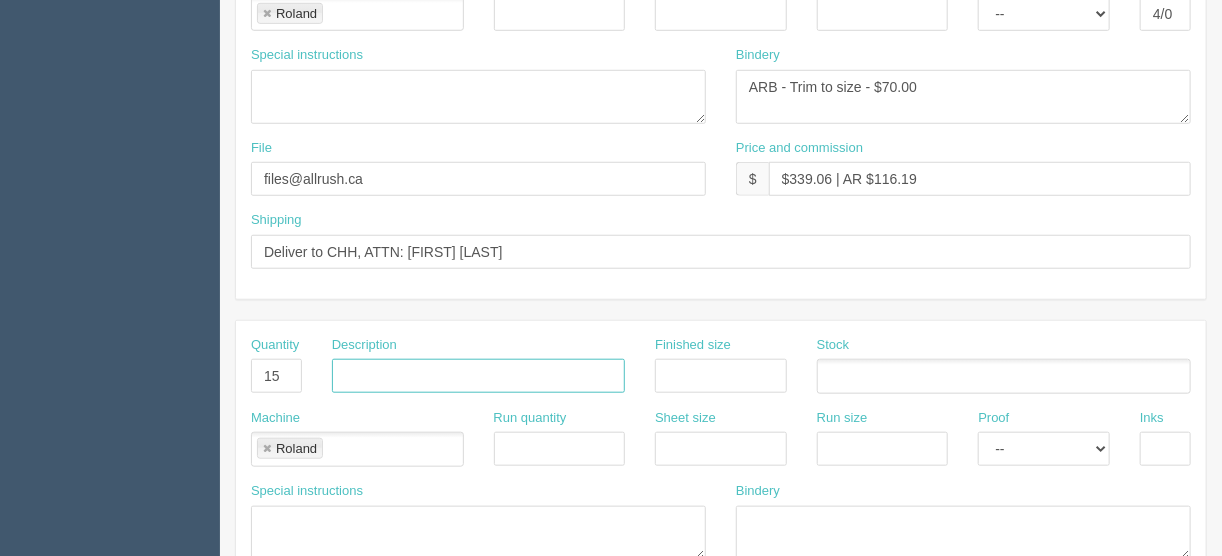 click at bounding box center [478, 376] 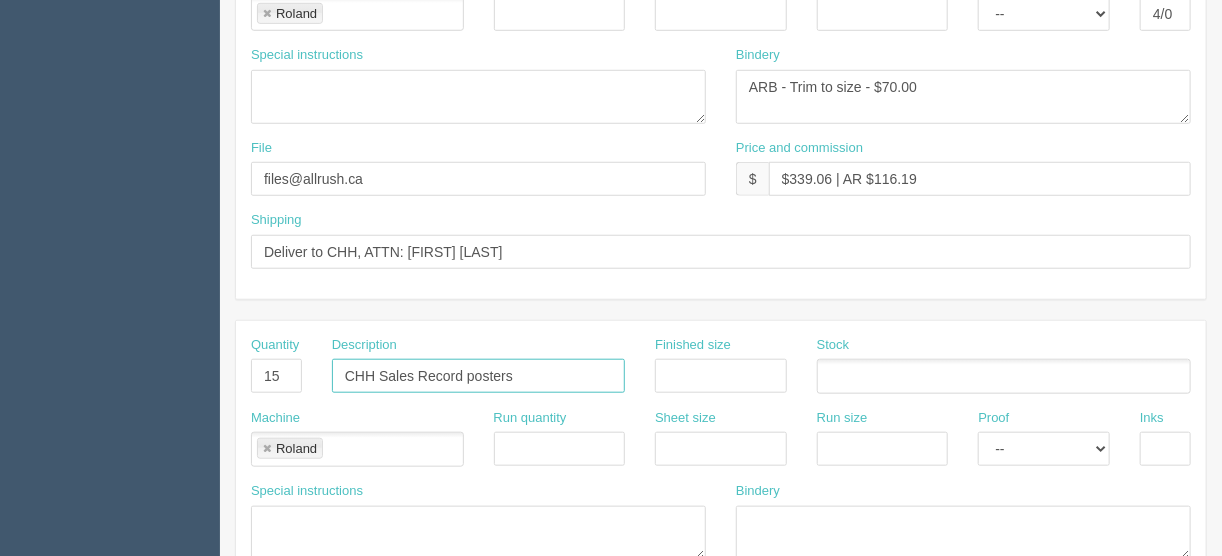 click on "CHH Sales Record posters" at bounding box center (478, 376) 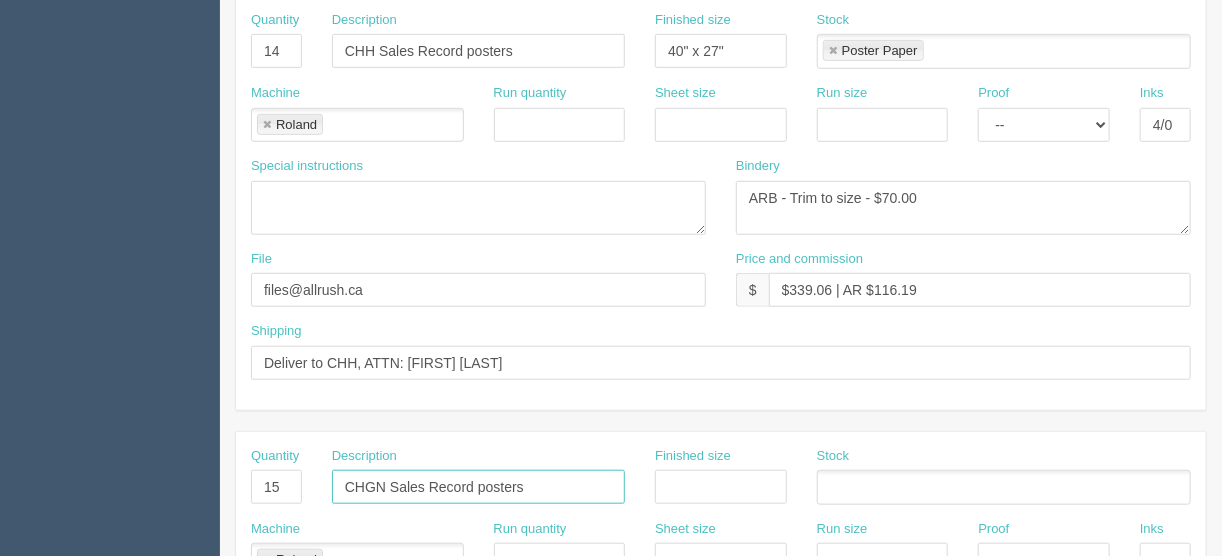 scroll, scrollTop: 320, scrollLeft: 0, axis: vertical 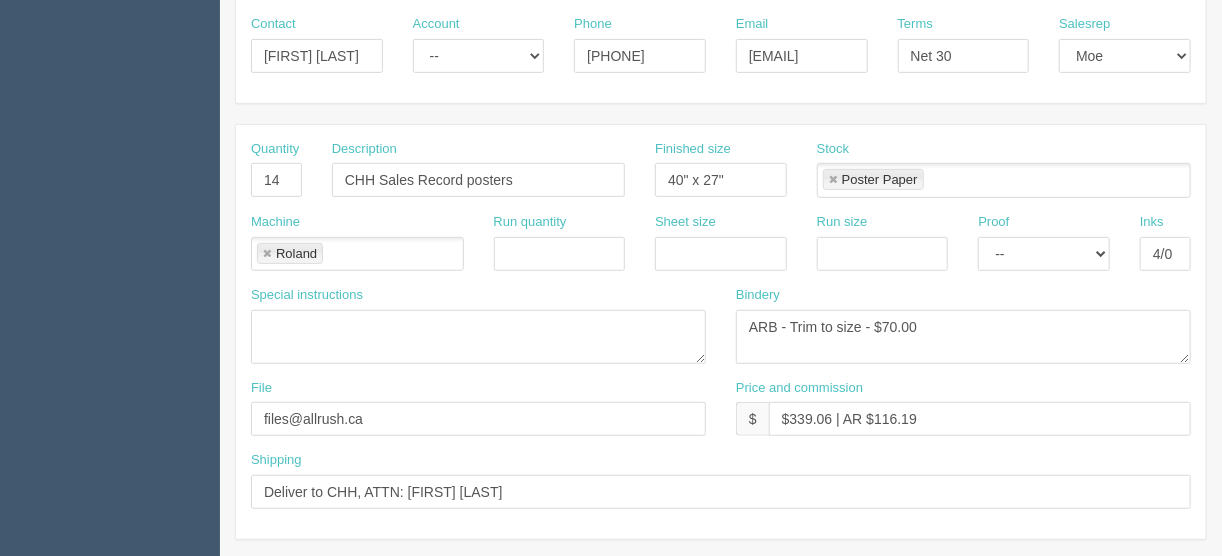 type on "CHGN Sales Record posters" 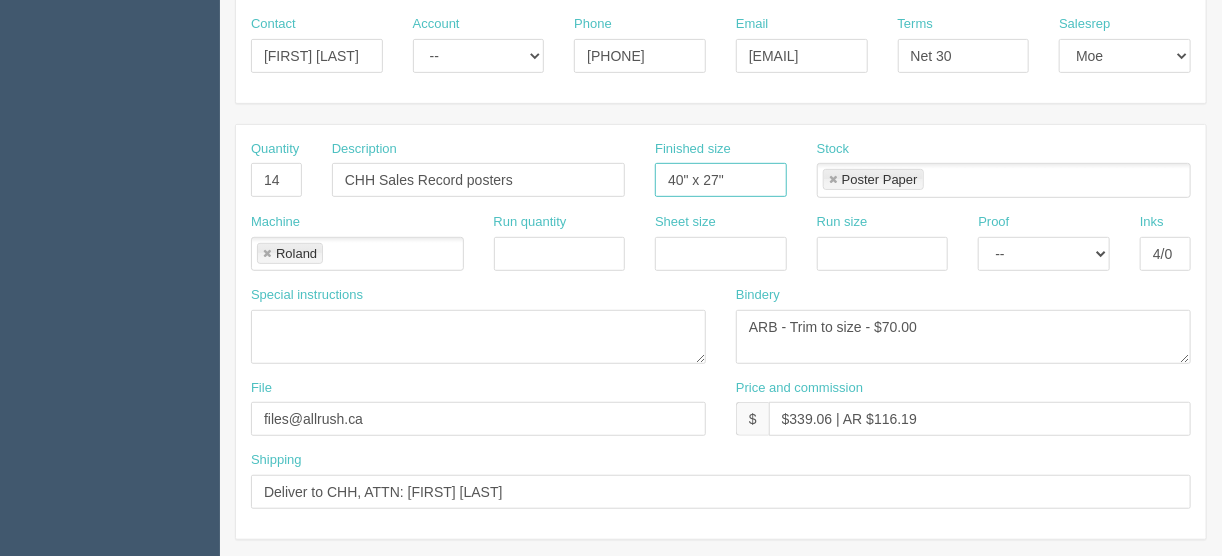 drag, startPoint x: 746, startPoint y: 178, endPoint x: 579, endPoint y: 176, distance: 167.01198 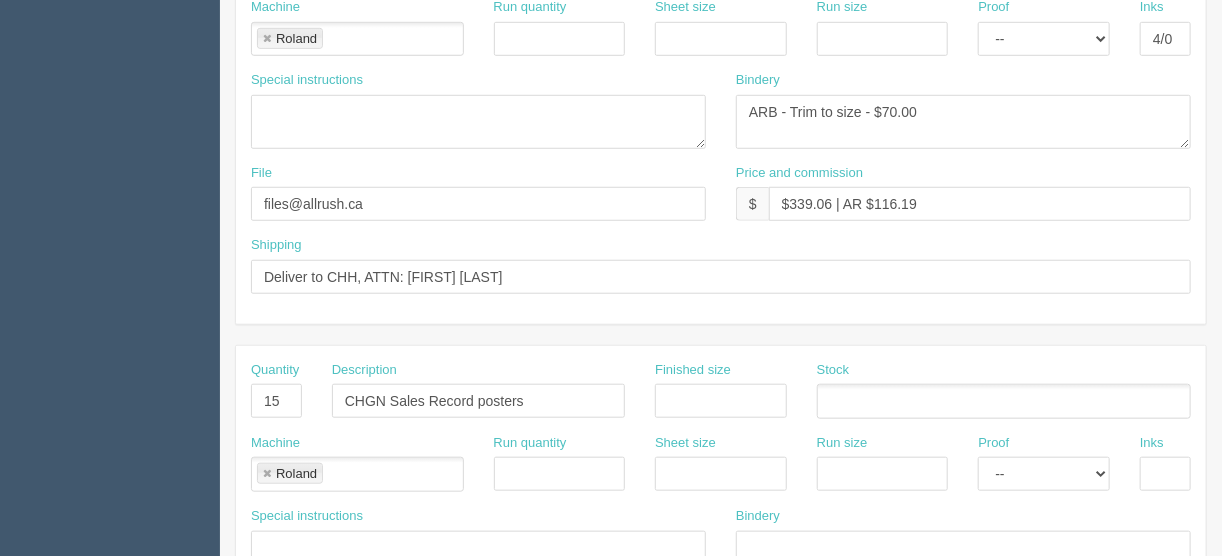 scroll, scrollTop: 560, scrollLeft: 0, axis: vertical 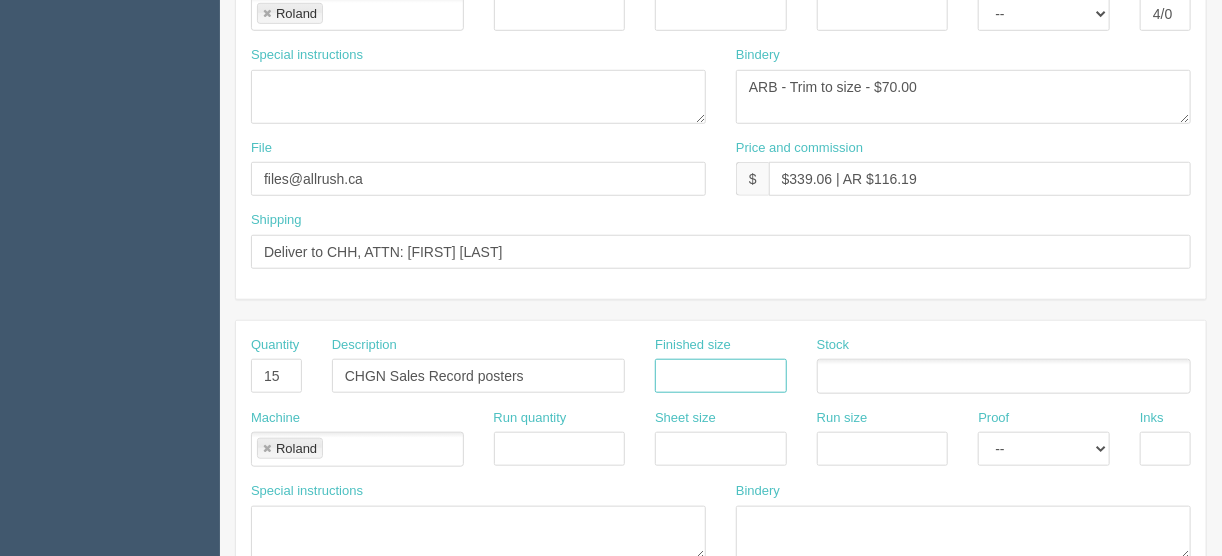 click at bounding box center (721, 376) 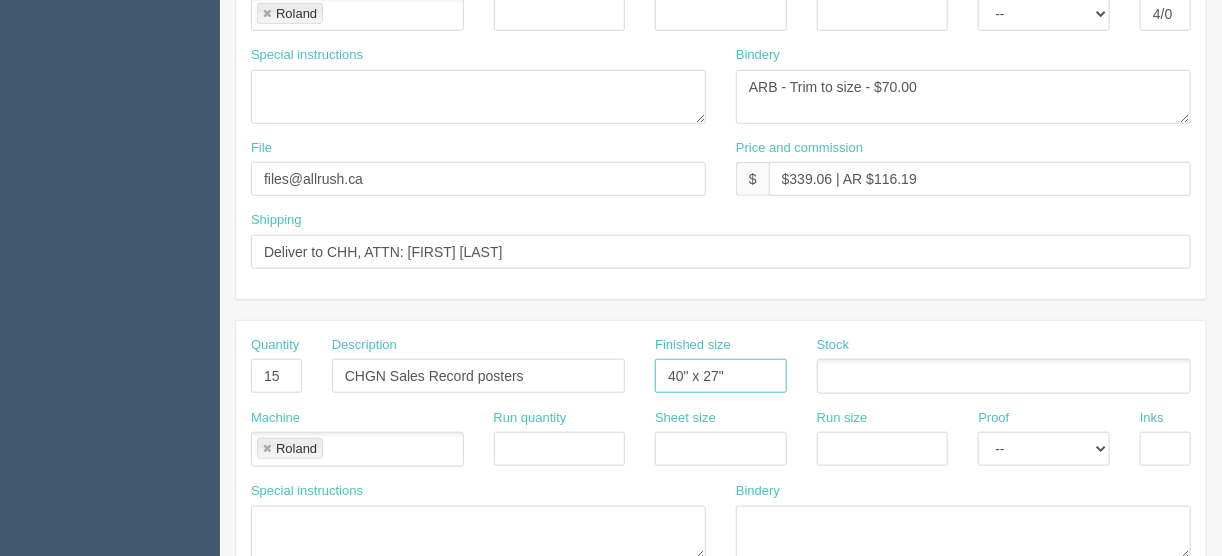 type on "40" x 27"" 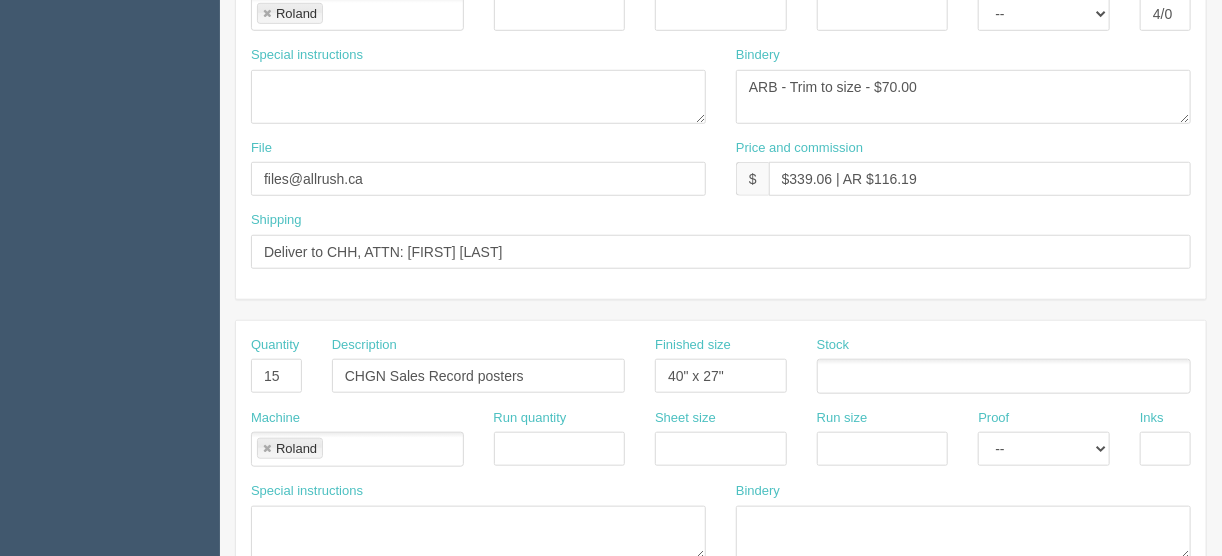 click at bounding box center [828, 377] 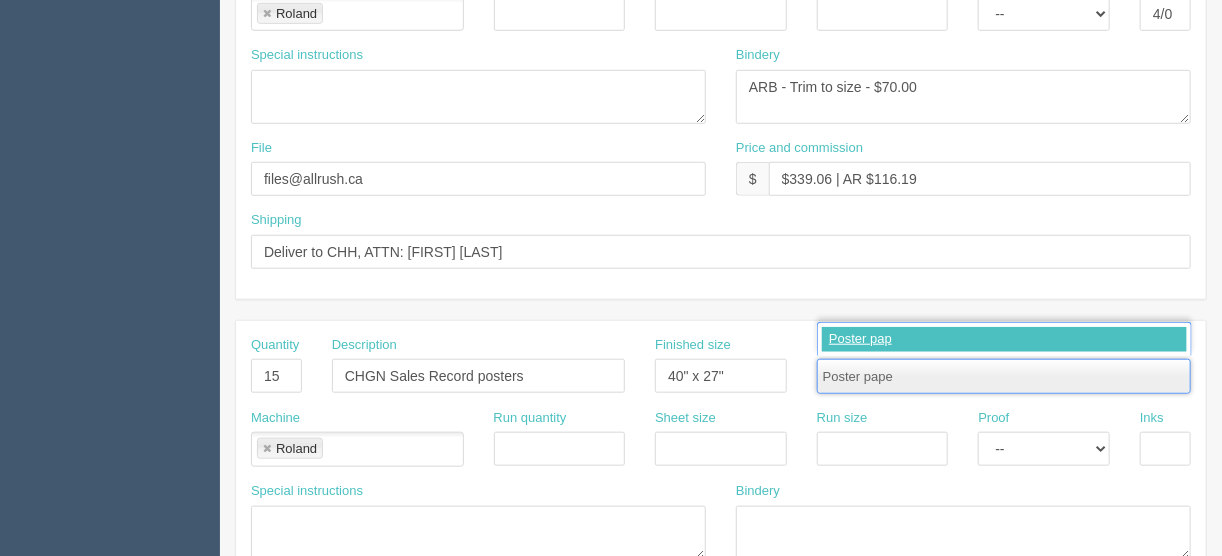 type on "Poster paper" 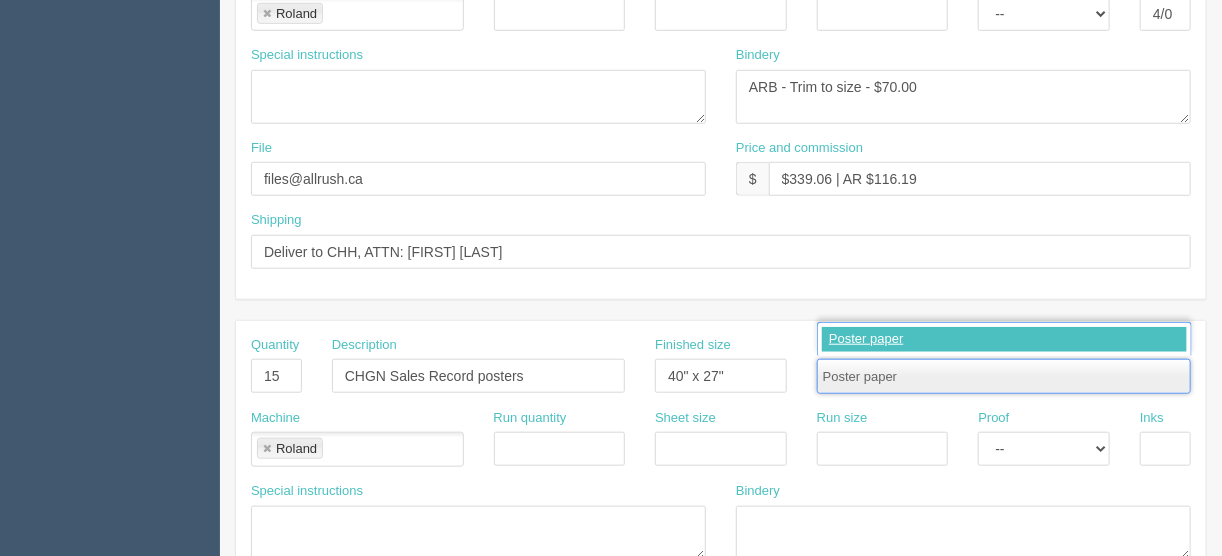 type 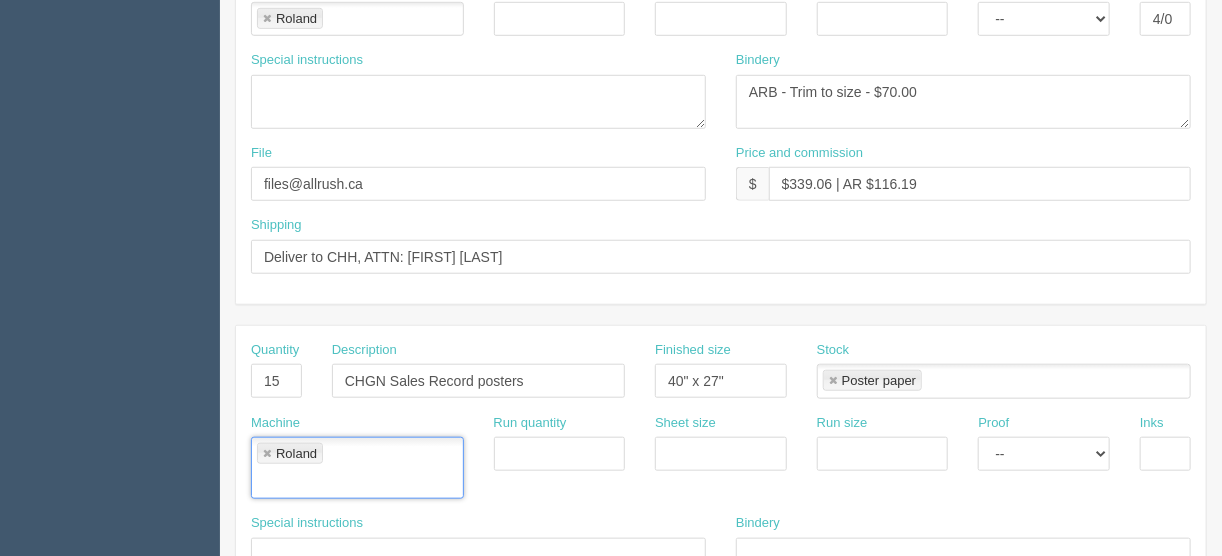 scroll, scrollTop: 400, scrollLeft: 0, axis: vertical 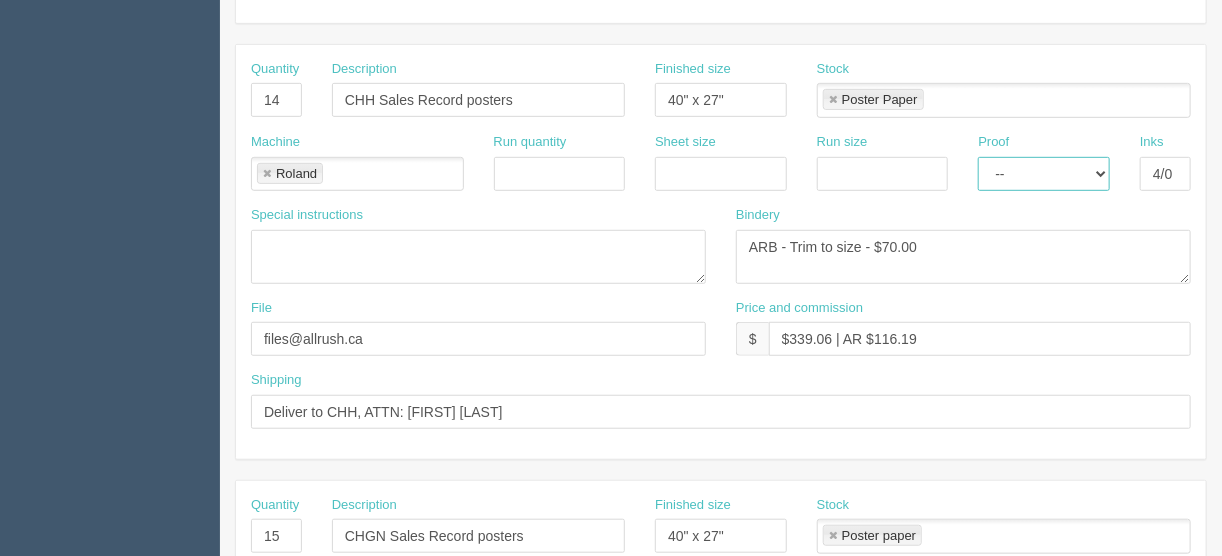 click on "--
Email
Hard Copy" at bounding box center (1044, 174) 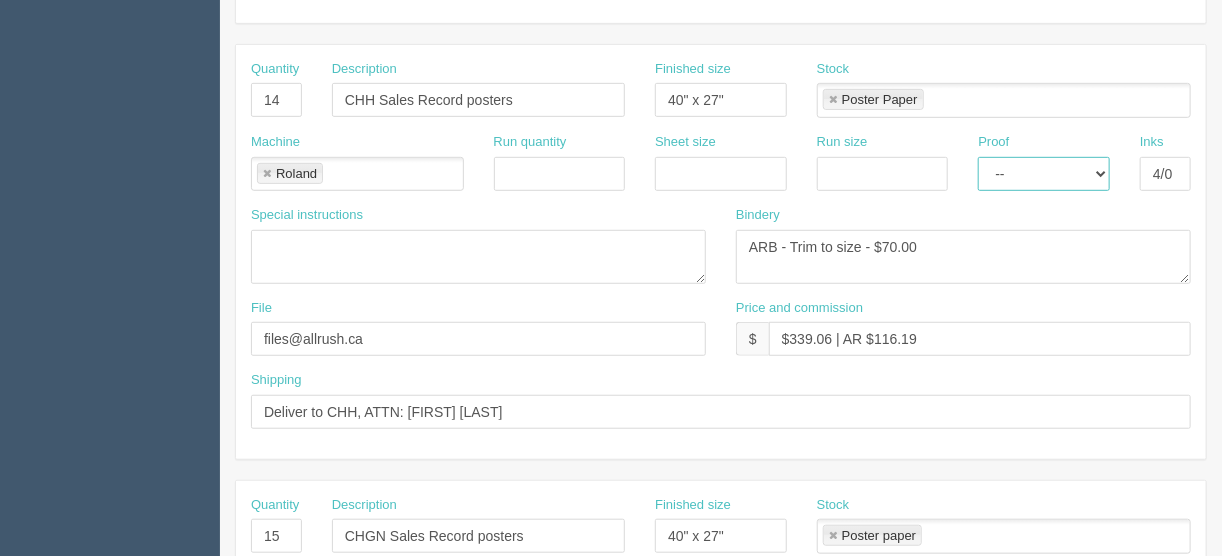 select on "Hard Copy" 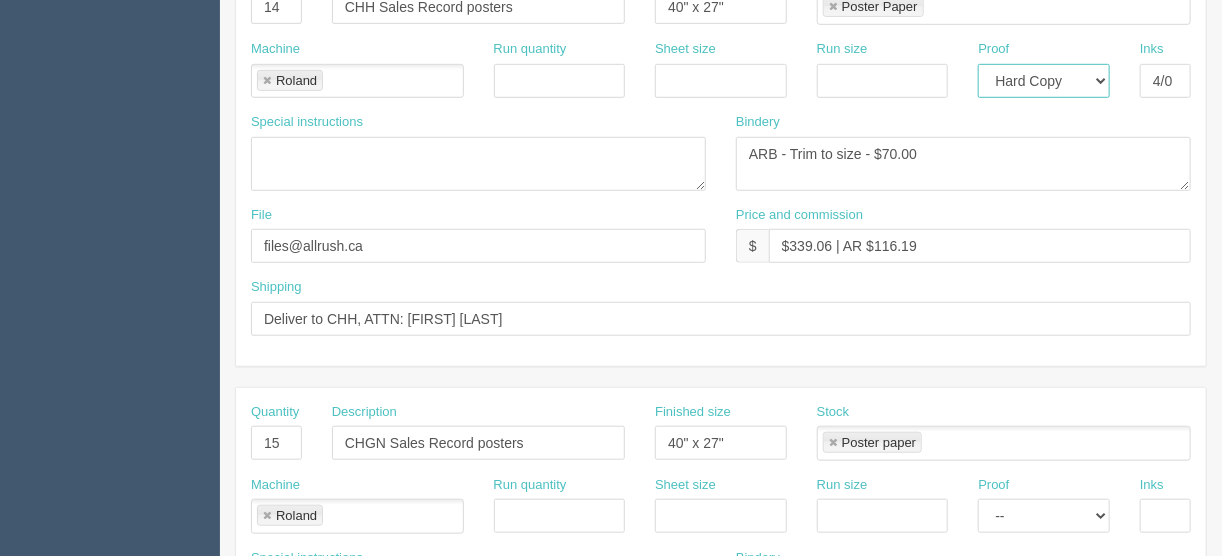 scroll, scrollTop: 640, scrollLeft: 0, axis: vertical 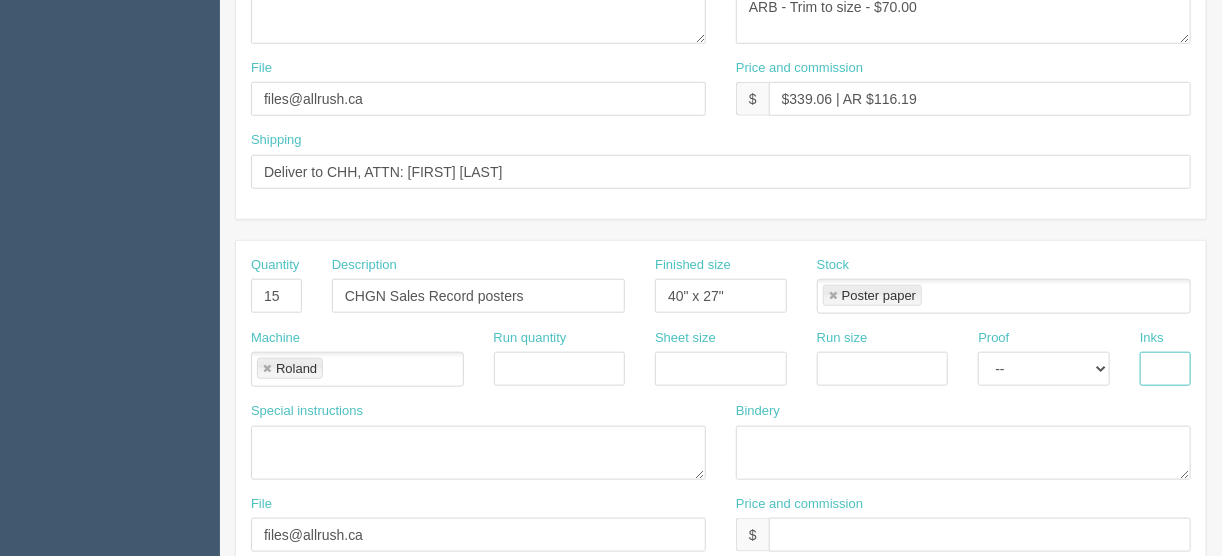 click at bounding box center [1165, 369] 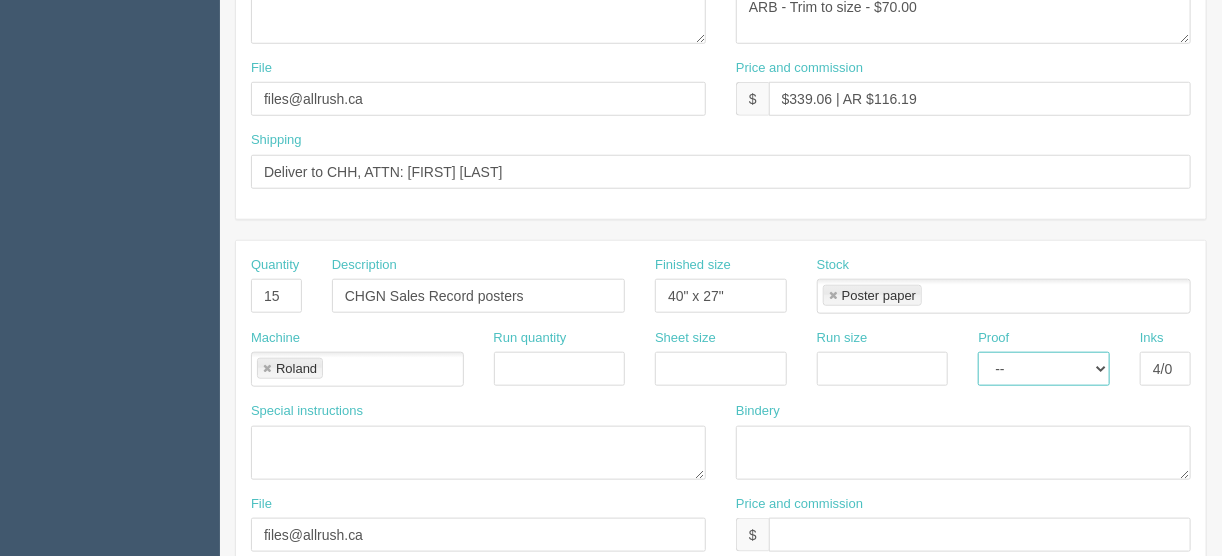 click on "--
Email
Hard Copy" at bounding box center (1044, 369) 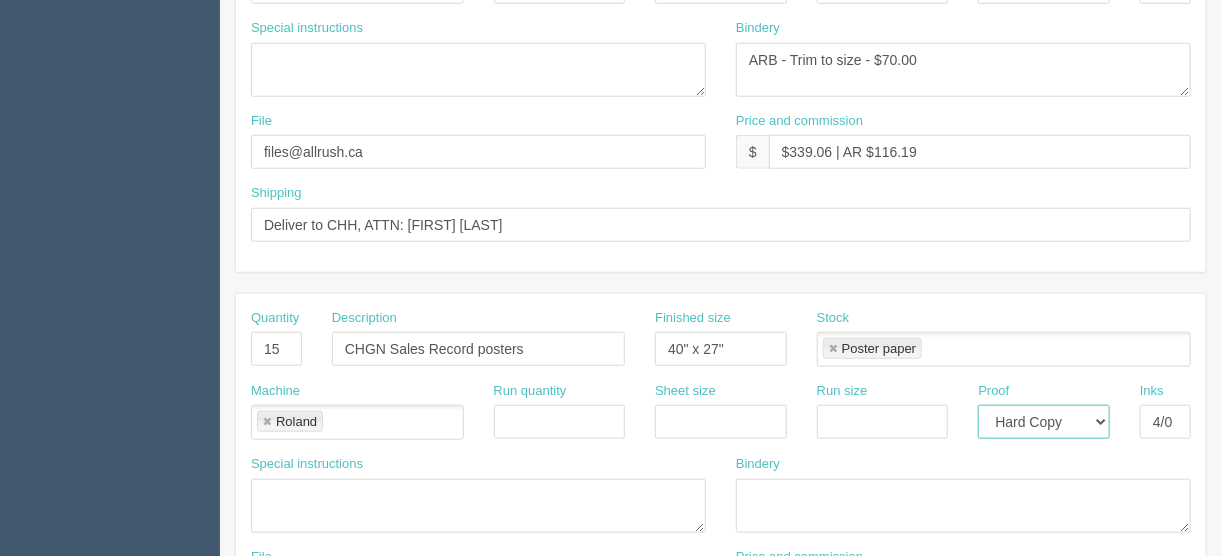 scroll, scrollTop: 560, scrollLeft: 0, axis: vertical 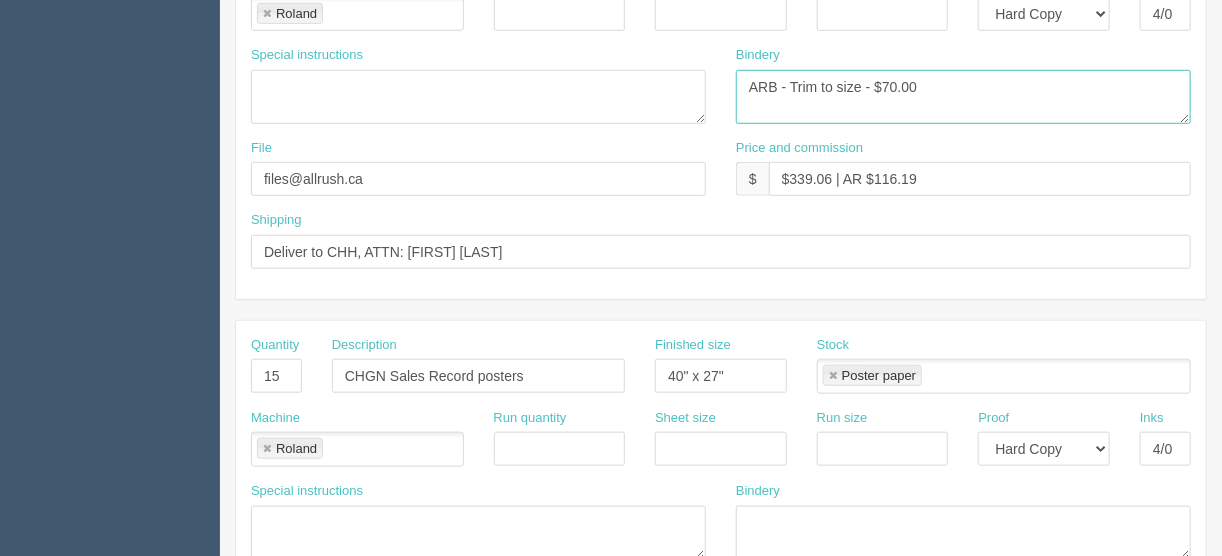 drag, startPoint x: 930, startPoint y: 83, endPoint x: 672, endPoint y: 98, distance: 258.43567 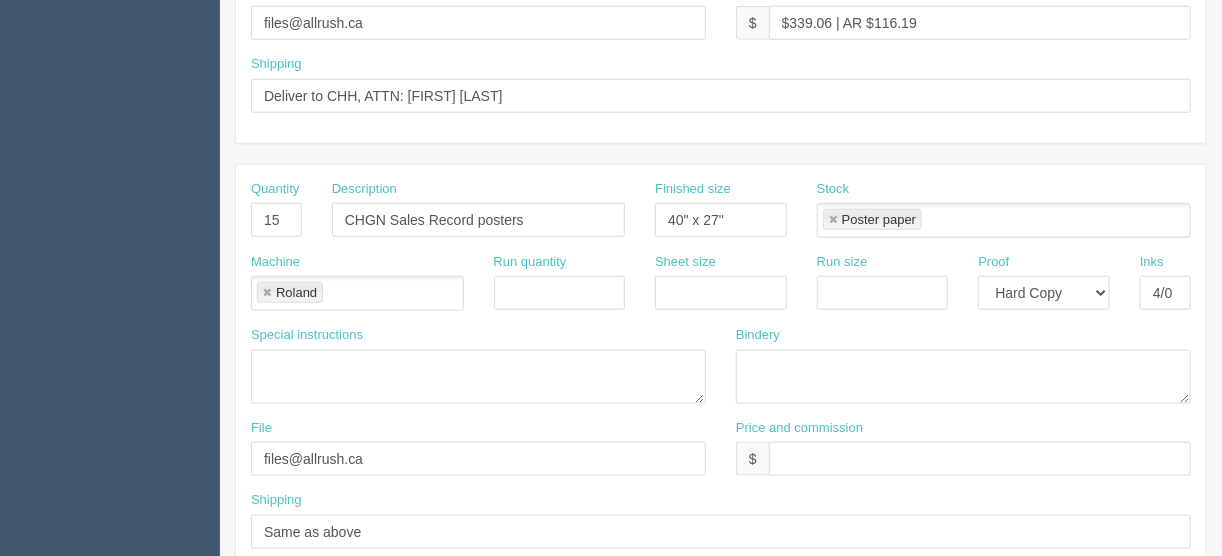scroll, scrollTop: 720, scrollLeft: 0, axis: vertical 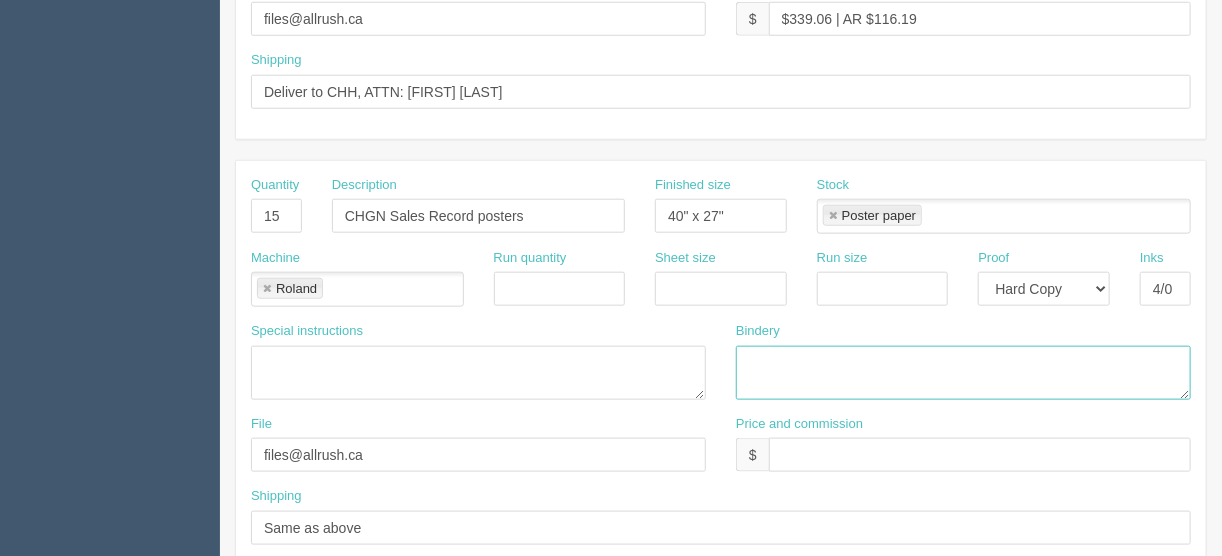 click at bounding box center [963, 373] 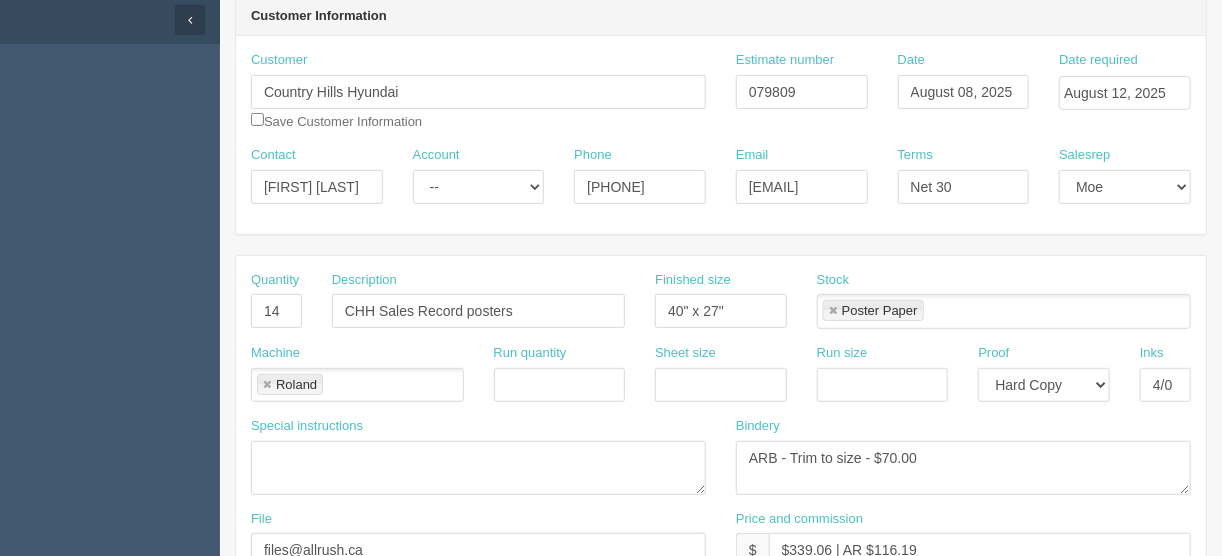 scroll, scrollTop: 240, scrollLeft: 0, axis: vertical 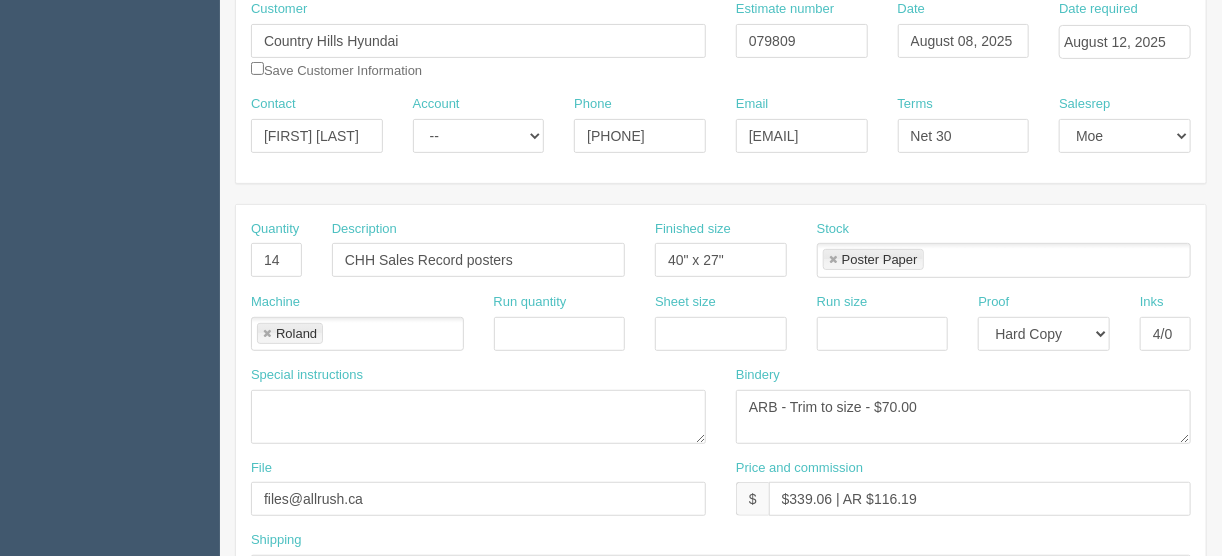 type on "ARB - Trim to size - $70.00" 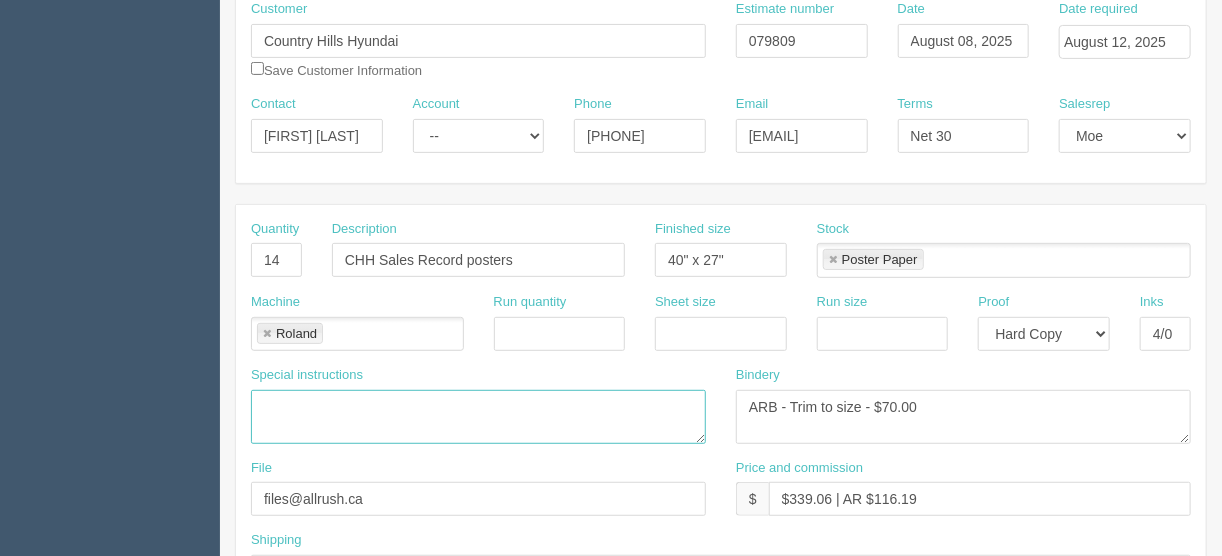 click at bounding box center [478, 417] 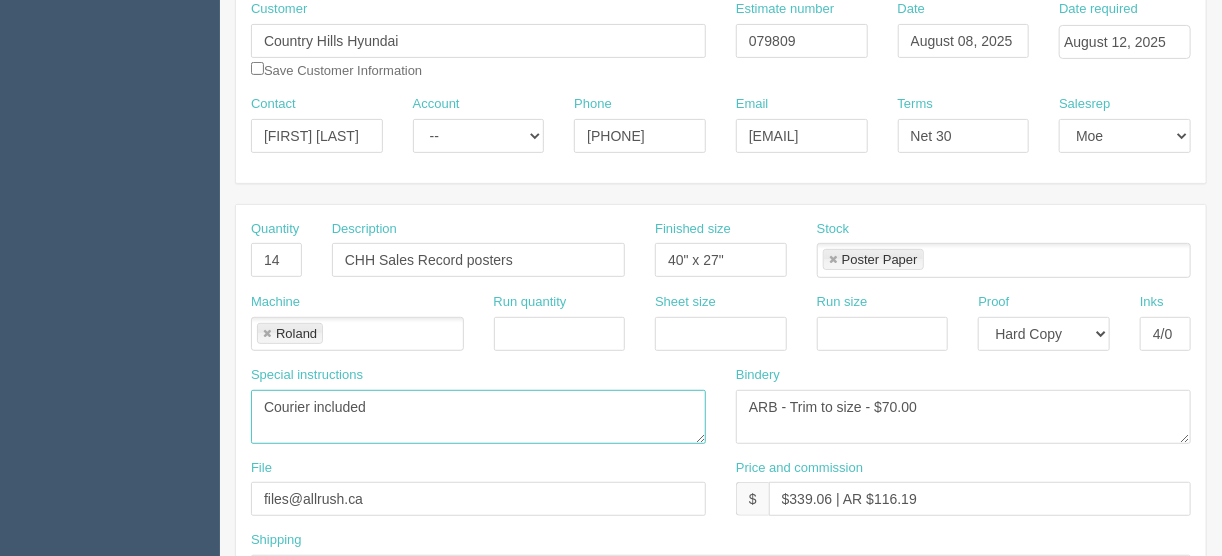 type on "Courier included" 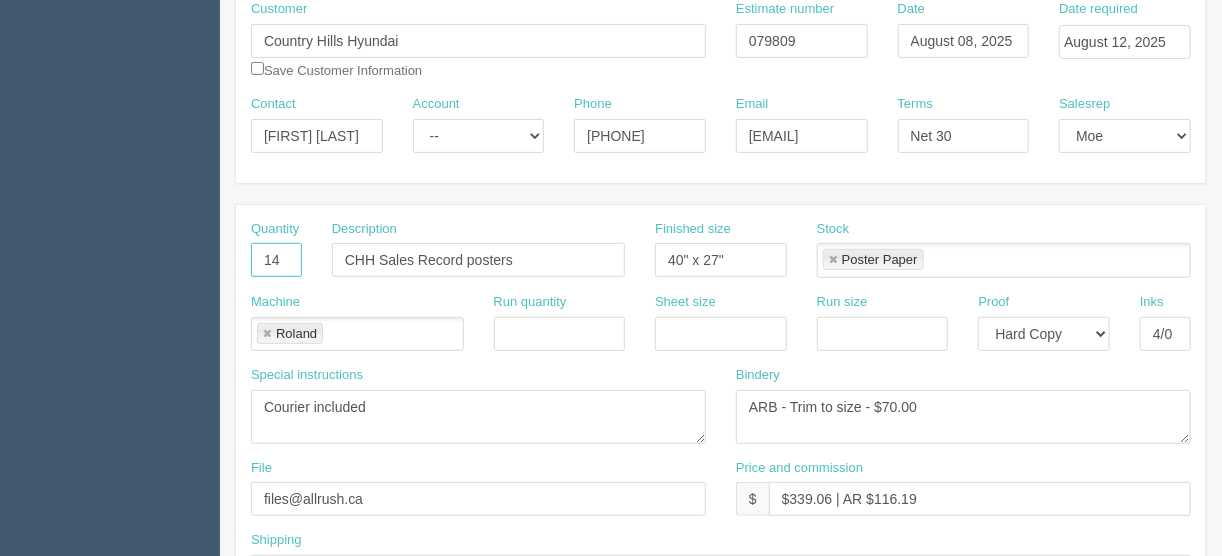 drag, startPoint x: 294, startPoint y: 258, endPoint x: 276, endPoint y: 275, distance: 24.758837 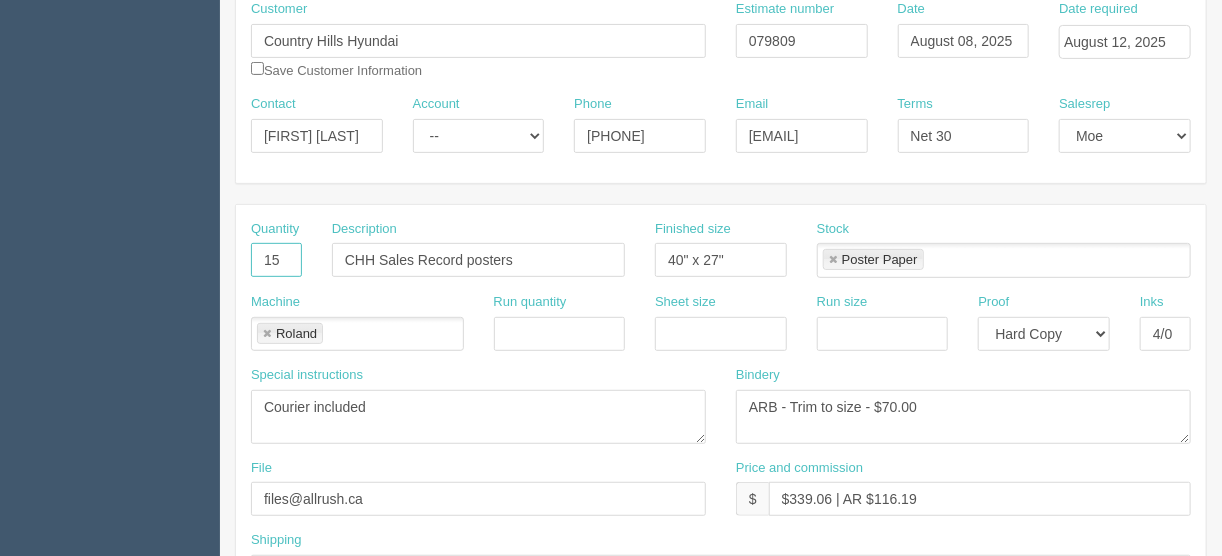type on "15" 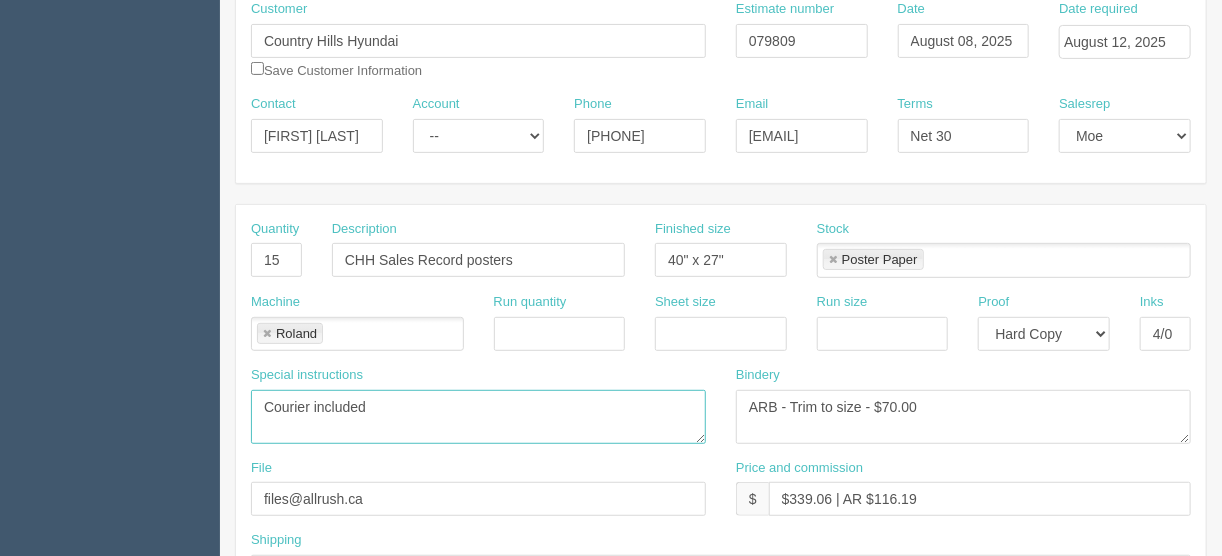 drag, startPoint x: 460, startPoint y: 387, endPoint x: 471, endPoint y: 397, distance: 14.866069 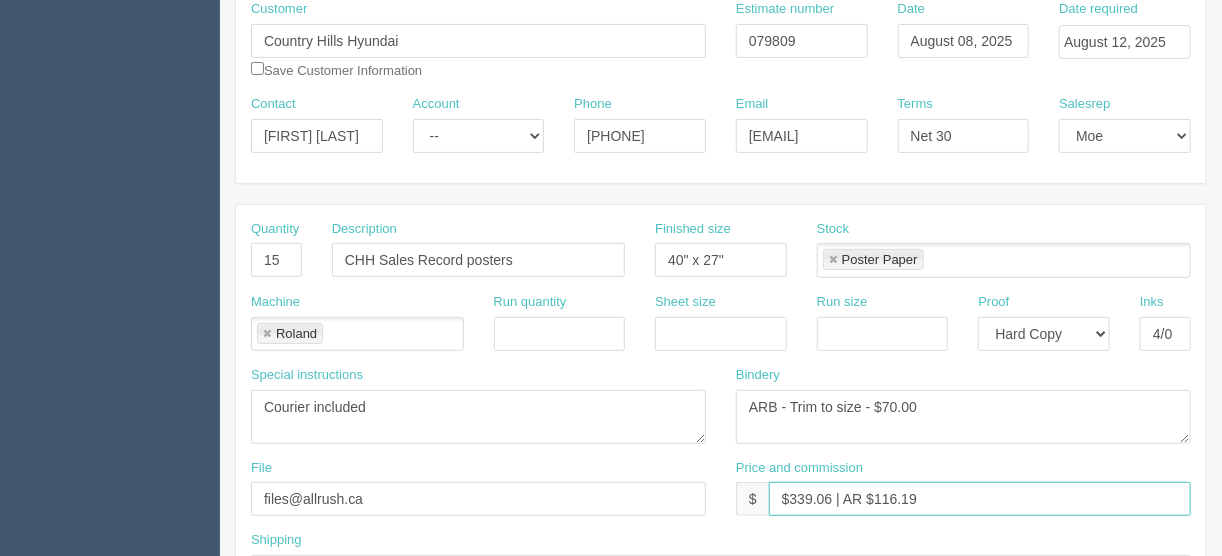 click on "$339.06 | AR $116.19" at bounding box center (980, 499) 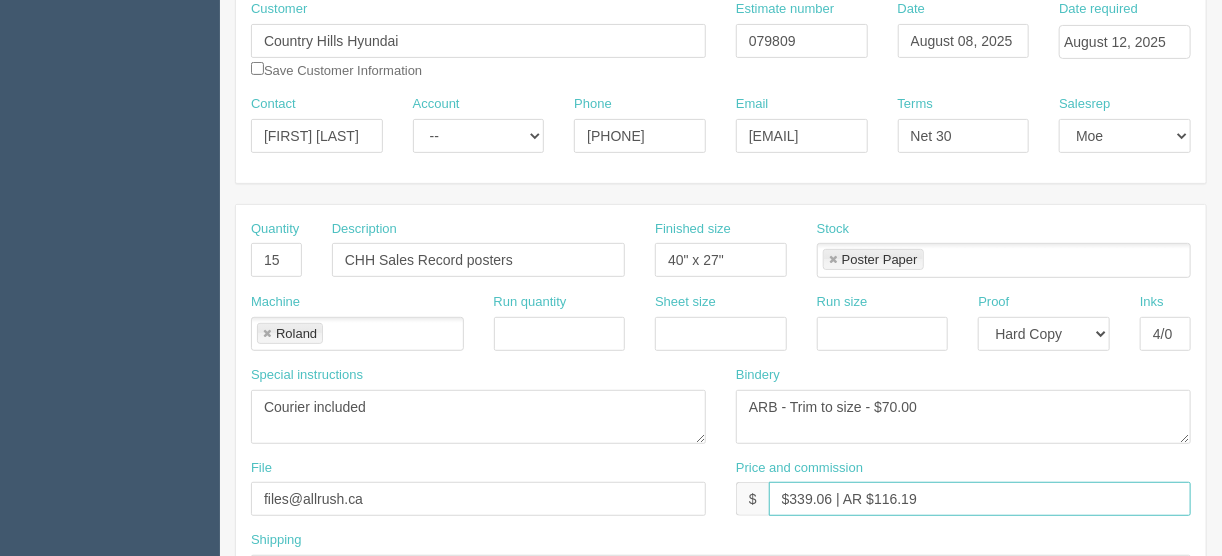 drag, startPoint x: 905, startPoint y: 493, endPoint x: 879, endPoint y: 495, distance: 26.076809 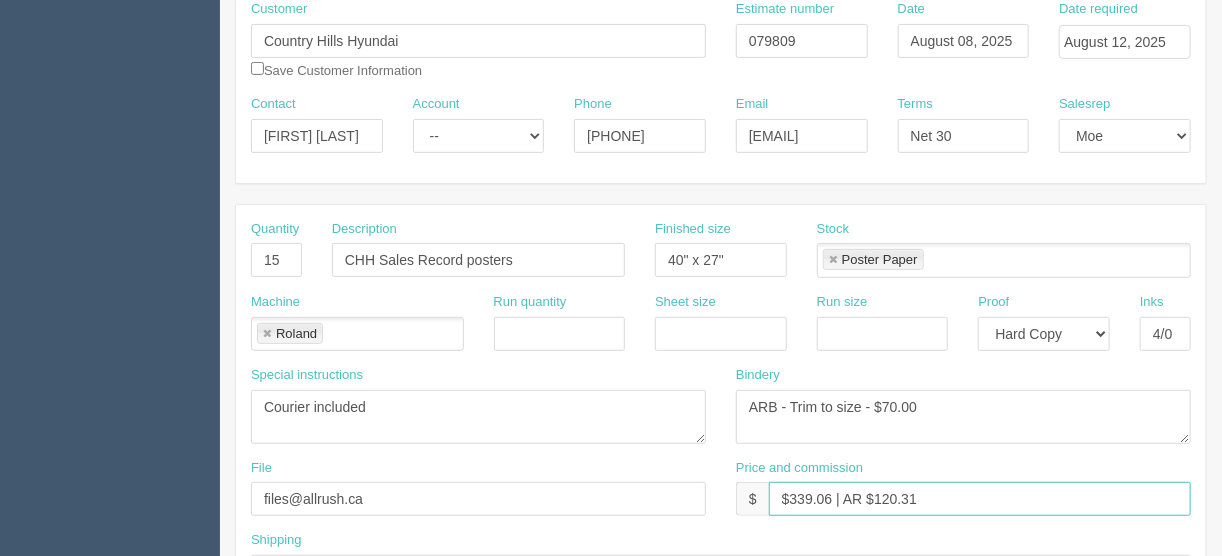 drag, startPoint x: 926, startPoint y: 498, endPoint x: 677, endPoint y: 498, distance: 249 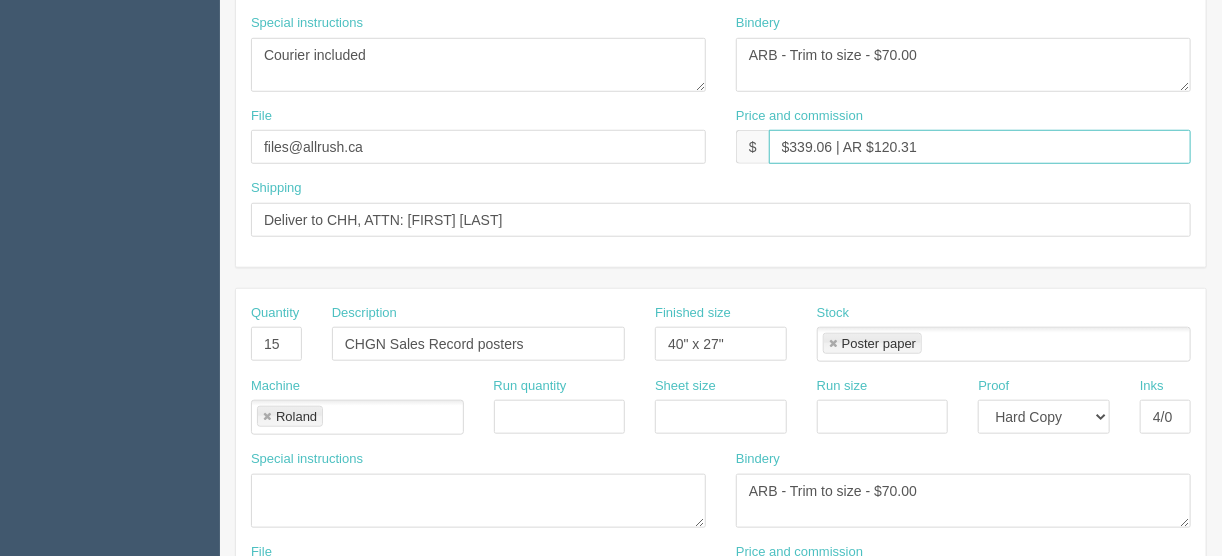 scroll, scrollTop: 720, scrollLeft: 0, axis: vertical 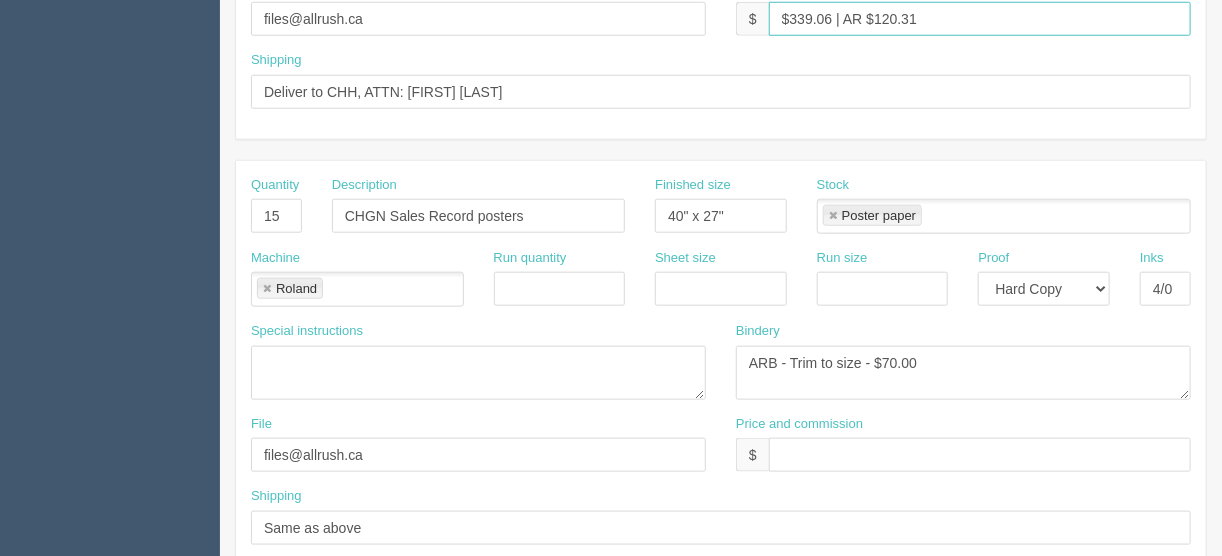 type on "$339.06 | AR $120.31" 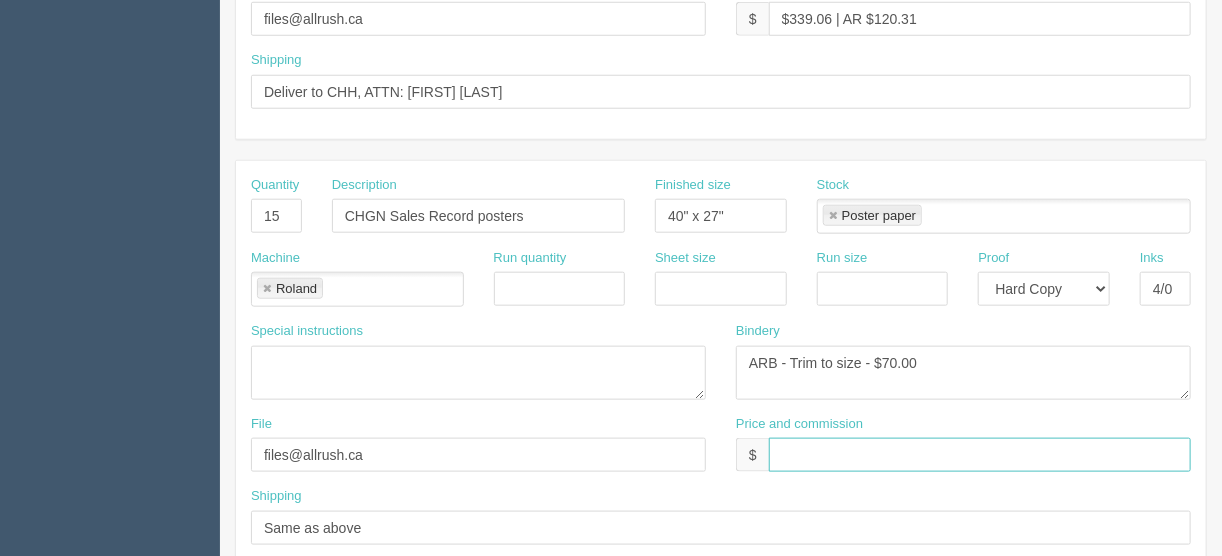 click at bounding box center [980, 455] 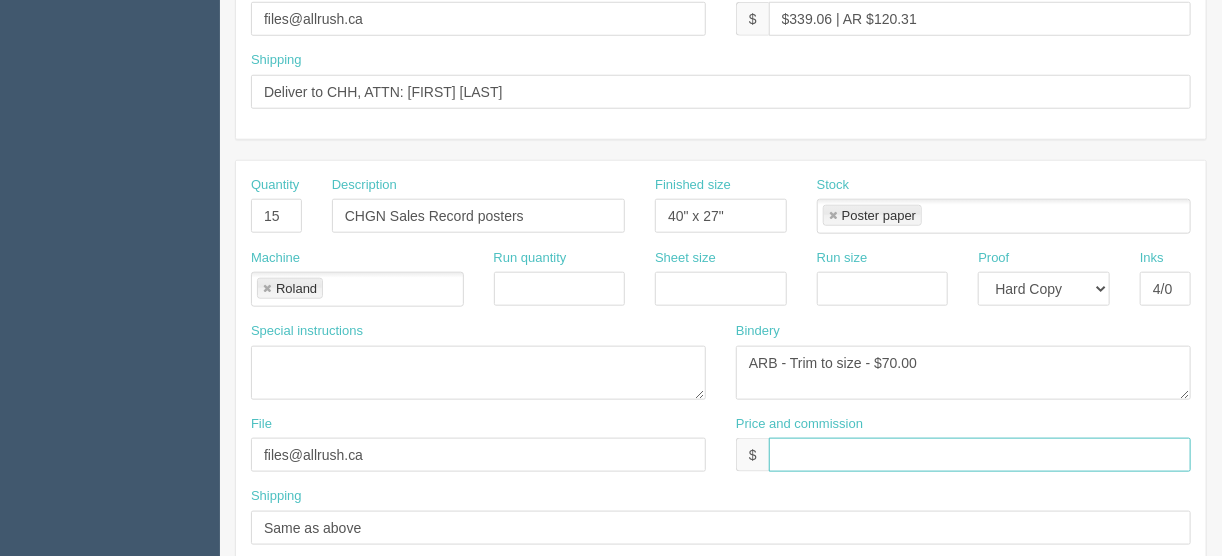 paste on "$339.06 | AR $120.31" 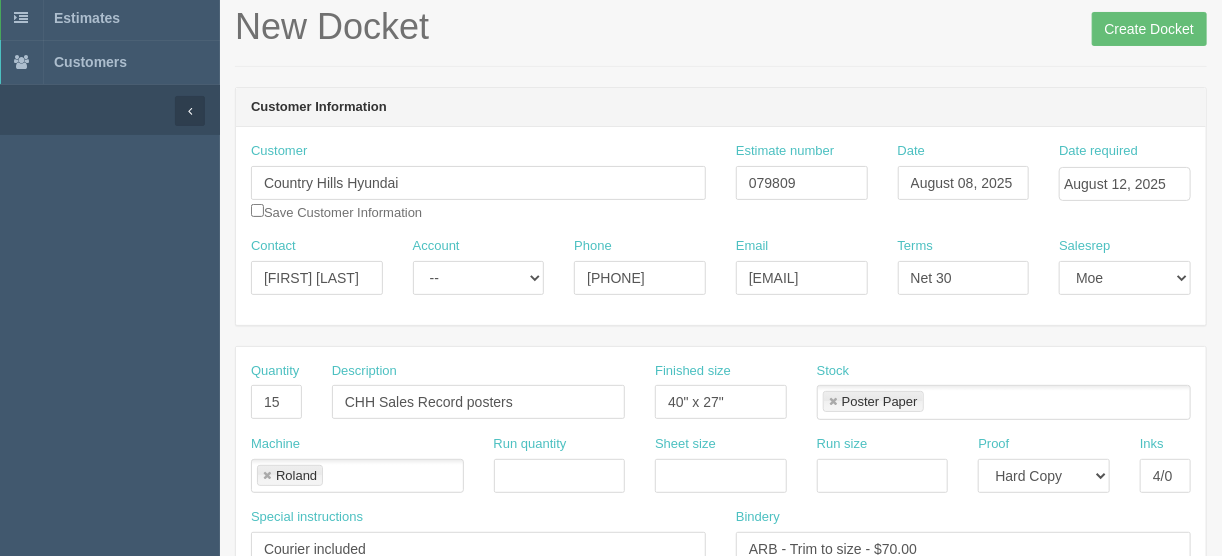 scroll, scrollTop: 0, scrollLeft: 0, axis: both 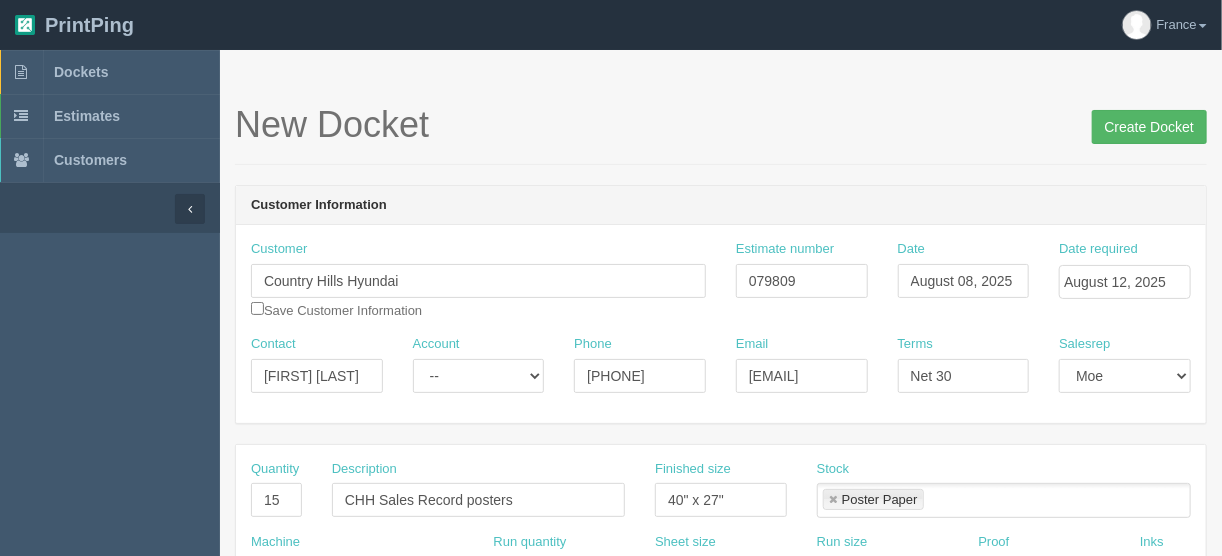 type on "$339.06 | AR $120.31" 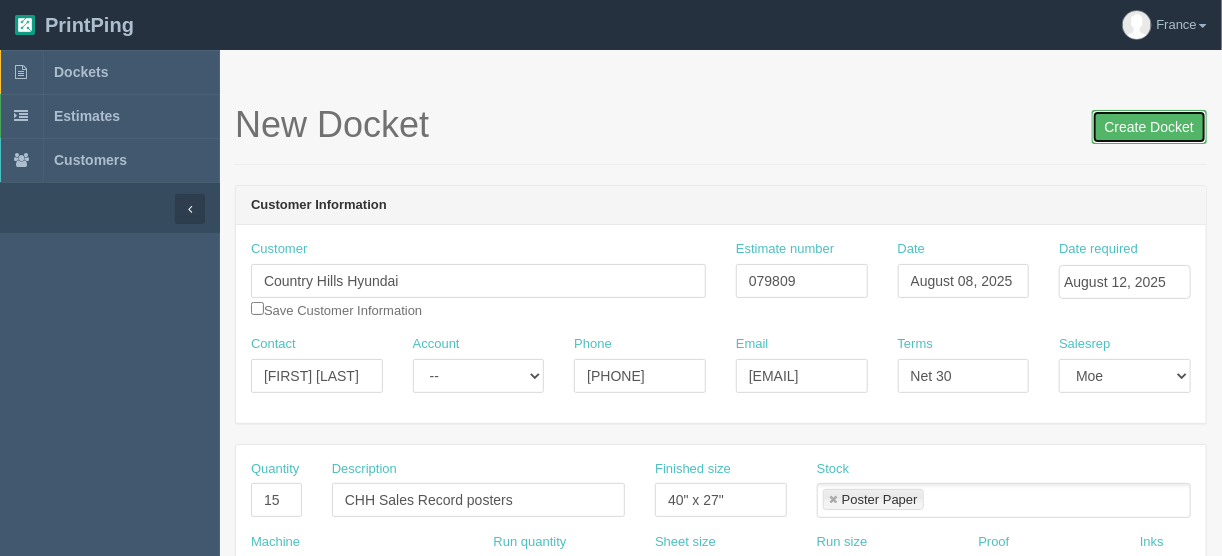 click on "Create Docket" at bounding box center (1149, 127) 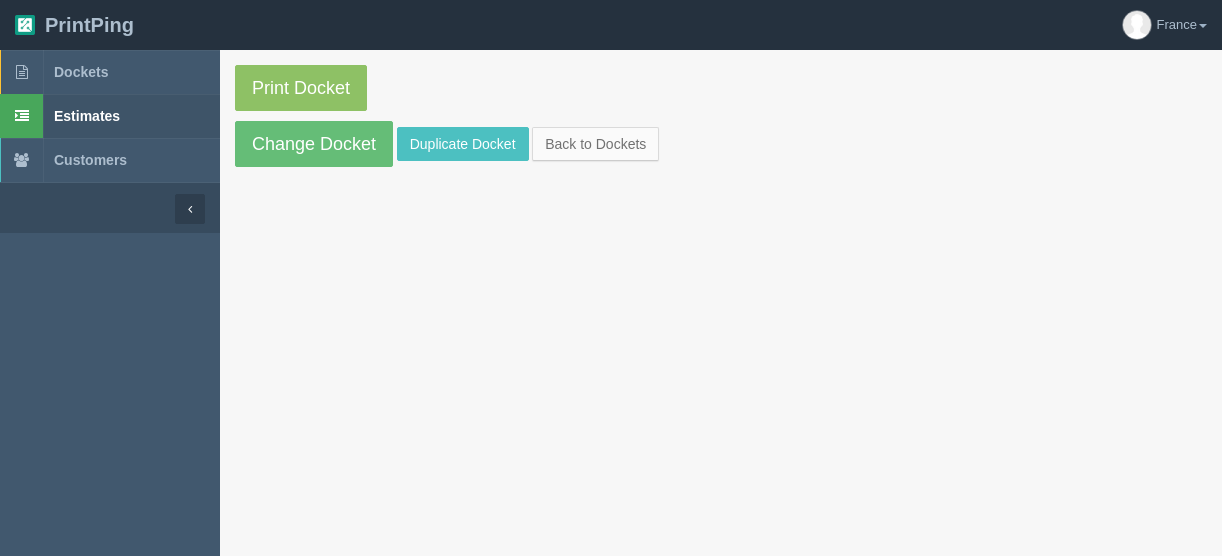 scroll, scrollTop: 0, scrollLeft: 0, axis: both 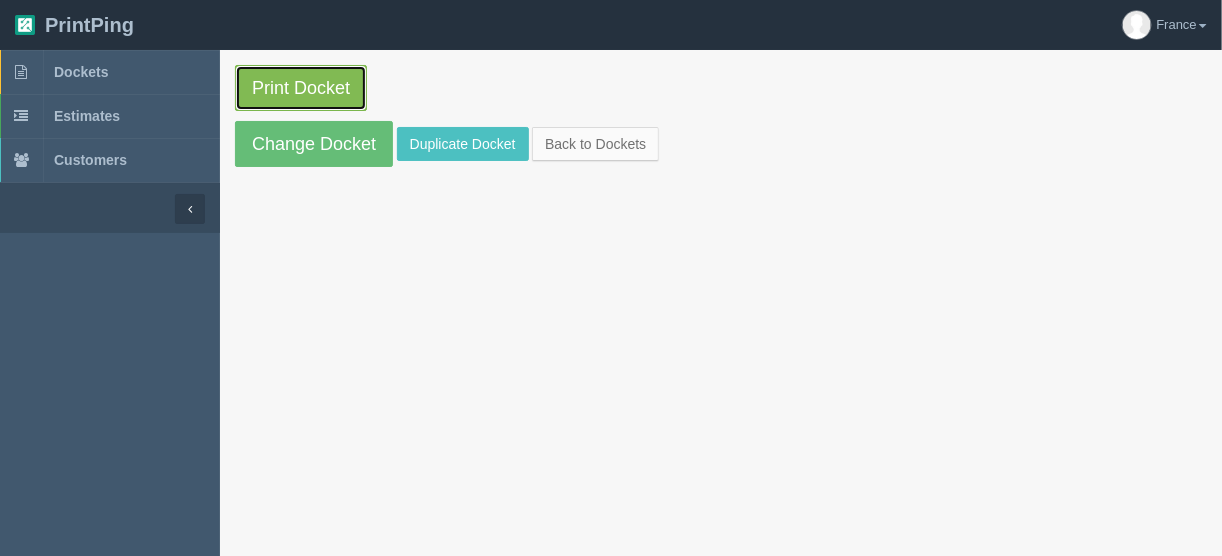 click on "Print Docket" at bounding box center [301, 88] 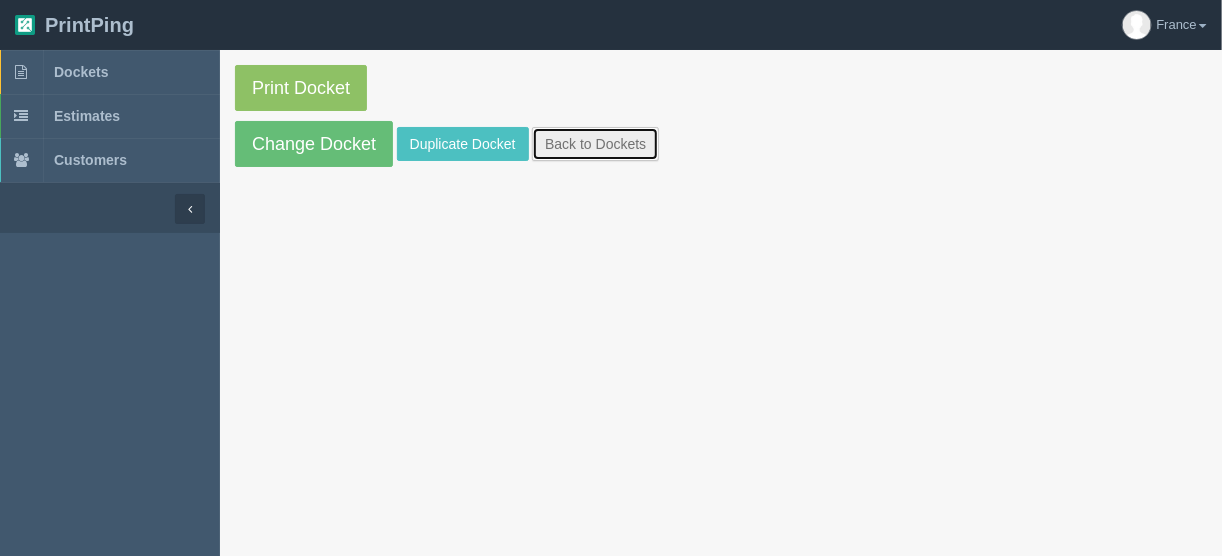 click on "Back to Dockets" at bounding box center [595, 144] 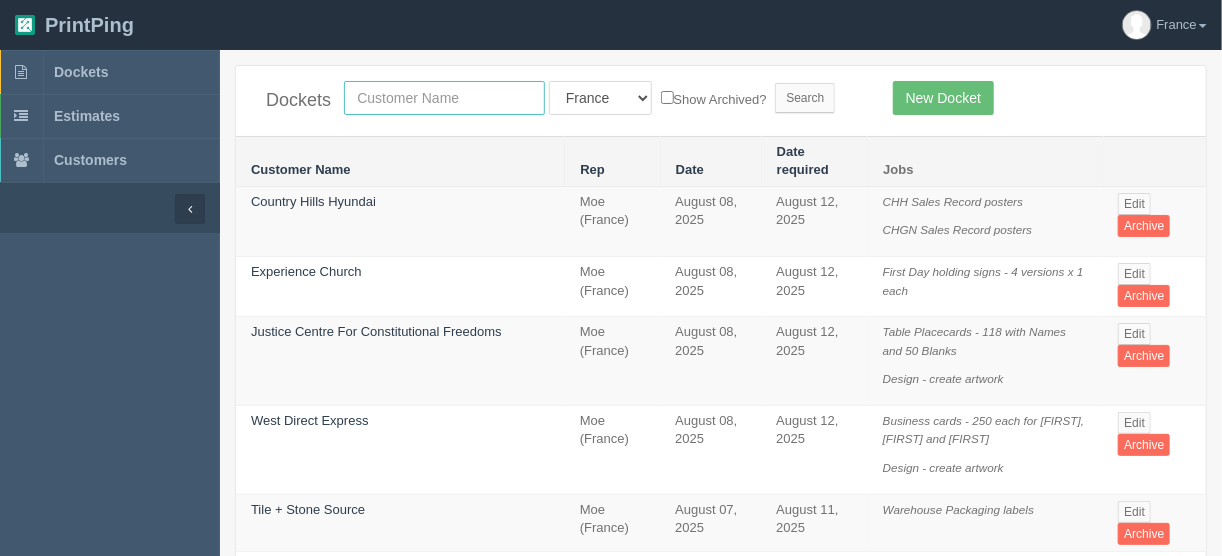 drag, startPoint x: 460, startPoint y: 92, endPoint x: 480, endPoint y: 114, distance: 29.732138 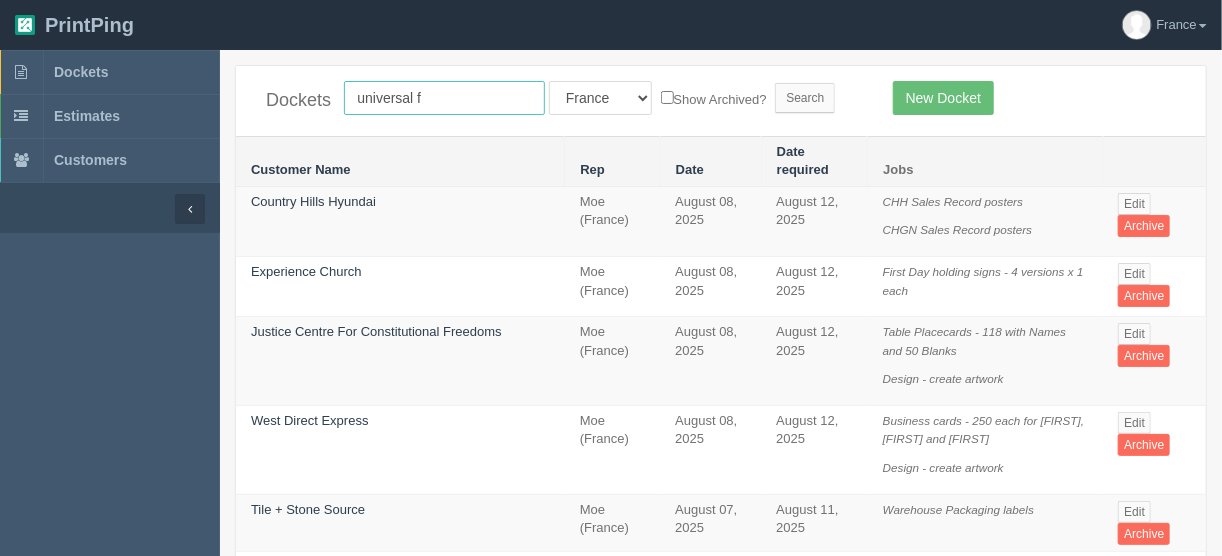 type on "universal f" 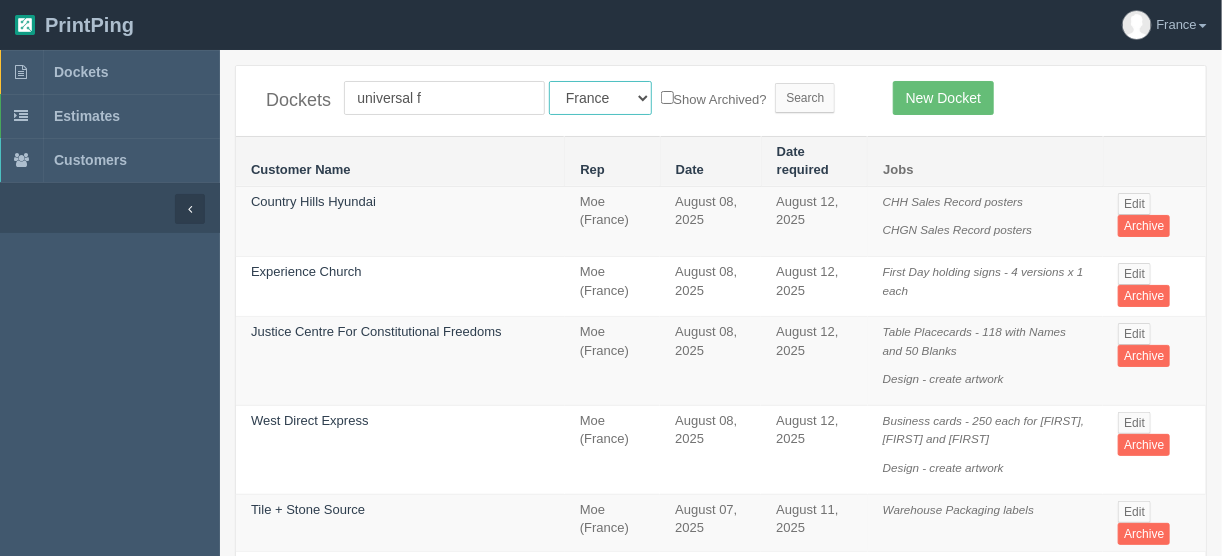 click on "All Users
Ali
Ali Test 1
Aly
Amy
Ankit
Arif
Brandon
Dan
France
Greg
Jim
Mark
Matthew
Mehmud
Mikayla
Moe
Phil
Rebecca
Sam
Stacy
Steve
Viki
Zach
Zack
Zunaid" at bounding box center (600, 98) 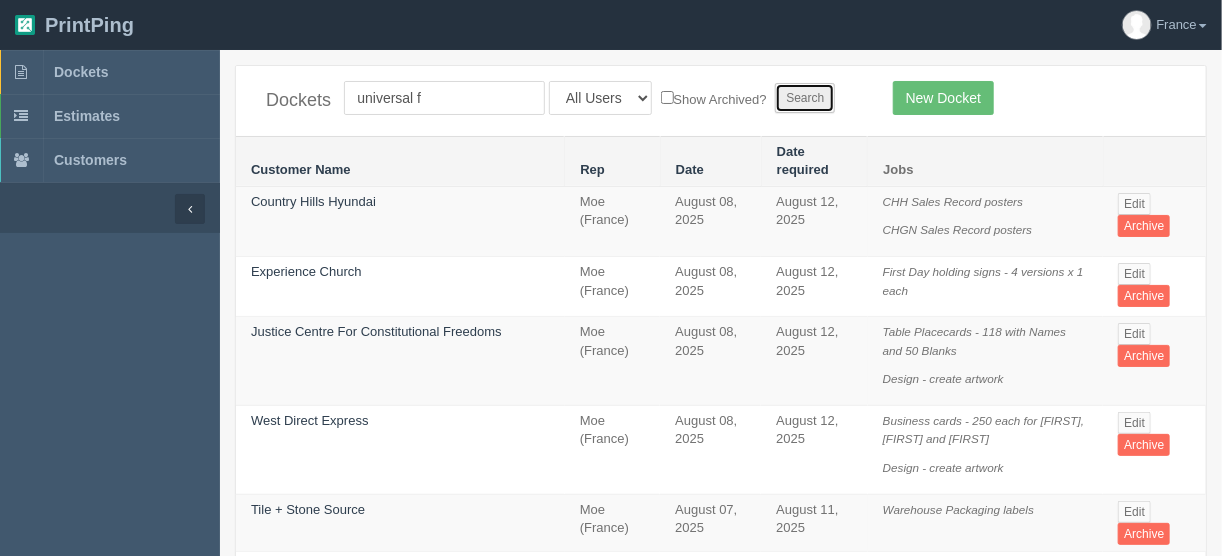 click on "Search" at bounding box center (805, 98) 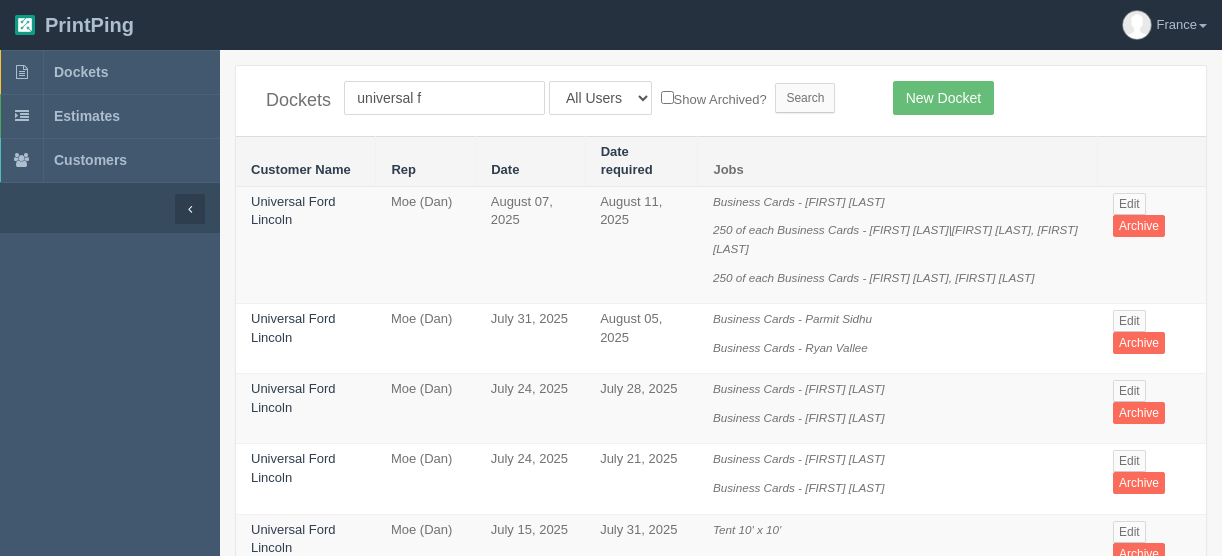 scroll, scrollTop: 0, scrollLeft: 0, axis: both 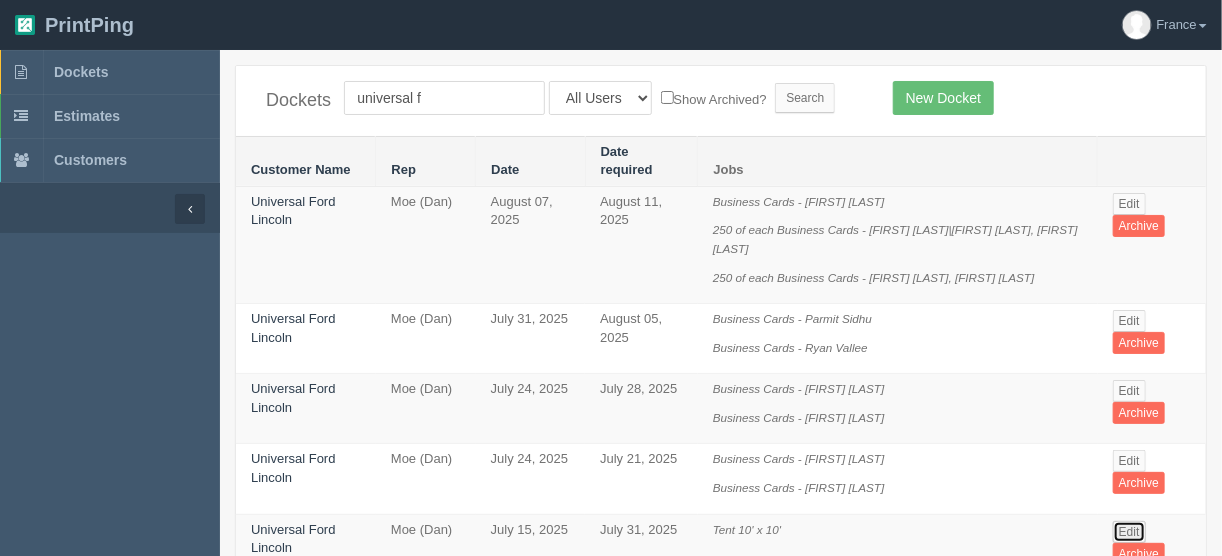 click on "Edit" at bounding box center [1129, 532] 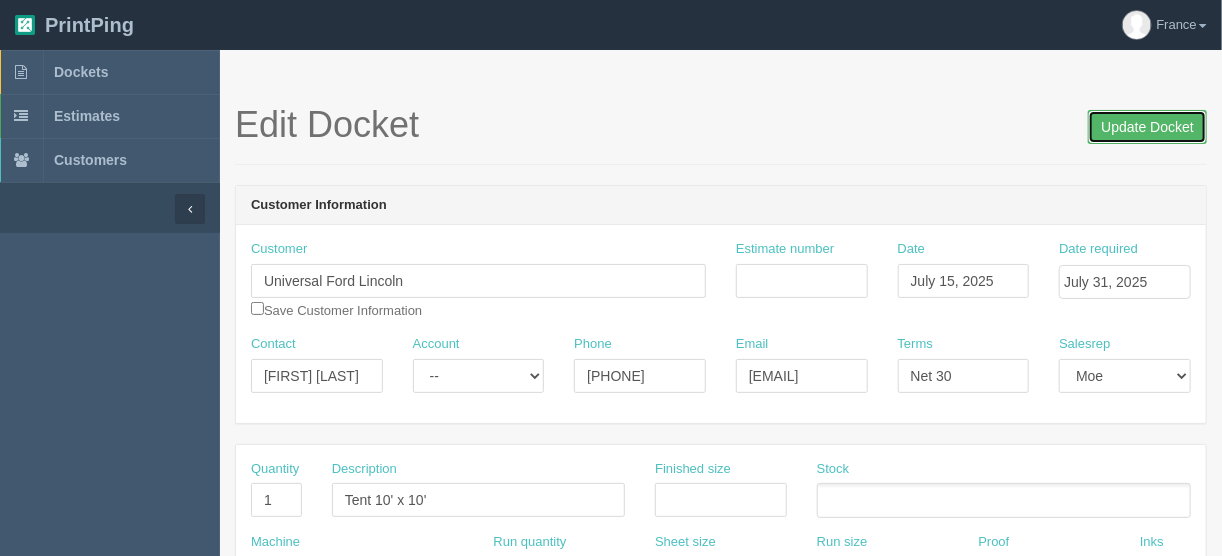 click on "Update Docket" at bounding box center [1147, 127] 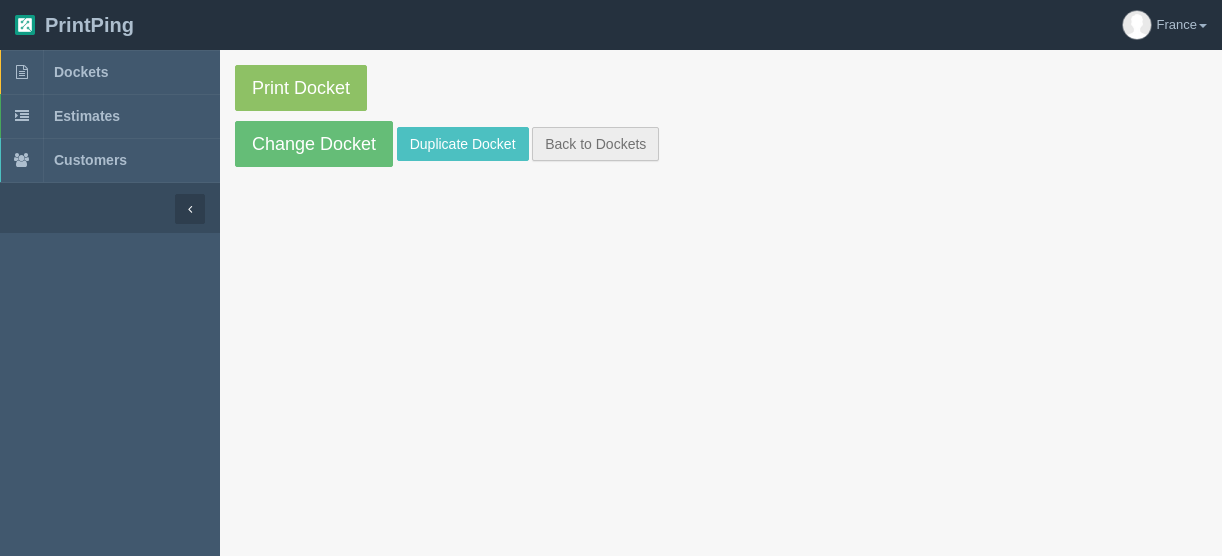 scroll, scrollTop: 0, scrollLeft: 0, axis: both 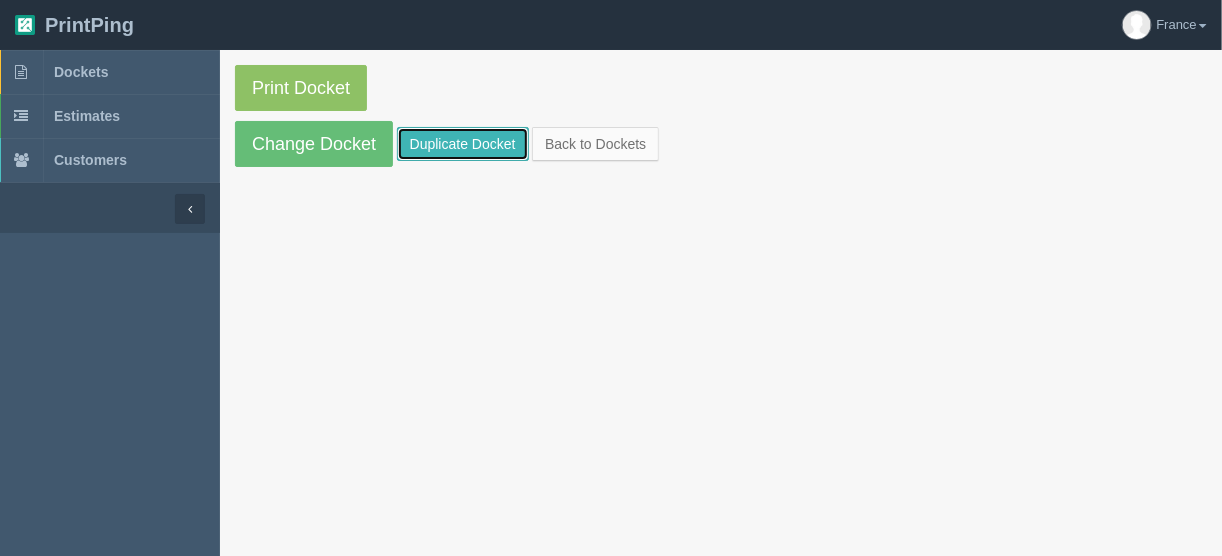 click on "Duplicate Docket" at bounding box center (463, 144) 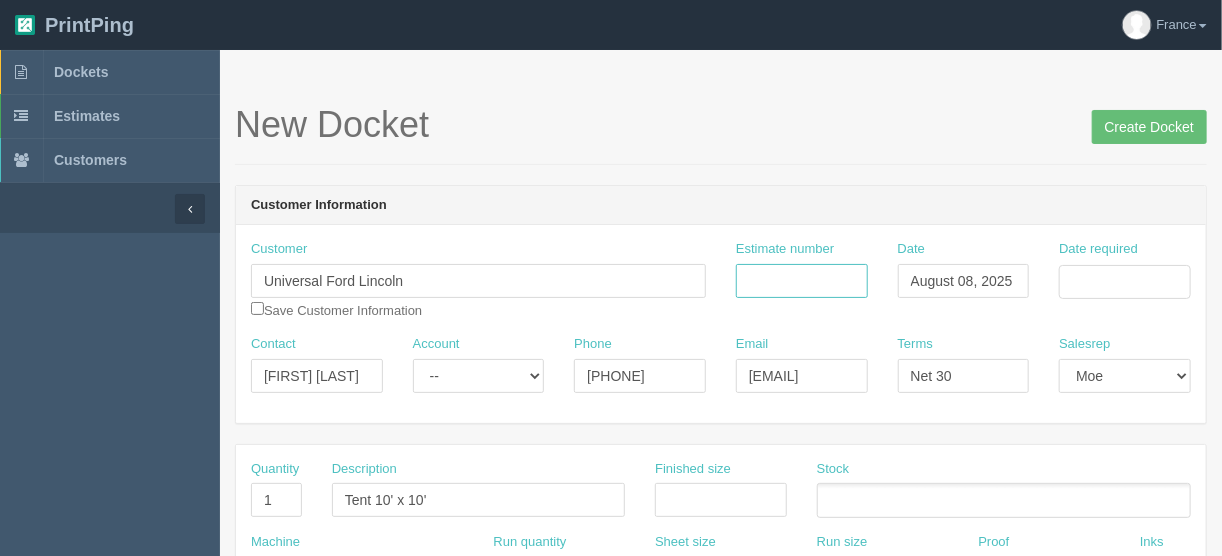 click on "Estimate number" at bounding box center [802, 281] 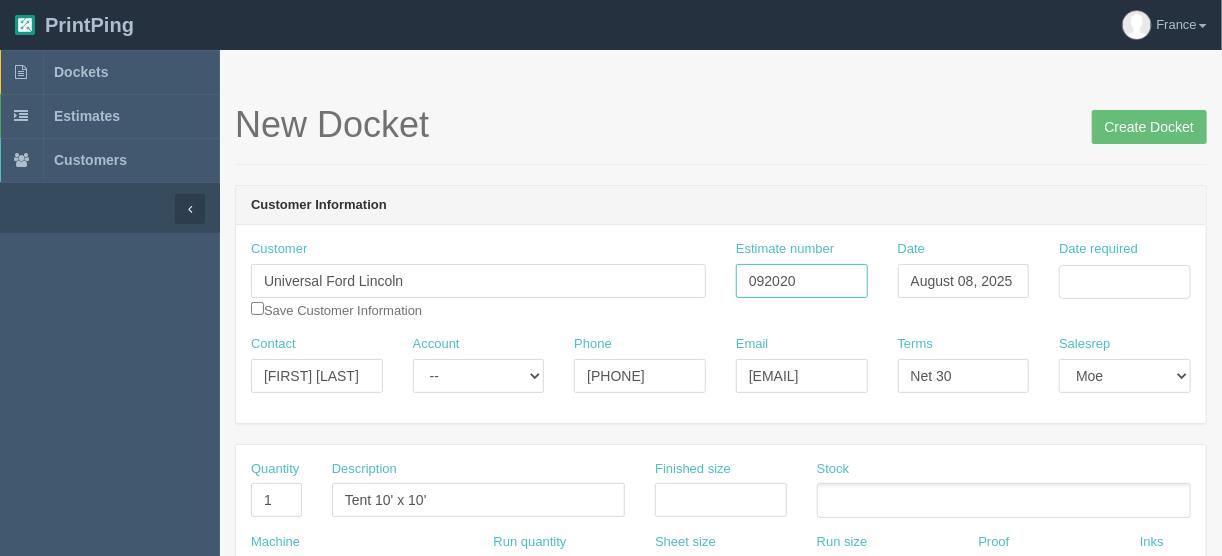type on "092020" 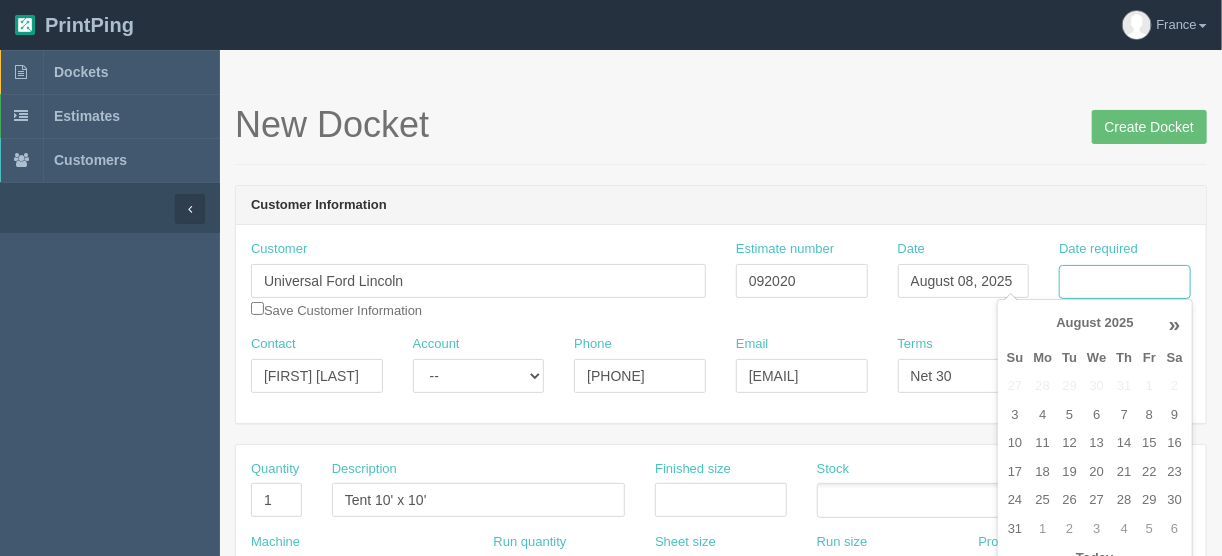 click on "Date required" at bounding box center (1125, 282) 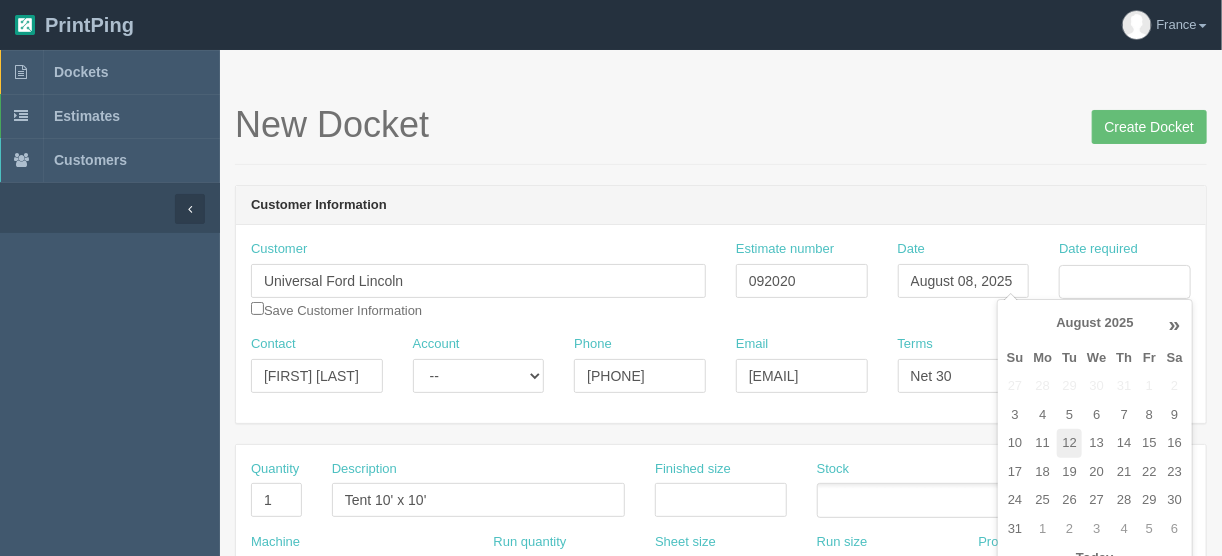 click on "12" at bounding box center (1069, 443) 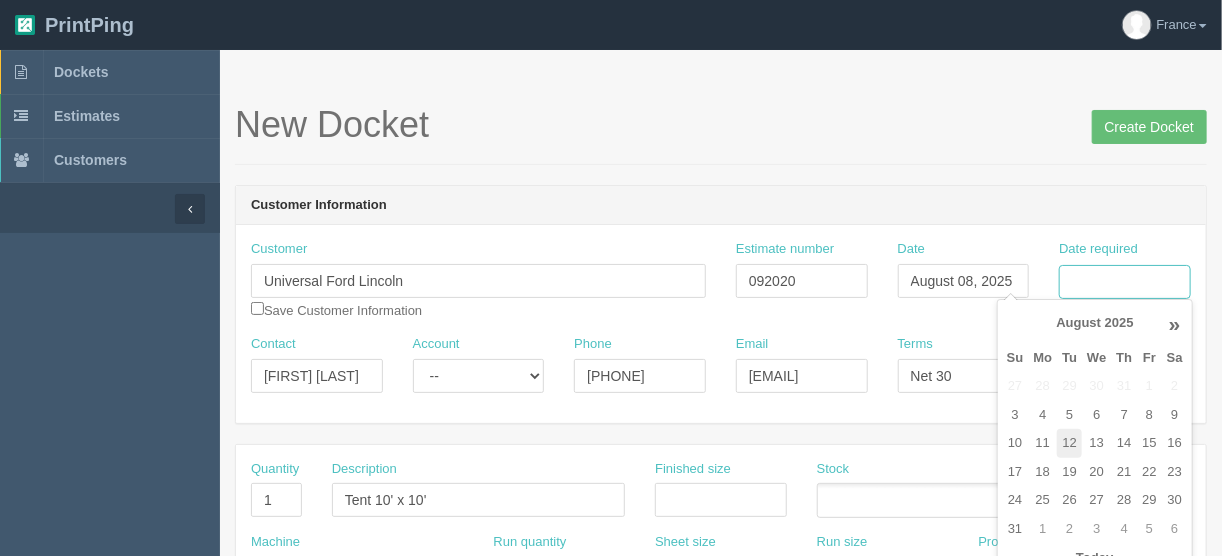 type on "August 12, 2025" 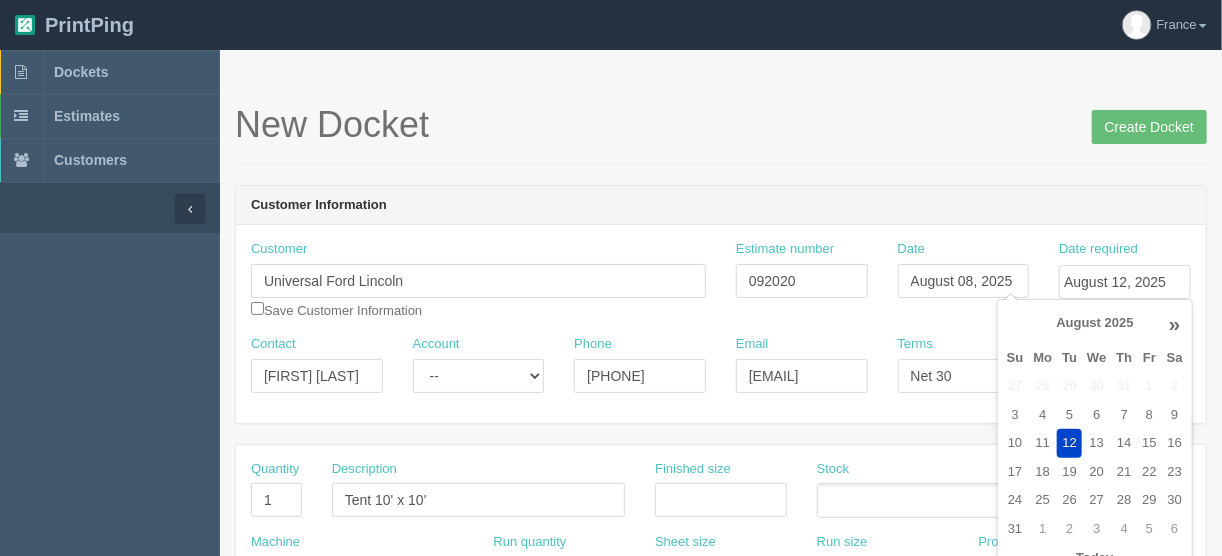 click on "New Docket
Create Docket" at bounding box center [721, 125] 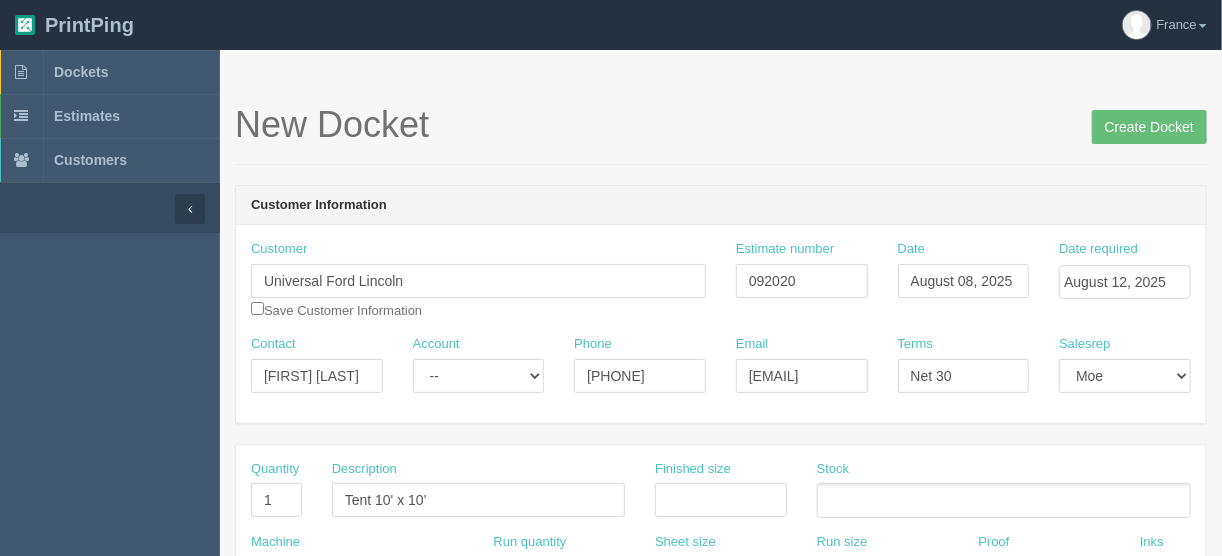 scroll, scrollTop: 400, scrollLeft: 0, axis: vertical 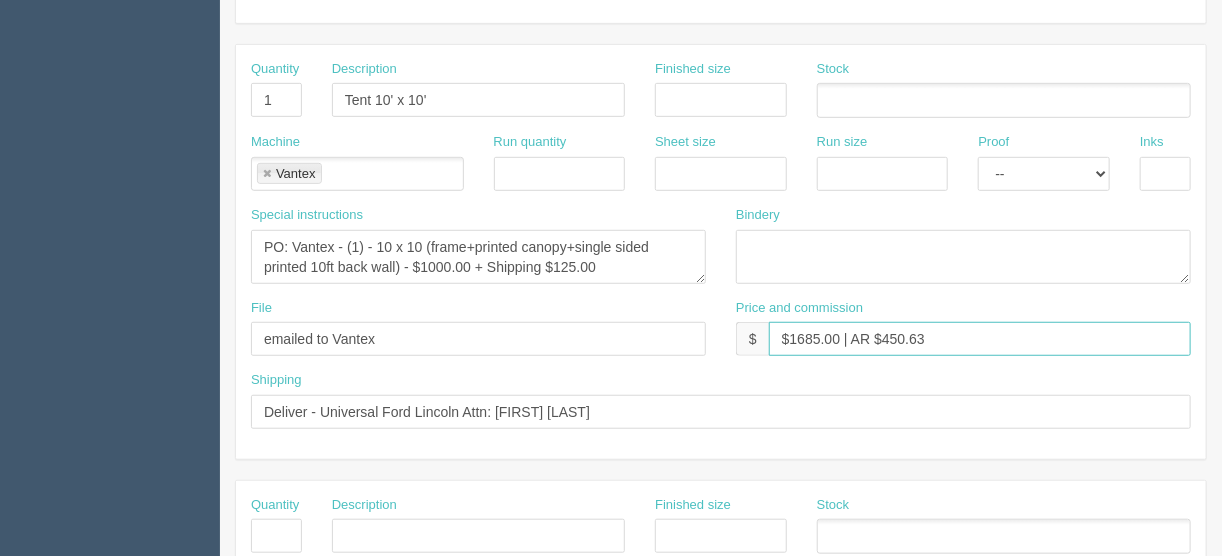 drag, startPoint x: 837, startPoint y: 332, endPoint x: 788, endPoint y: 336, distance: 49.162994 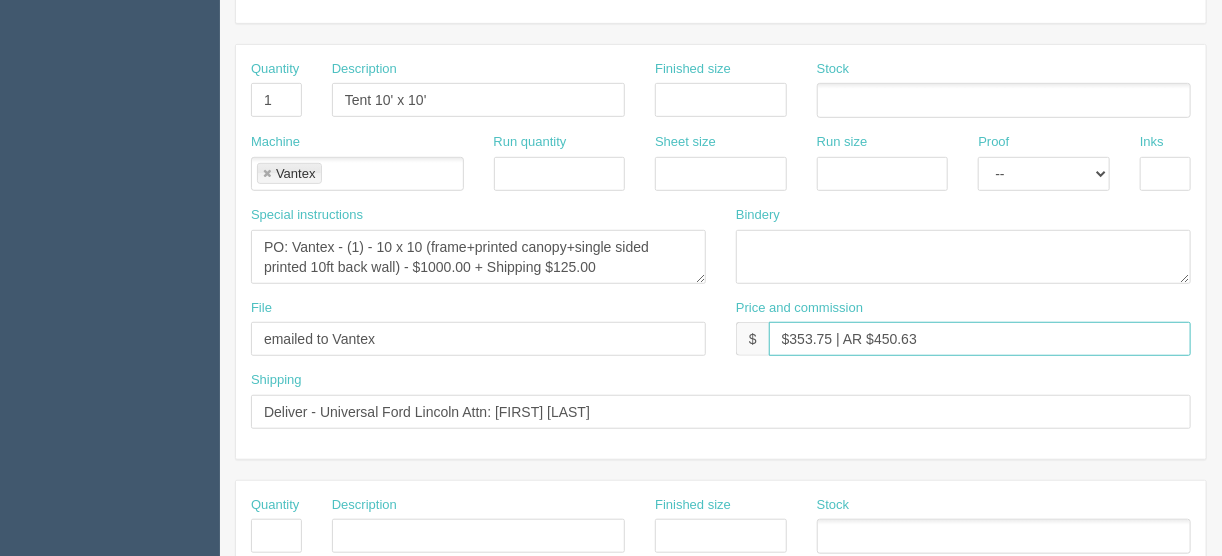 type on "$353.75 | AR $450.63" 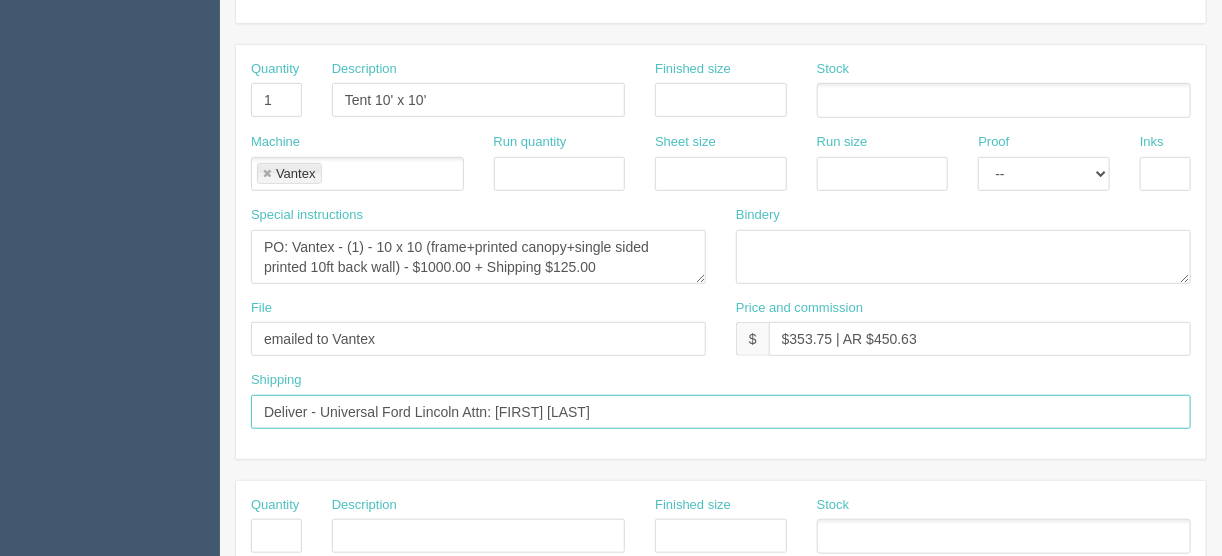 drag, startPoint x: 589, startPoint y: 410, endPoint x: 503, endPoint y: 408, distance: 86.023254 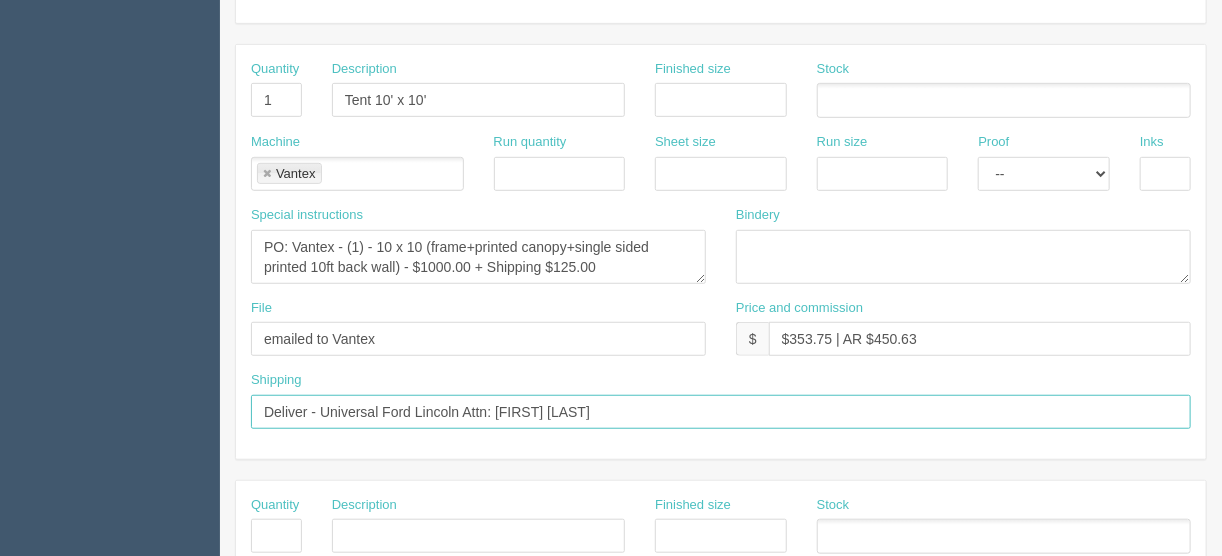 type on "Deliver - Universal Ford Lincoln Attn: [FIRST] [LAST]" 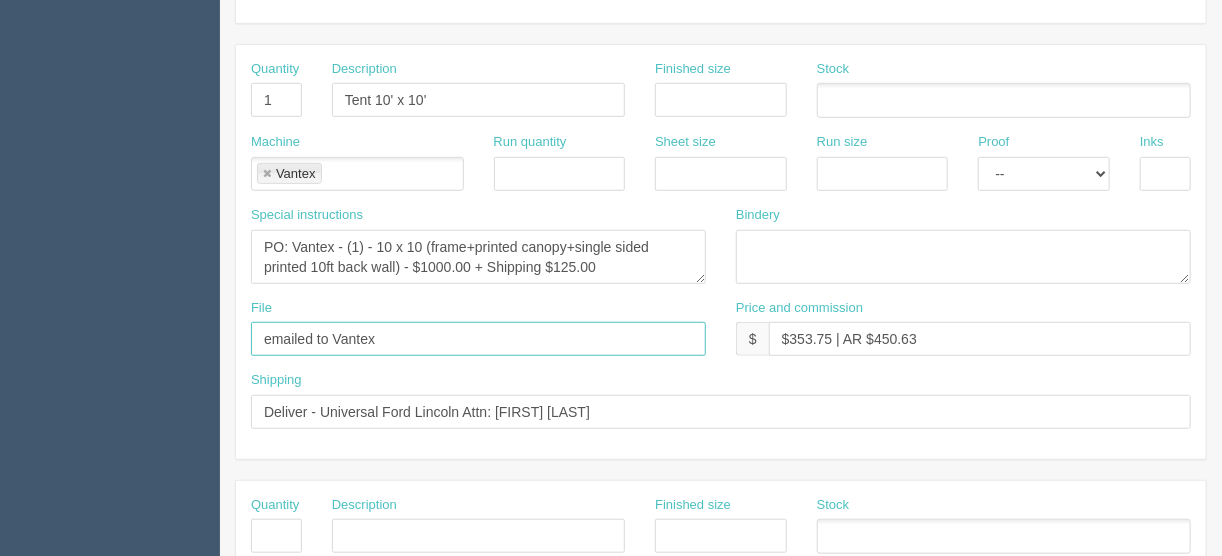 drag, startPoint x: 410, startPoint y: 337, endPoint x: 225, endPoint y: 333, distance: 185.04324 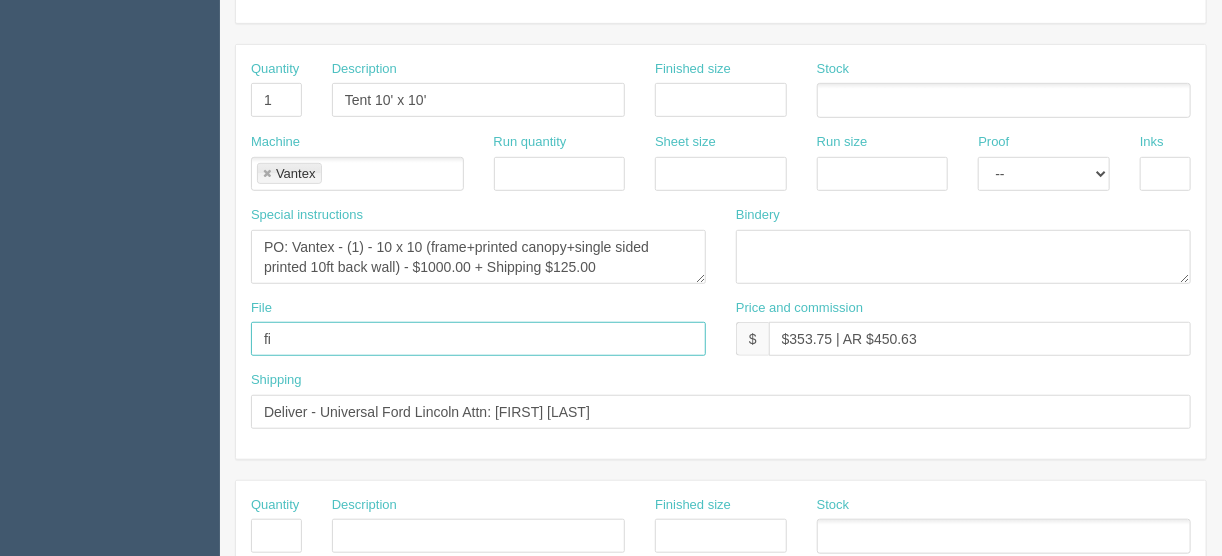 type on "files@allrush.ca" 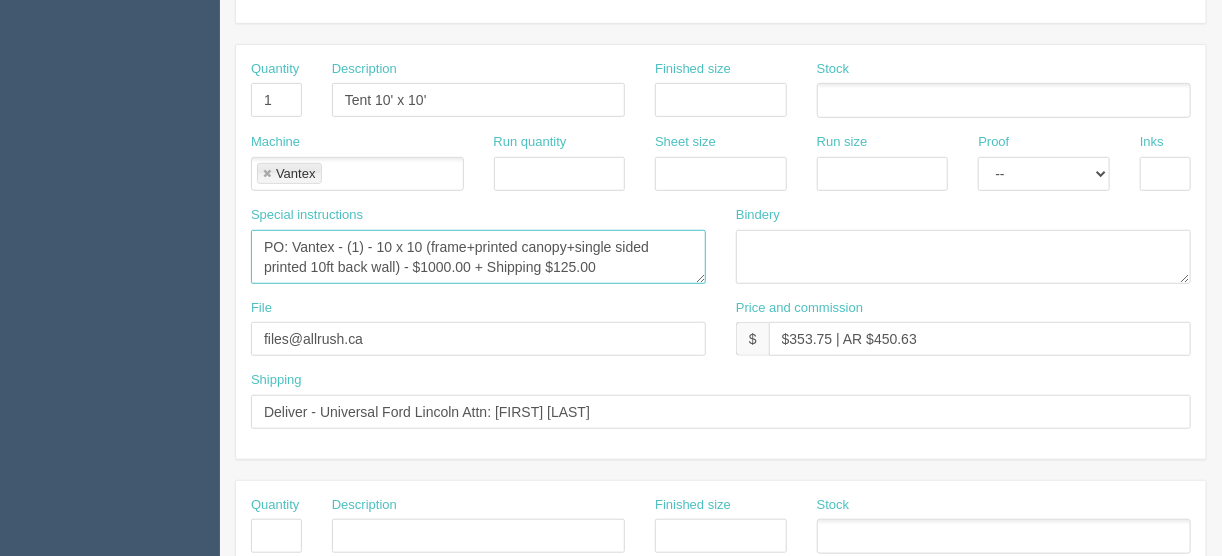 drag, startPoint x: 618, startPoint y: 266, endPoint x: 210, endPoint y: 246, distance: 408.4899 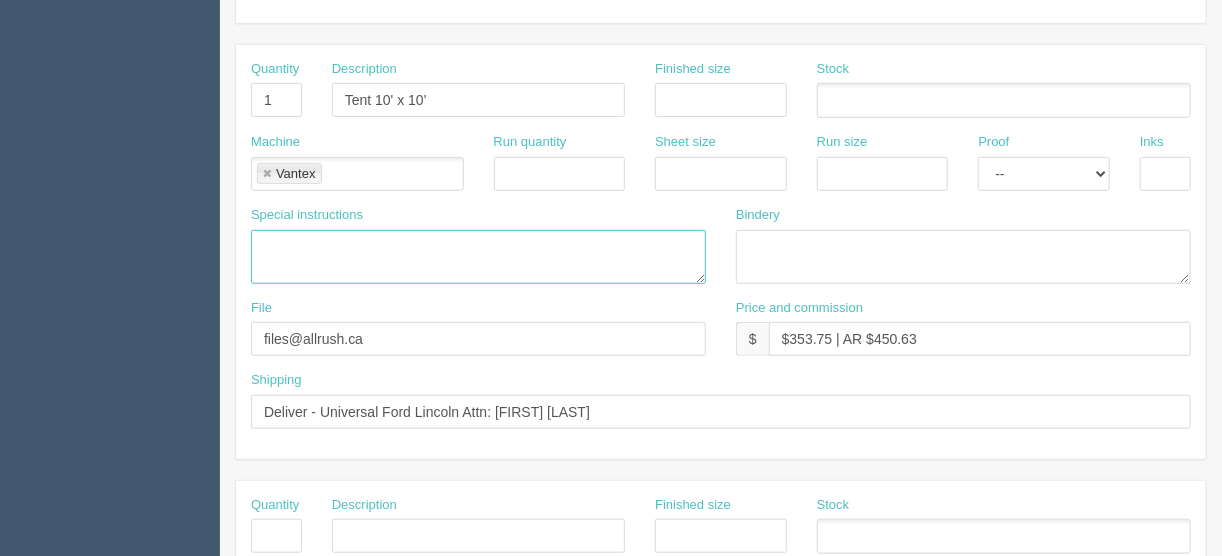 type 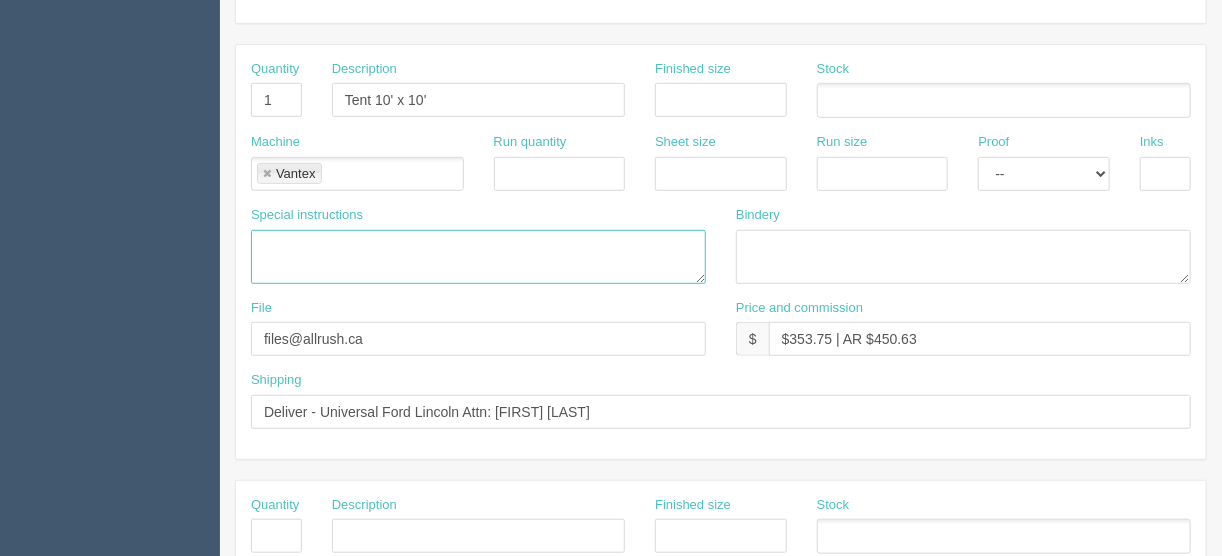 drag, startPoint x: 267, startPoint y: 170, endPoint x: 282, endPoint y: 165, distance: 15.811388 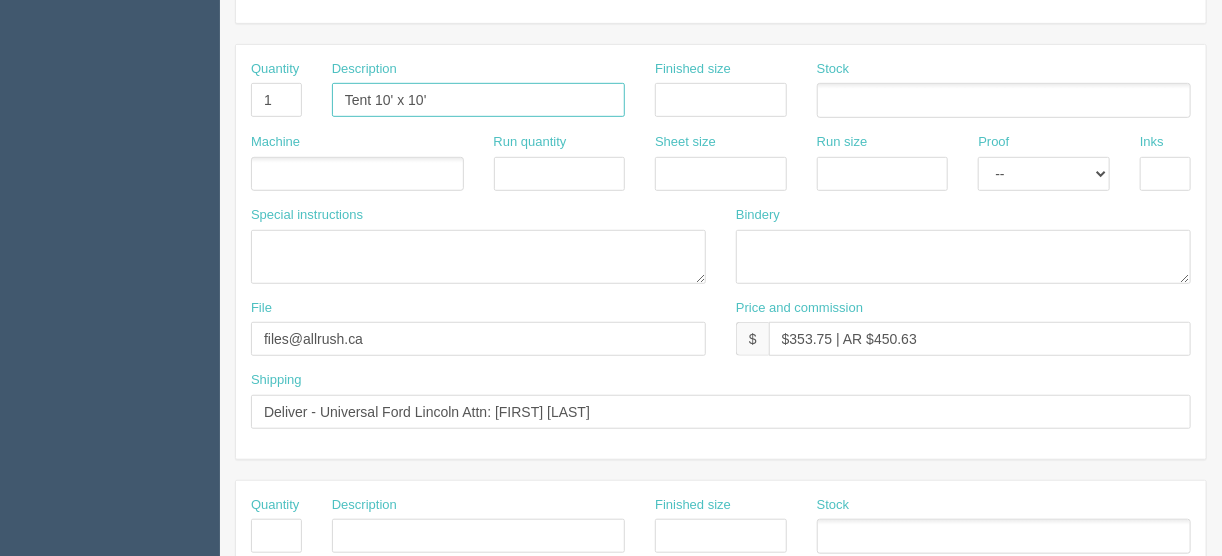 drag, startPoint x: 443, startPoint y: 92, endPoint x: 271, endPoint y: 104, distance: 172.41809 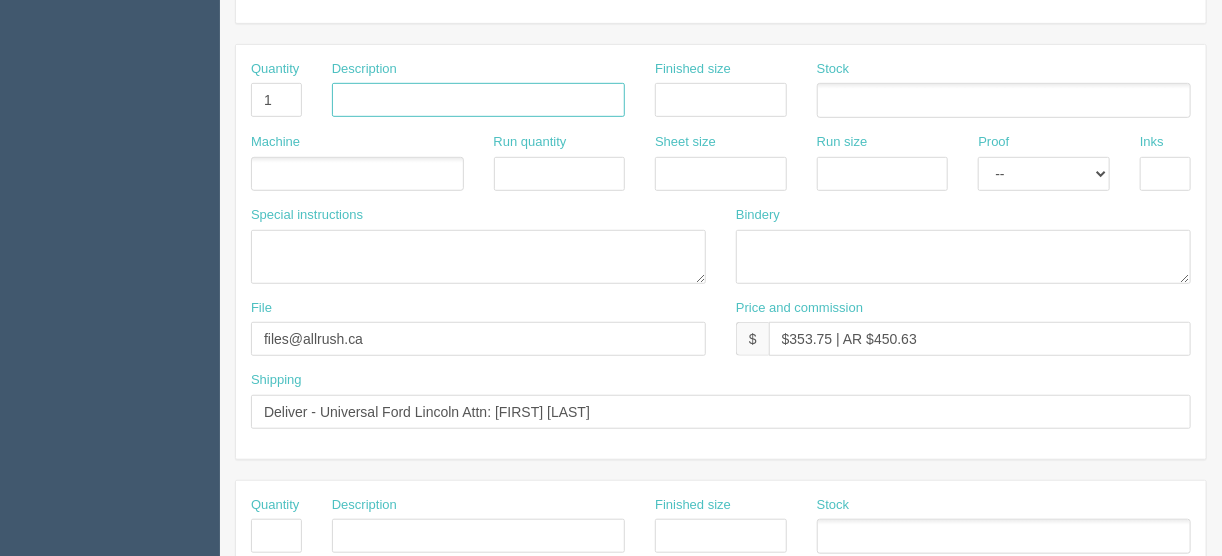 type 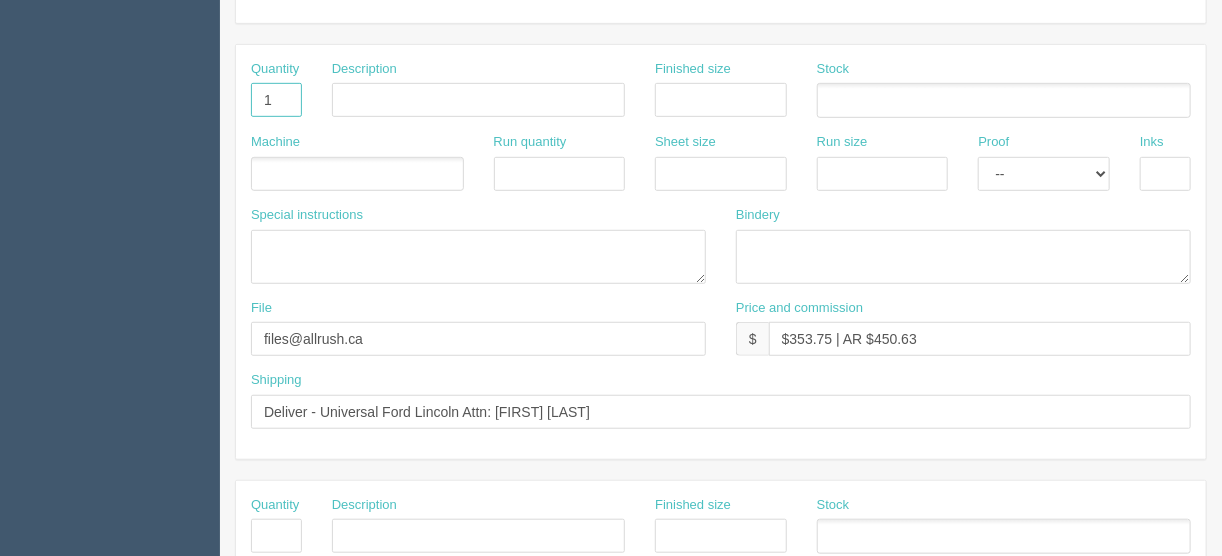 drag, startPoint x: 273, startPoint y: 90, endPoint x: 213, endPoint y: 104, distance: 61.611687 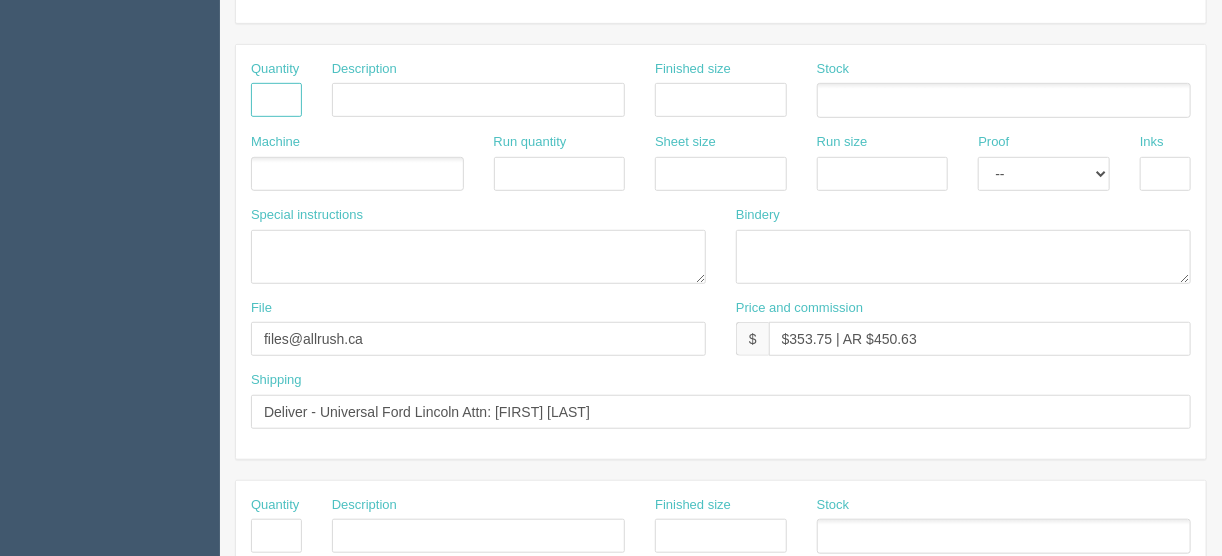 type on "1" 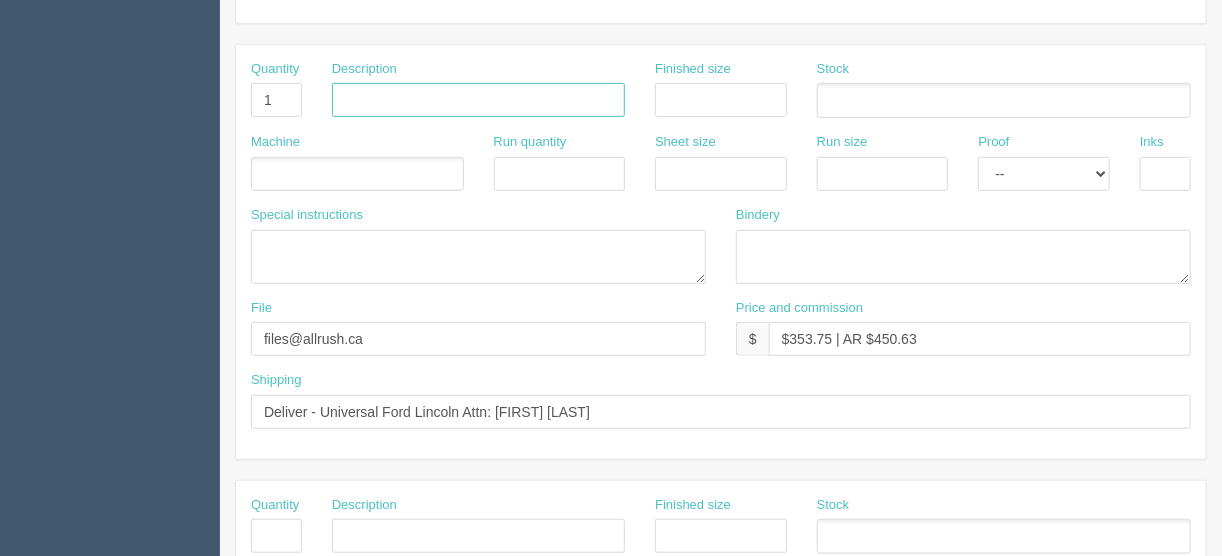 click at bounding box center [478, 100] 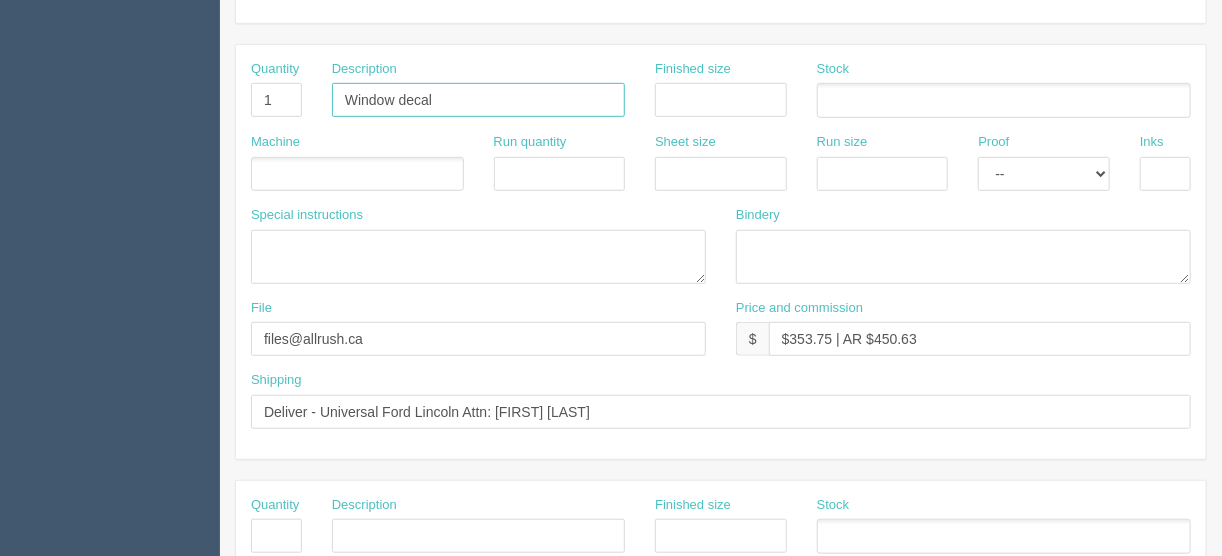 type on "Window decal" 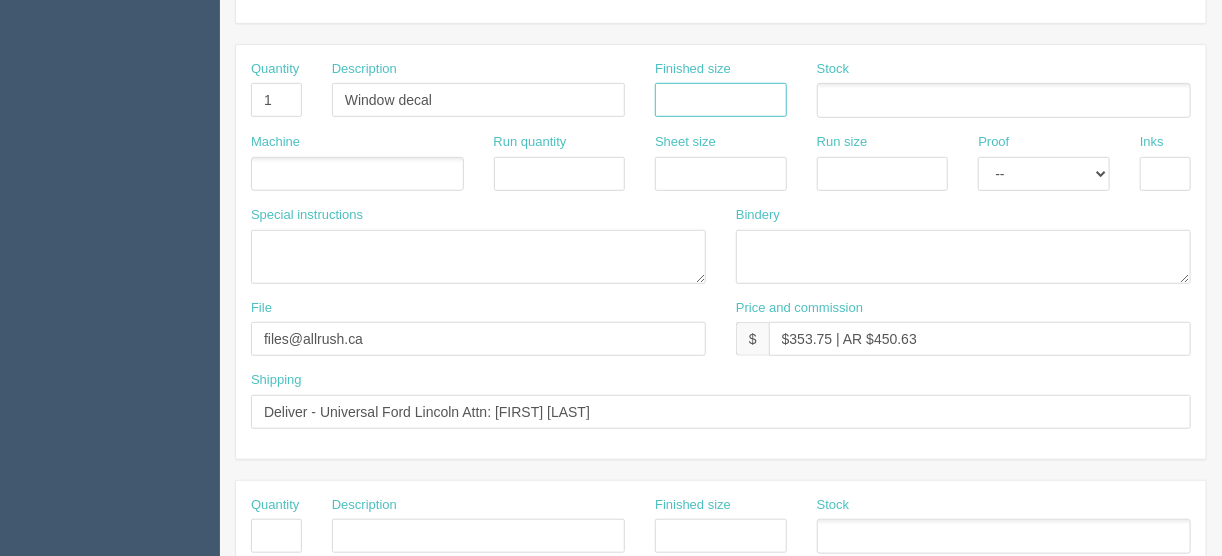 drag, startPoint x: 691, startPoint y: 86, endPoint x: 726, endPoint y: 51, distance: 49.497475 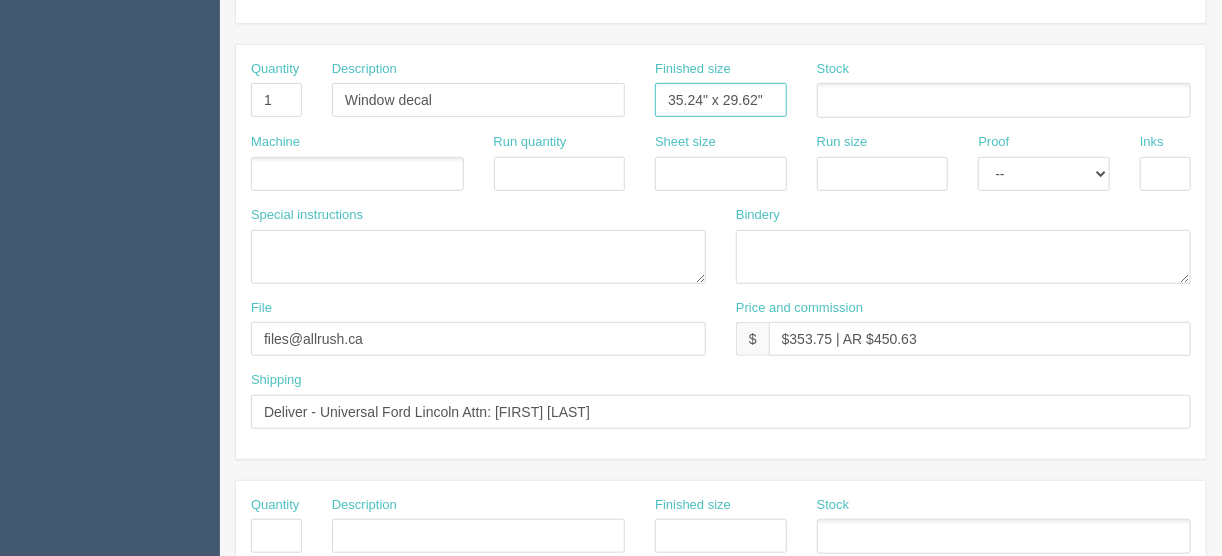 type on "35.24" x 29.62"" 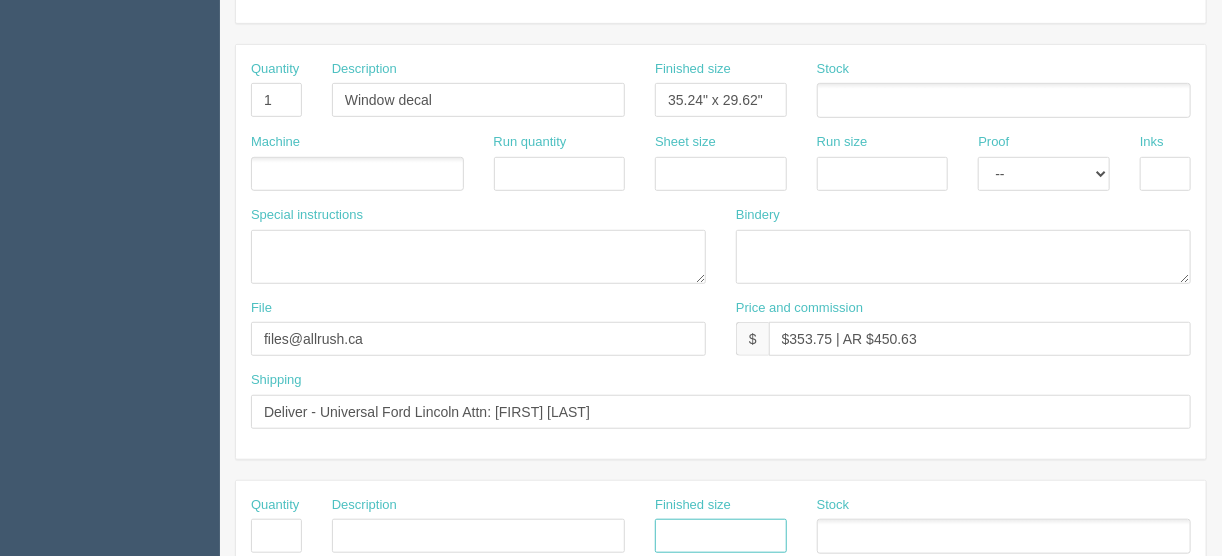click at bounding box center [721, 536] 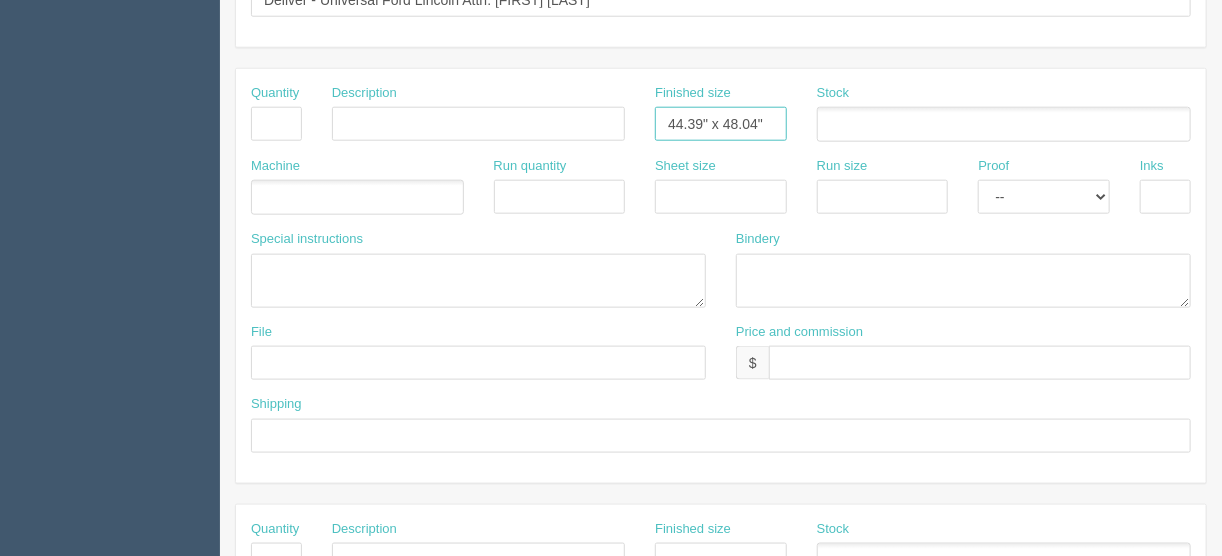 scroll, scrollTop: 880, scrollLeft: 0, axis: vertical 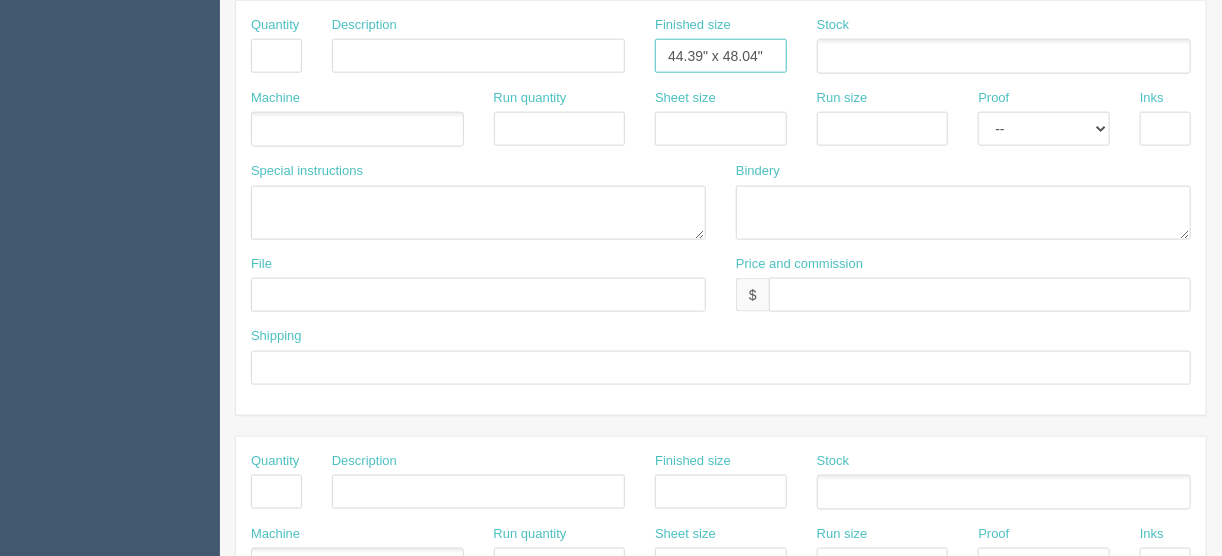 type on "44.39" x 48.04"" 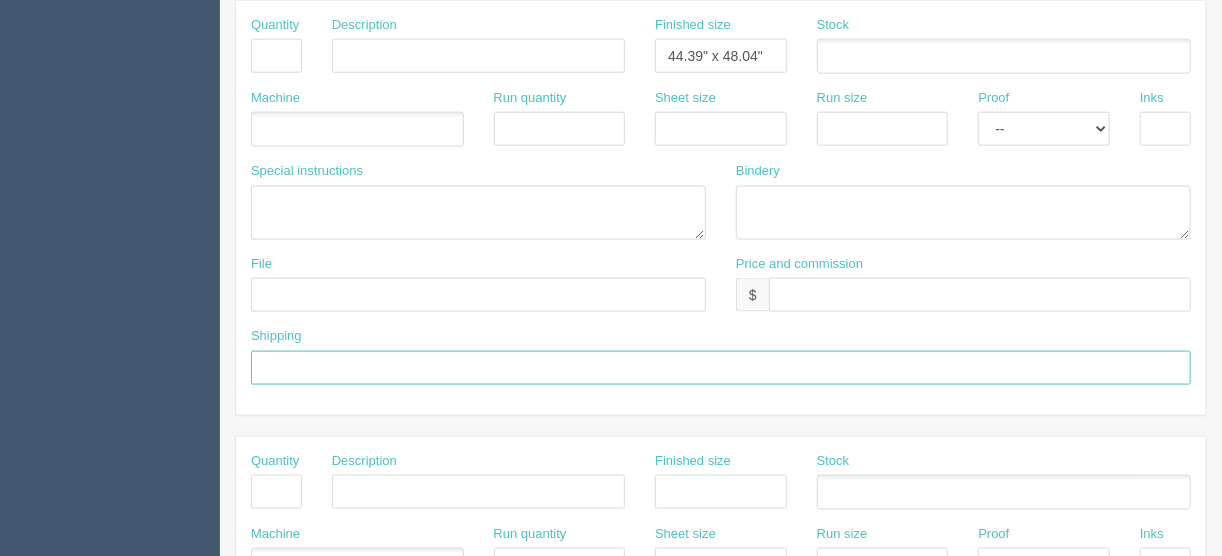 click at bounding box center [721, 368] 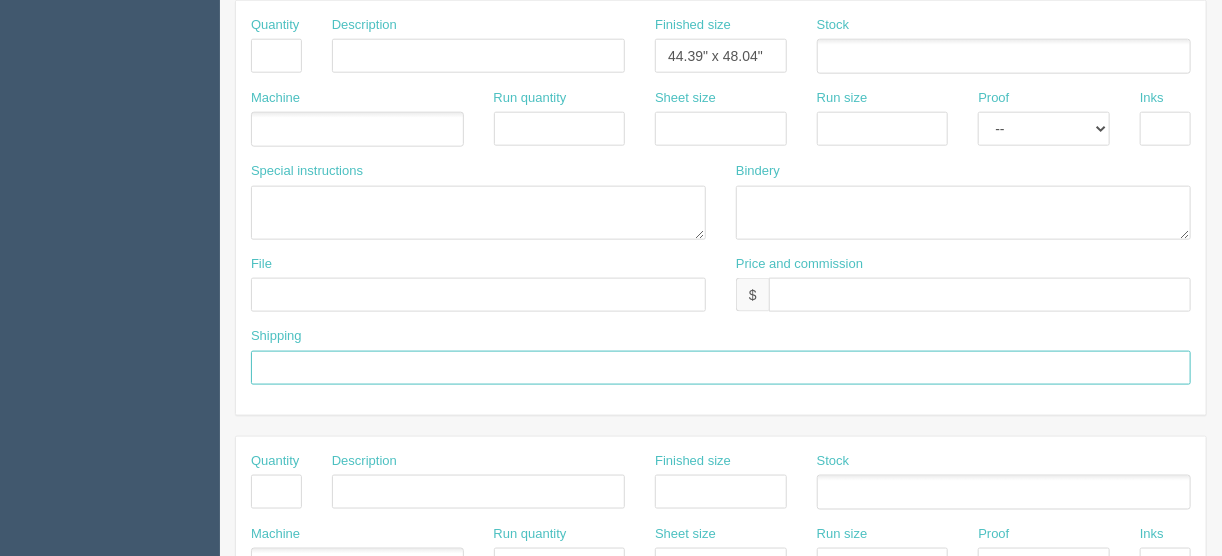 type on "Same as above" 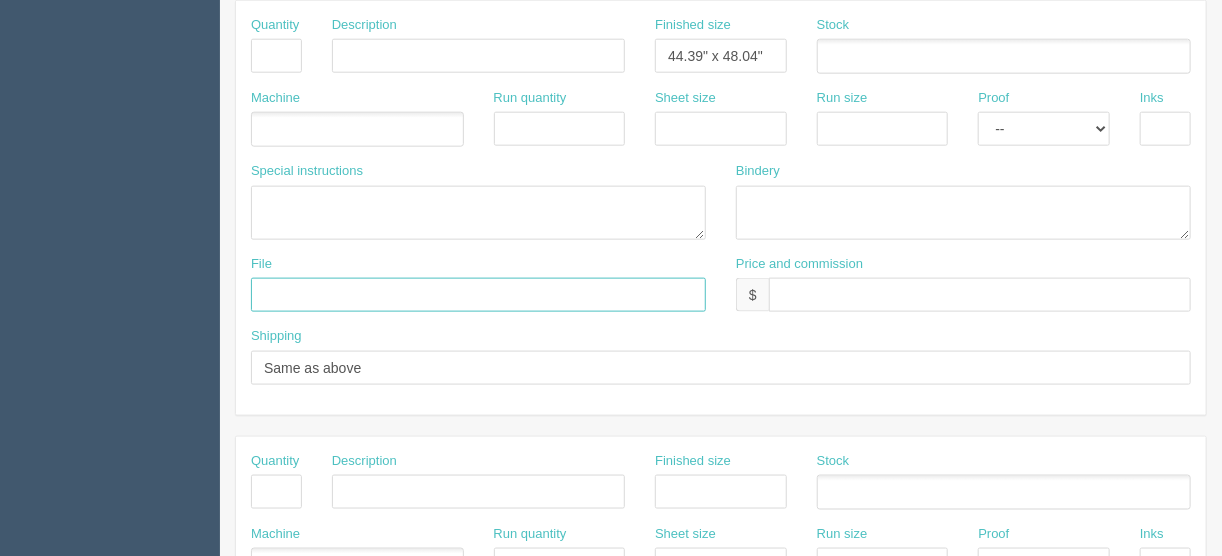 click at bounding box center (478, 295) 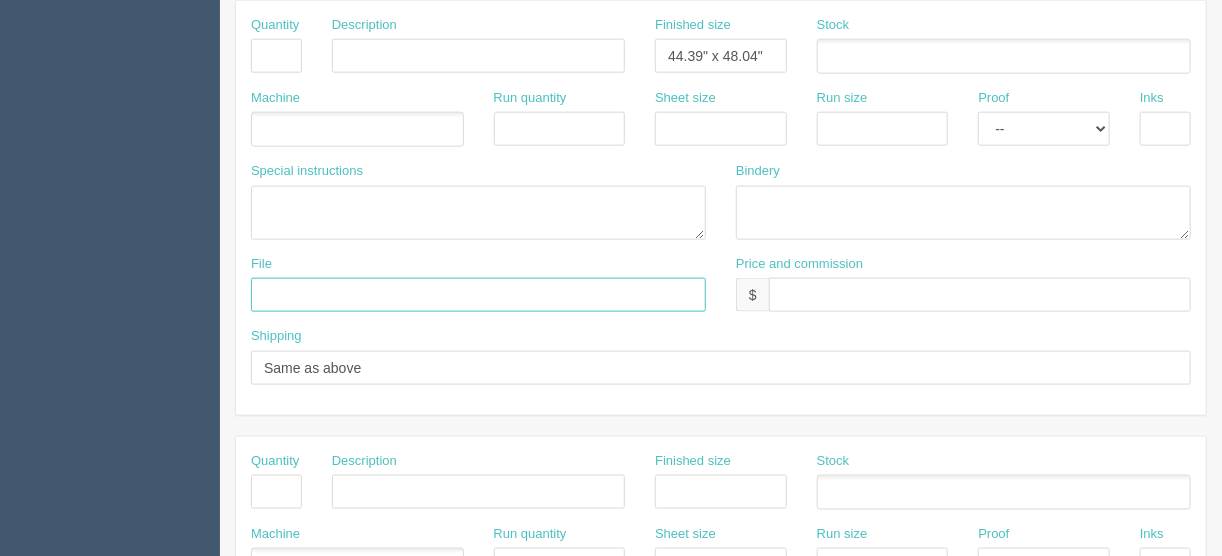 type on "files@allrush.ca" 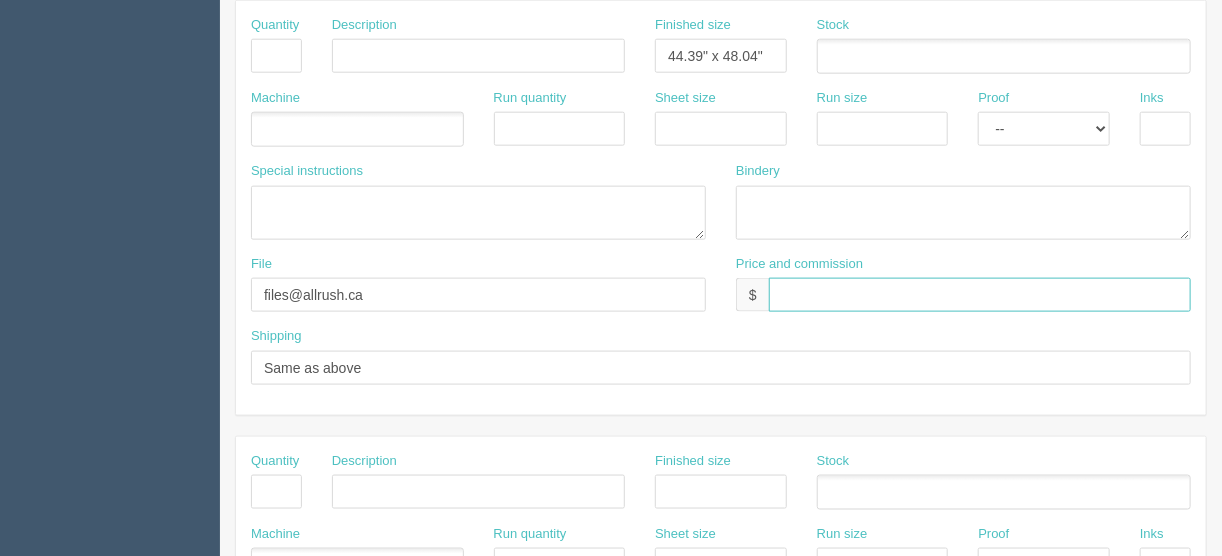 click at bounding box center (980, 295) 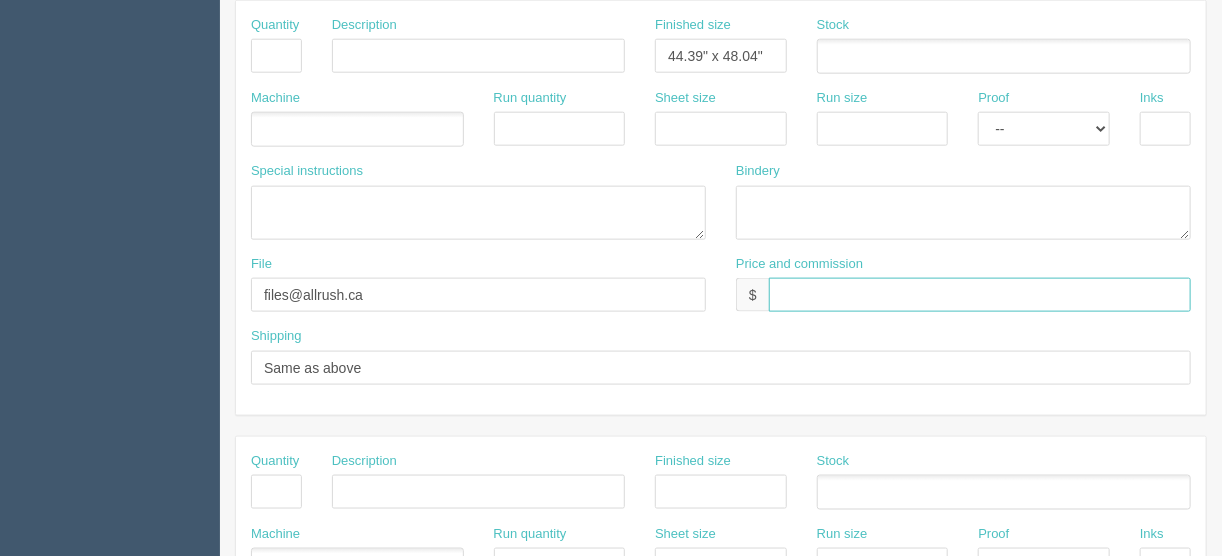 type on "$Included above" 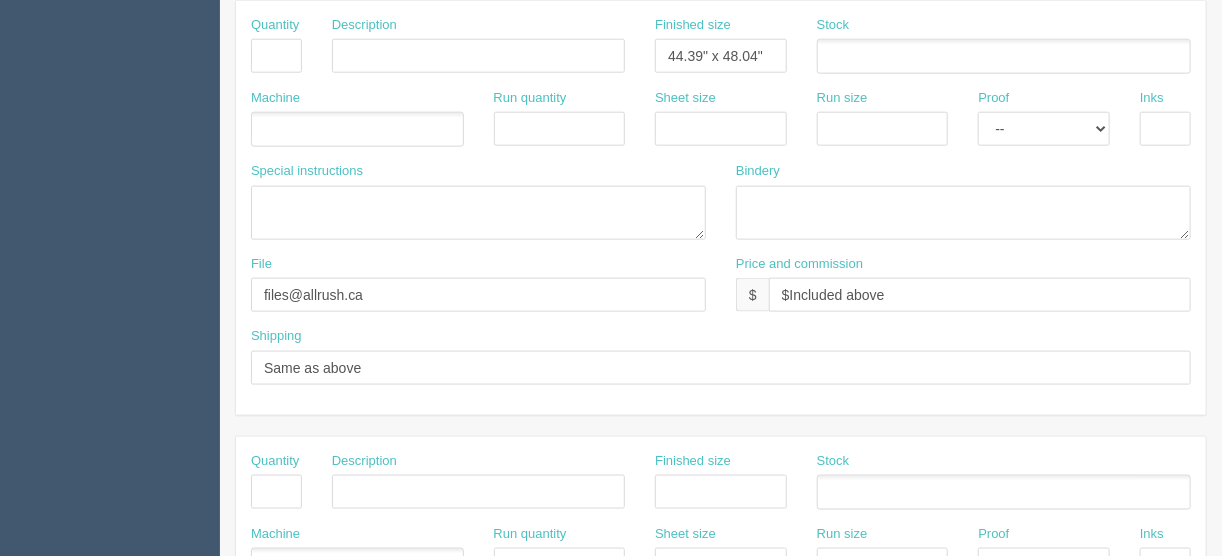click at bounding box center (262, 130) 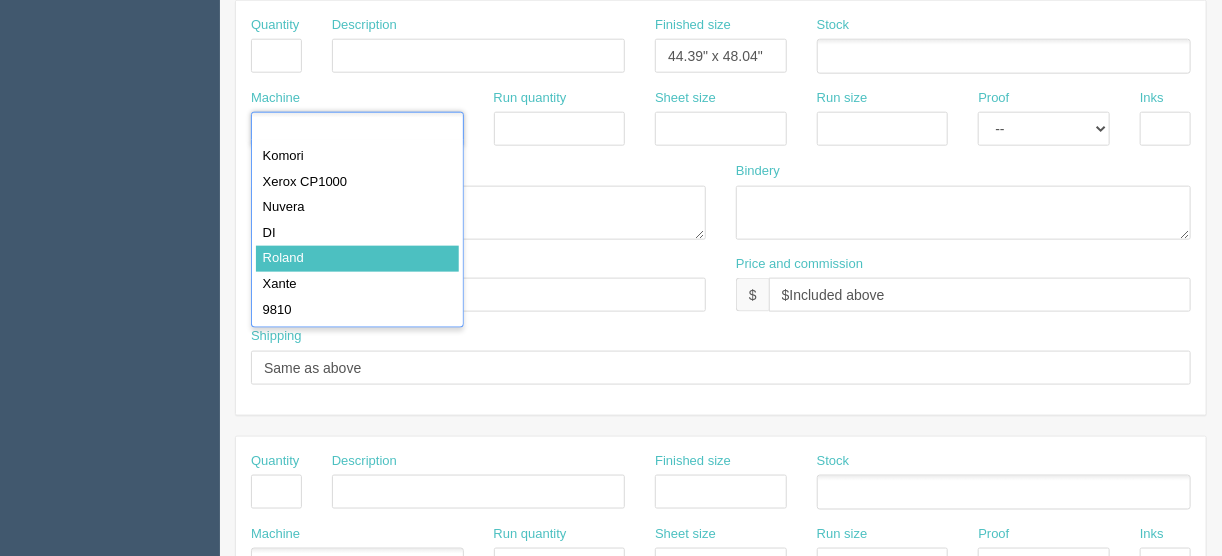 type on "Roland" 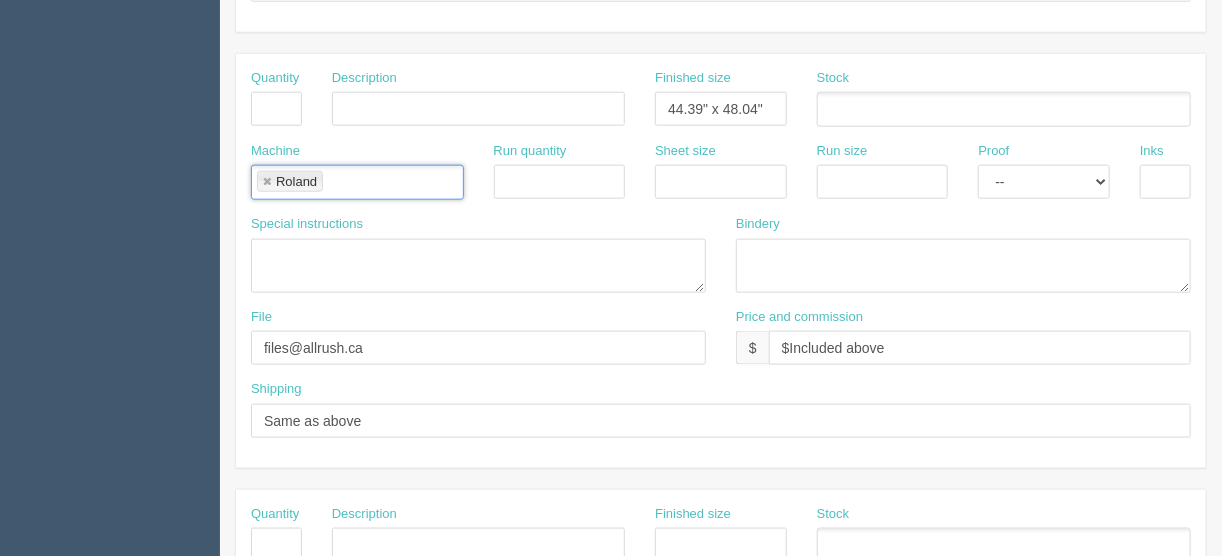 scroll, scrollTop: 800, scrollLeft: 0, axis: vertical 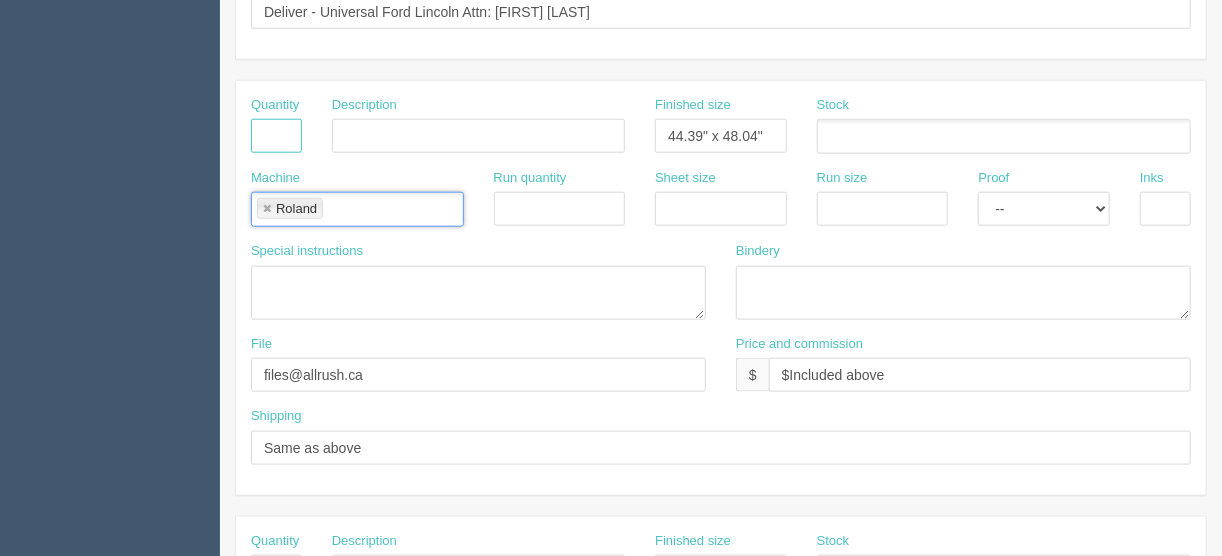 click at bounding box center (276, 136) 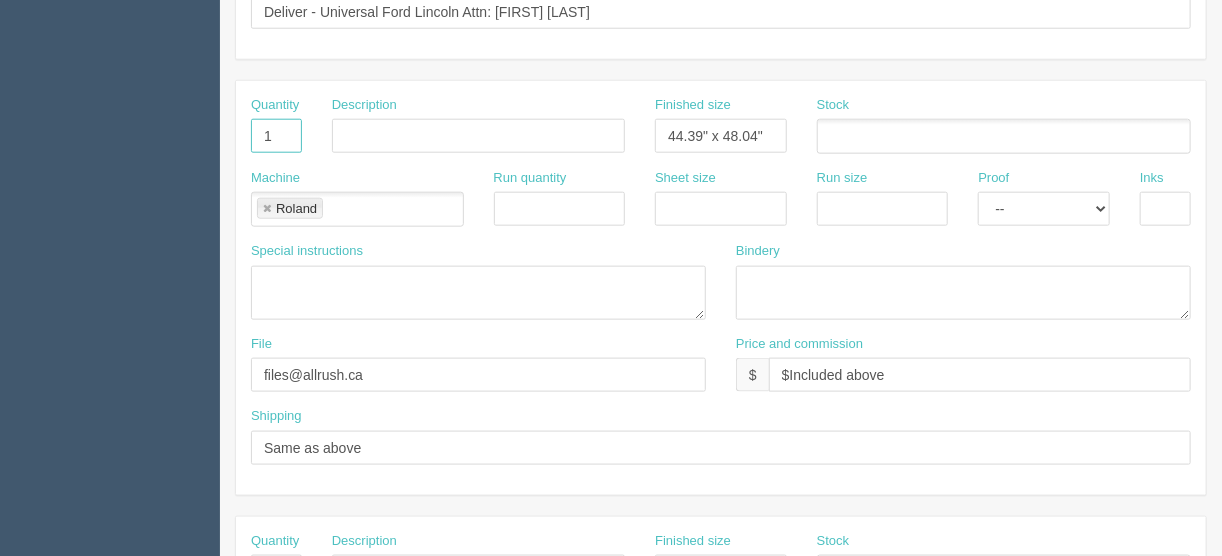 type on "1" 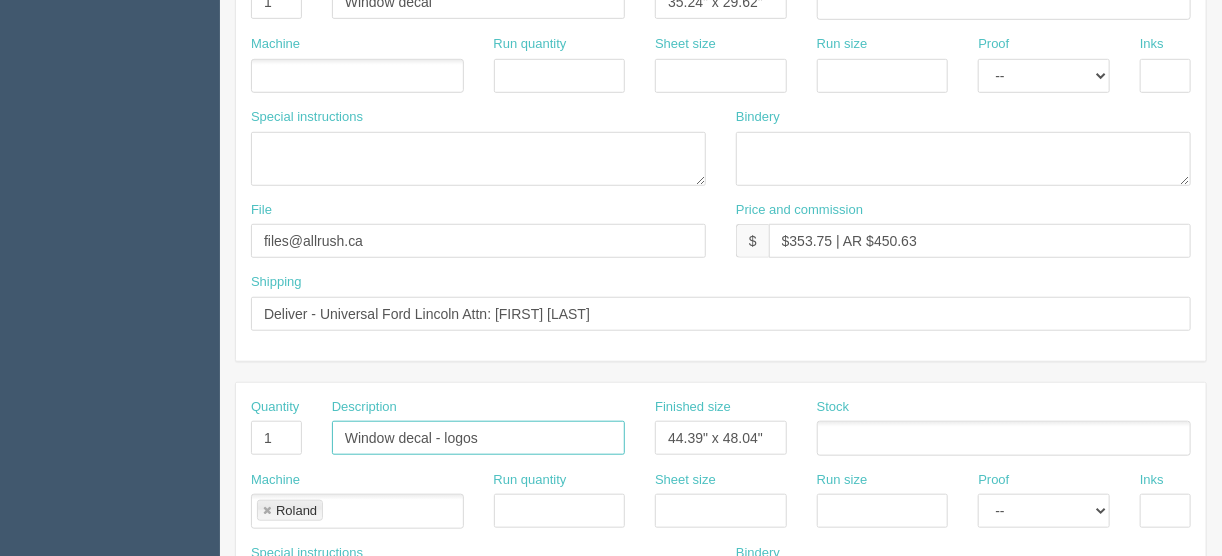 scroll, scrollTop: 400, scrollLeft: 0, axis: vertical 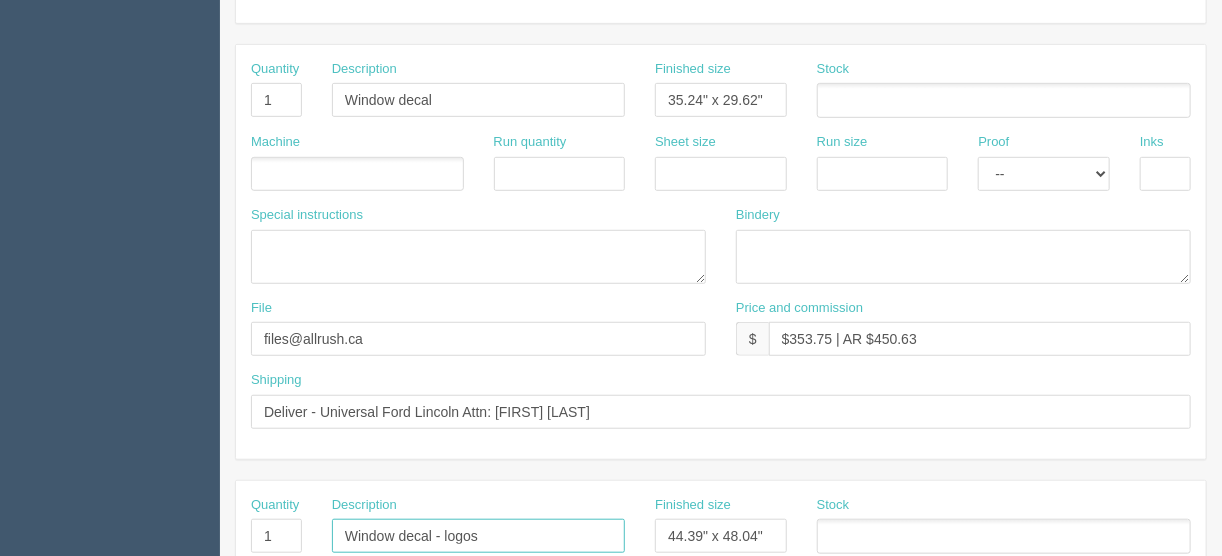 type on "Window decal - logos" 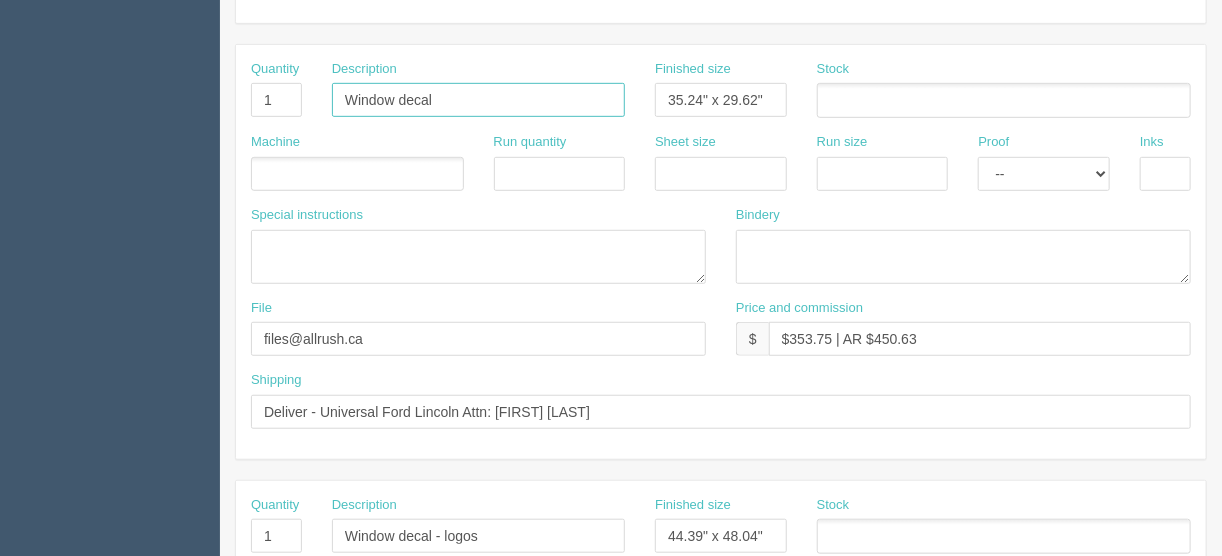 drag, startPoint x: 462, startPoint y: 98, endPoint x: 442, endPoint y: 113, distance: 25 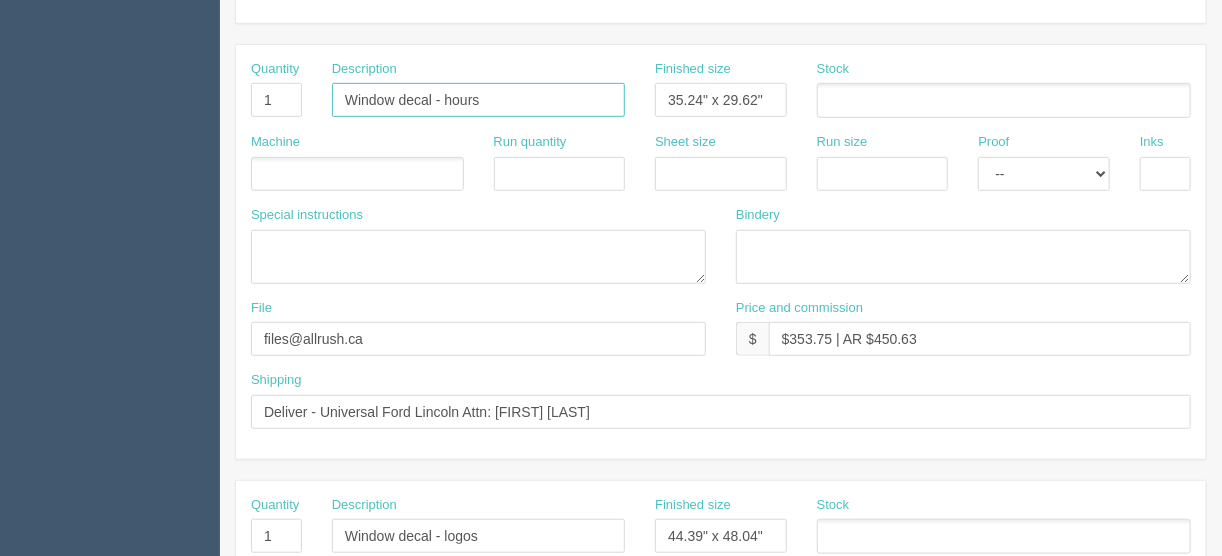 type on "Window decal - hours" 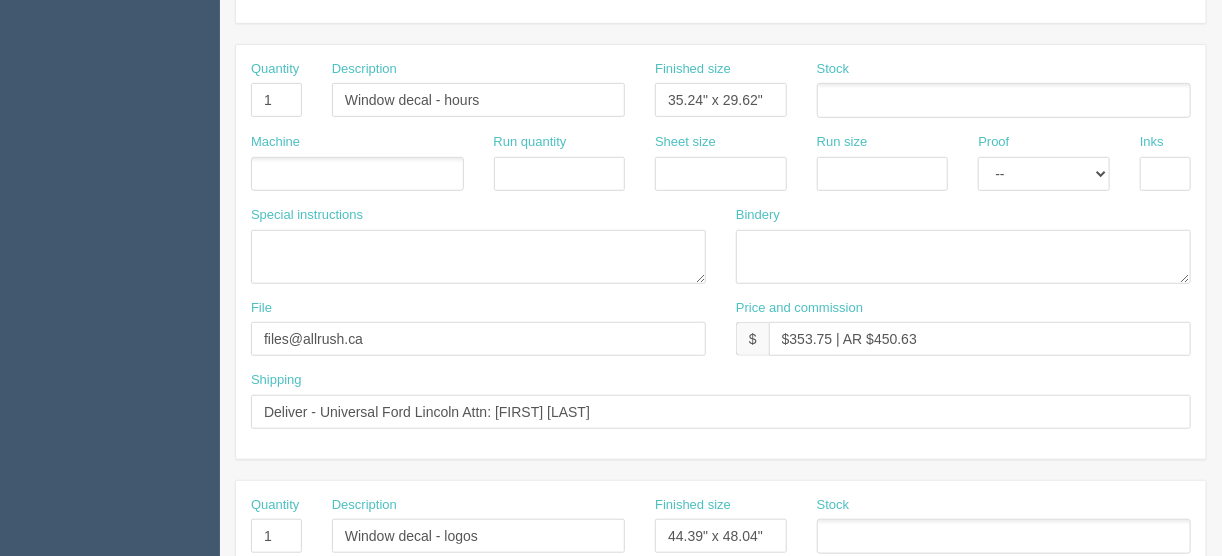 drag, startPoint x: 309, startPoint y: 160, endPoint x: 309, endPoint y: 173, distance: 13 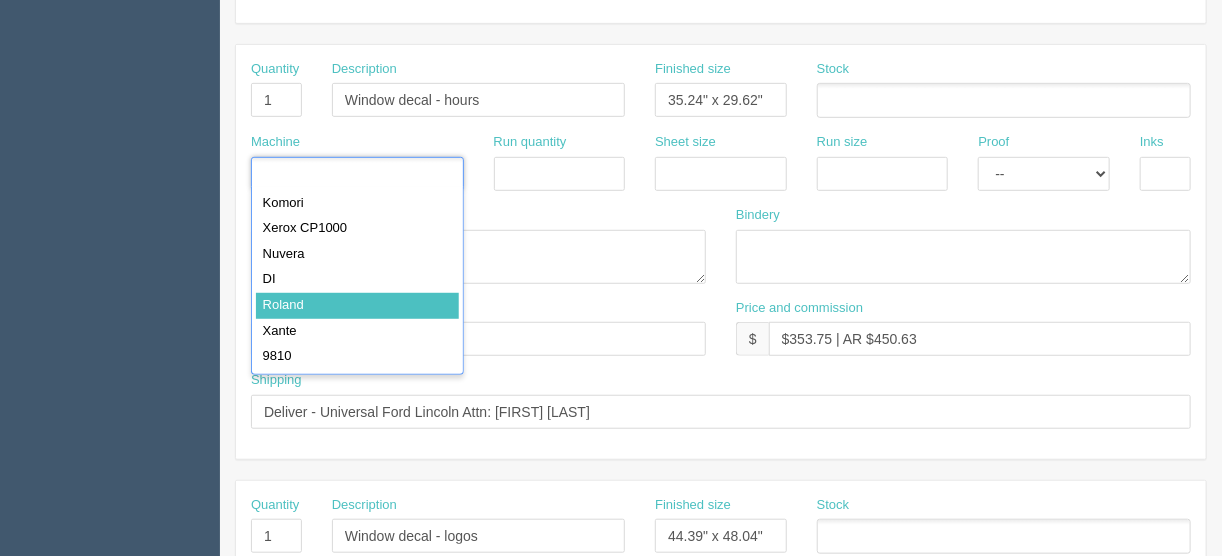 type on "Roland" 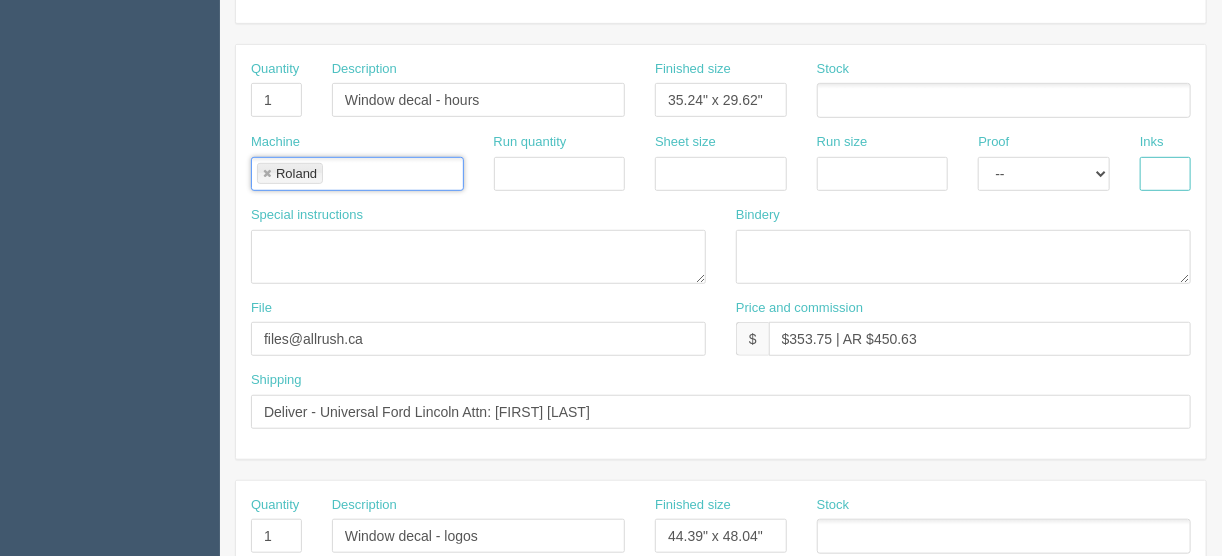 drag, startPoint x: 1178, startPoint y: 169, endPoint x: 1173, endPoint y: 179, distance: 11.18034 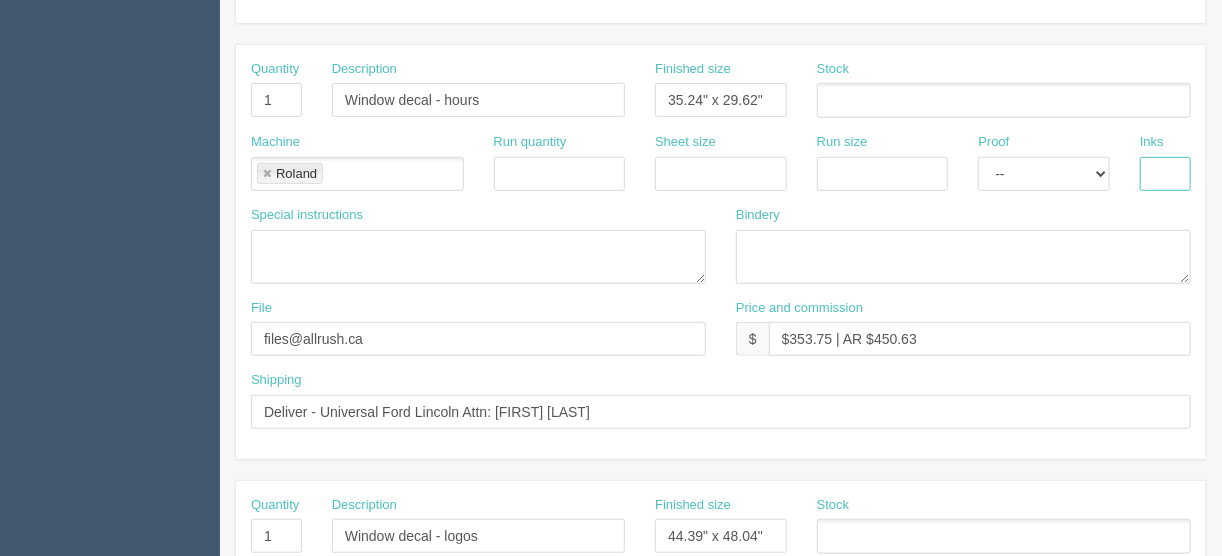 type on "4/0" 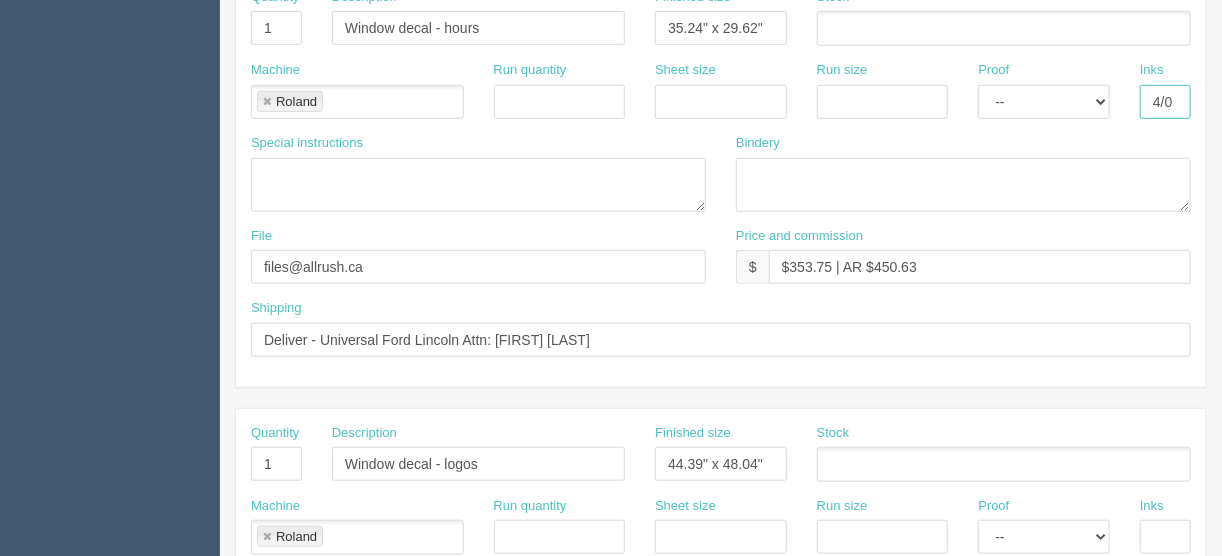 scroll, scrollTop: 560, scrollLeft: 0, axis: vertical 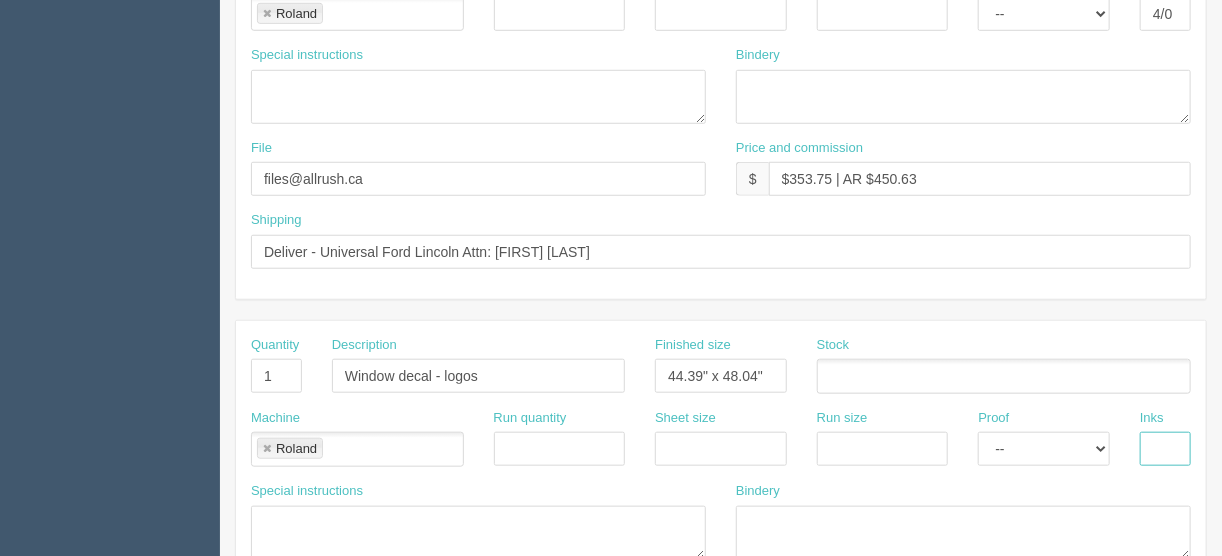 click at bounding box center (1165, 449) 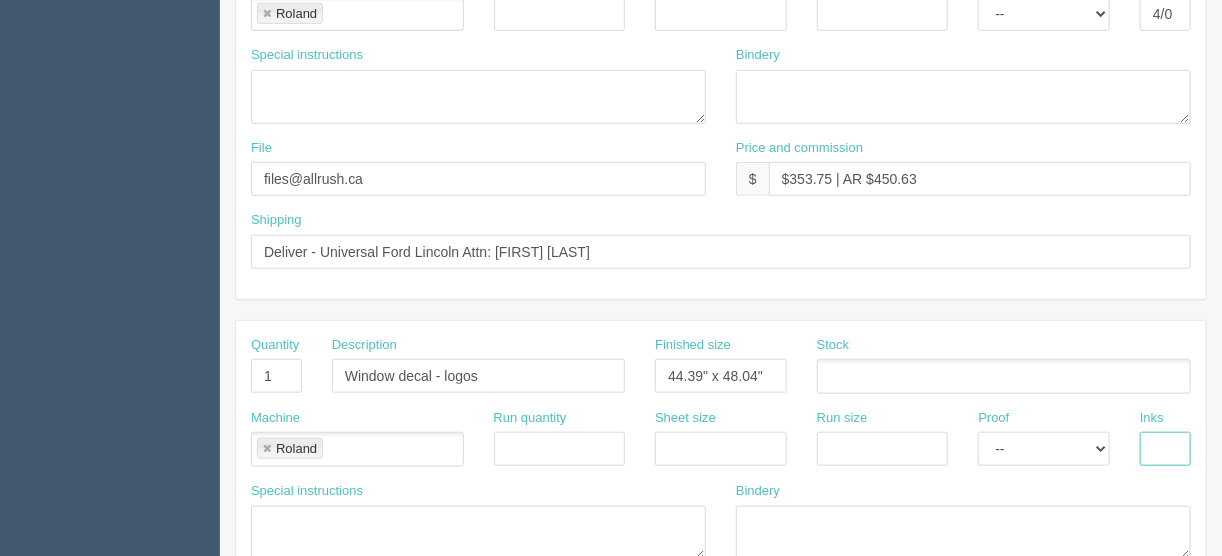 type on "4/0" 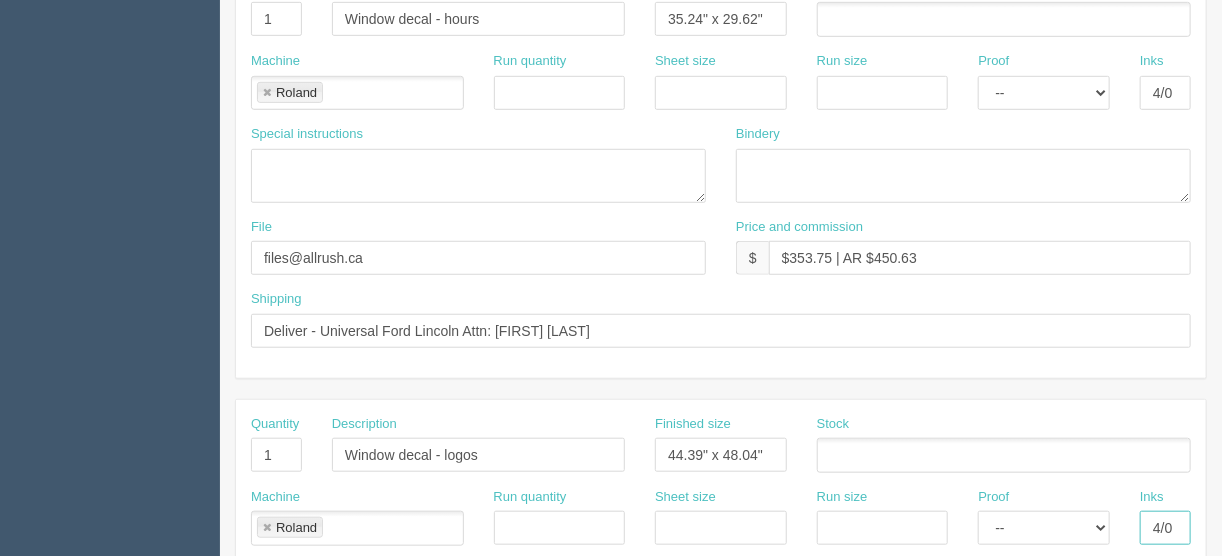scroll, scrollTop: 400, scrollLeft: 0, axis: vertical 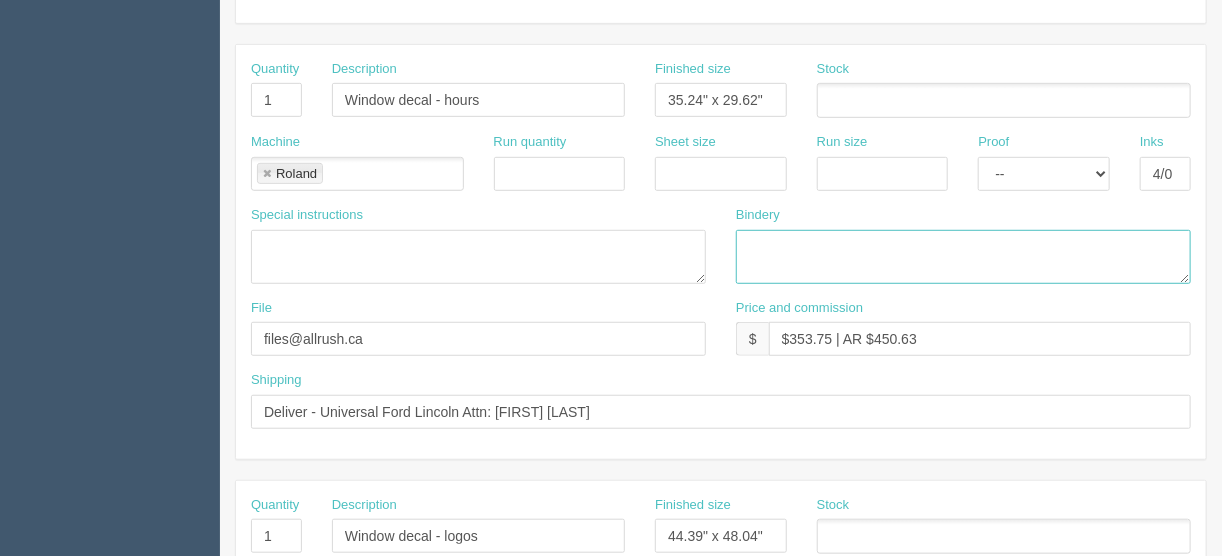 click at bounding box center (963, 257) 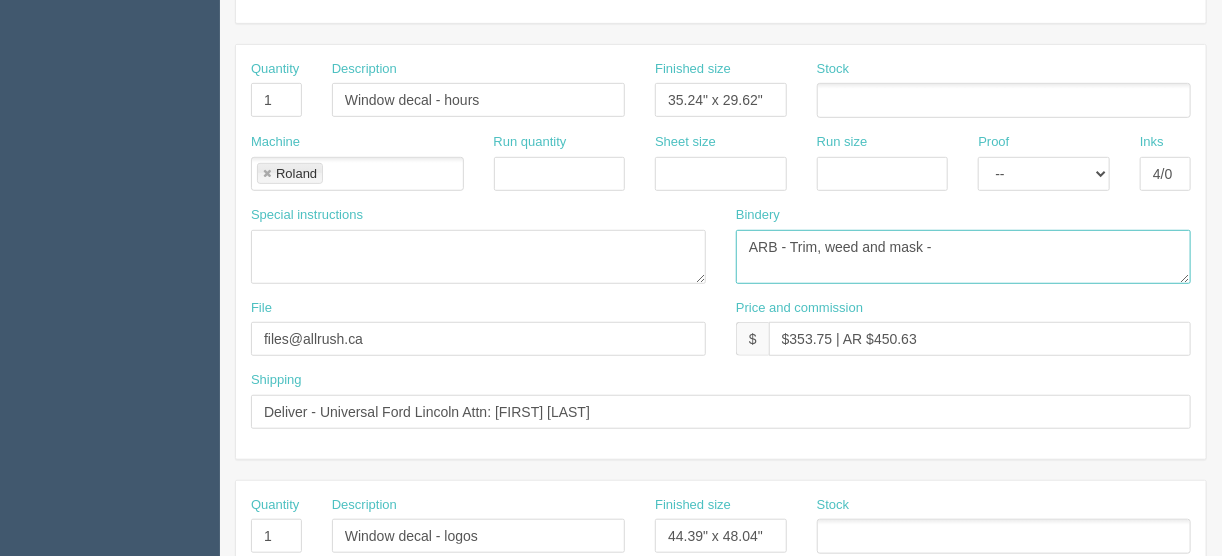 type on "ARB - Trim, weed and mask -" 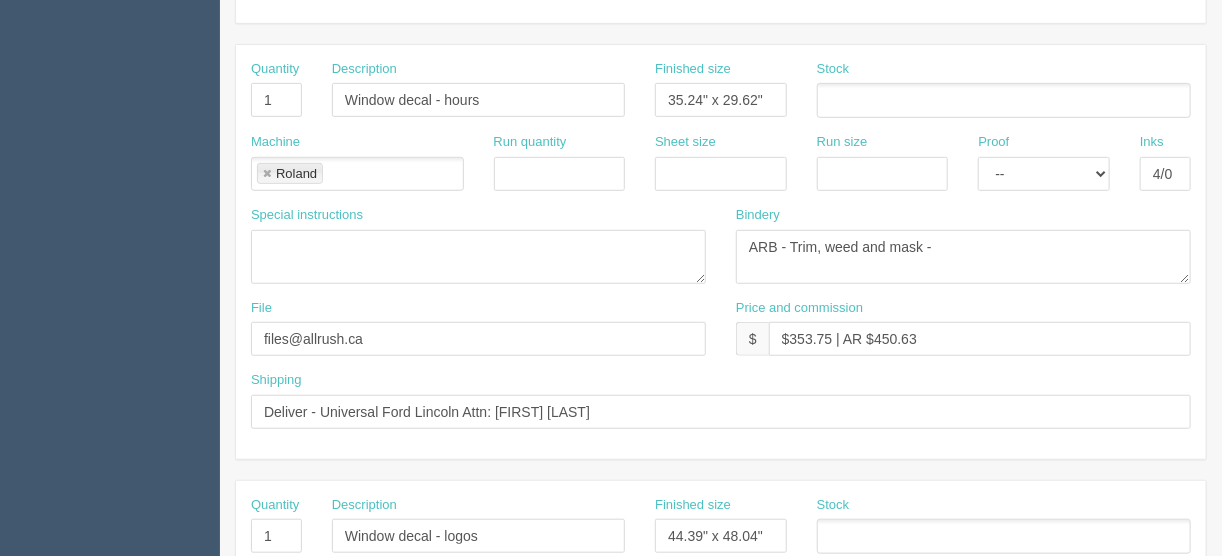 click at bounding box center (1004, 536) 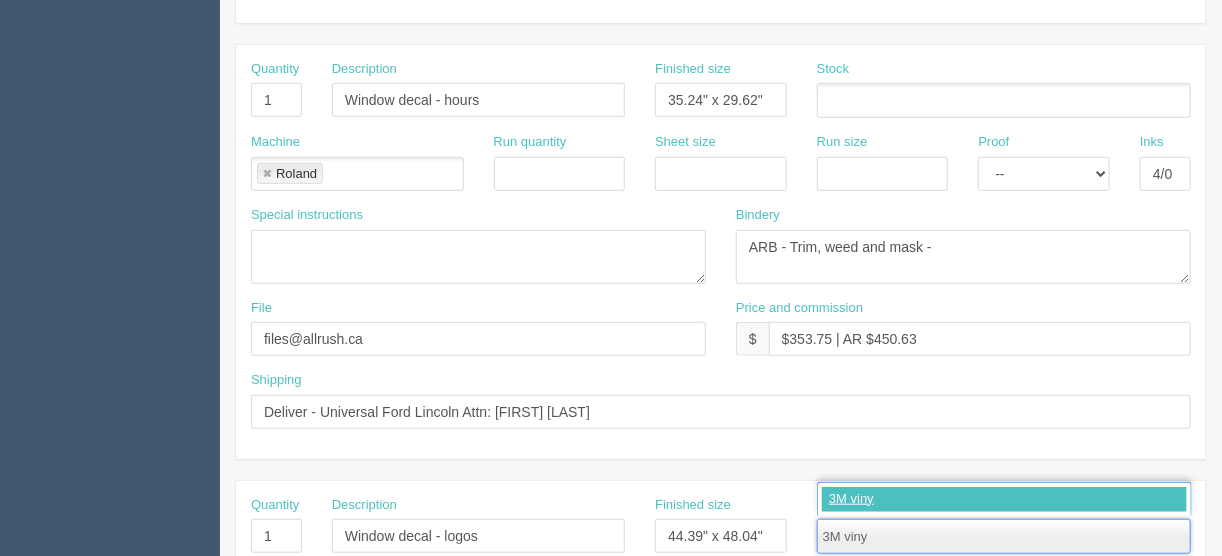 type on "3M vinyl" 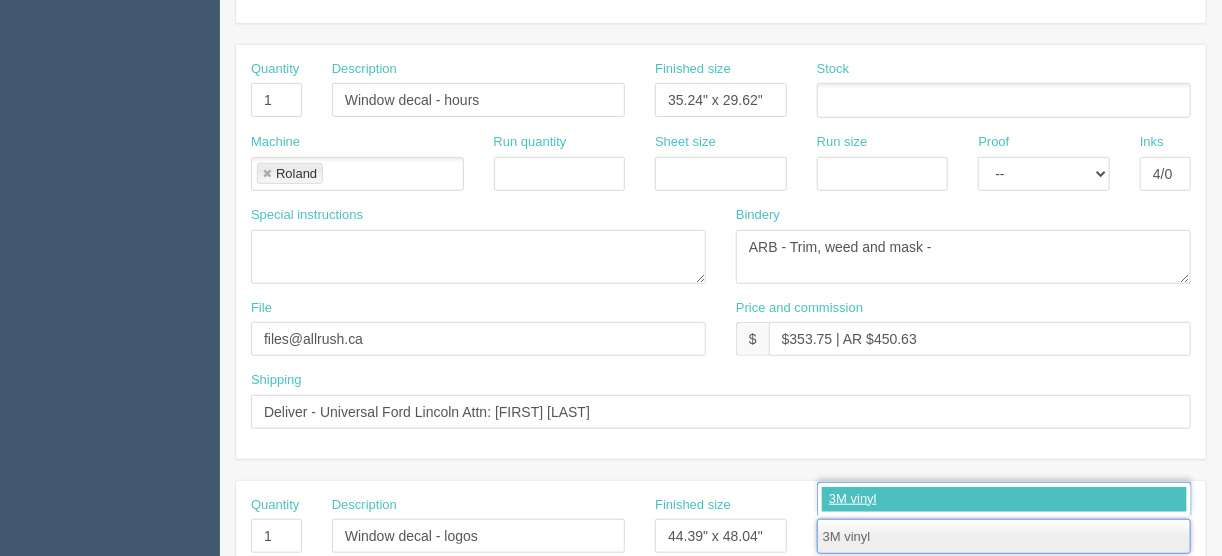 type 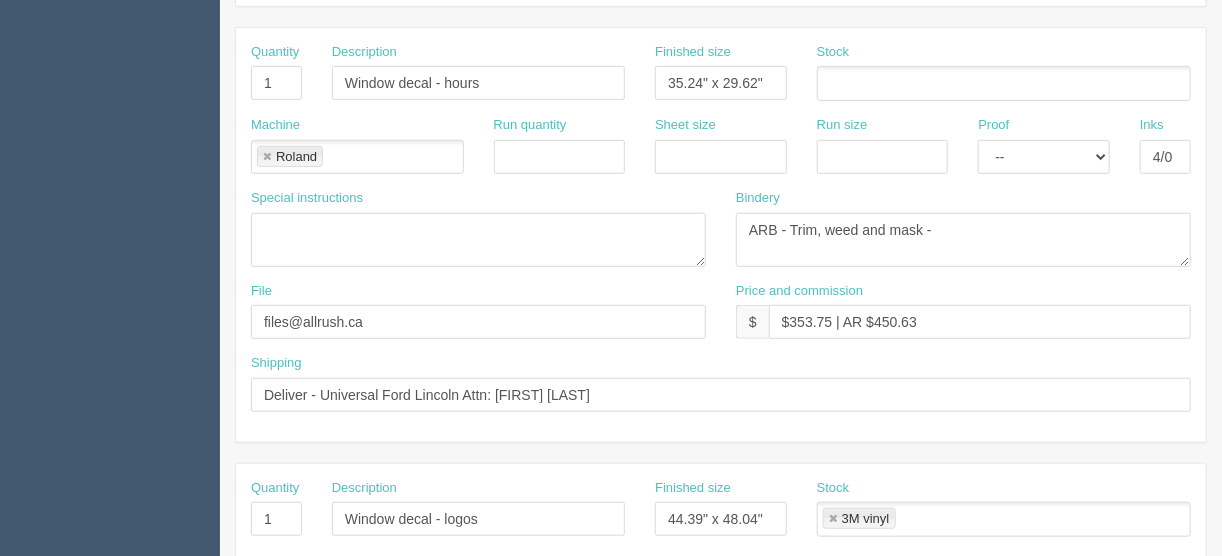 scroll, scrollTop: 407, scrollLeft: 0, axis: vertical 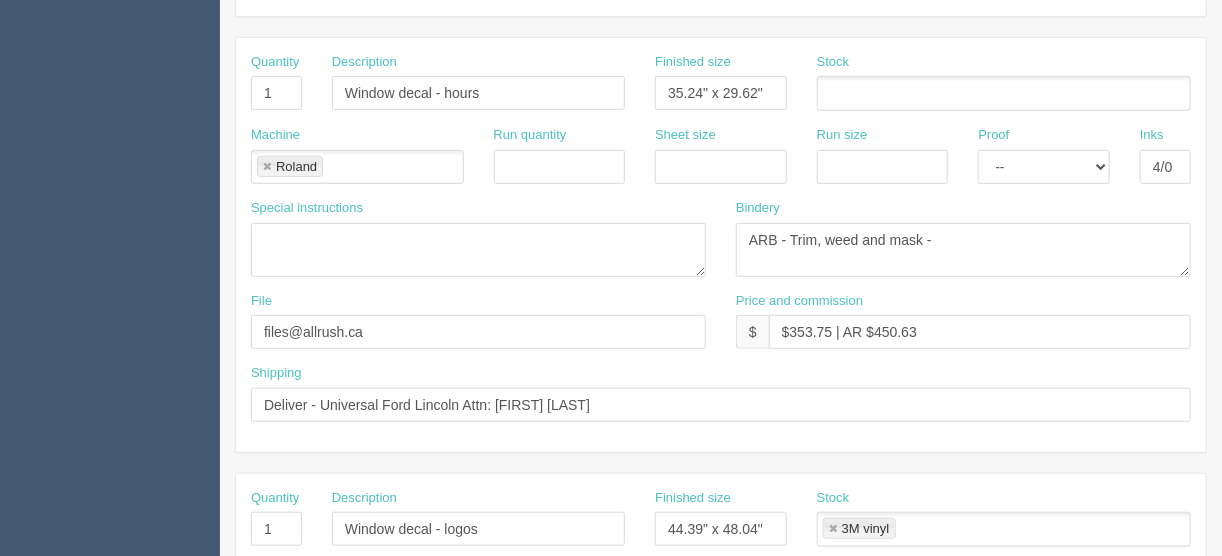 click at bounding box center [828, 94] 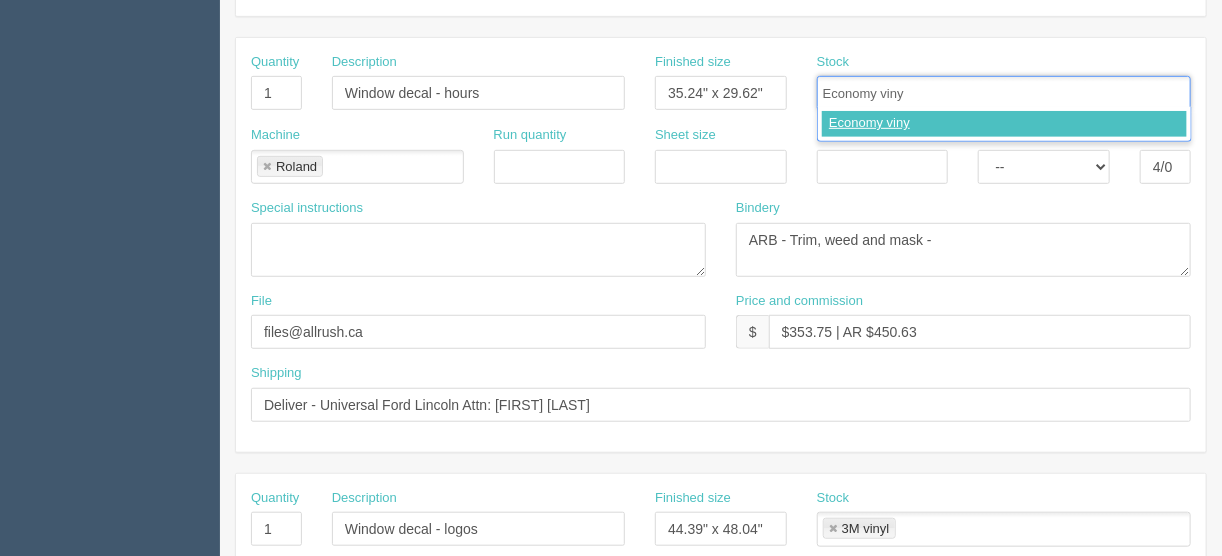 type on "Economy vinyl" 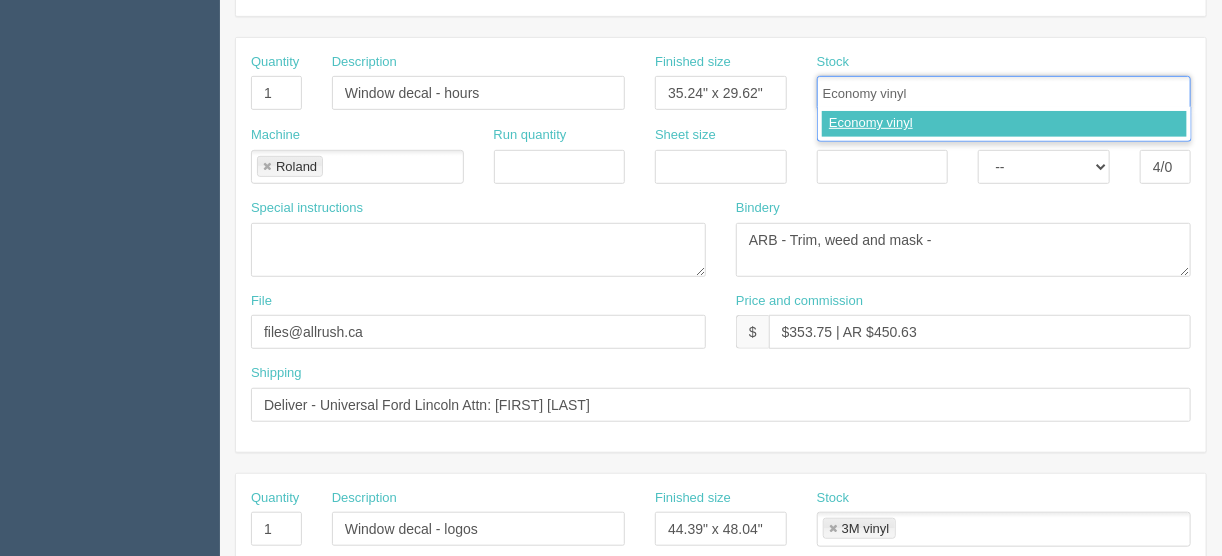 type 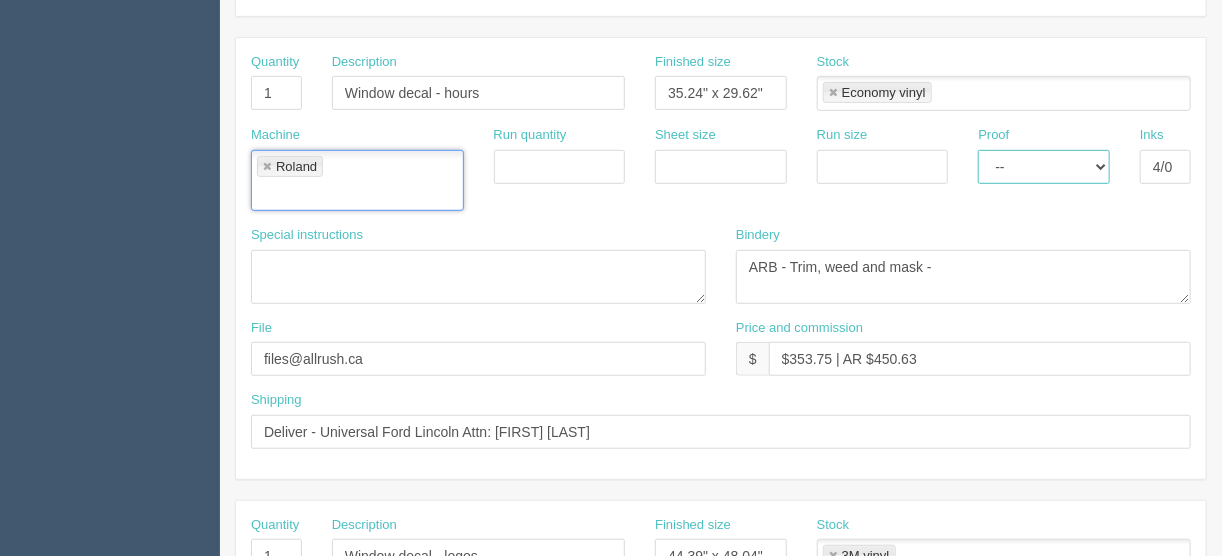 click on "--
Email
Hard Copy" at bounding box center [1044, 167] 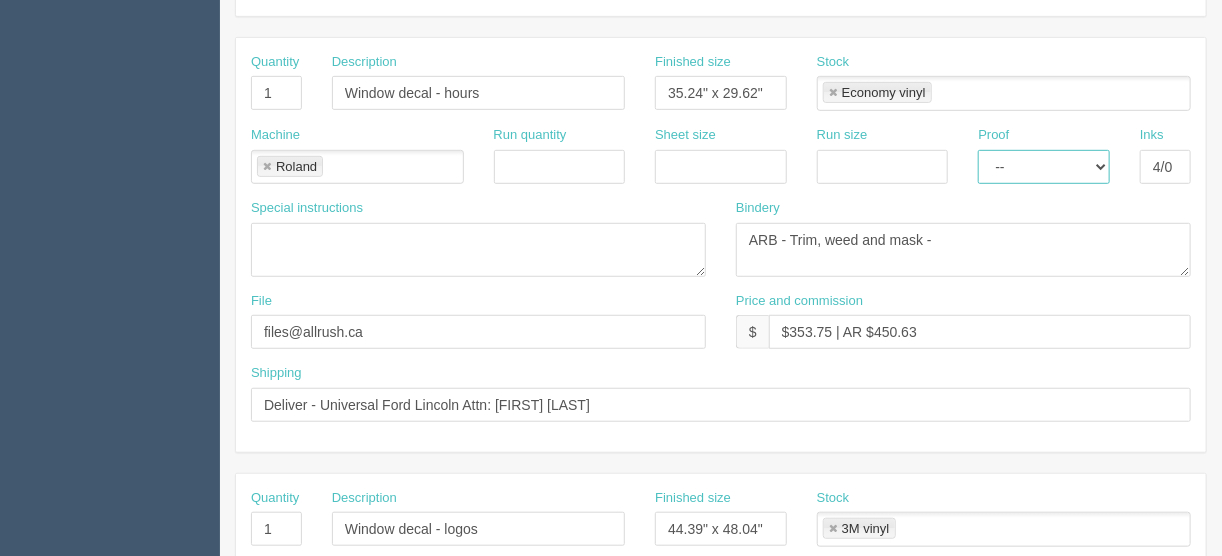 select on "Hard Copy" 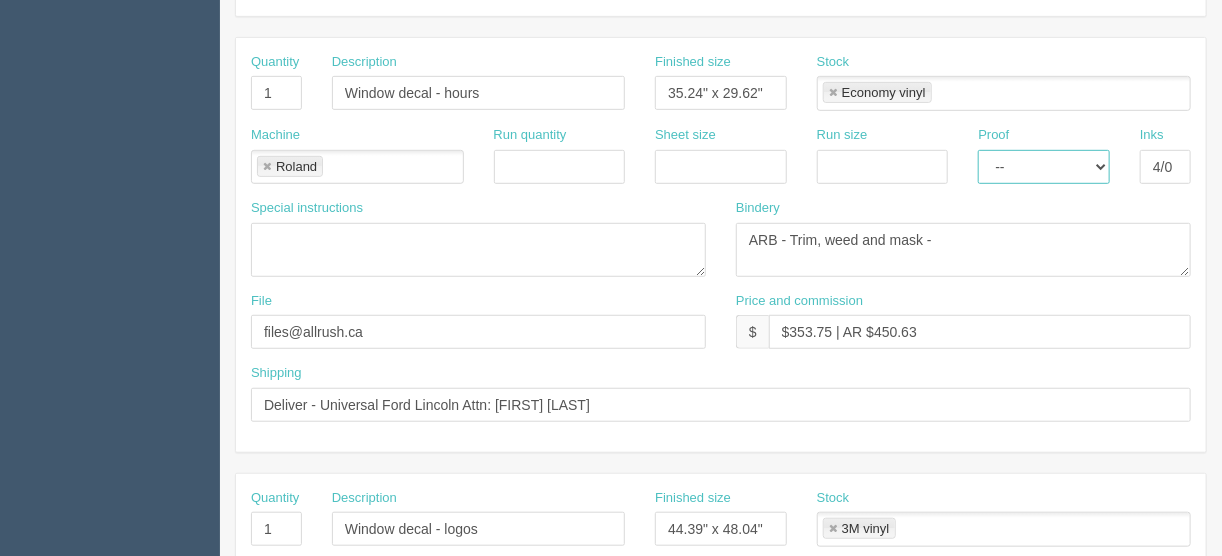 click on "--
Email
Hard Copy" at bounding box center [1044, 167] 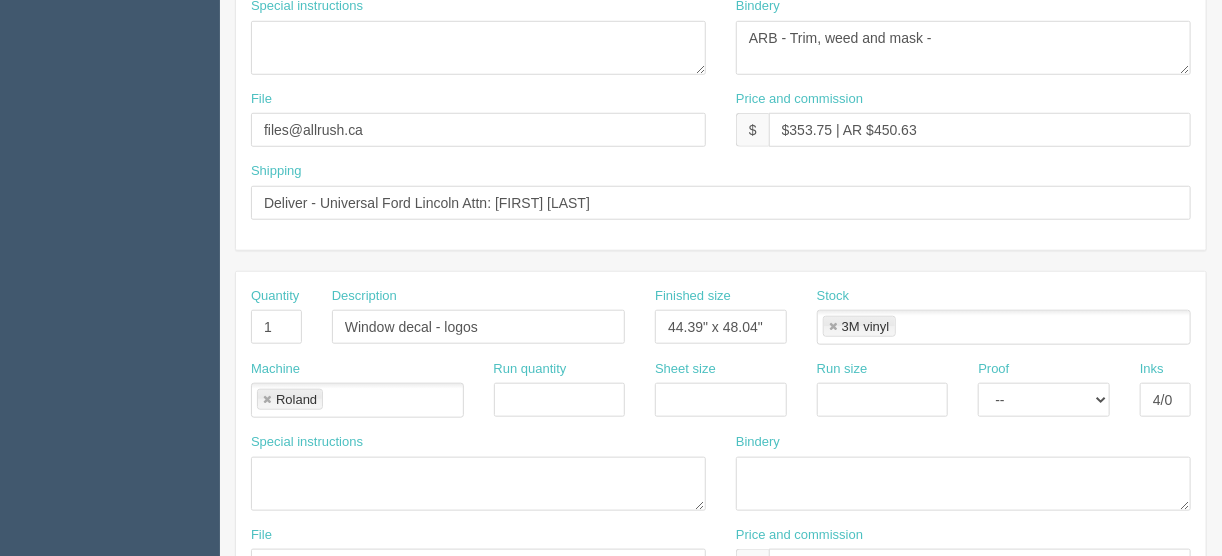 scroll, scrollTop: 647, scrollLeft: 0, axis: vertical 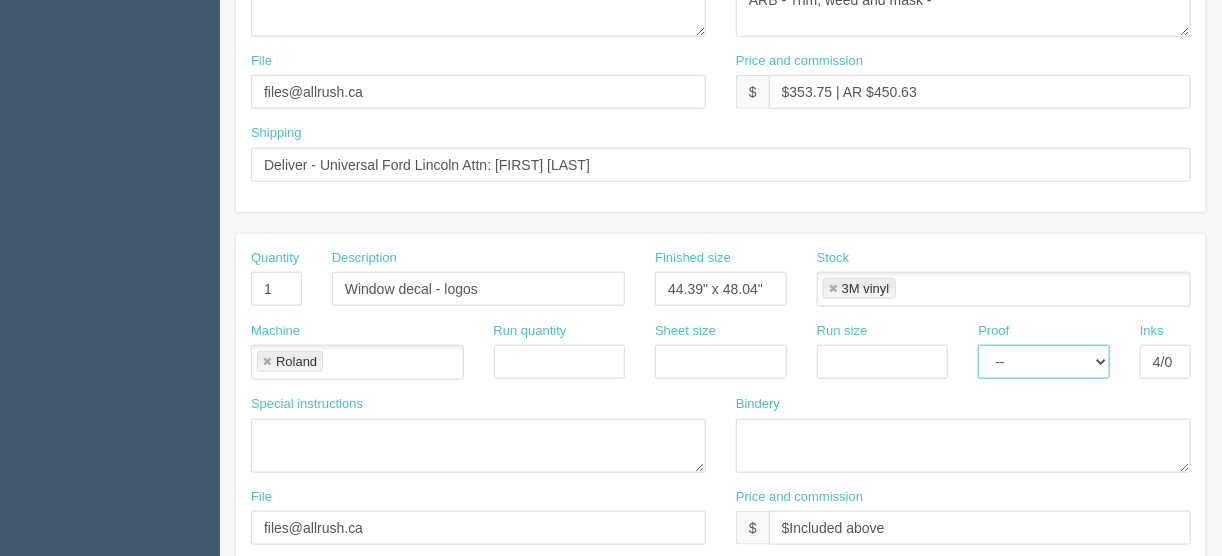 click on "--
Email
Hard Copy" at bounding box center (1044, 362) 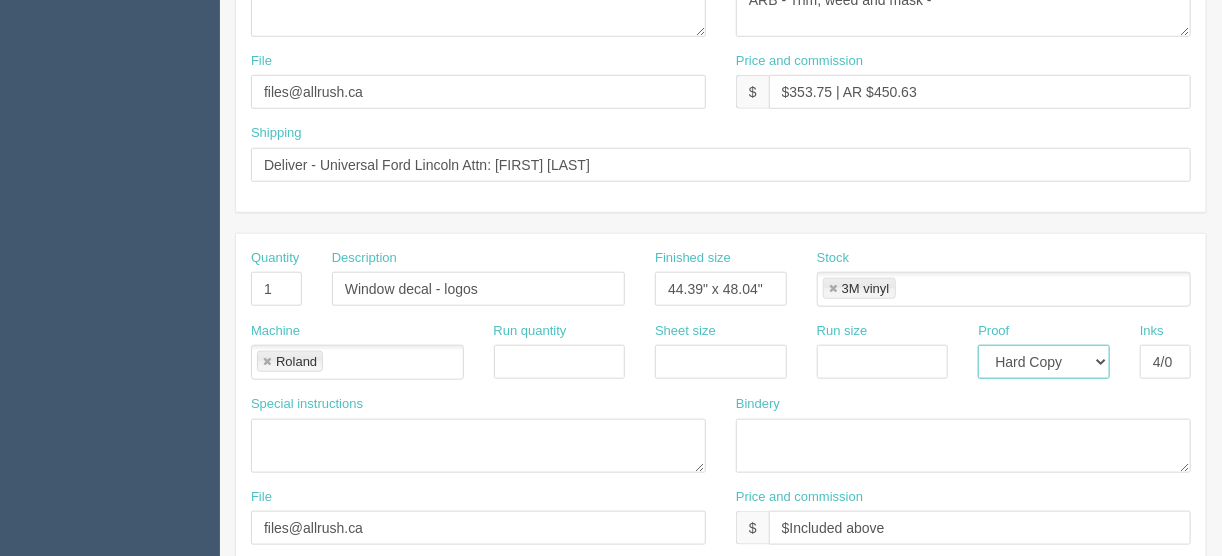 click on "--
Email
Hard Copy" at bounding box center (1044, 362) 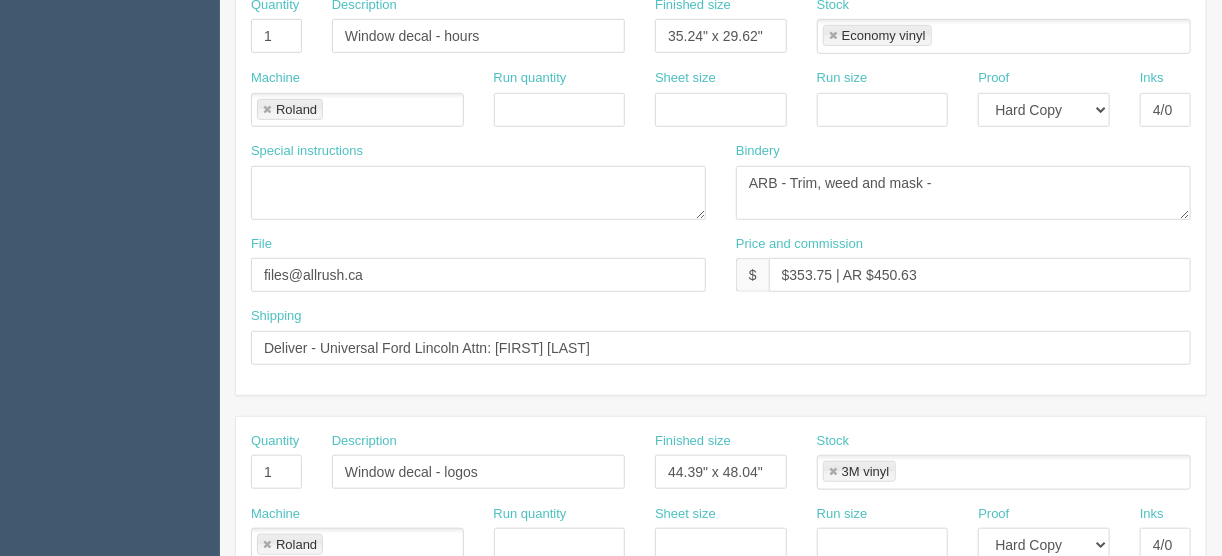 scroll, scrollTop: 407, scrollLeft: 0, axis: vertical 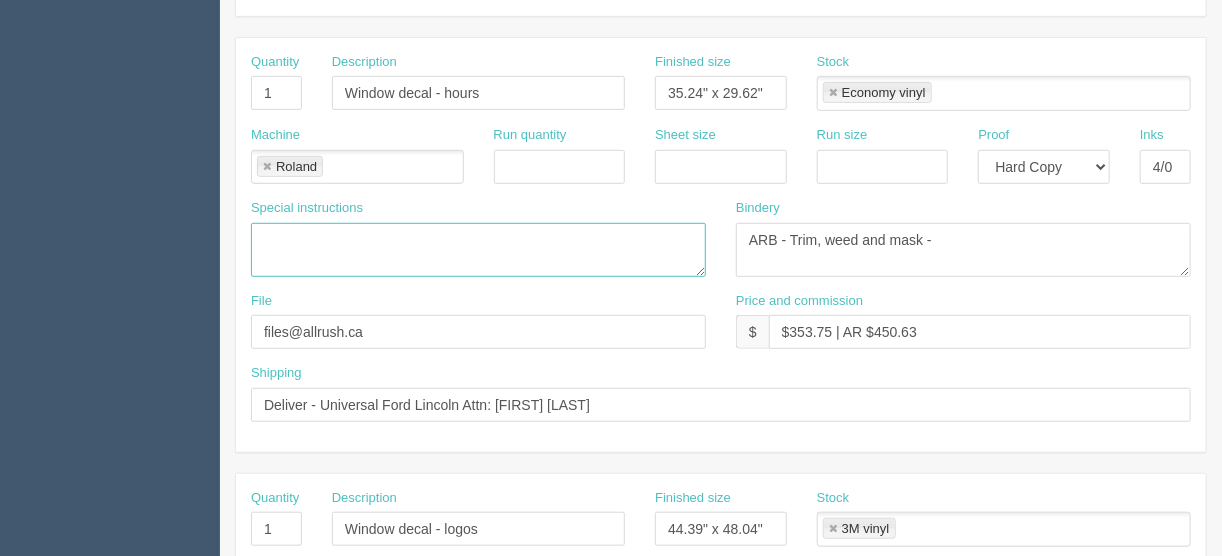 drag, startPoint x: 271, startPoint y: 228, endPoint x: 291, endPoint y: 234, distance: 20.880613 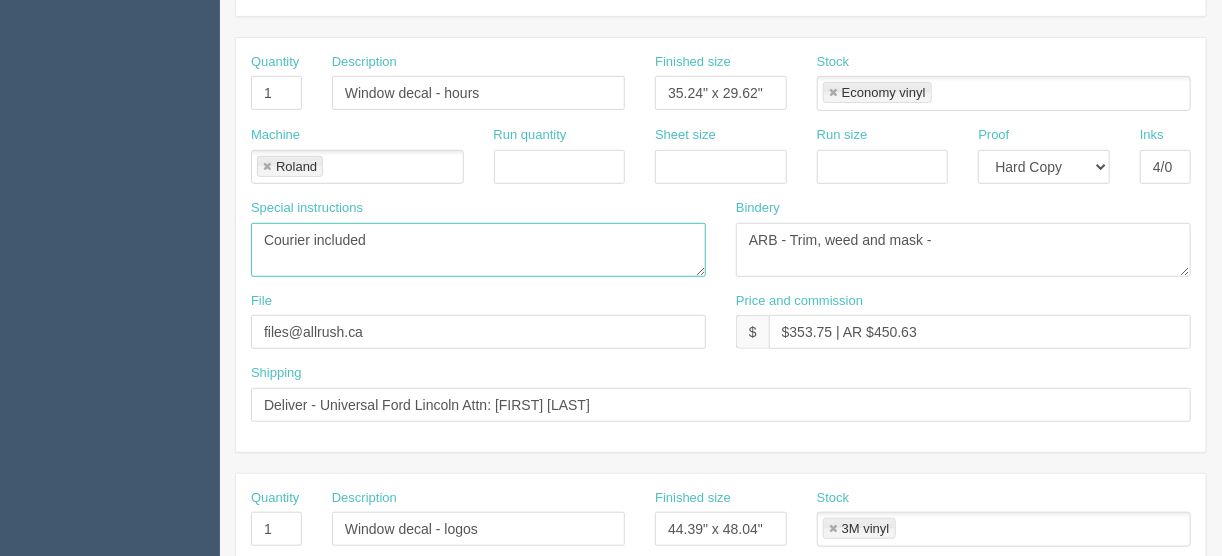 type on "Courier included" 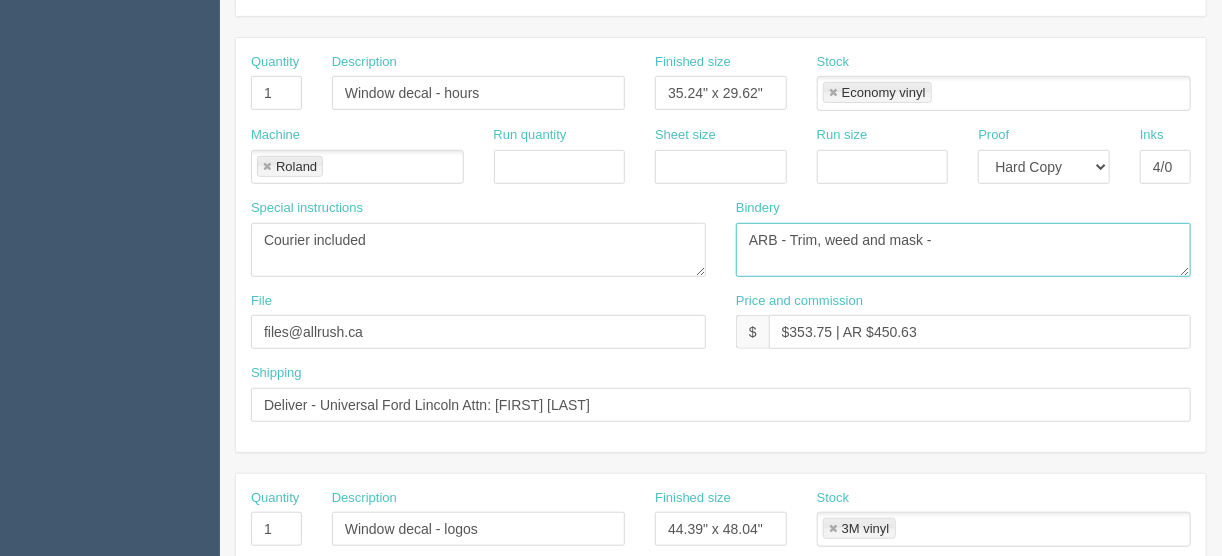 click on "ARB - Trim, weed and mask -" at bounding box center [963, 250] 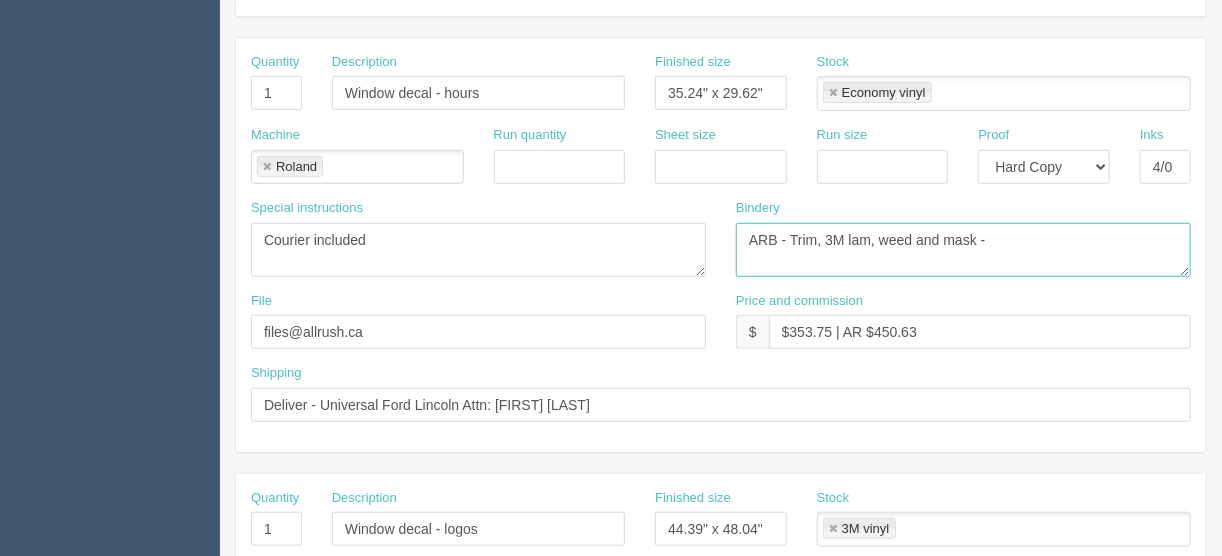 click on "ARB - Trim, 3M lam, weed and mask -" at bounding box center (963, 250) 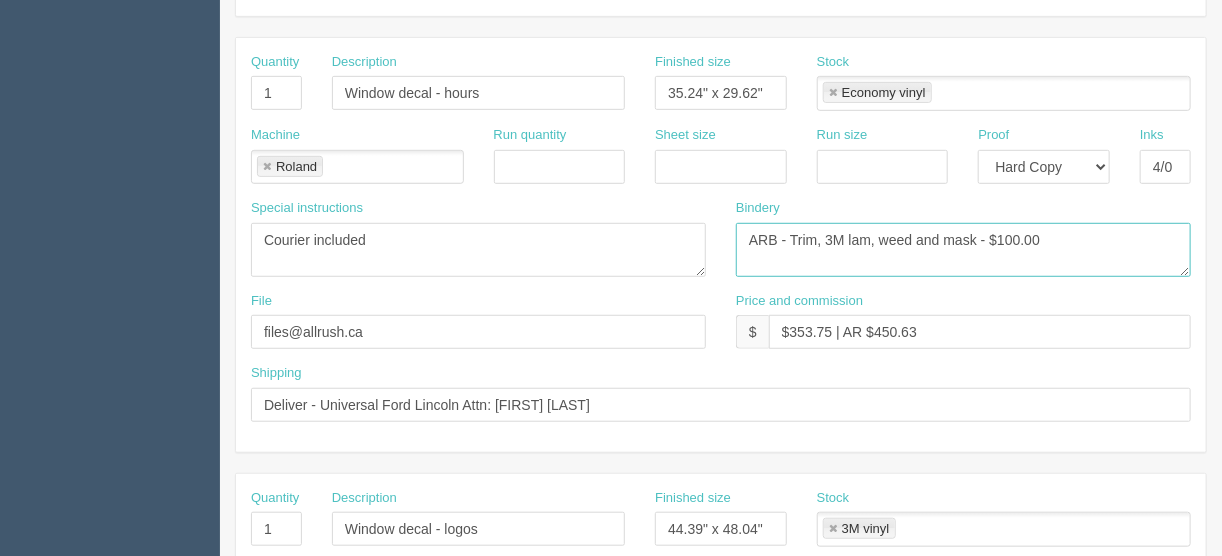 drag, startPoint x: 1051, startPoint y: 236, endPoint x: 698, endPoint y: 243, distance: 353.0694 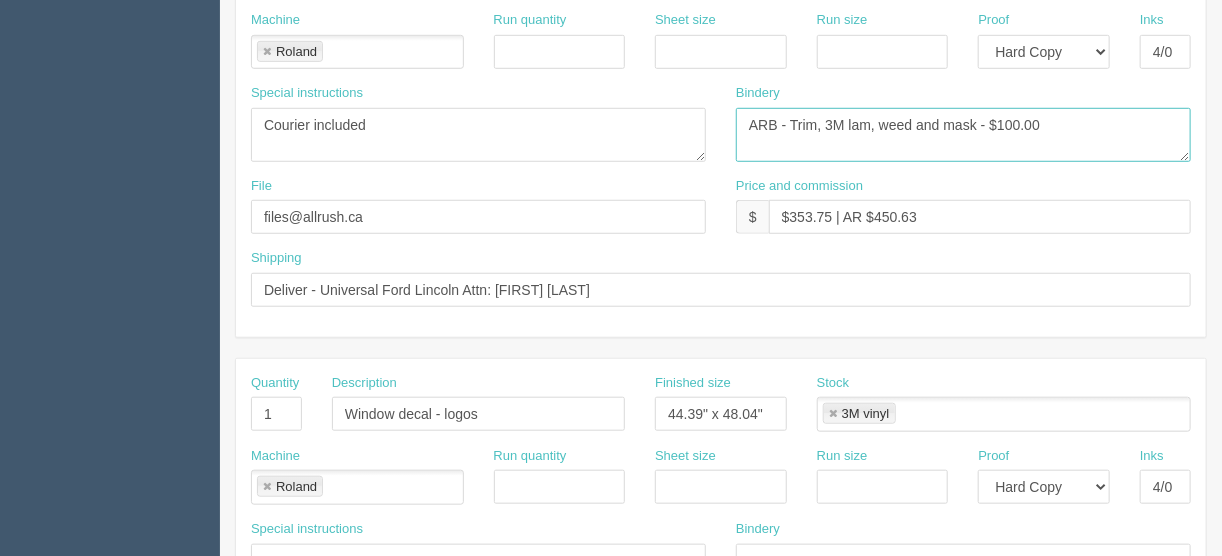 scroll, scrollTop: 647, scrollLeft: 0, axis: vertical 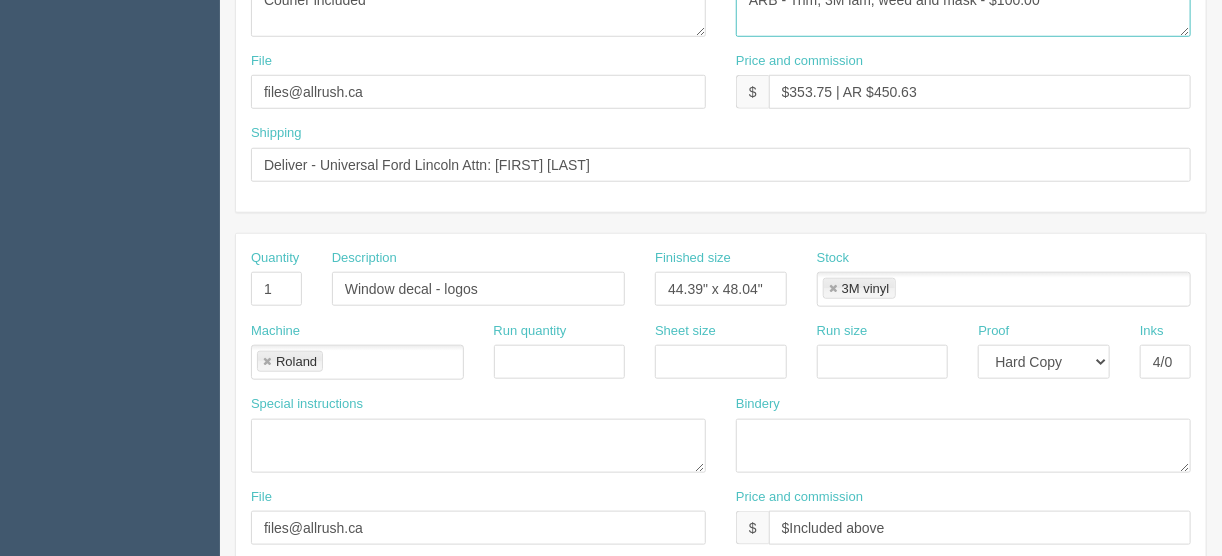 type on "ARB - Trim, 3M lam, weed and mask - $100.00" 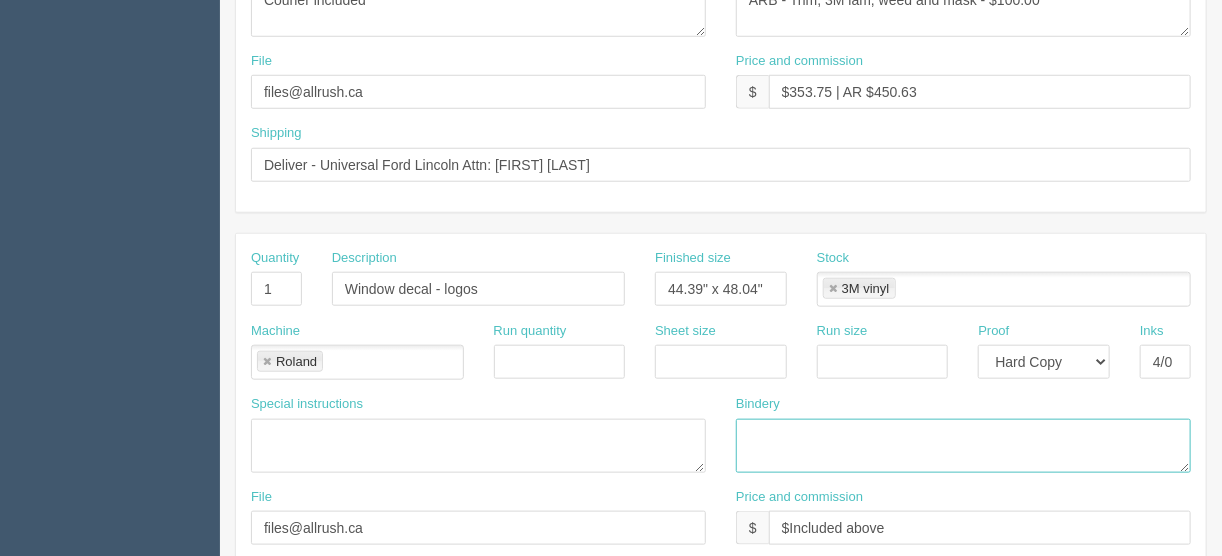 click at bounding box center (963, 446) 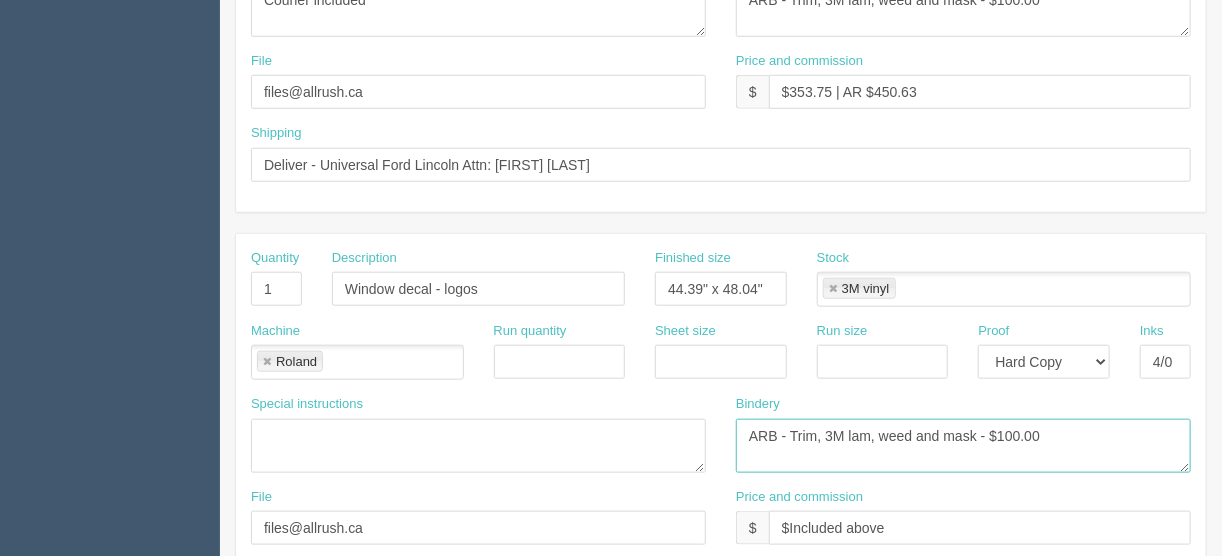 drag, startPoint x: 1042, startPoint y: 424, endPoint x: 997, endPoint y: 429, distance: 45.276924 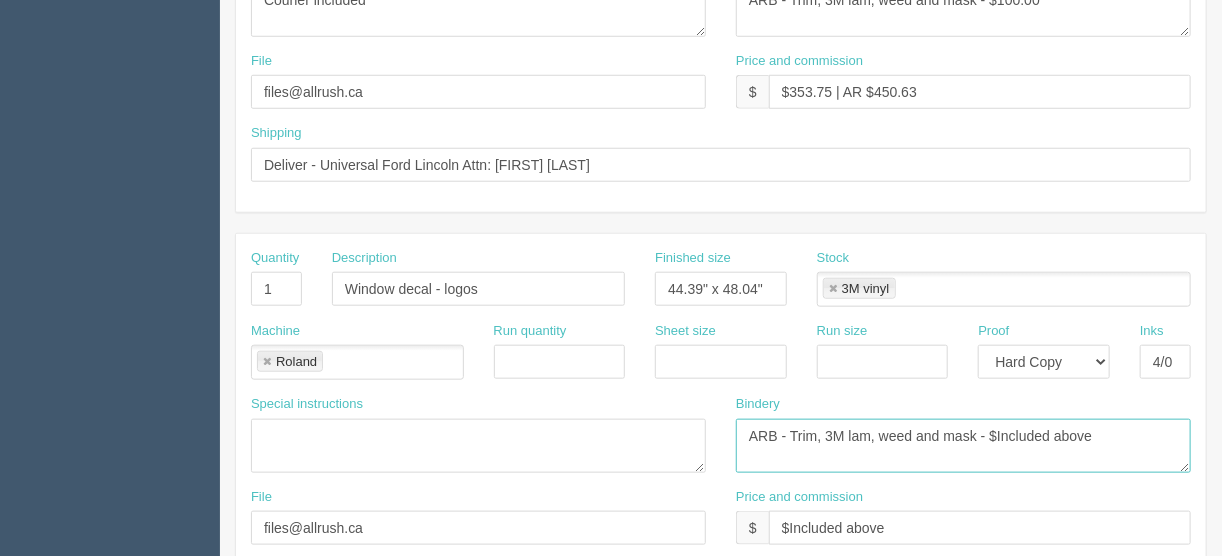 type on "ARB - Trim, 3M lam, weed and mask - $Included above" 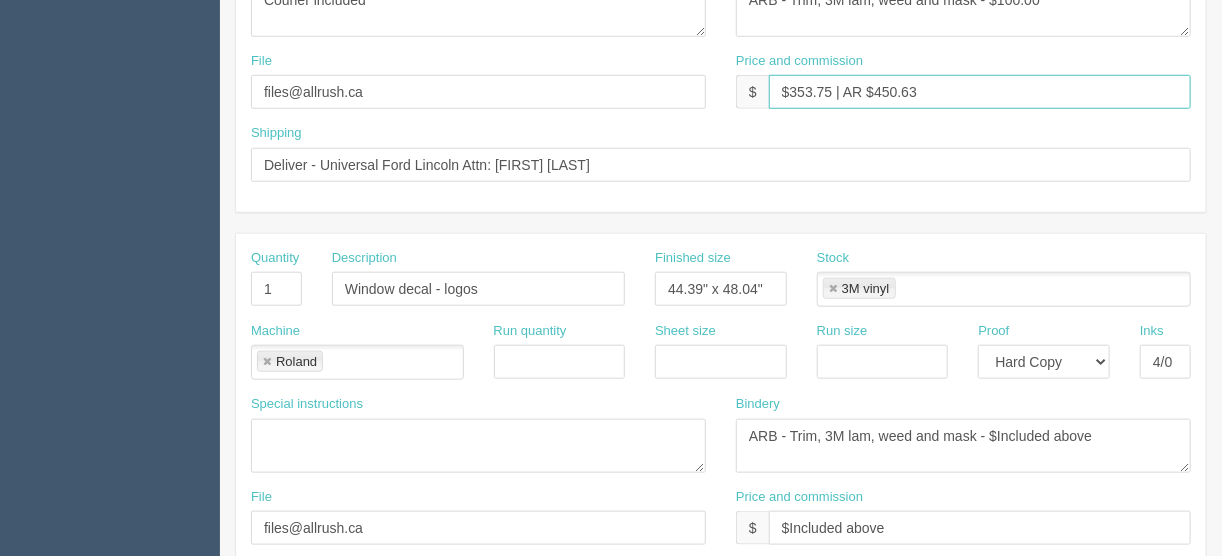 drag, startPoint x: 933, startPoint y: 90, endPoint x: 877, endPoint y: 196, distance: 119.88328 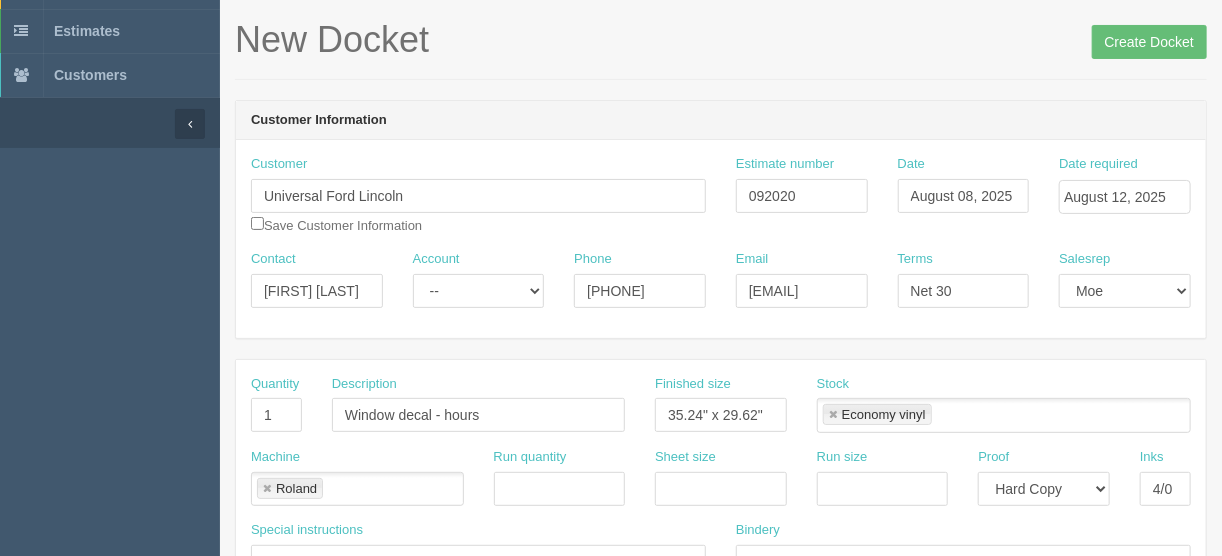 scroll, scrollTop: 49, scrollLeft: 0, axis: vertical 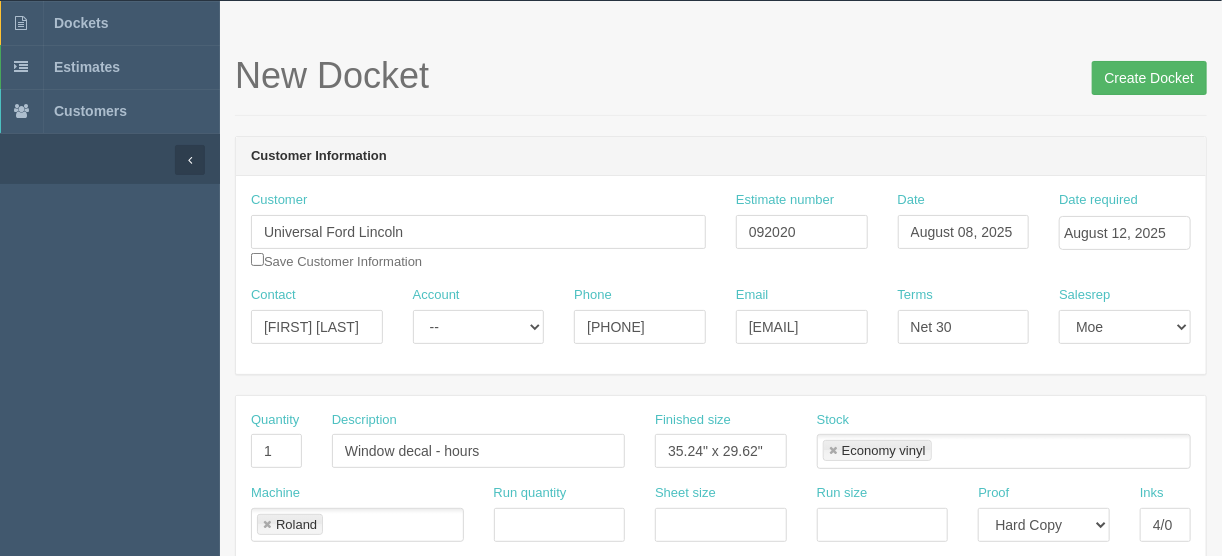 type on "$353.75 | AR $121.00" 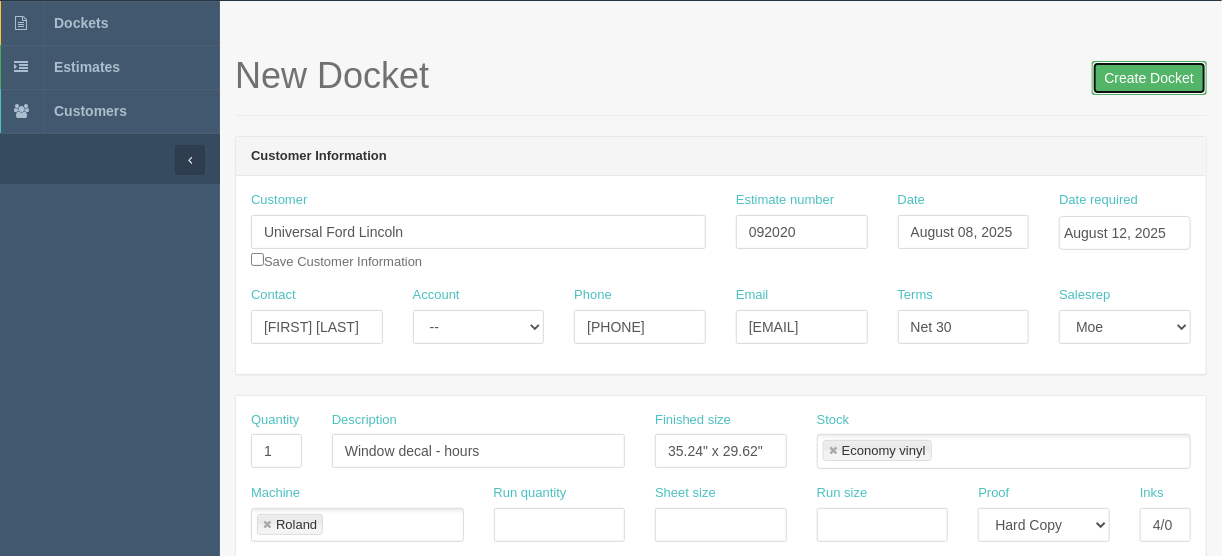 click on "Create Docket" at bounding box center [1149, 78] 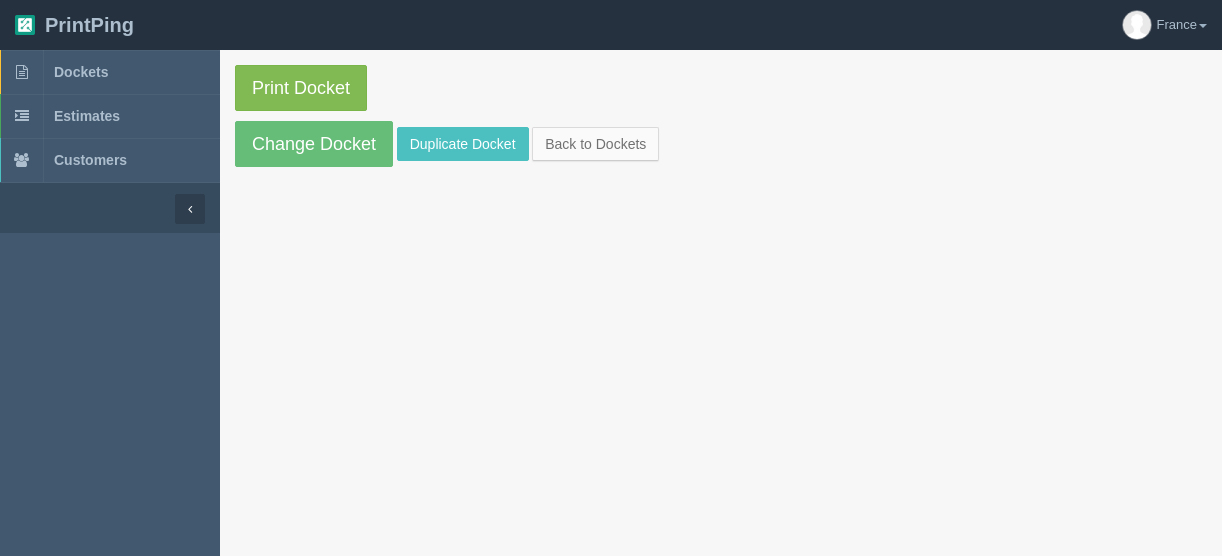 scroll, scrollTop: 0, scrollLeft: 0, axis: both 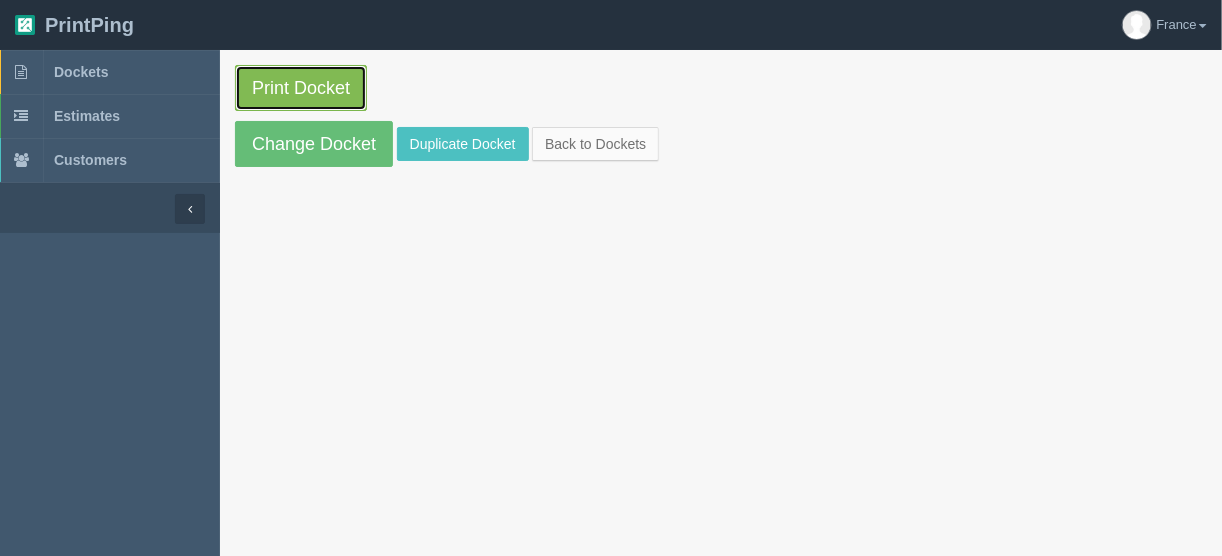 click on "Print Docket" at bounding box center [301, 88] 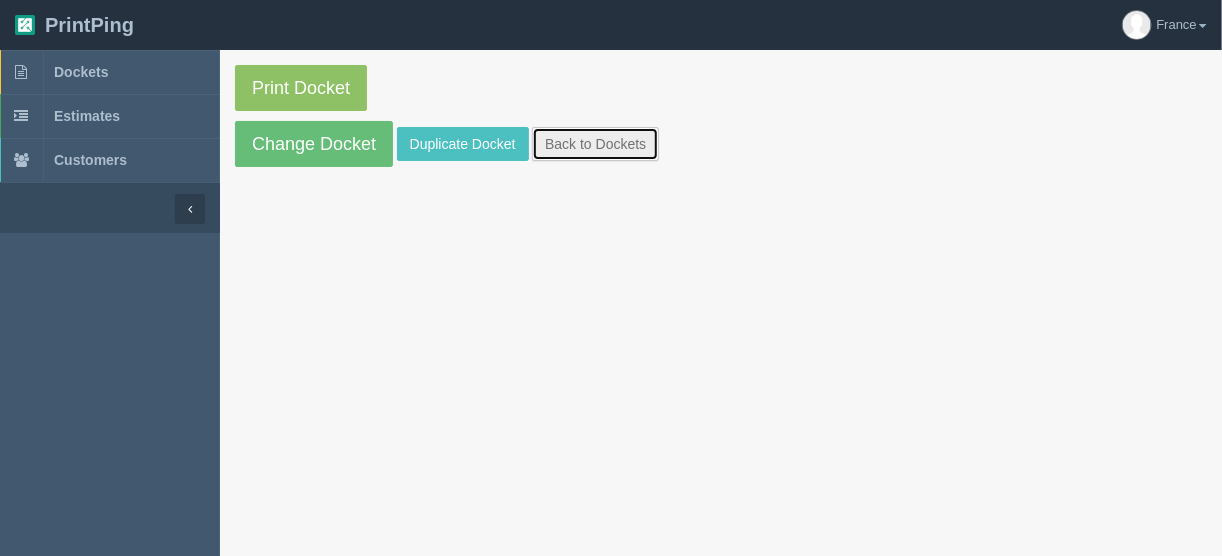 click on "Back to Dockets" at bounding box center (595, 144) 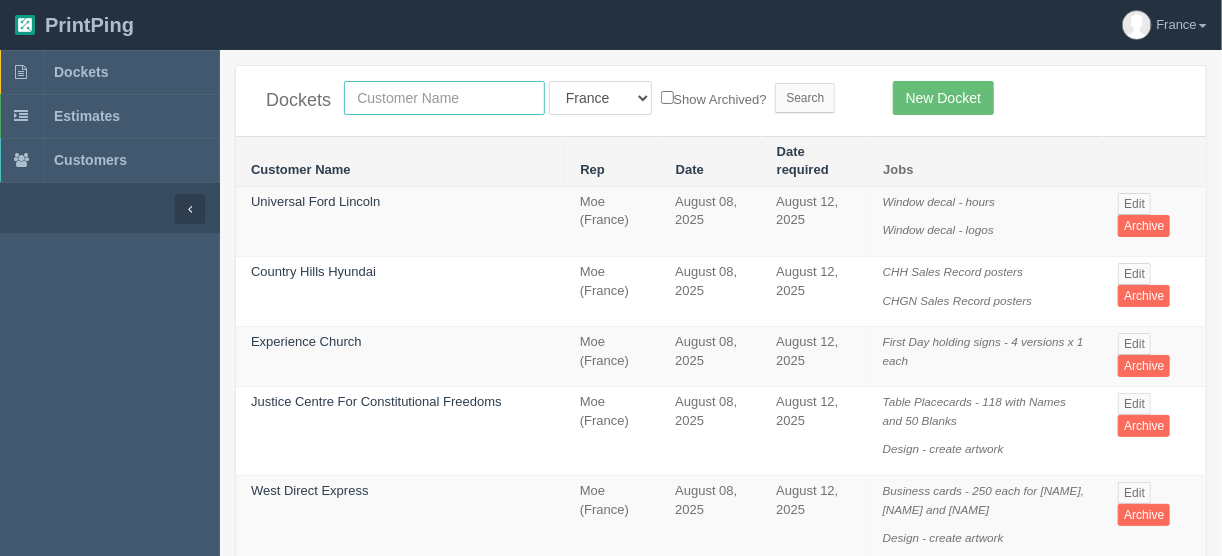 click at bounding box center [444, 98] 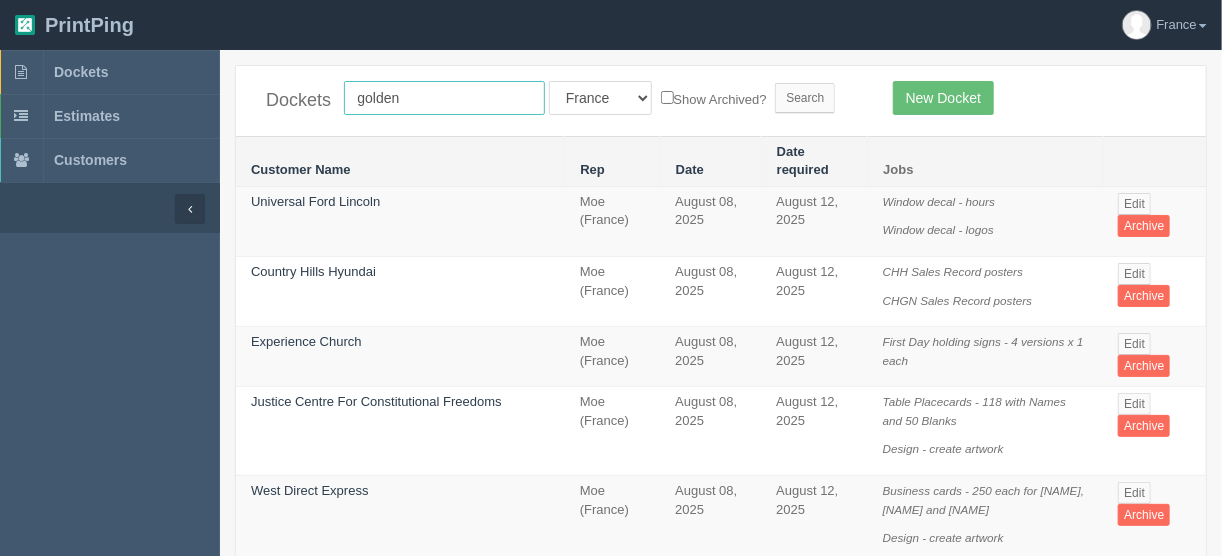 type on "golden v" 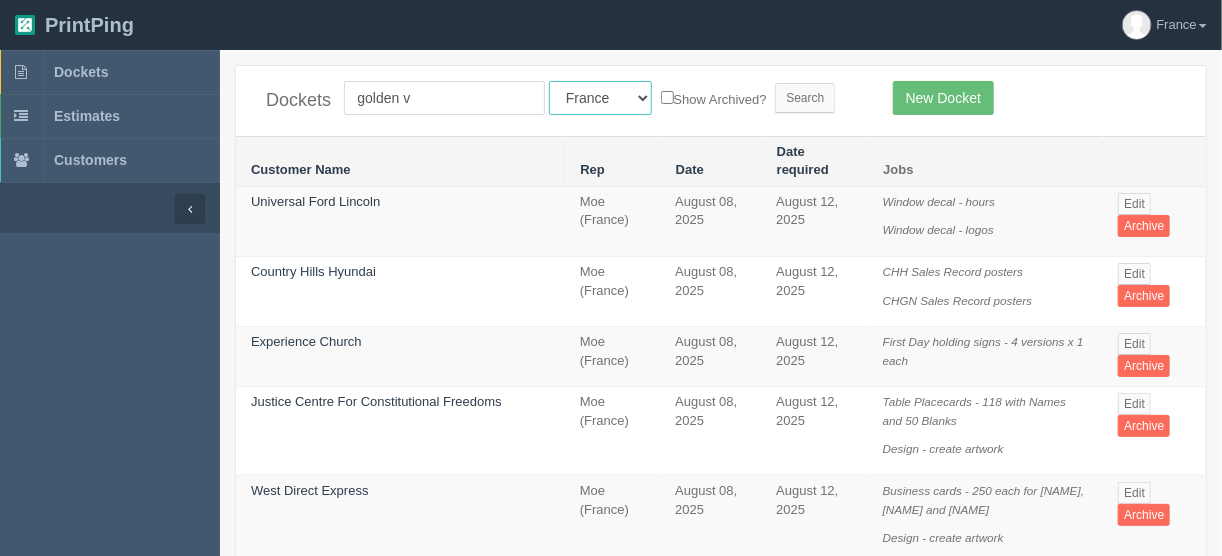 click on "All Users
Ali
Ali Test 1
Aly
Amy
Ankit
Arif
Brandon
Dan
France
Greg
Jim
Mark
Matthew
Mehmud
Mikayla
Moe
Phil
Rebecca
Sam
Stacy
Steve
Viki
Zach
Zack
Zunaid" at bounding box center (600, 98) 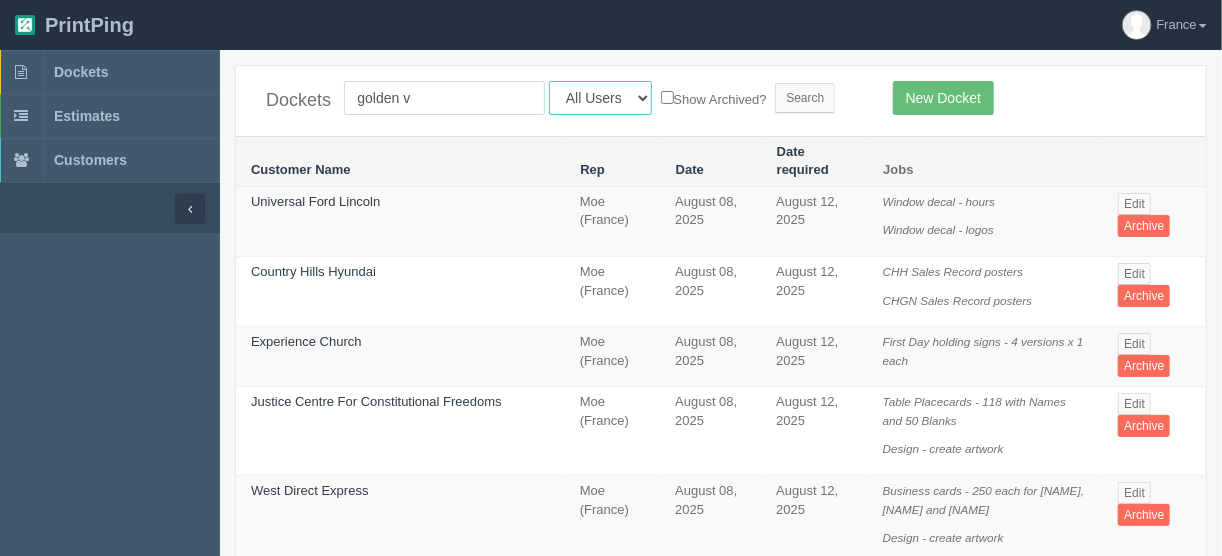 click on "All Users
Ali
Ali Test 1
Aly
Amy
Ankit
Arif
Brandon
Dan
France
Greg
Jim
Mark
Matthew
Mehmud
Mikayla
Moe
Phil
Rebecca
Sam
Stacy
Steve
Viki
Zach
Zack
Zunaid" at bounding box center [600, 98] 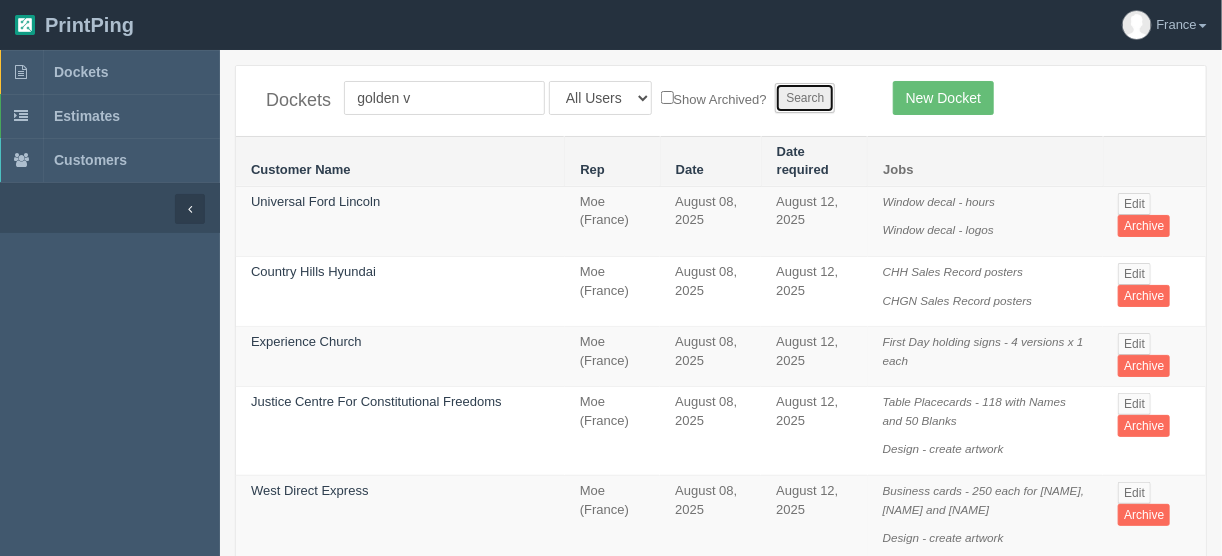 click on "Search" at bounding box center [805, 98] 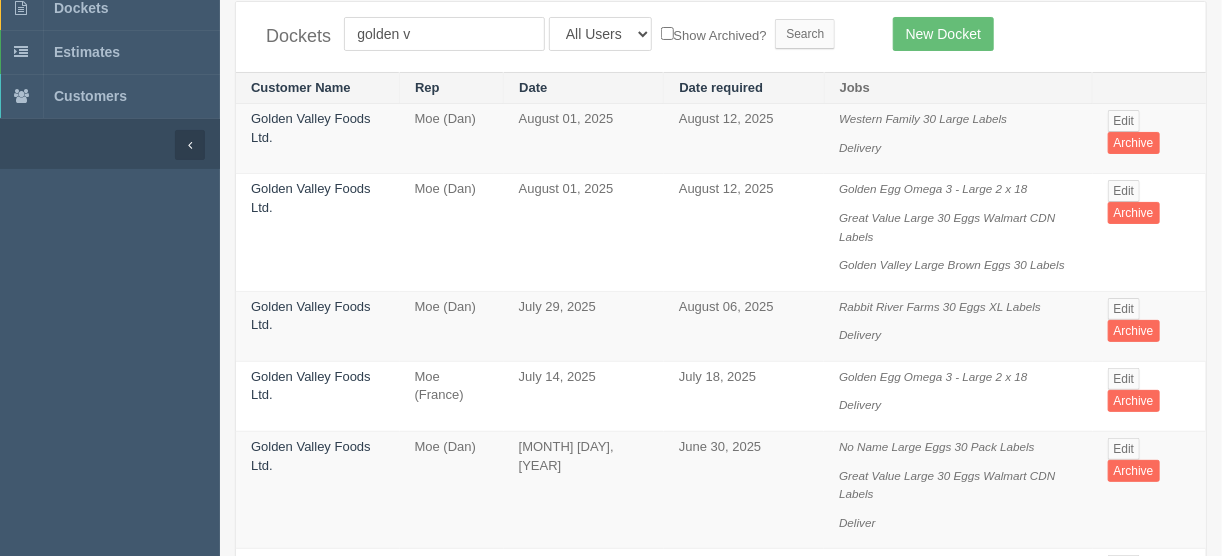 scroll, scrollTop: 0, scrollLeft: 0, axis: both 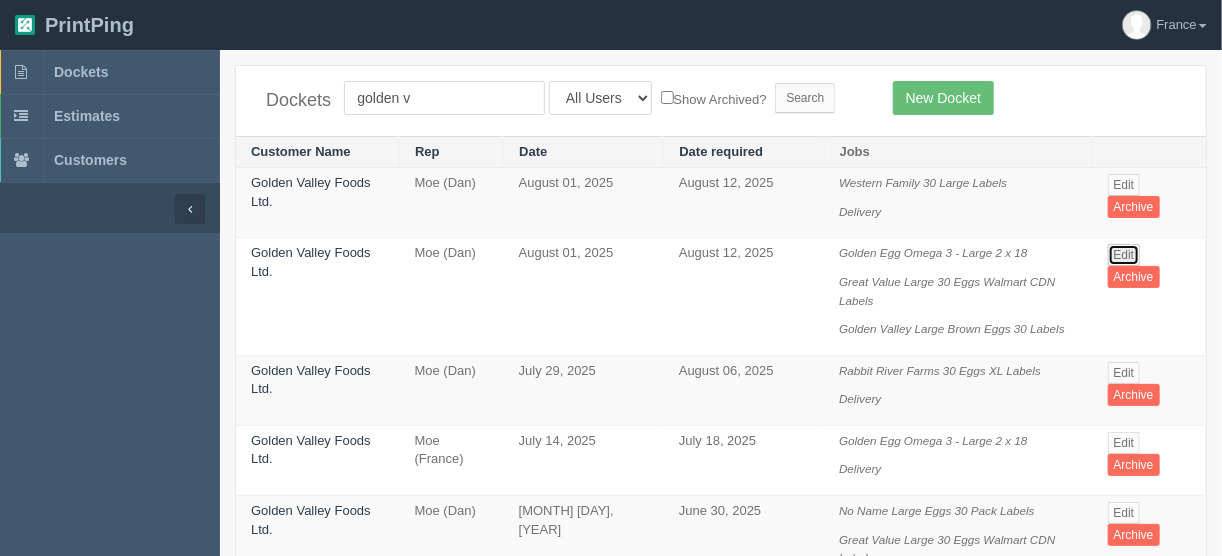 click on "Edit" at bounding box center (1124, 255) 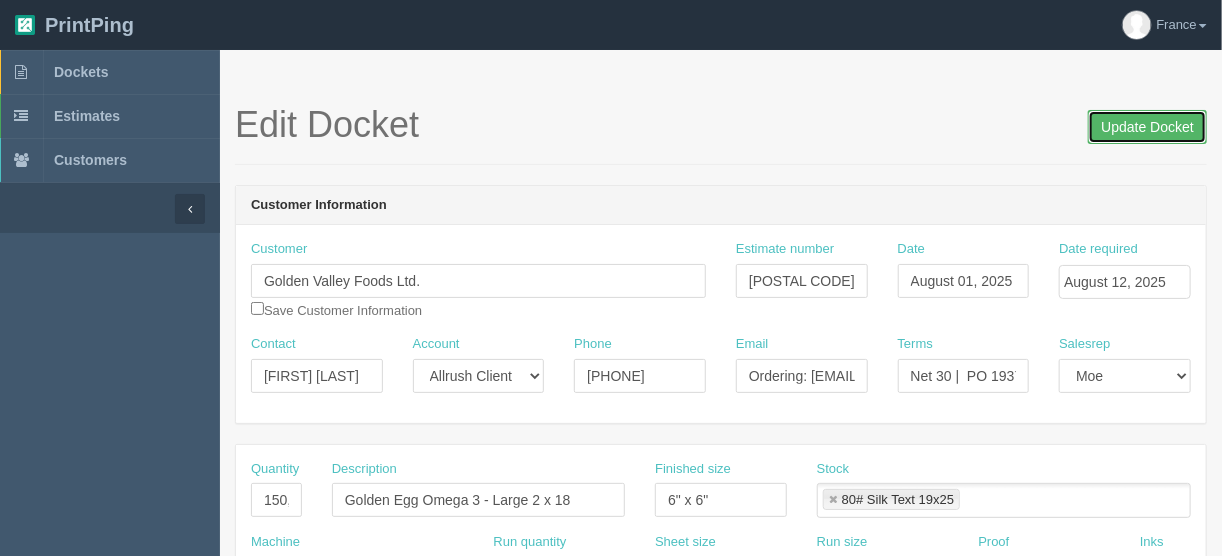 click on "Update Docket" at bounding box center [1147, 127] 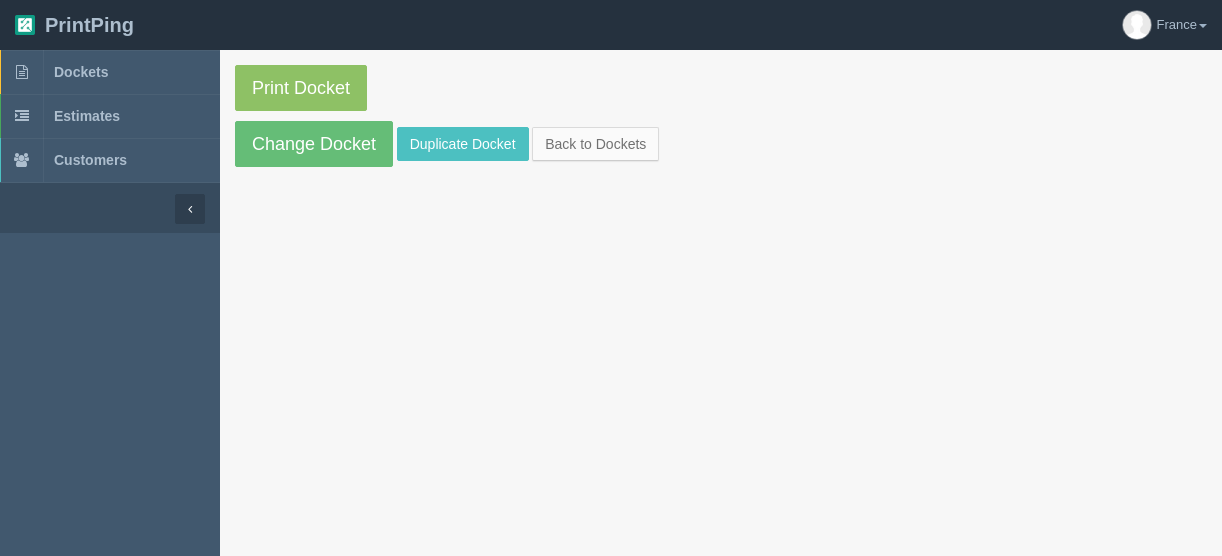 scroll, scrollTop: 0, scrollLeft: 0, axis: both 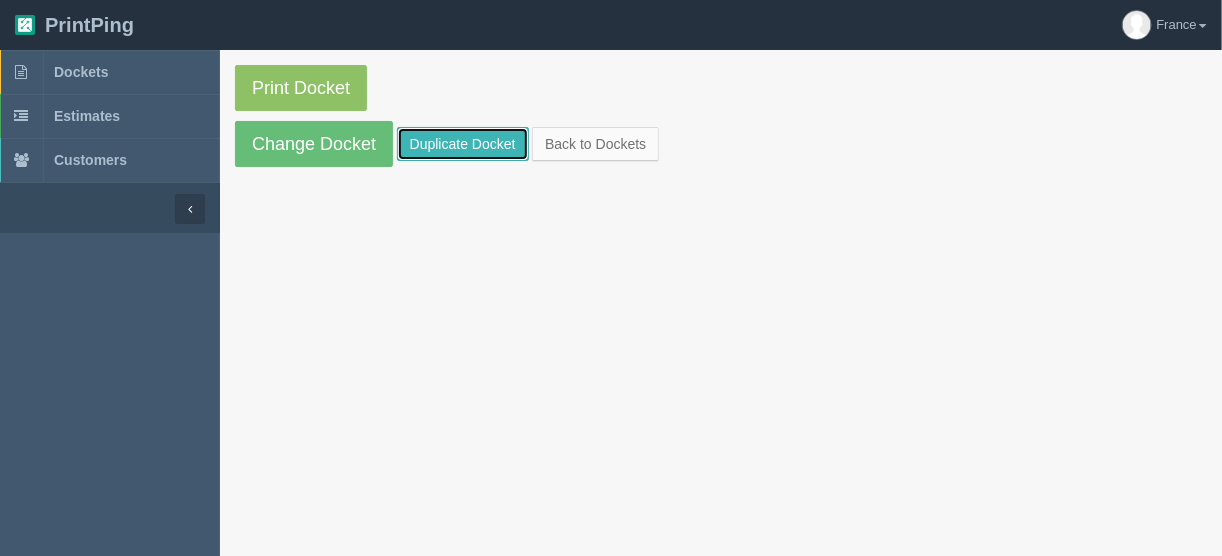 click on "Duplicate Docket" at bounding box center (463, 144) 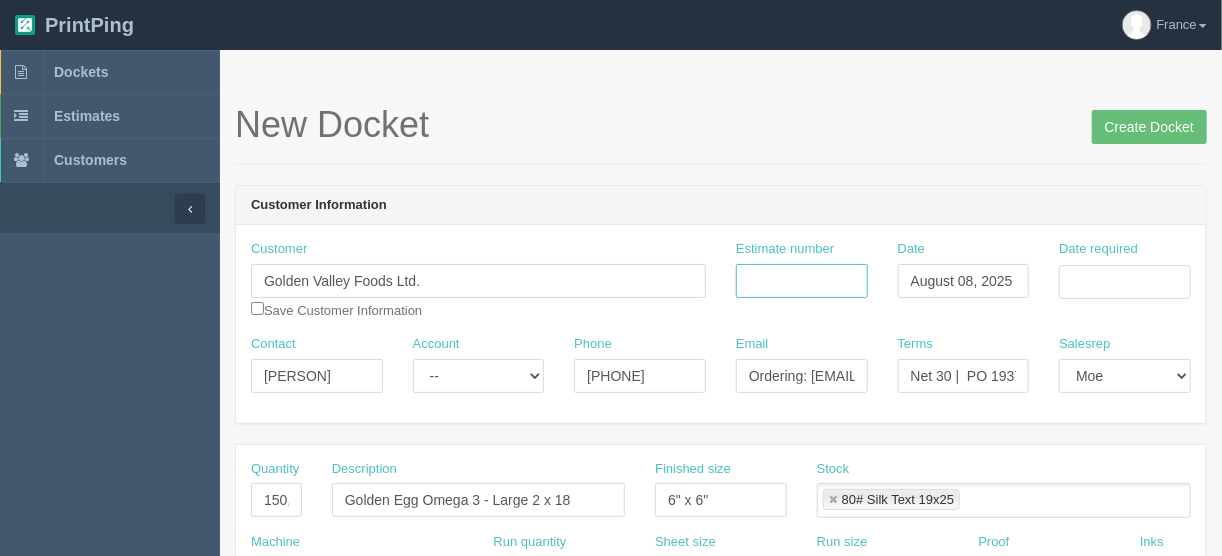 click on "Estimate number" at bounding box center [802, 281] 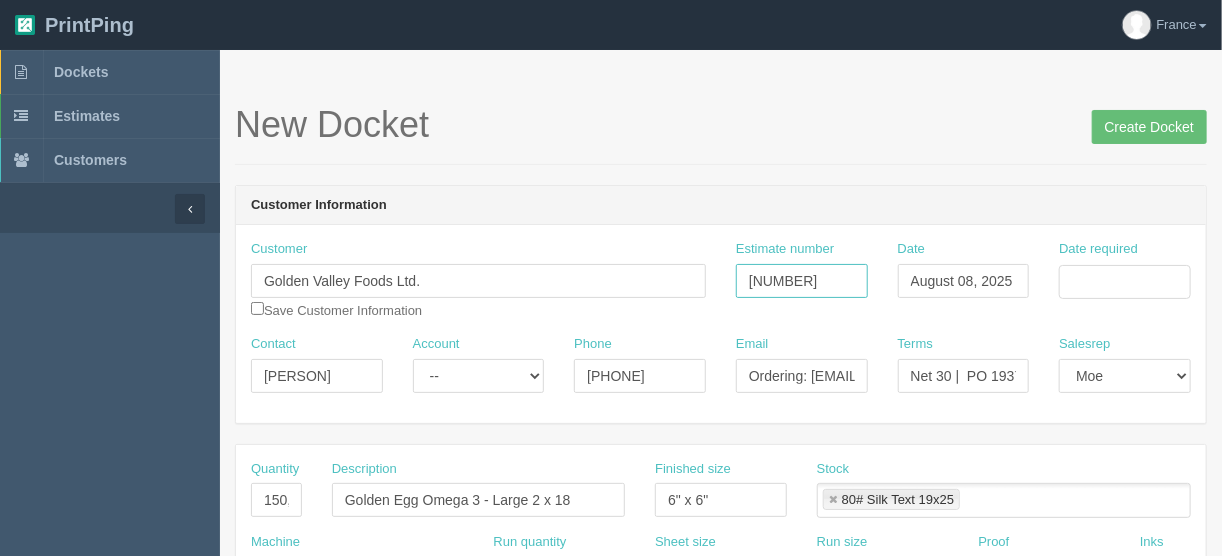type on "[NUMBER]" 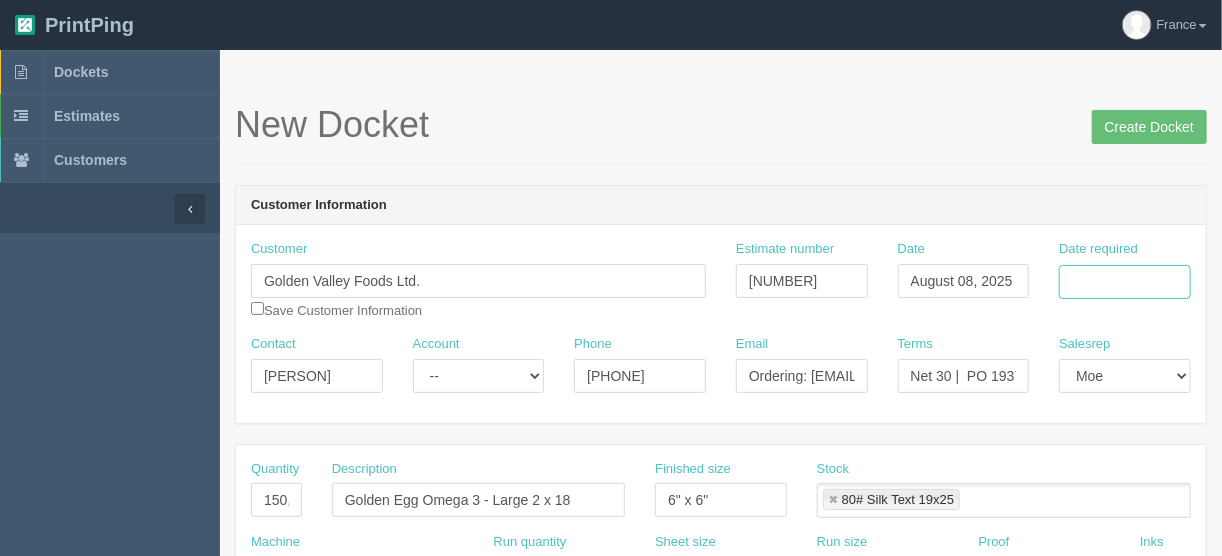 click on "Date required" at bounding box center [1125, 282] 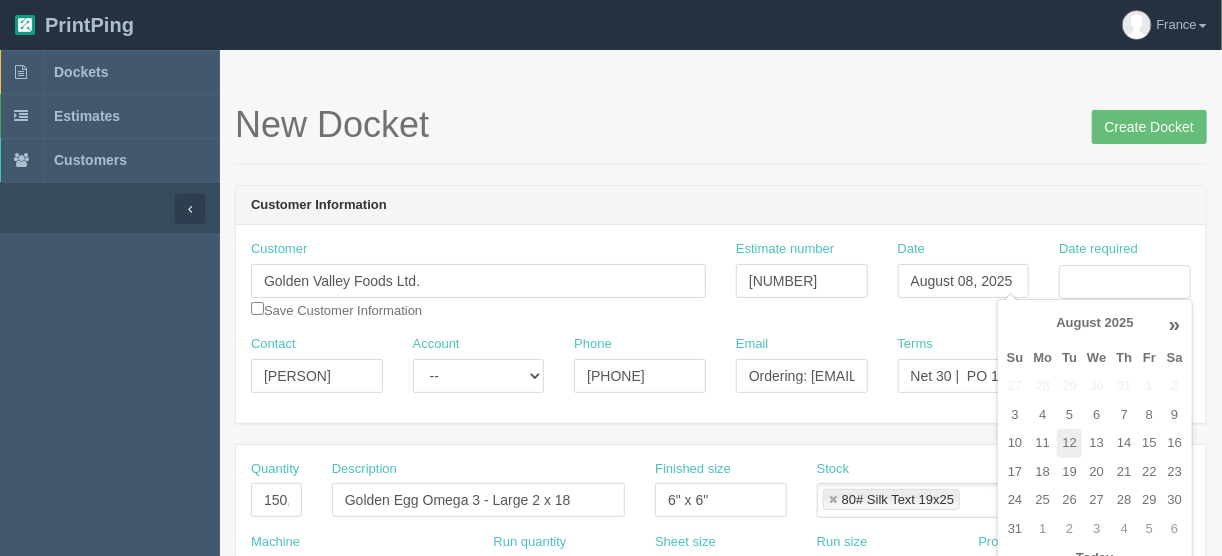 click on "12" at bounding box center (1069, 443) 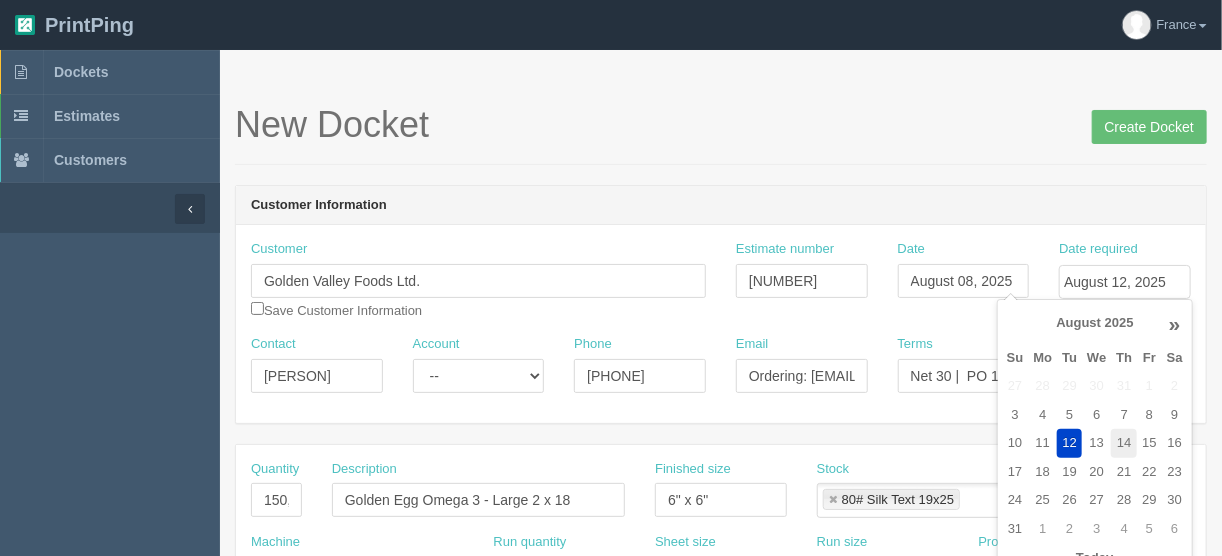 click on "14" at bounding box center [1124, 443] 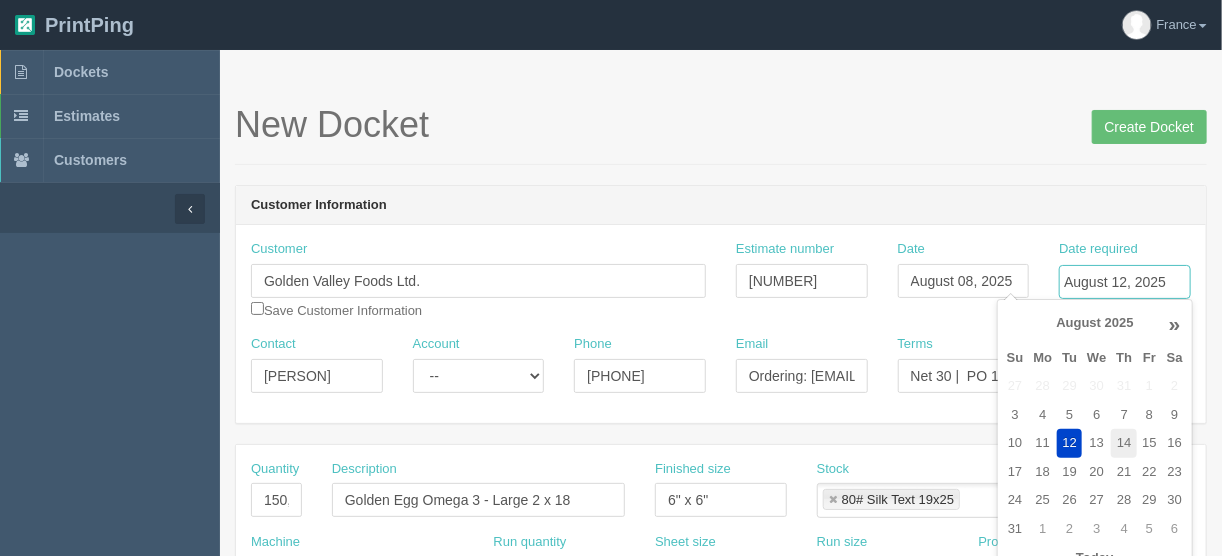 type on "August 14, 2025" 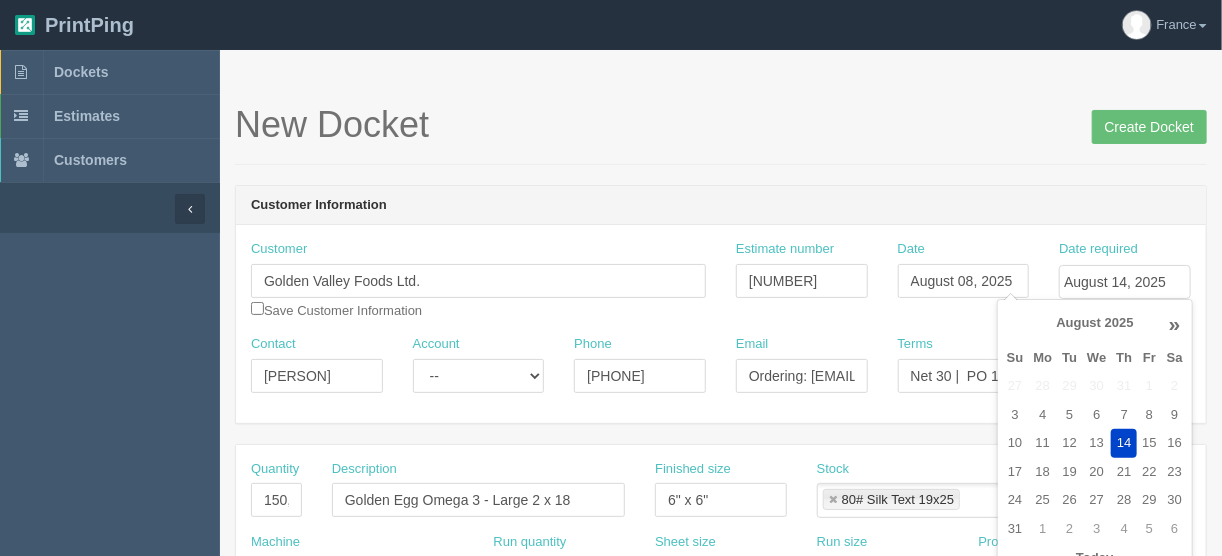 click on "New Docket
Create Docket
Customer Information
Customer
[COMPANY]
Save Customer Information
Estimate number
[NUMBER]
Date
August 08, 2025
Date required
August 14, 2025
Contact
[PERSON]
Account
--
Existing Client
Allrush Client
Rep Client
Phone
[PHONE]
Email
Ordering: [EMAIL], invoicing: [EMAIL]
Terms
Net 30 | PO [NUMBER]
Salesrep" at bounding box center (721, 945) 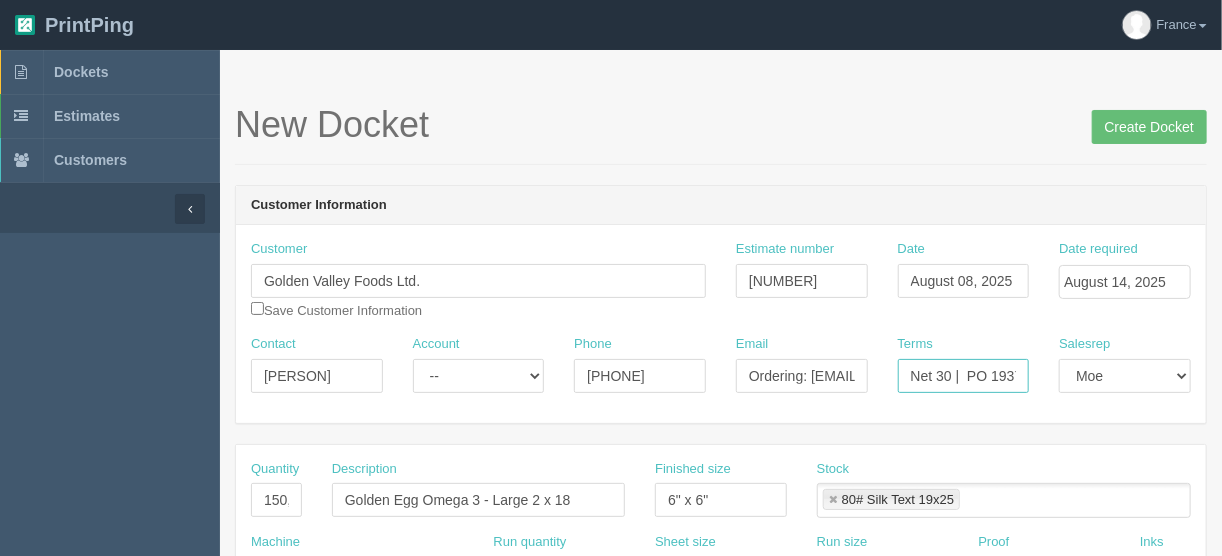 scroll, scrollTop: 0, scrollLeft: 20, axis: horizontal 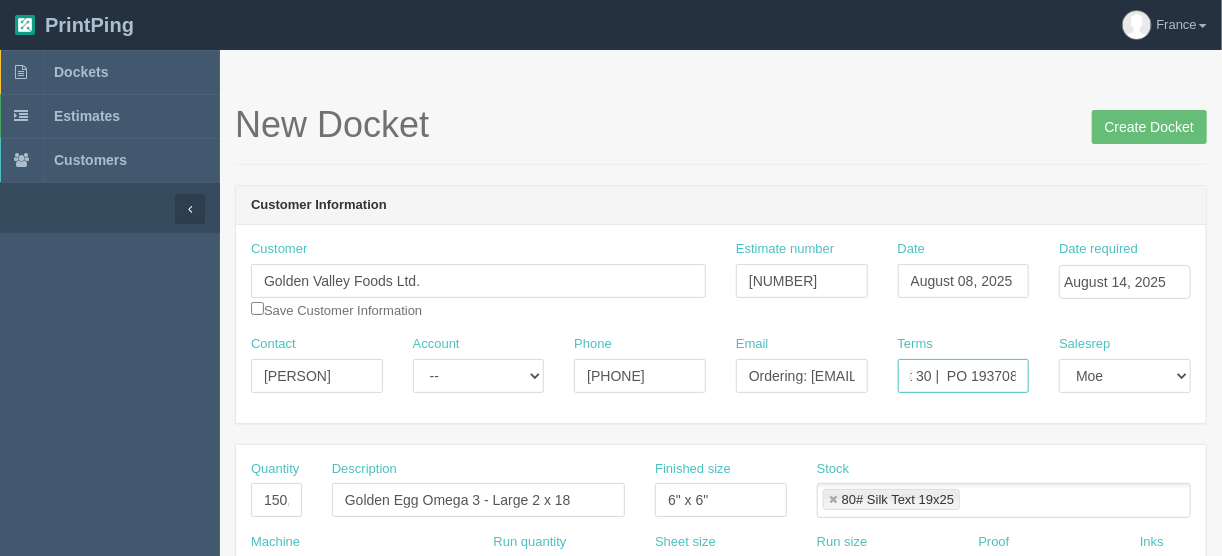 drag, startPoint x: 1007, startPoint y: 373, endPoint x: 1045, endPoint y: 372, distance: 38.013157 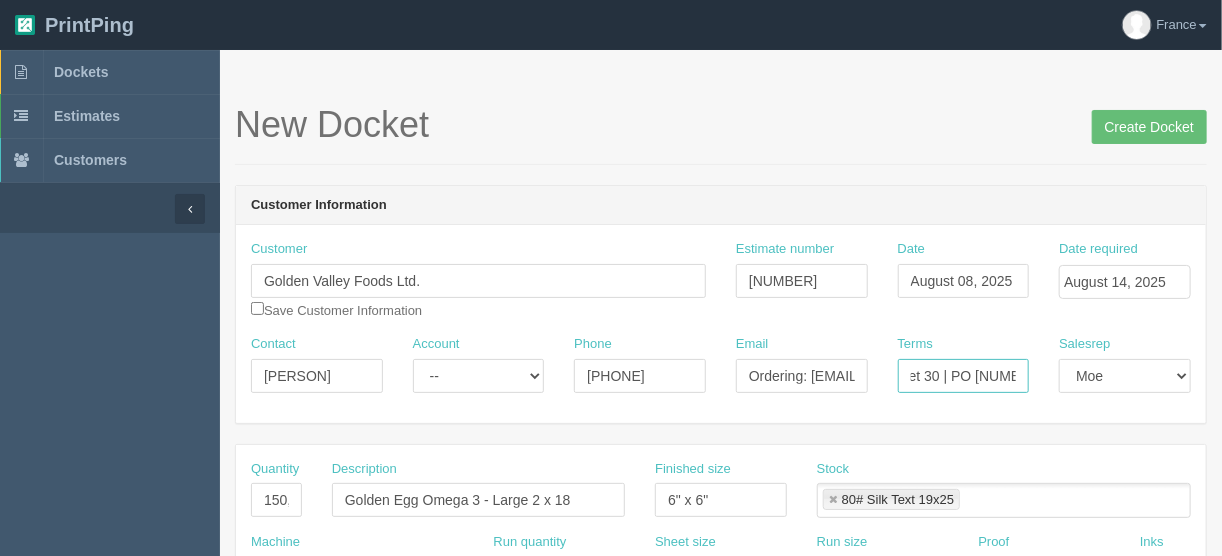 scroll, scrollTop: 0, scrollLeft: 20, axis: horizontal 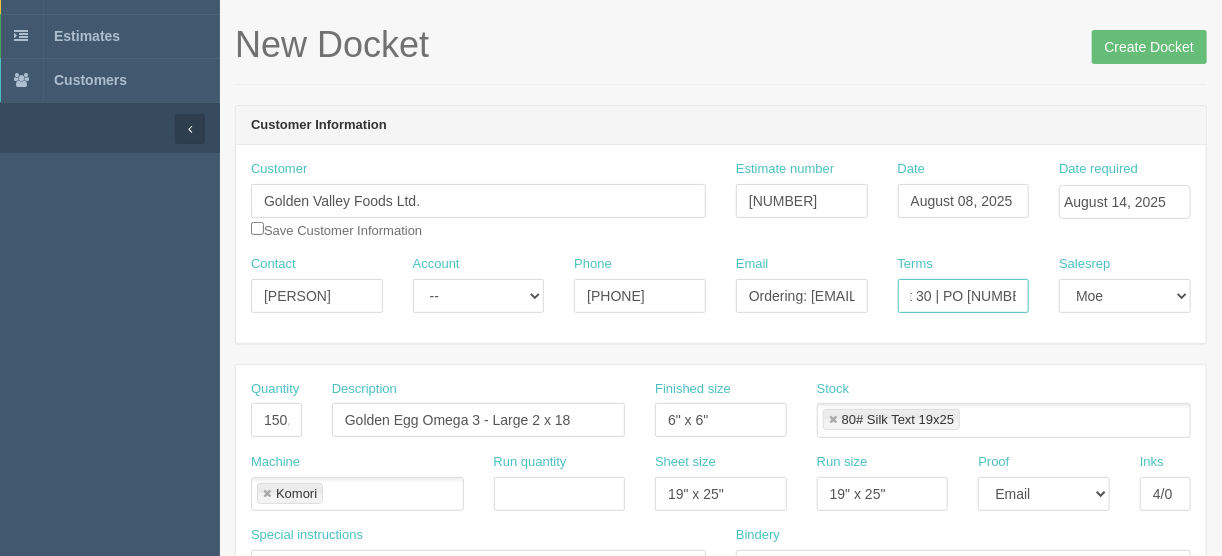 type on "Net 30 |  PO 194018" 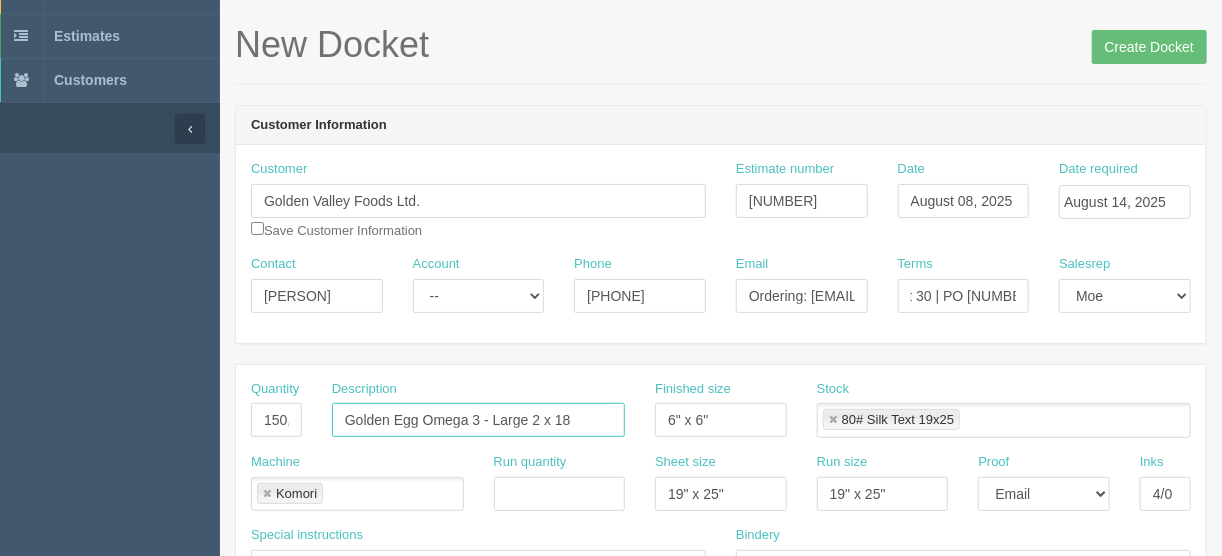 scroll, scrollTop: 0, scrollLeft: 0, axis: both 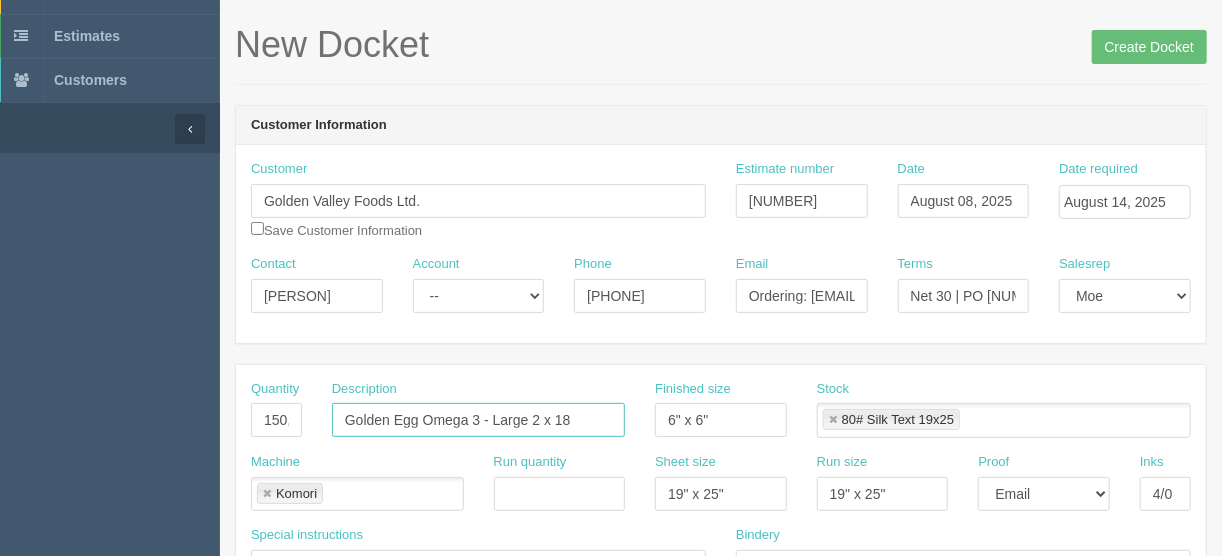 drag, startPoint x: 593, startPoint y: 411, endPoint x: 296, endPoint y: 420, distance: 297.13632 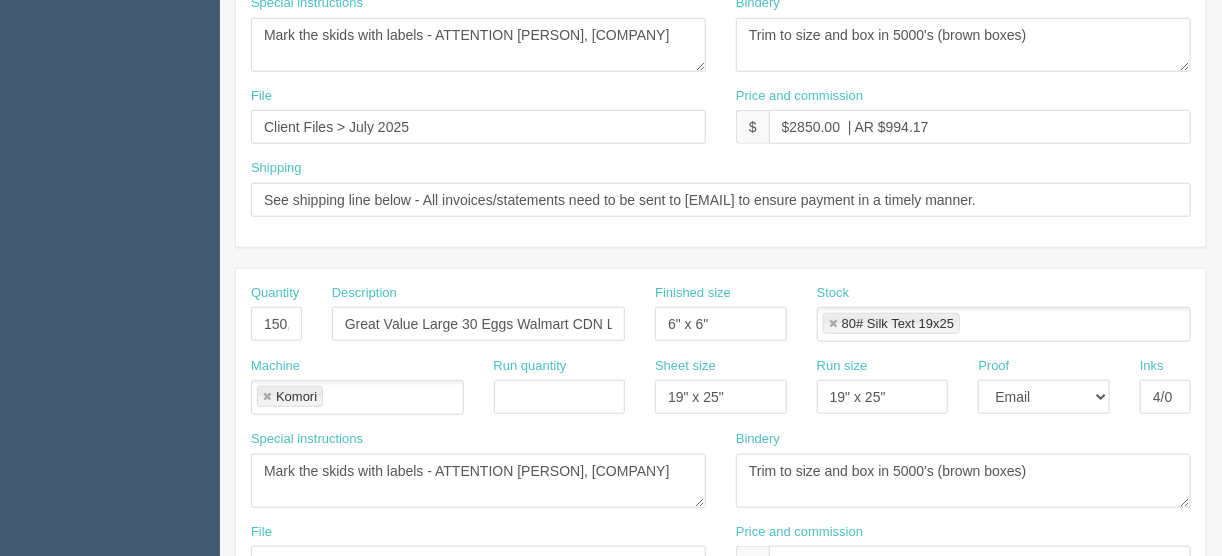 scroll, scrollTop: 640, scrollLeft: 0, axis: vertical 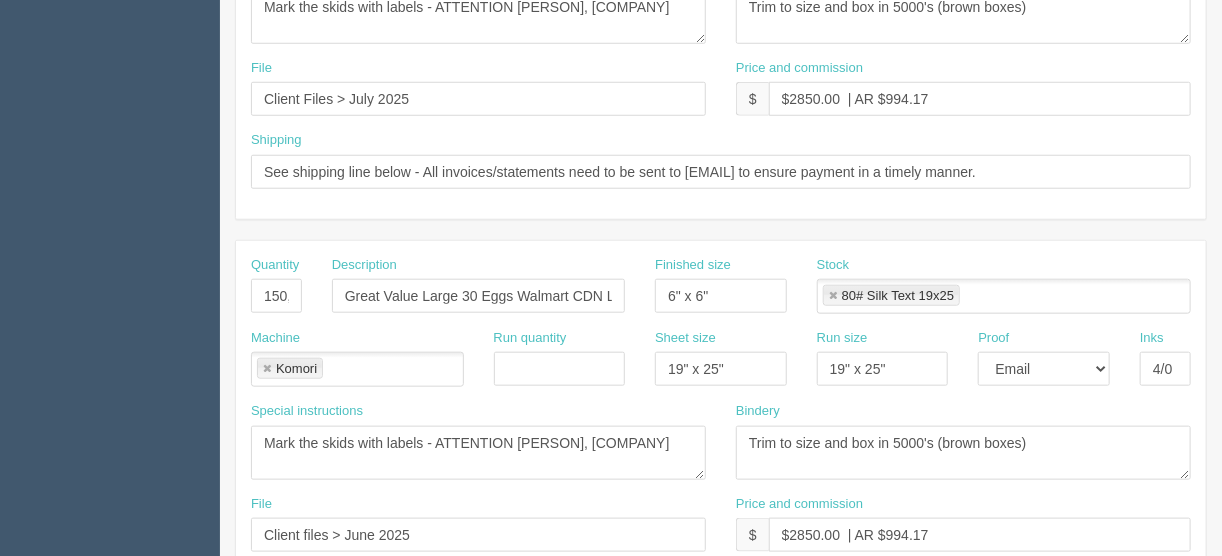 type on "Great Value XL 30 pk Canada inserts" 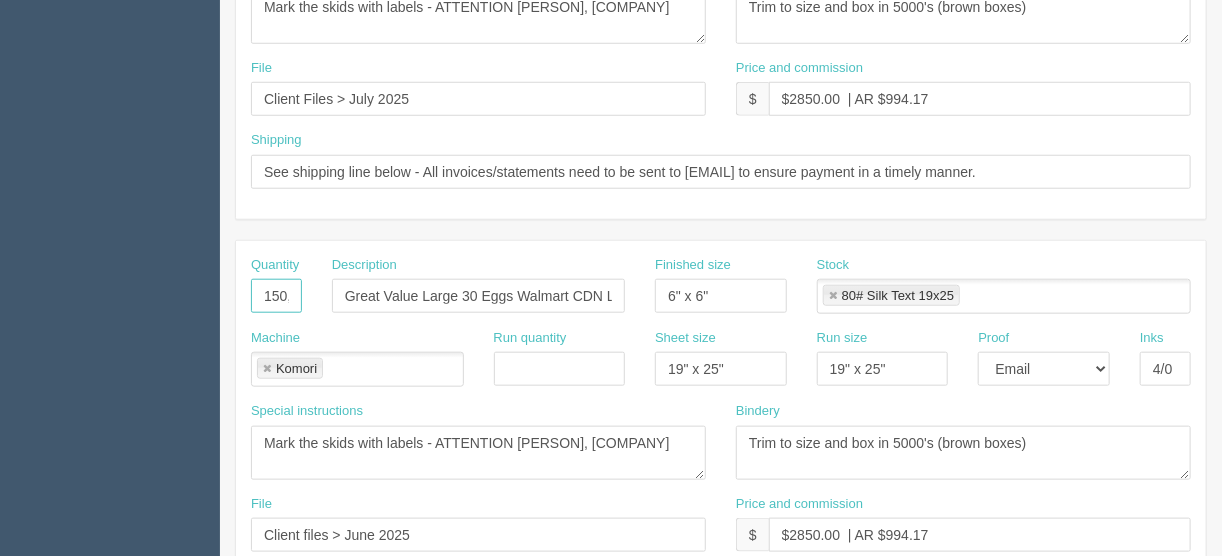 click on "150,000" at bounding box center [276, 296] 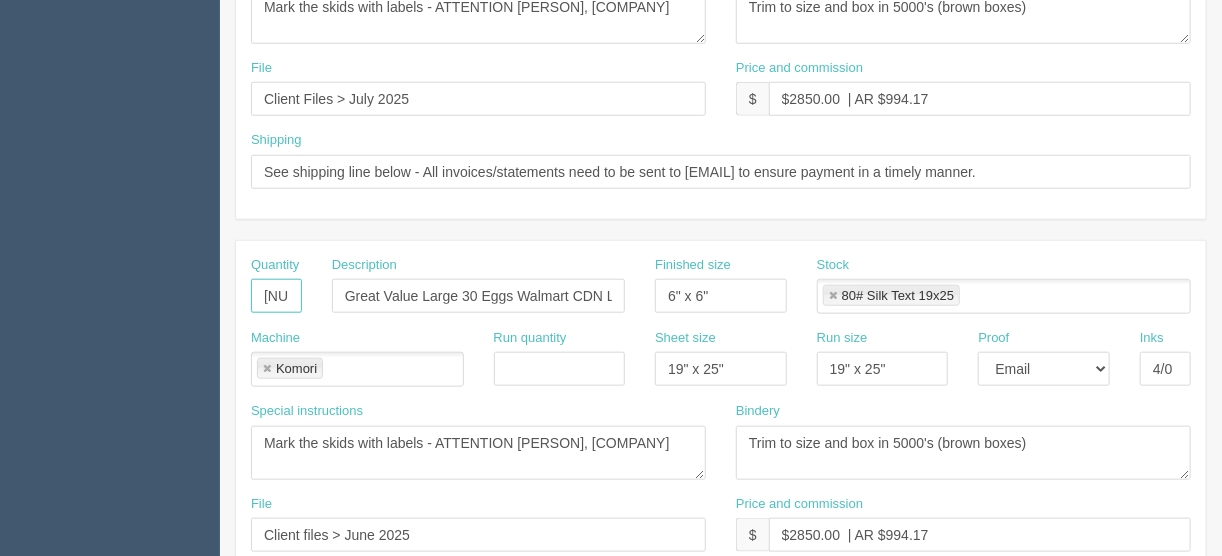 type on "100,000" 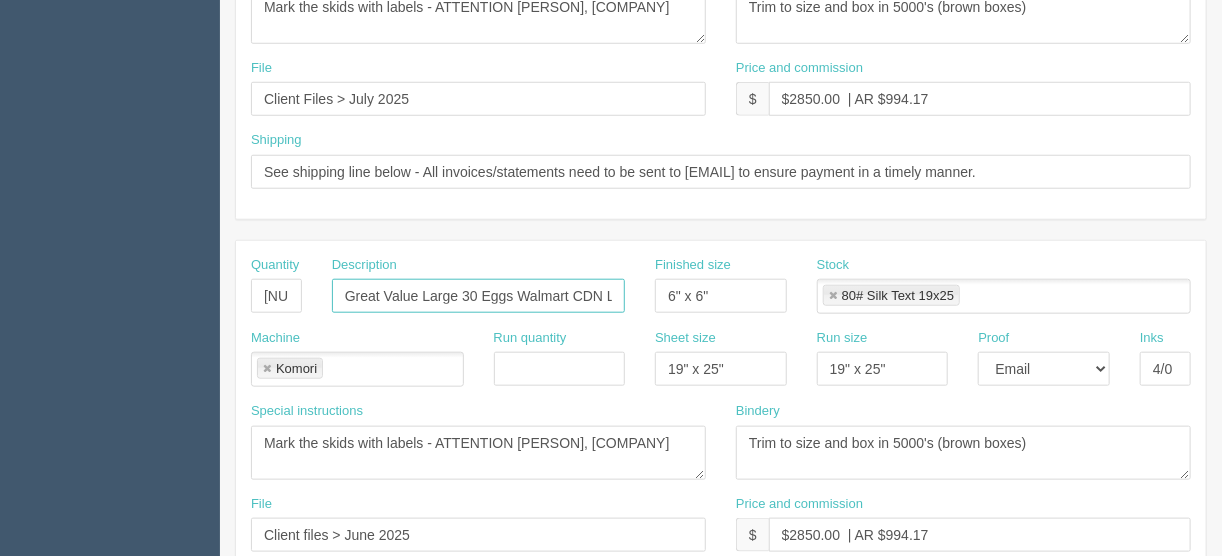 scroll, scrollTop: 0, scrollLeft: 35, axis: horizontal 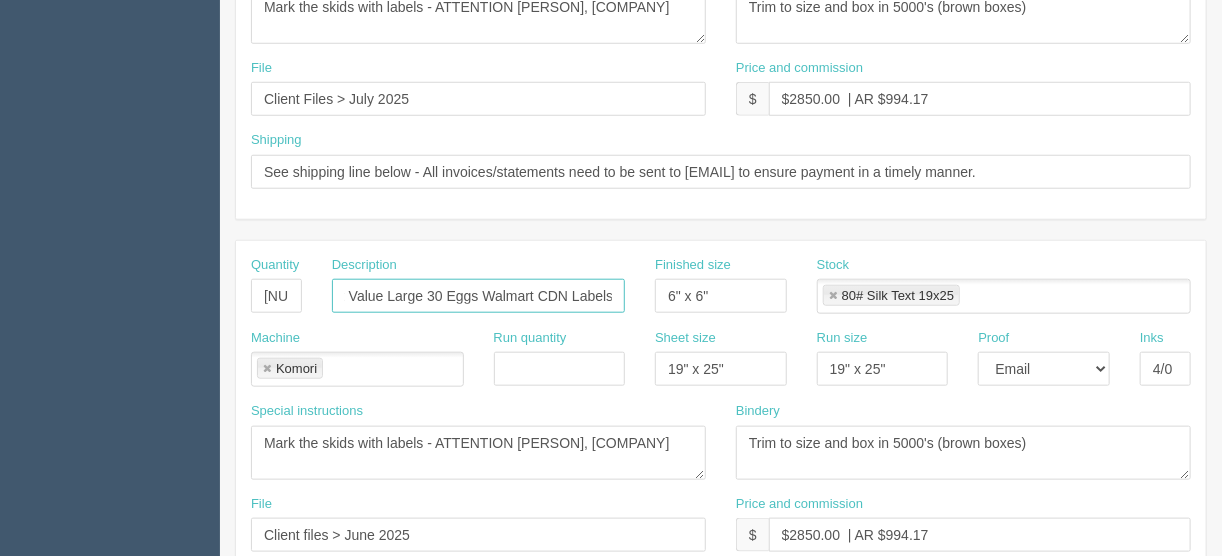 drag, startPoint x: 421, startPoint y: 291, endPoint x: 660, endPoint y: 302, distance: 239.253 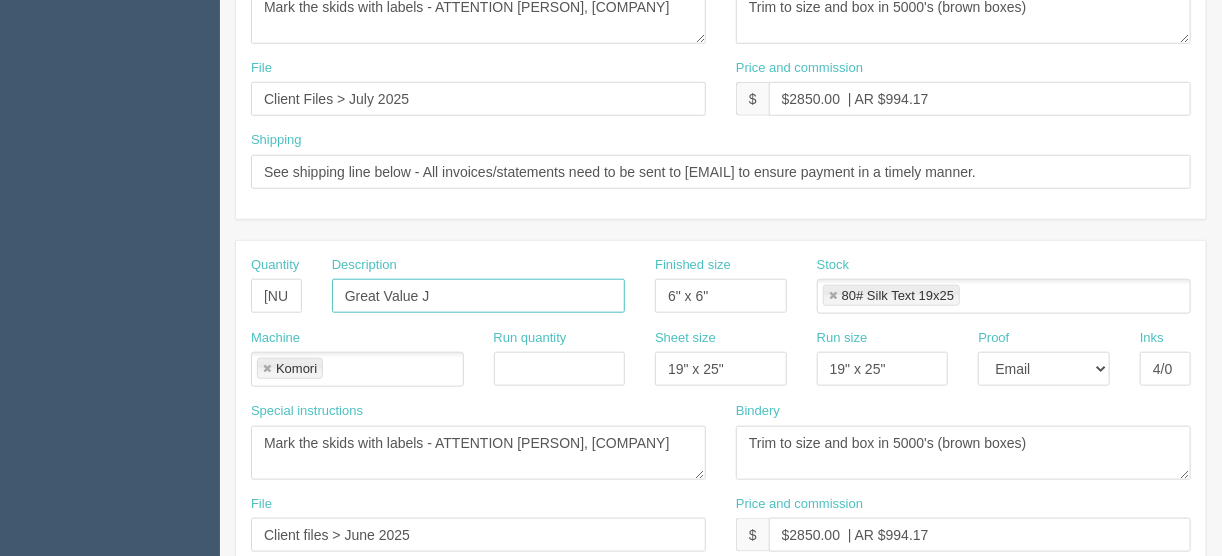 scroll, scrollTop: 0, scrollLeft: 0, axis: both 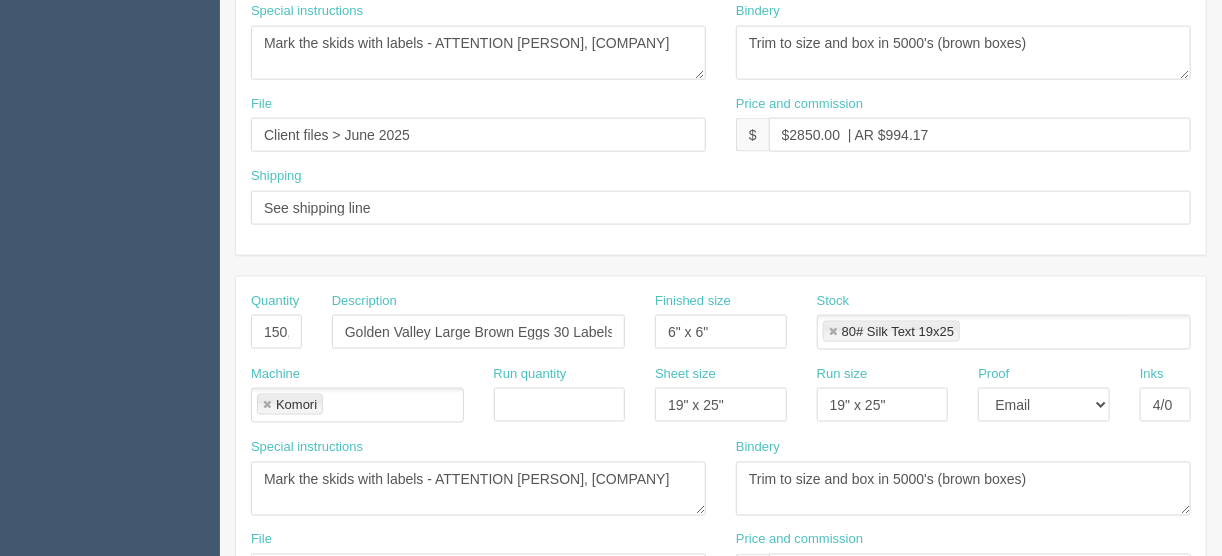 type on "Great Value Jumbo 2 x 20 inserts" 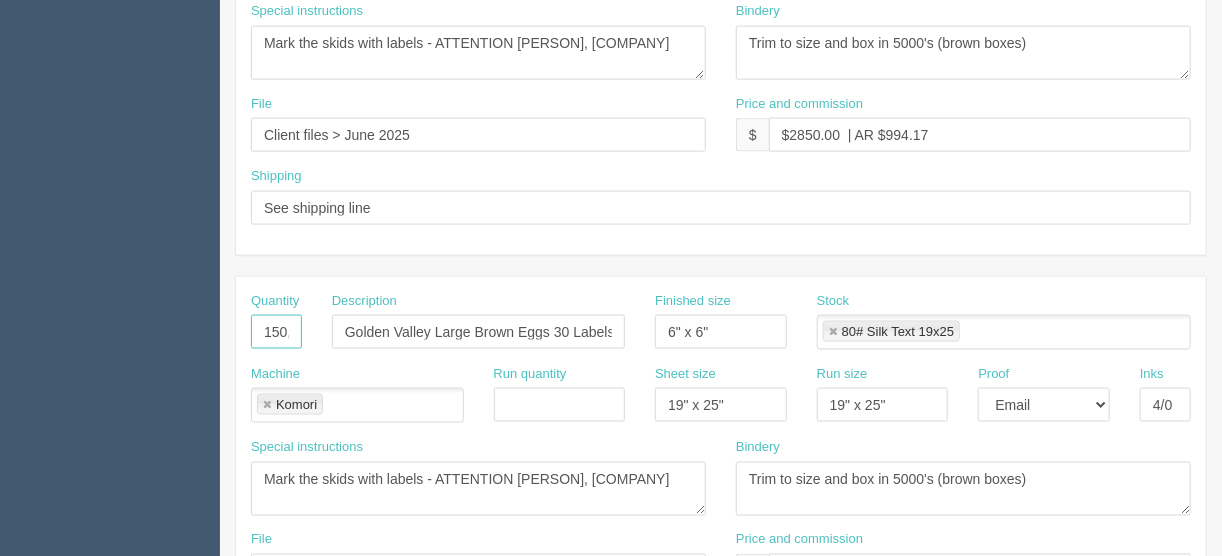 click on "150,000" at bounding box center [276, 332] 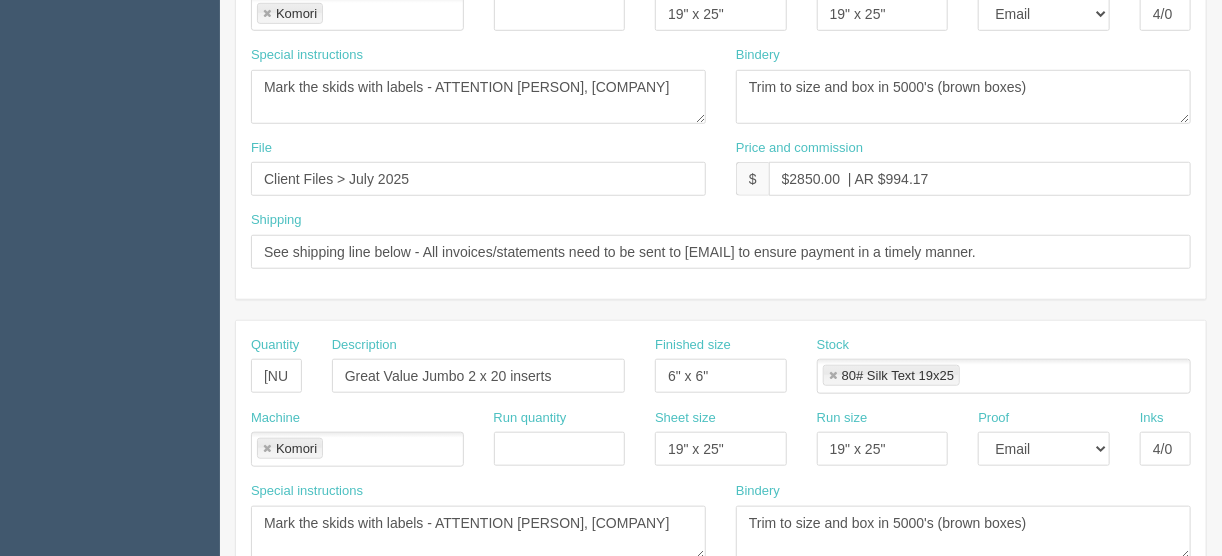 scroll, scrollTop: 400, scrollLeft: 0, axis: vertical 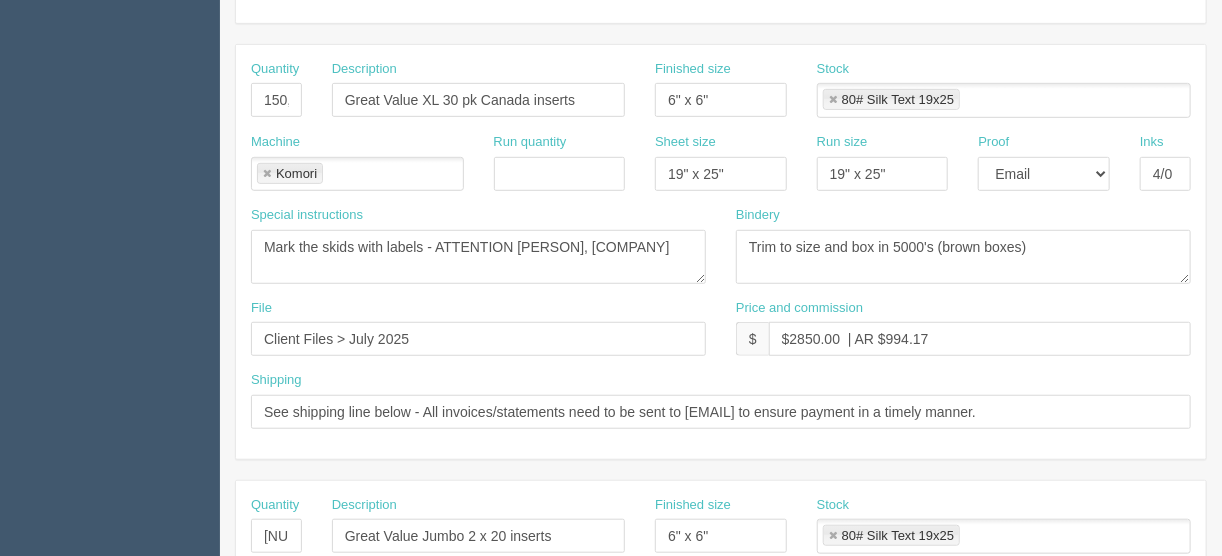 type on "100,000" 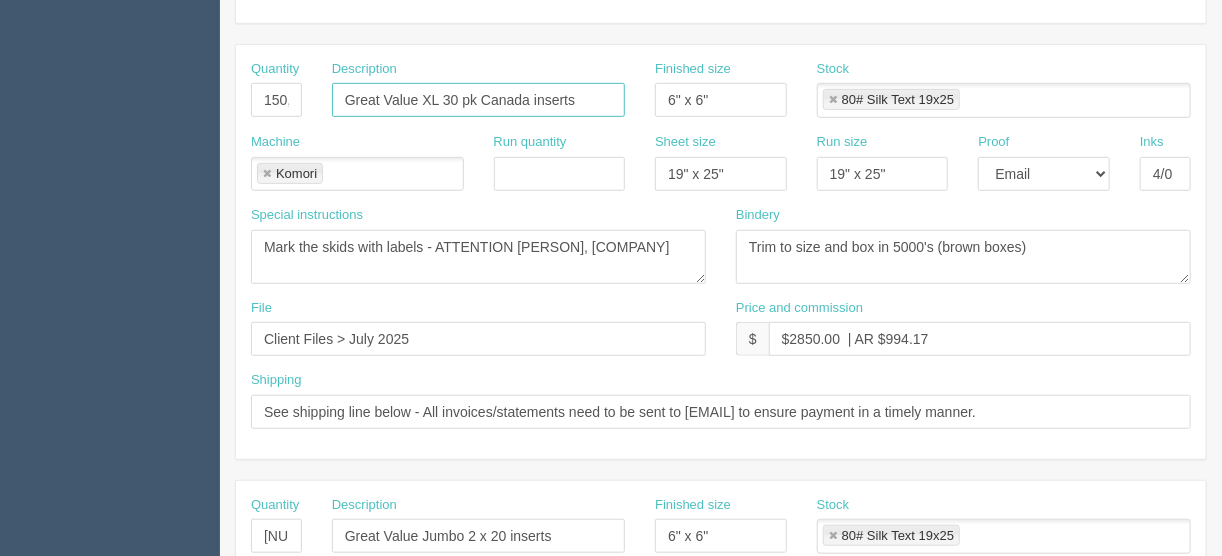 click on "Great Value XL 30 pk Canada inserts" at bounding box center [478, 100] 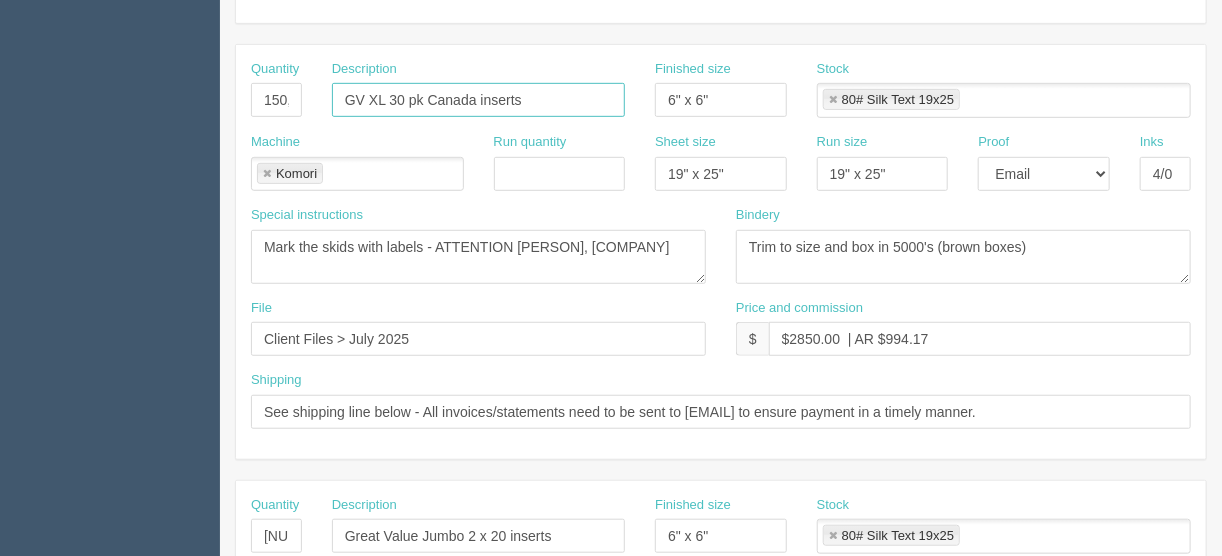 type on "GV XL 30 pk Canada inserts" 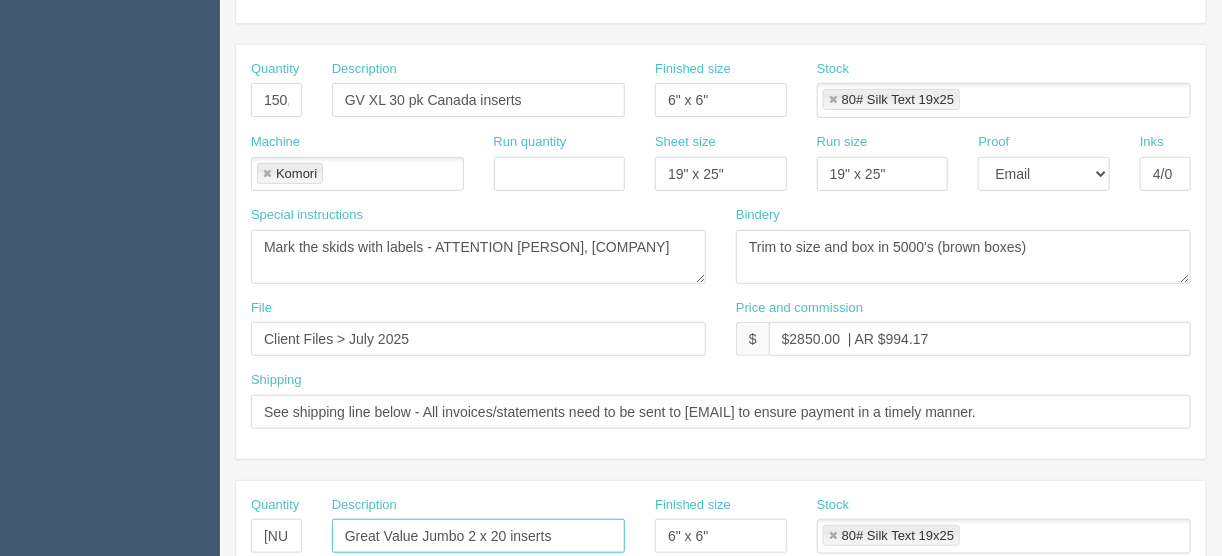 drag, startPoint x: 418, startPoint y: 526, endPoint x: 282, endPoint y: 524, distance: 136.01471 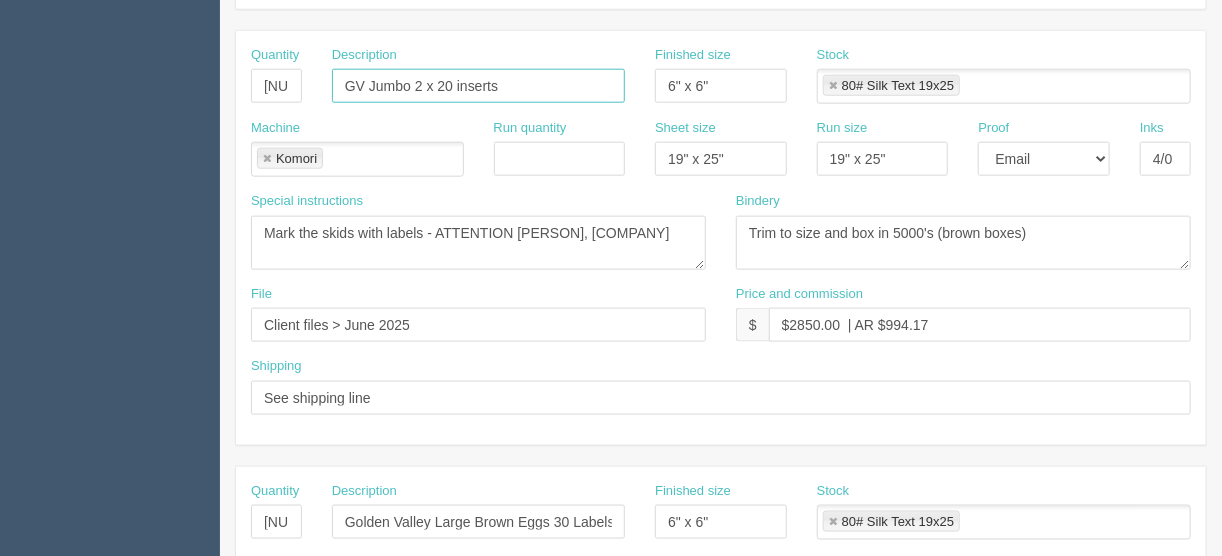 scroll, scrollTop: 880, scrollLeft: 0, axis: vertical 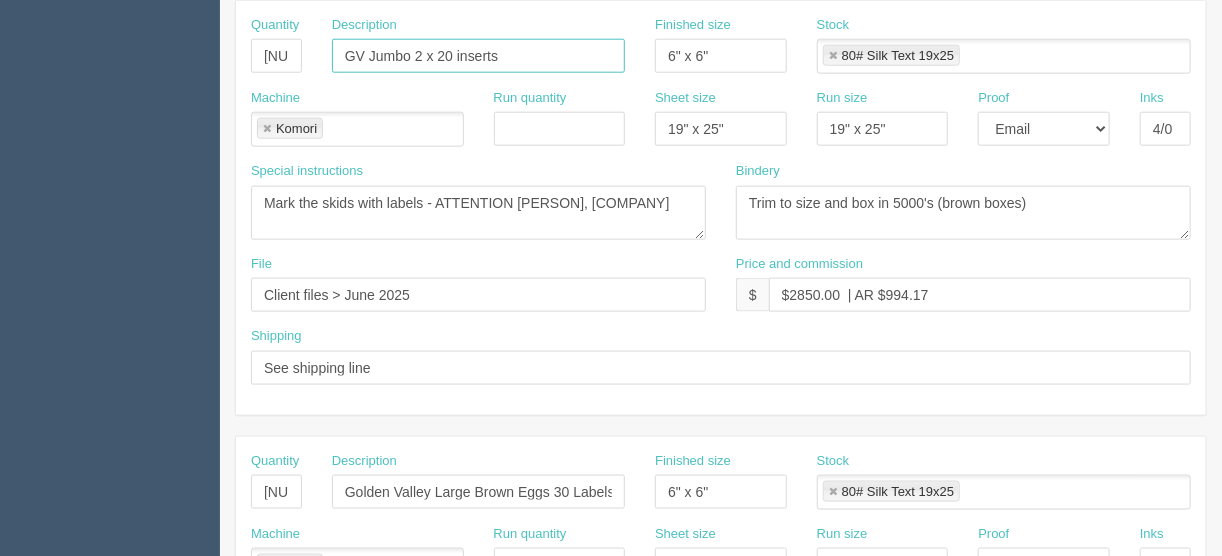 type on "GV Jumbo 2 x 20 inserts" 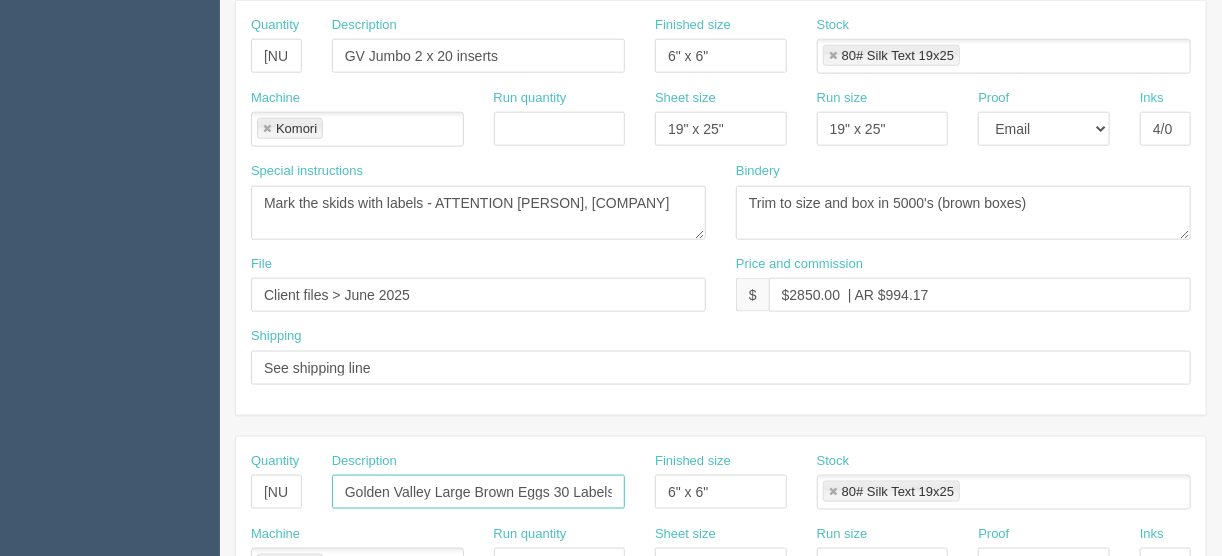 scroll, scrollTop: 0, scrollLeft: 1, axis: horizontal 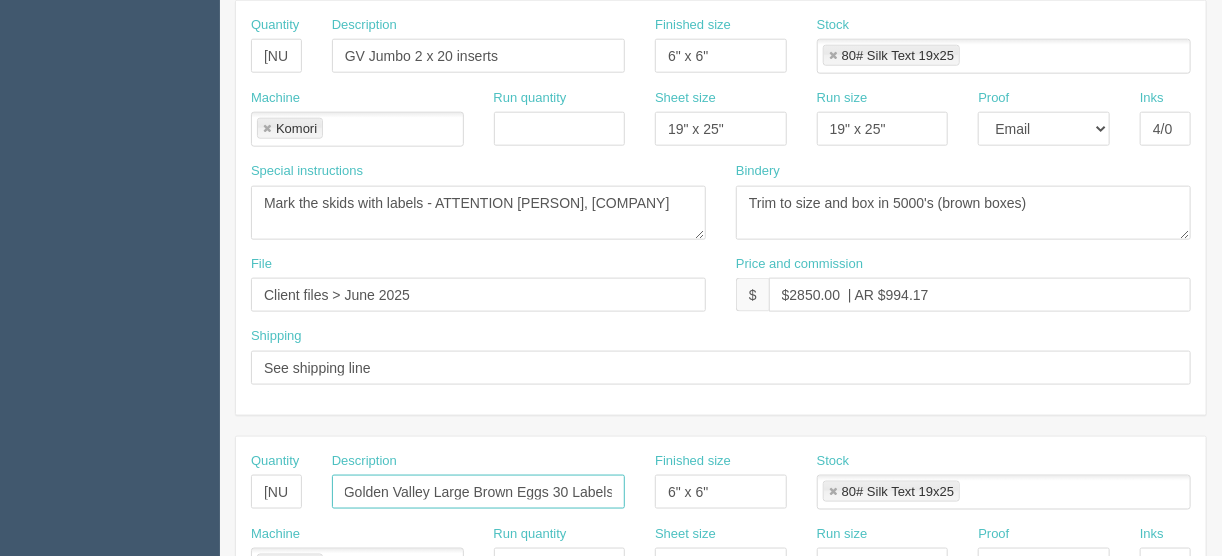 drag, startPoint x: 344, startPoint y: 484, endPoint x: 647, endPoint y: 465, distance: 303.59512 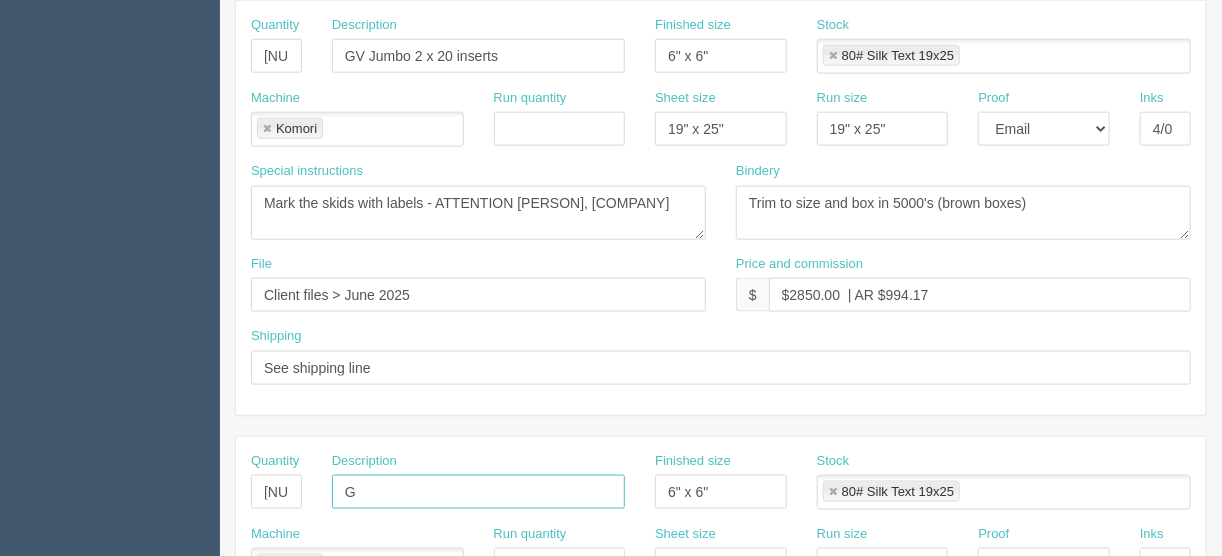 scroll, scrollTop: 0, scrollLeft: 0, axis: both 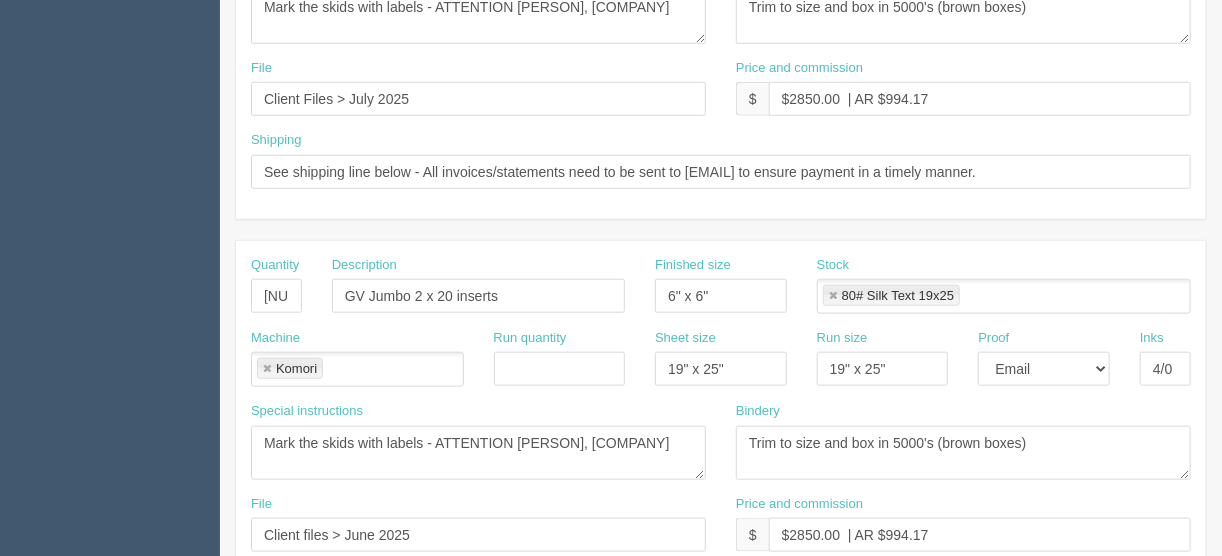 type on "GV Large 2 x 30 pk Canada" 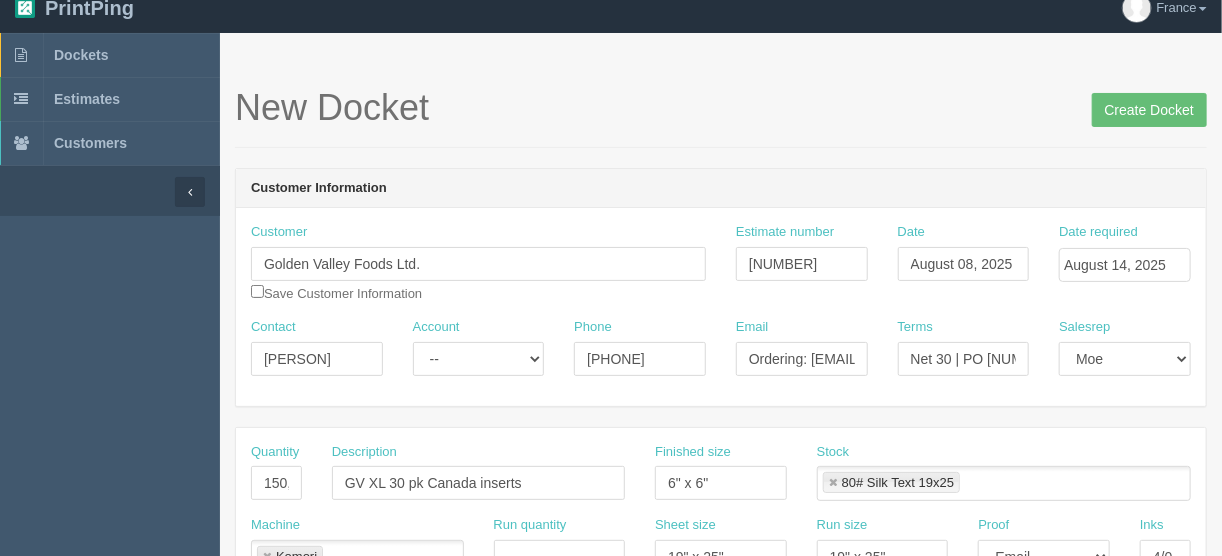scroll, scrollTop: 0, scrollLeft: 0, axis: both 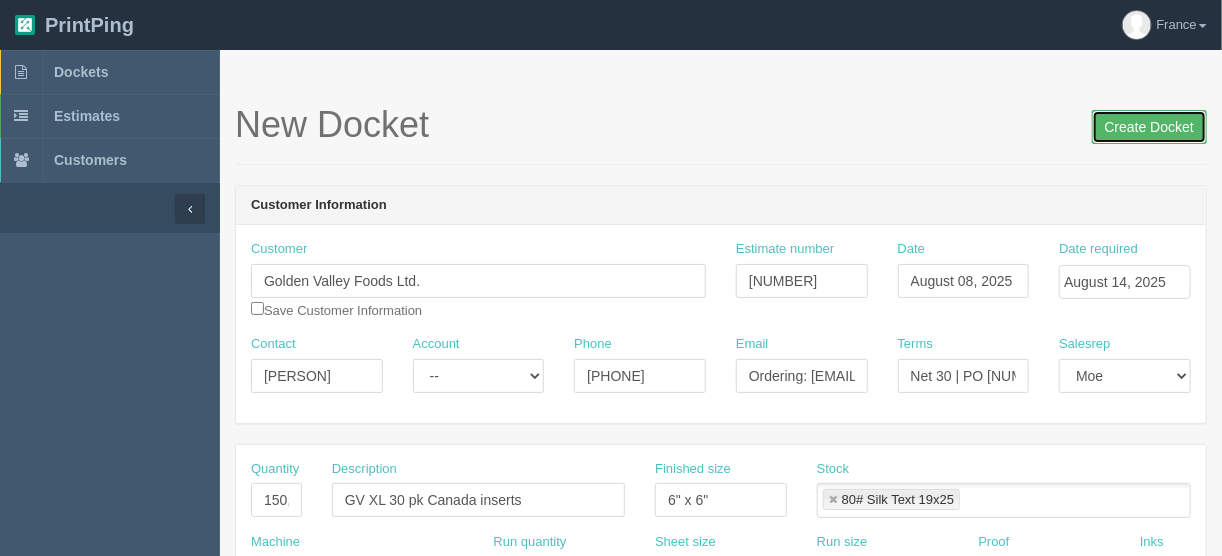 click on "Create Docket" at bounding box center (1149, 127) 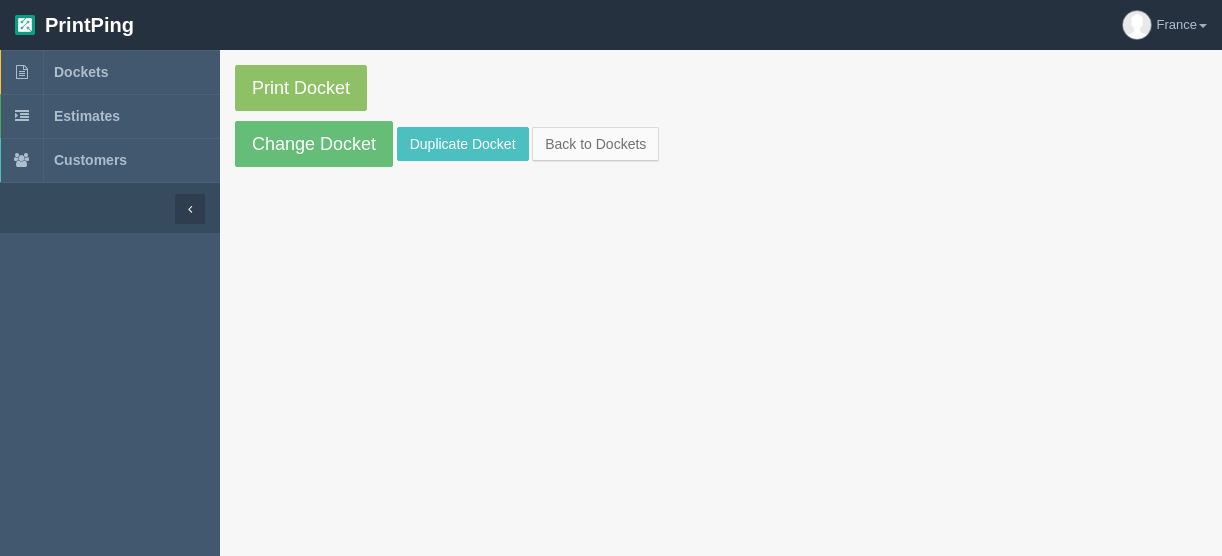 scroll, scrollTop: 0, scrollLeft: 0, axis: both 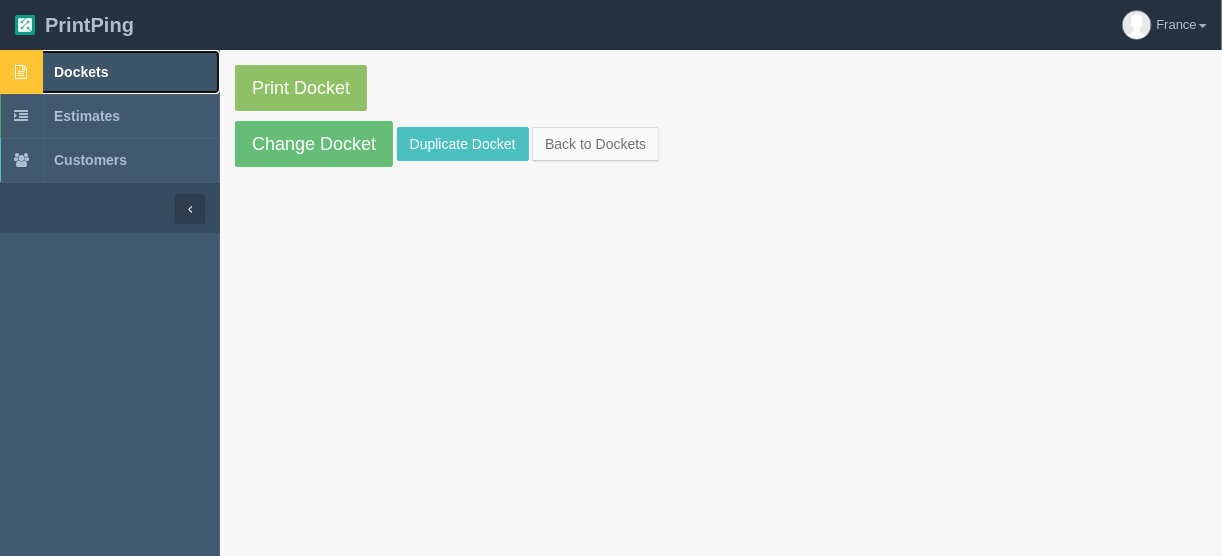 click on "Dockets" at bounding box center (81, 72) 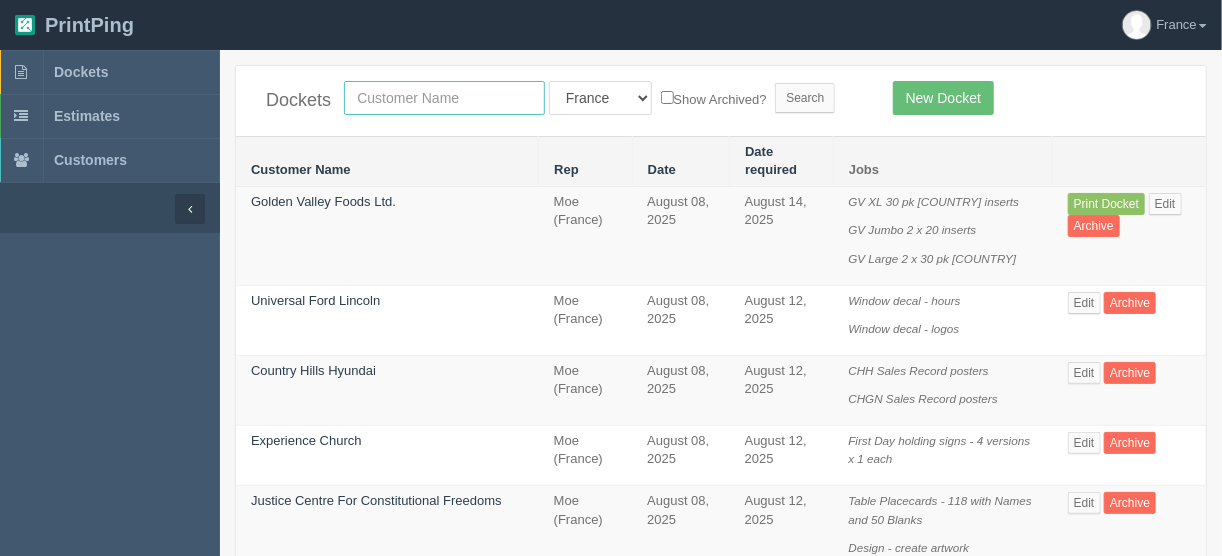 click at bounding box center [444, 98] 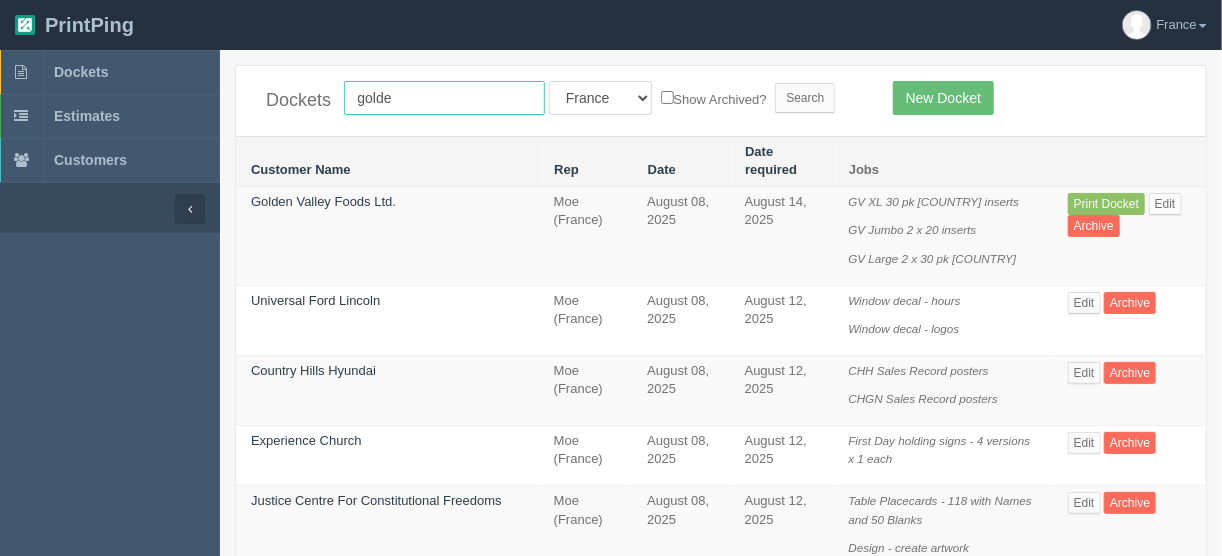 type on "golden v" 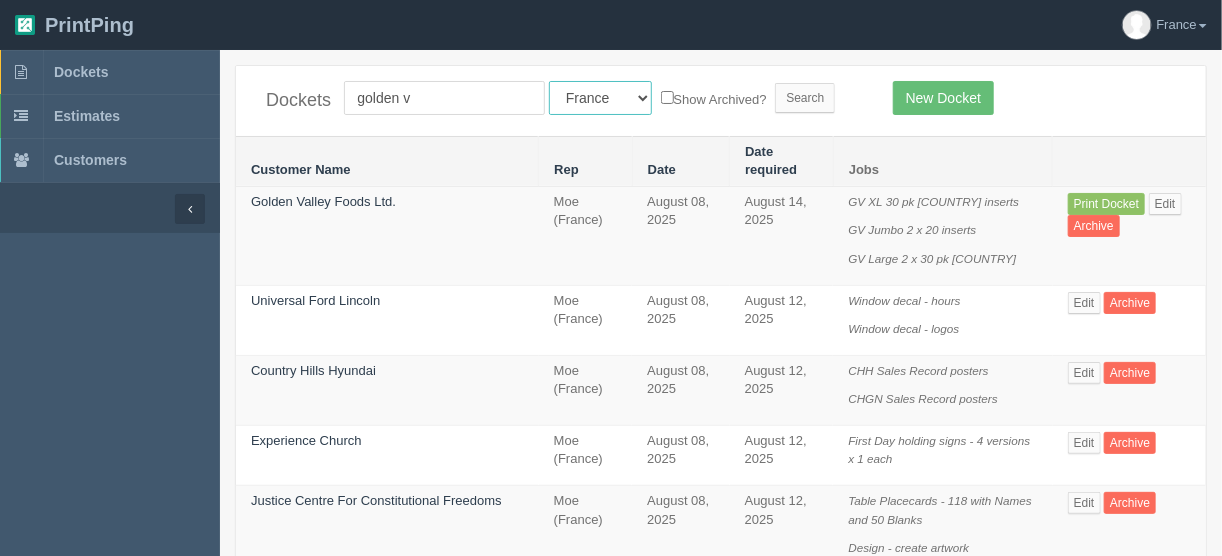 click on "All Users
Ali
Ali Test 1
Aly
Amy
Ankit
Arif
Brandon
Dan
France
Greg
Jim
Mark
Matthew
Mehmud
Mikayla
Moe
Phil
Rebecca
Sam
Stacy
Steve
Viki
Zach
Zack
Zunaid" at bounding box center (600, 98) 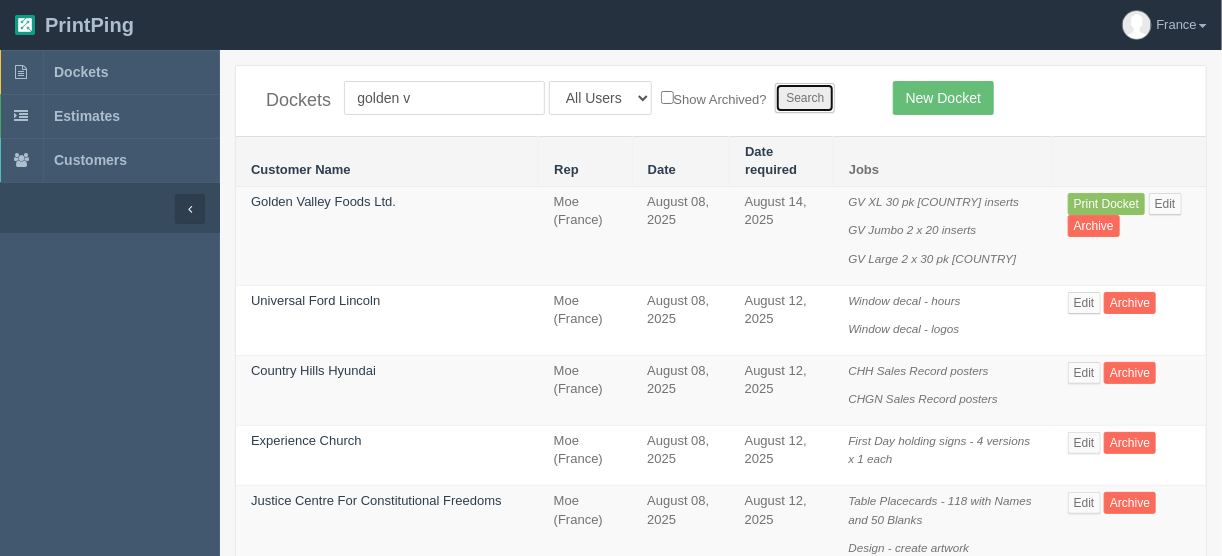 click on "Search" at bounding box center (805, 98) 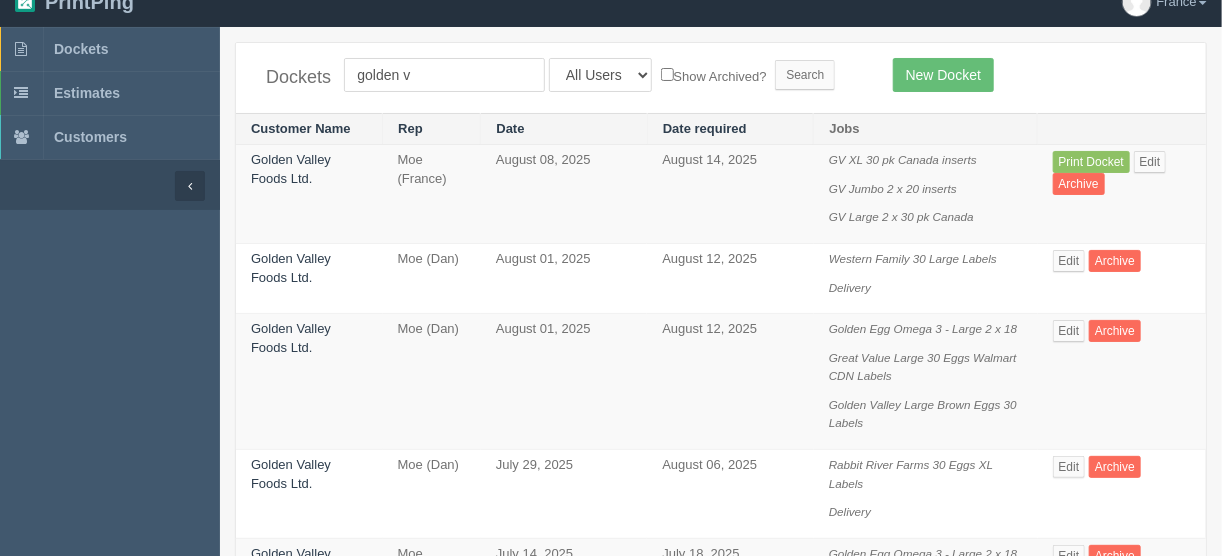 scroll, scrollTop: 0, scrollLeft: 0, axis: both 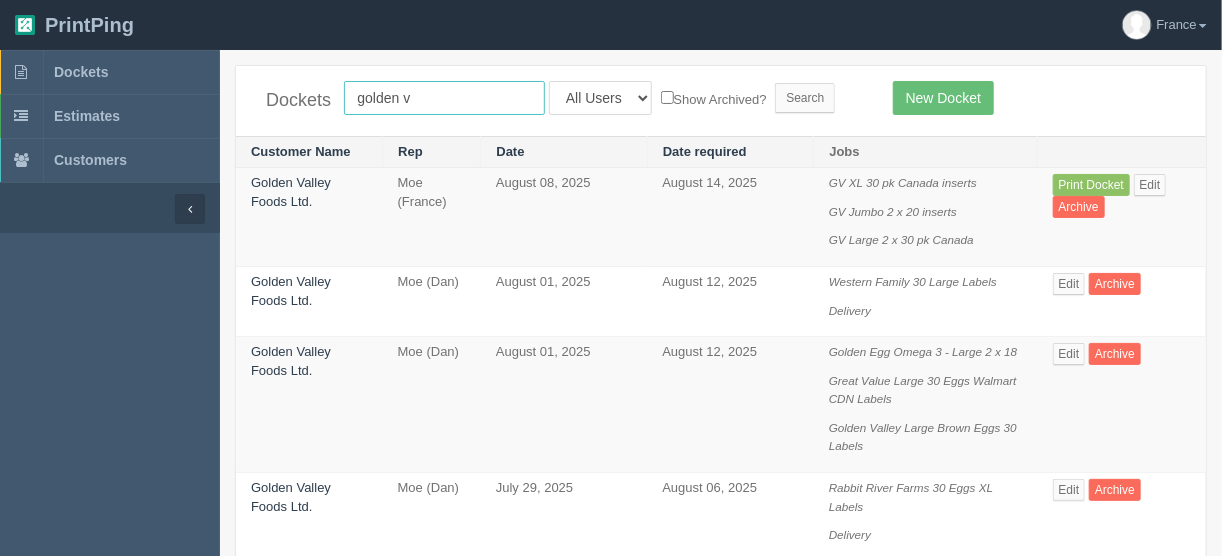 drag, startPoint x: 429, startPoint y: 97, endPoint x: 271, endPoint y: 48, distance: 165.42369 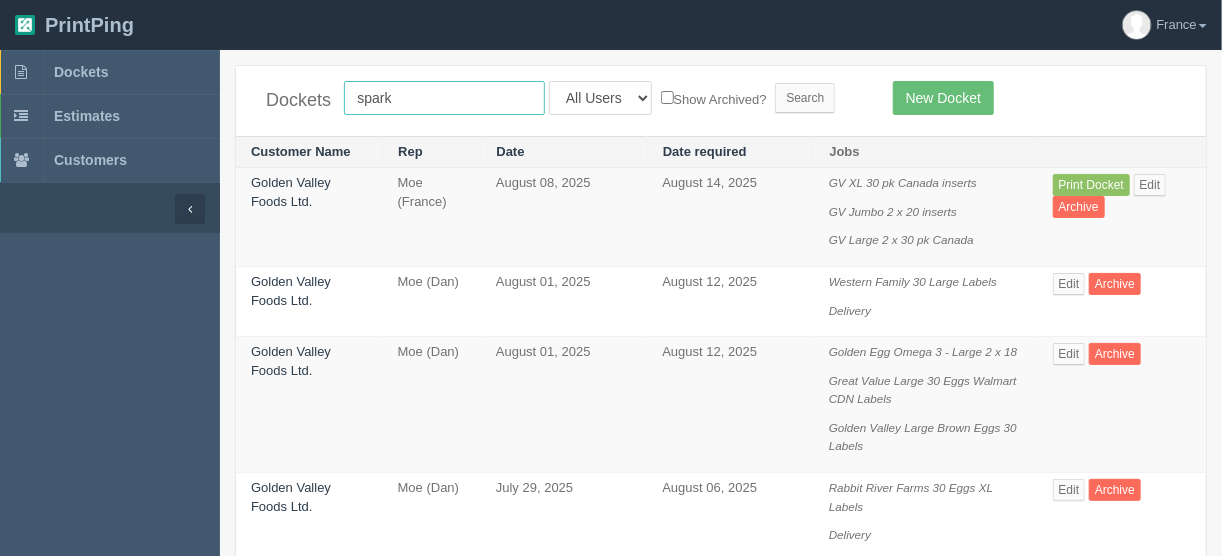 type on "sparks" 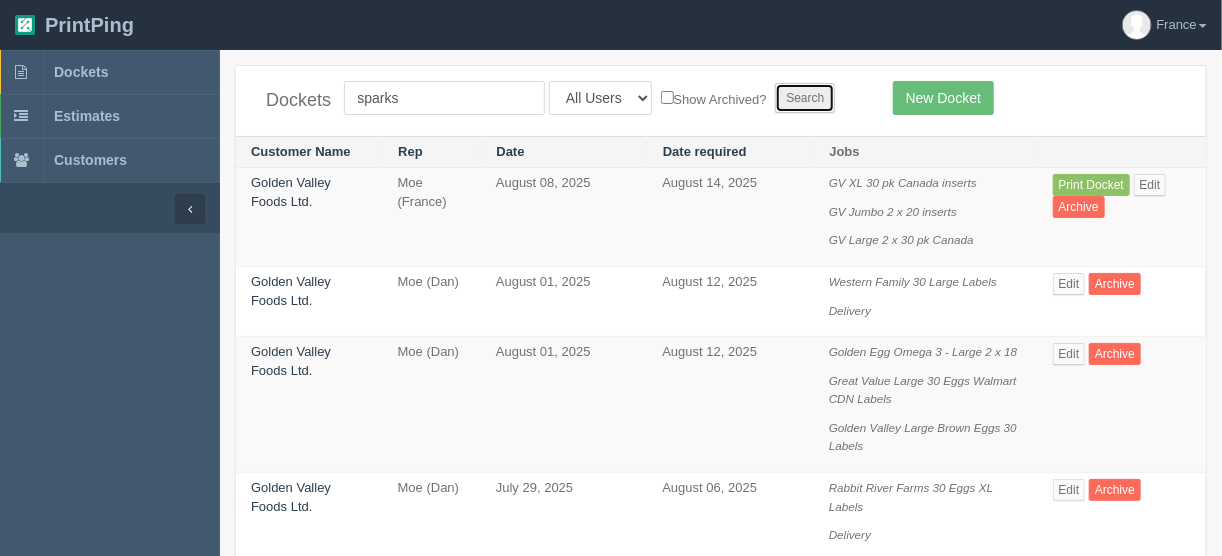 click on "Search" at bounding box center (805, 98) 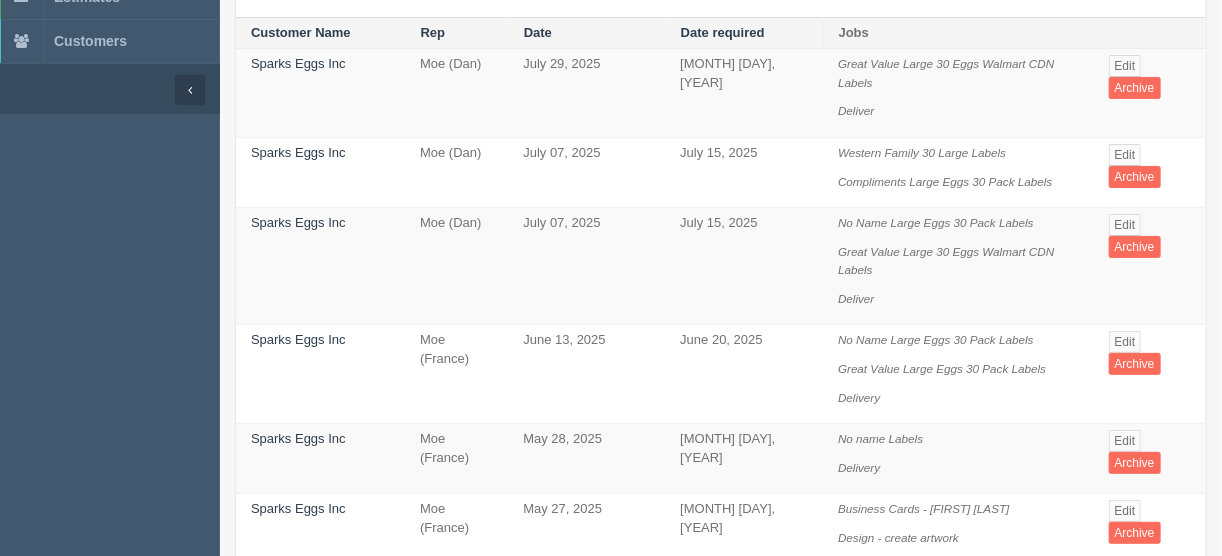 scroll, scrollTop: 0, scrollLeft: 0, axis: both 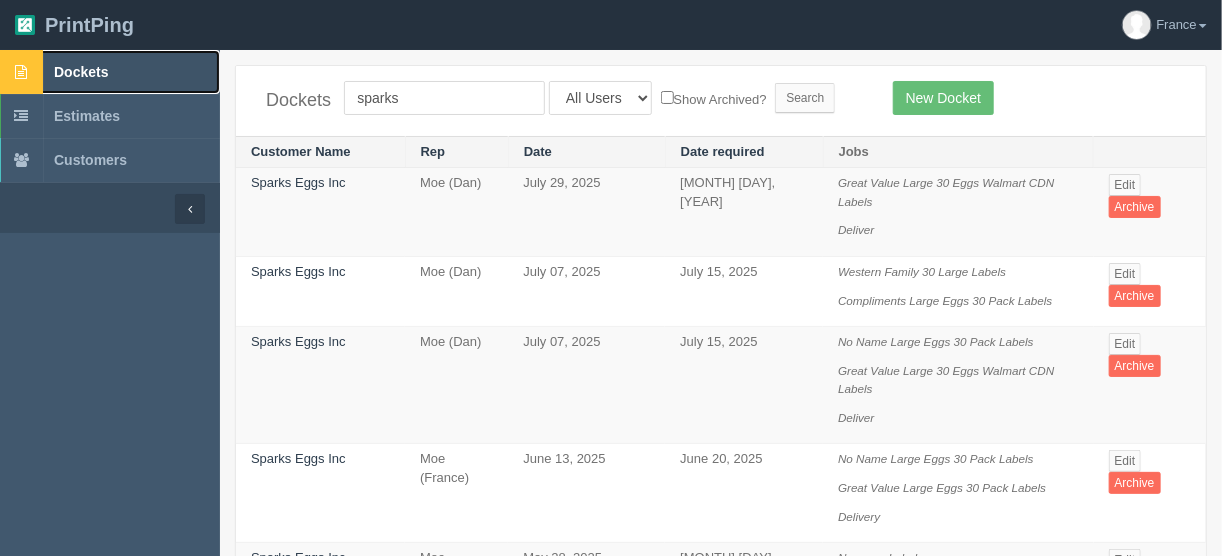 click on "Dockets" at bounding box center [81, 72] 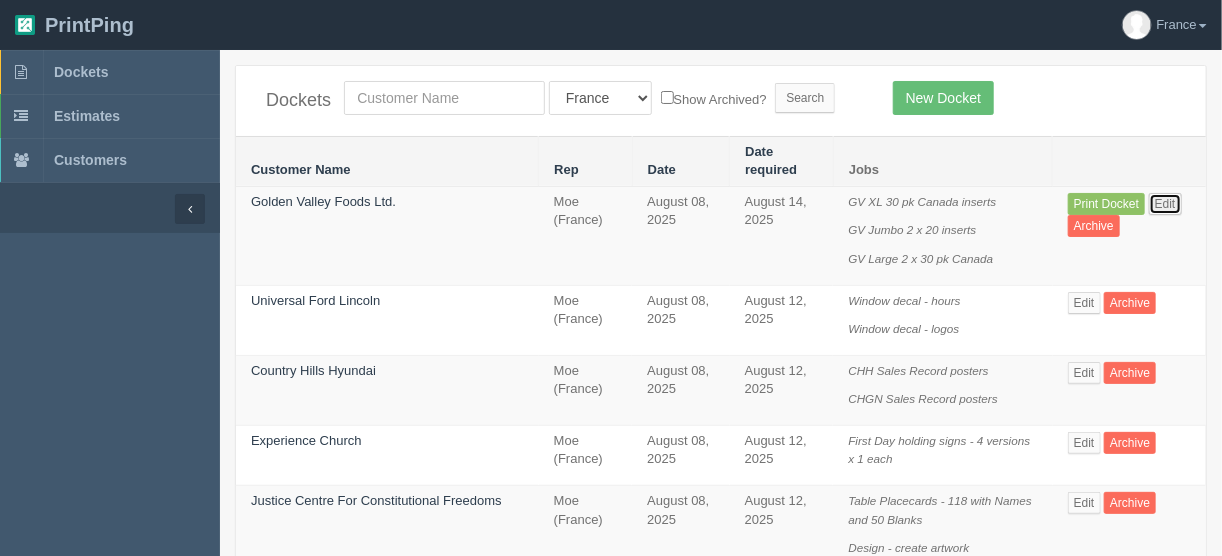 click on "Edit" at bounding box center [1165, 204] 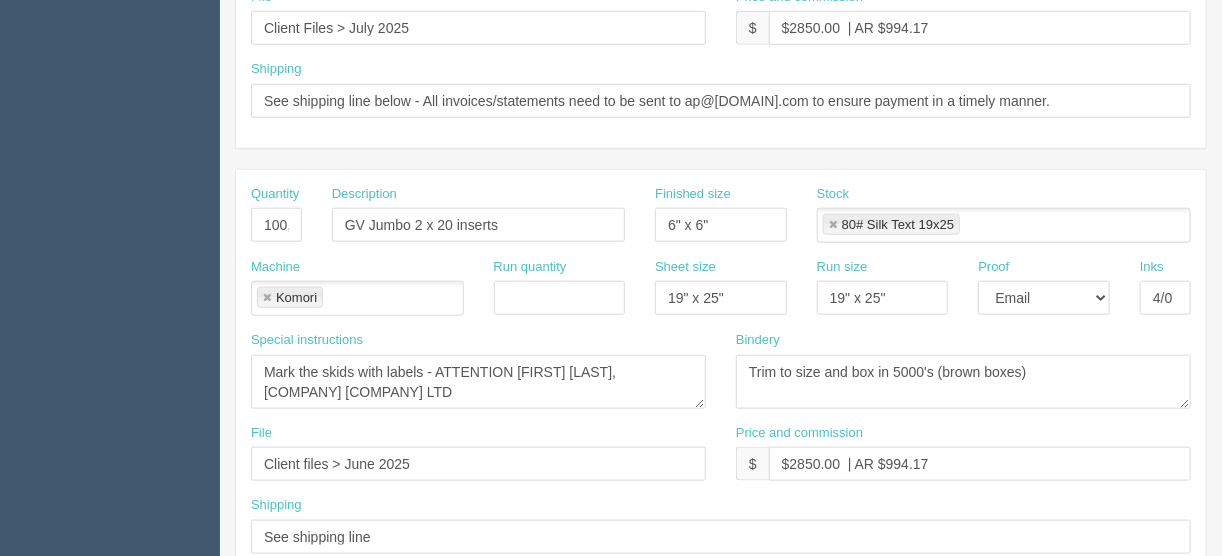 scroll, scrollTop: 720, scrollLeft: 0, axis: vertical 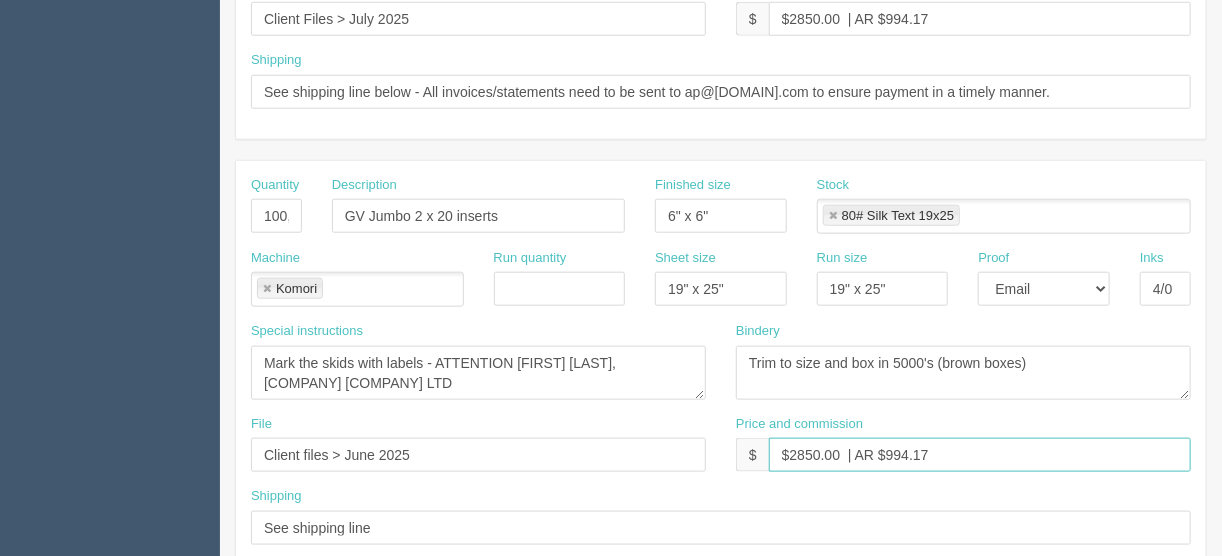 click on "$2850.00  | AR $994.17" at bounding box center [980, 455] 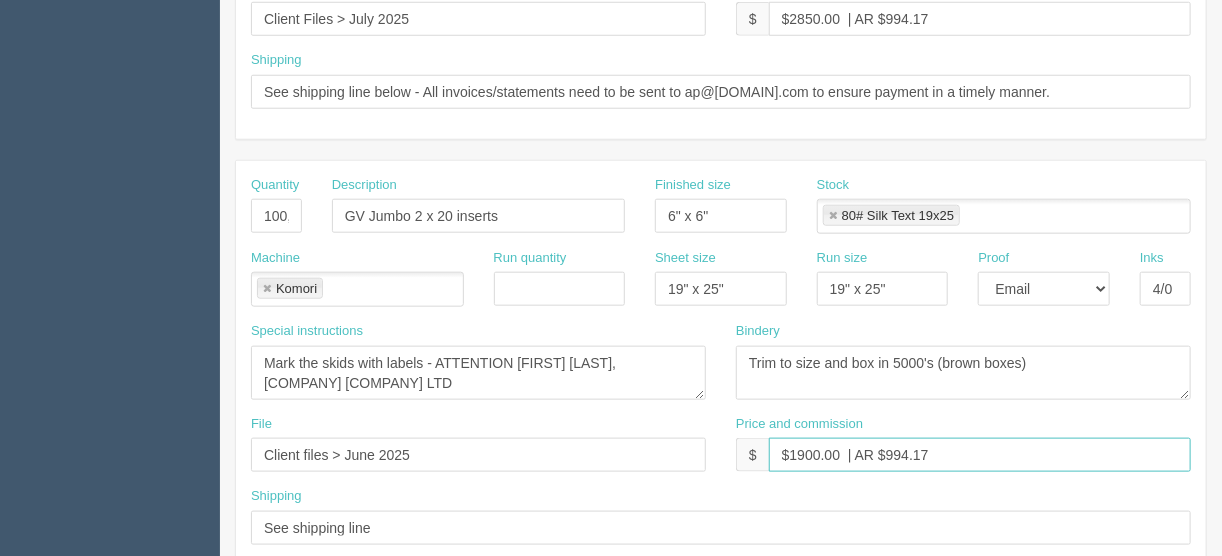 drag, startPoint x: 933, startPoint y: 447, endPoint x: 885, endPoint y: 444, distance: 48.09366 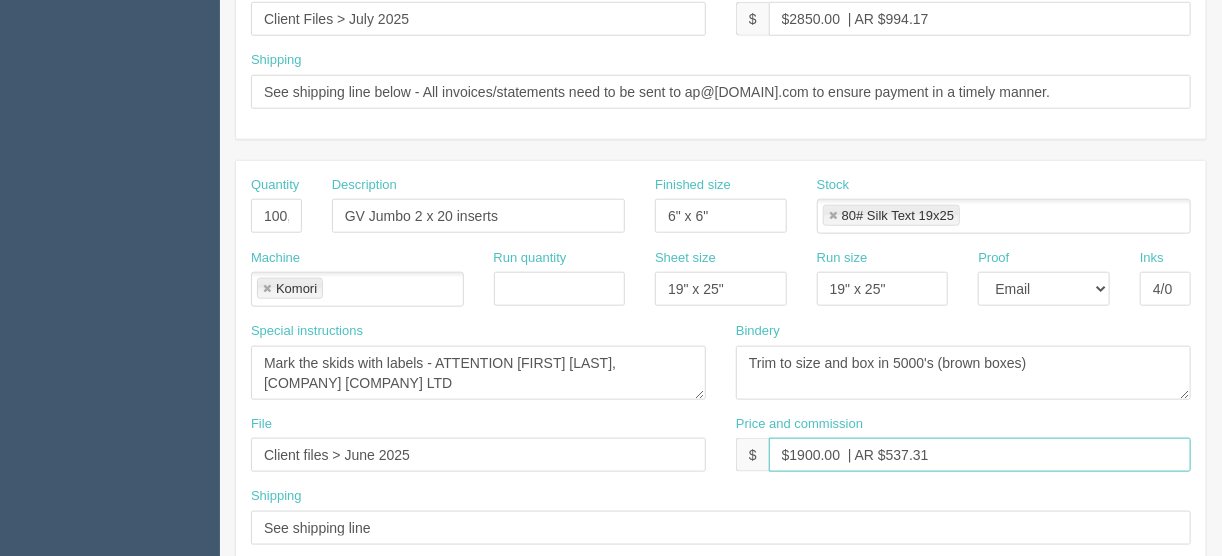 drag, startPoint x: 977, startPoint y: 447, endPoint x: 712, endPoint y: 443, distance: 265.03018 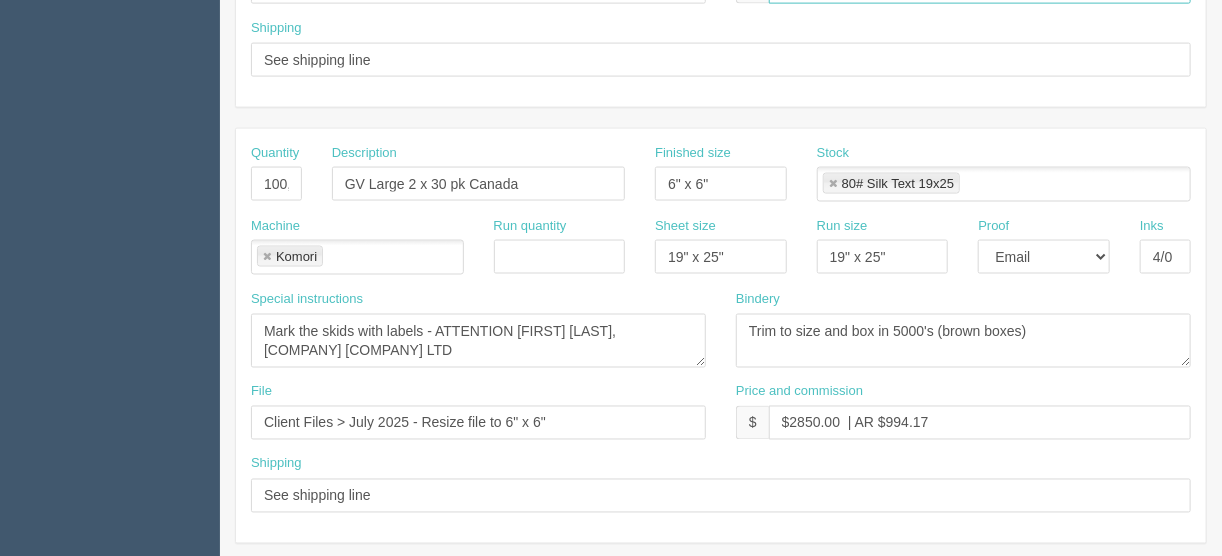 scroll, scrollTop: 1249, scrollLeft: 0, axis: vertical 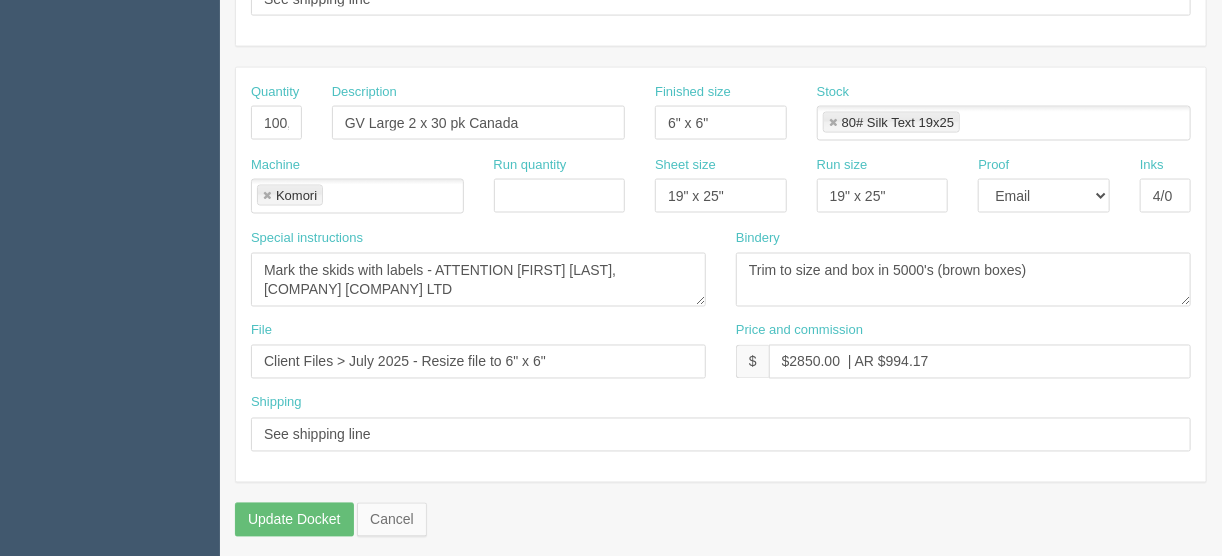 type on "$1900.00  | AR $537.31" 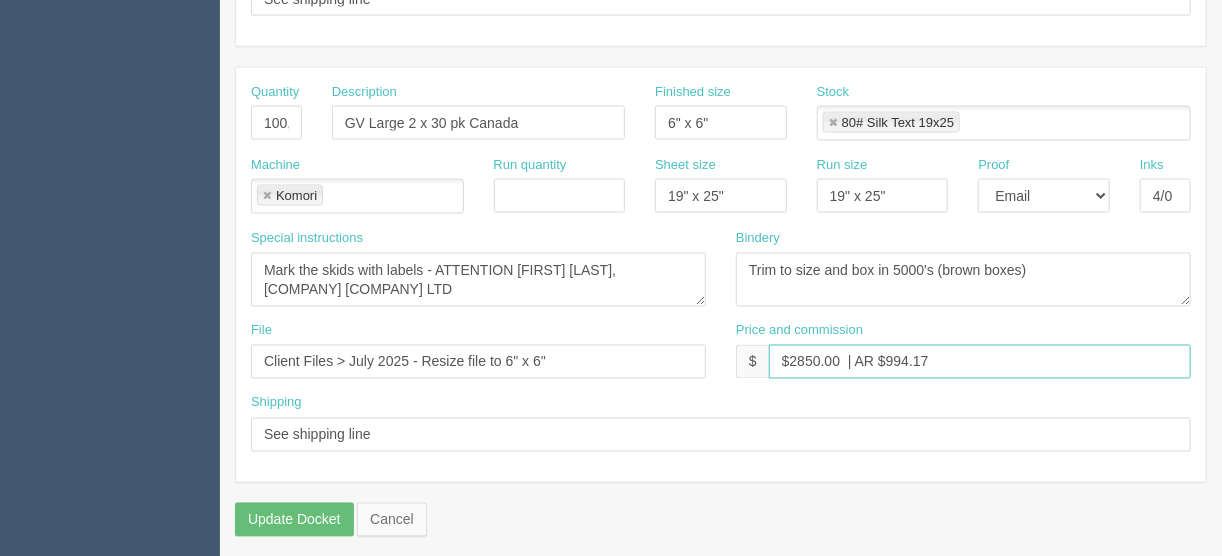 drag, startPoint x: 937, startPoint y: 346, endPoint x: 682, endPoint y: 365, distance: 255.70686 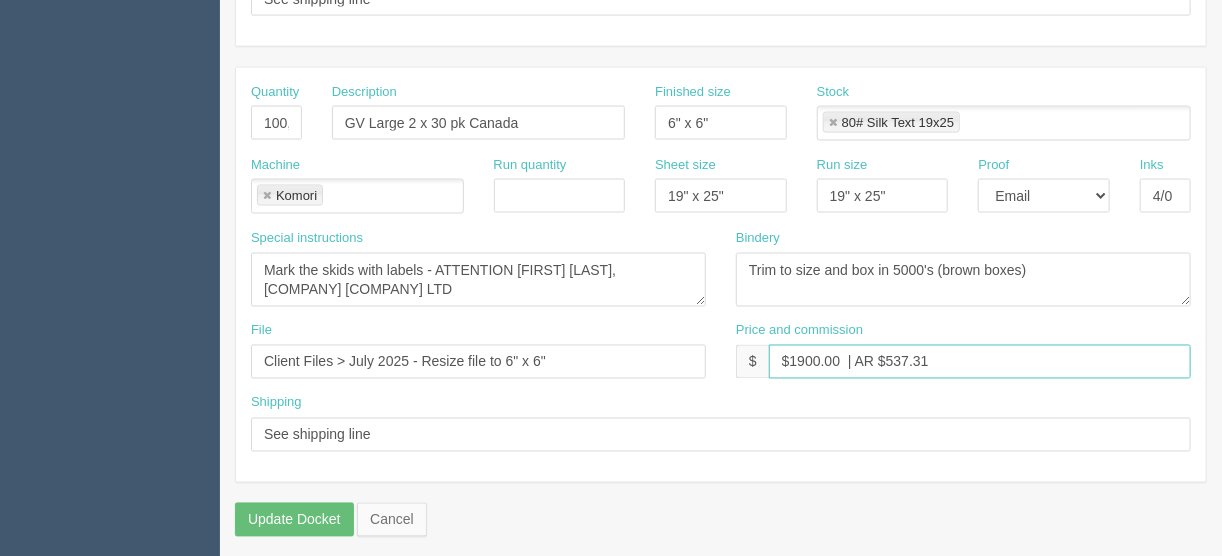 type on "$1900.00  | AR $537.31" 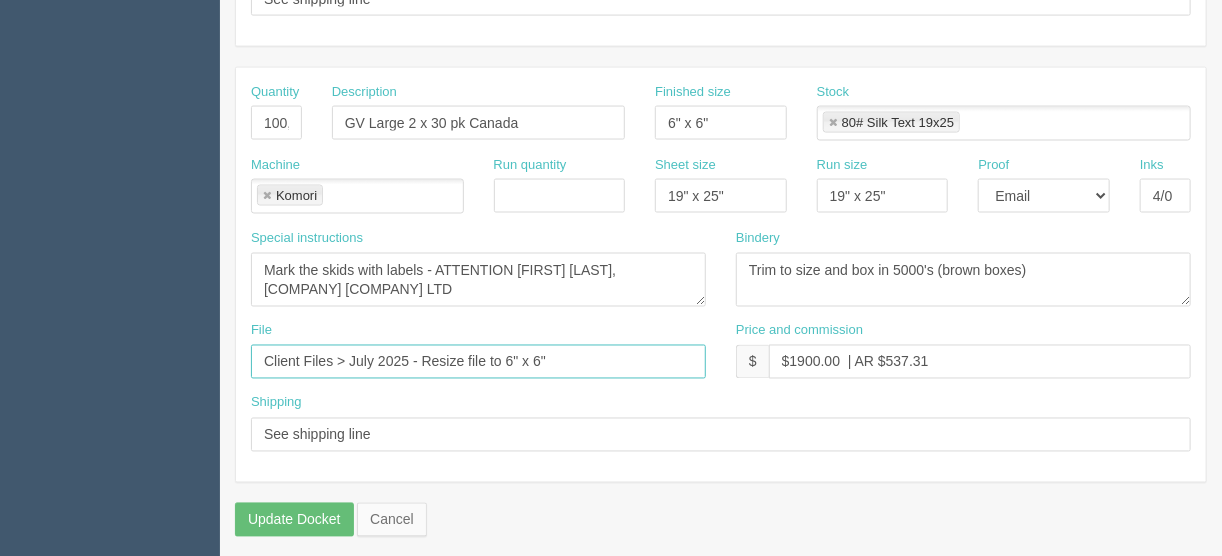 drag, startPoint x: 557, startPoint y: 349, endPoint x: 362, endPoint y: 349, distance: 195 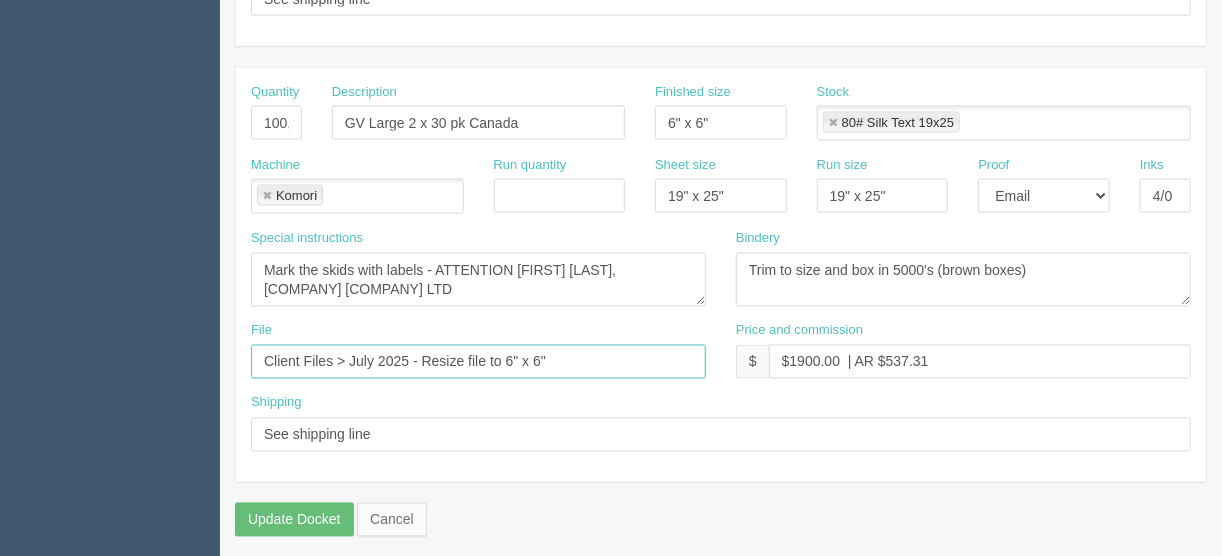 click on "Client Files > July 2025 - Resize file to 6" x 6"" at bounding box center [478, 362] 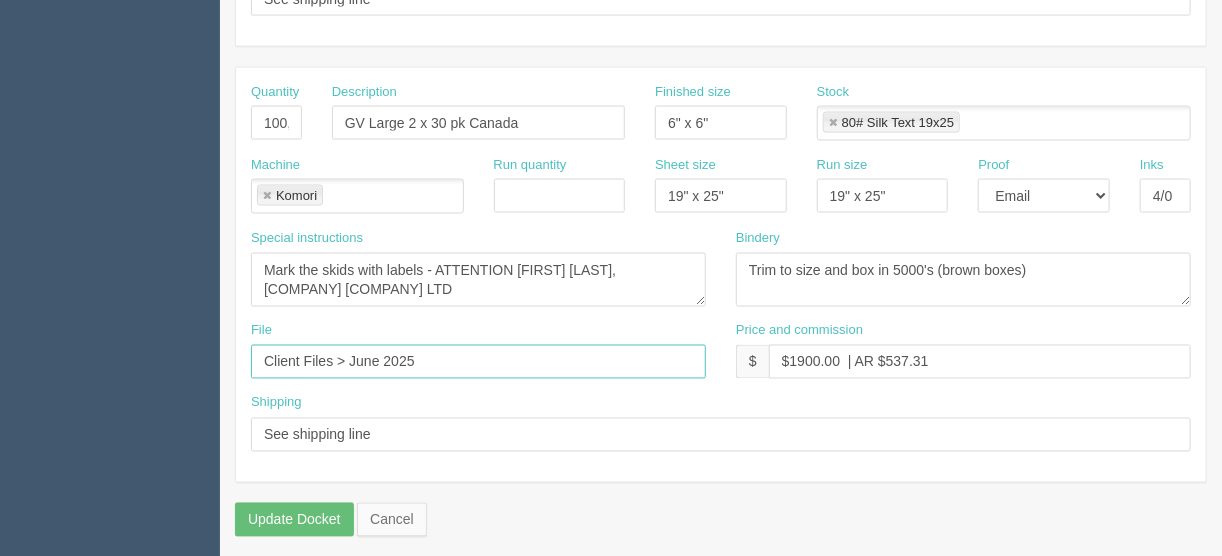 type on "Client Files > June 2025" 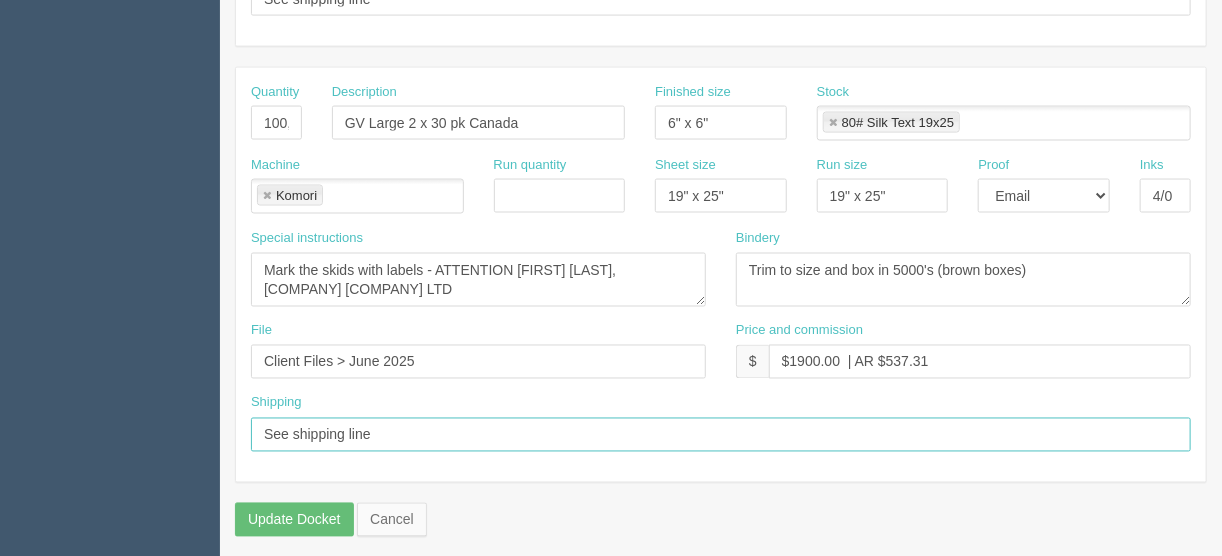 click on "See shipping line" at bounding box center [721, 435] 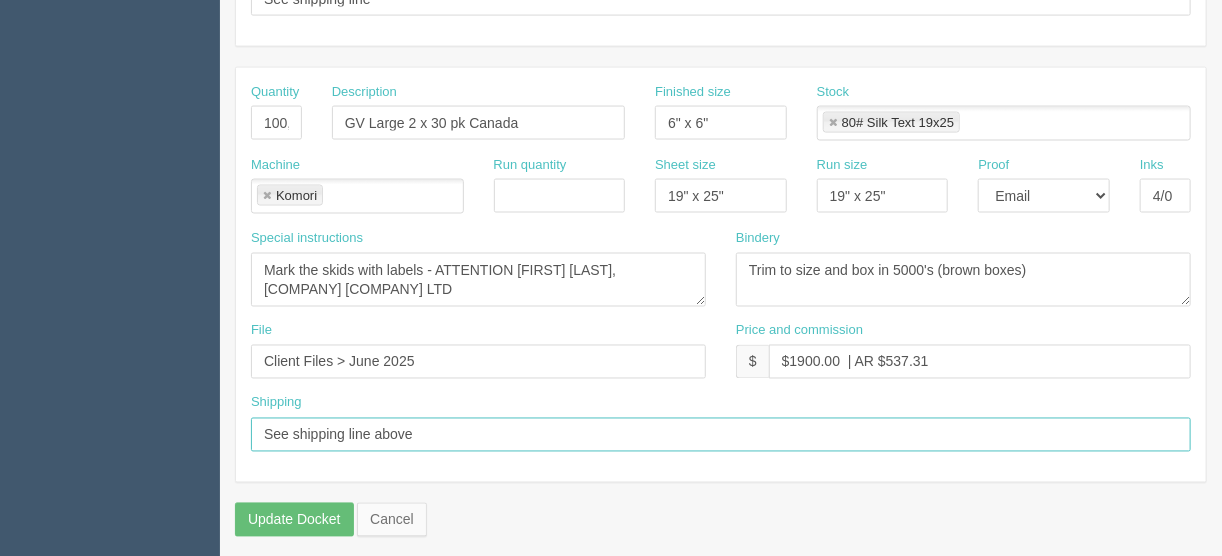 type on "See shipping line above" 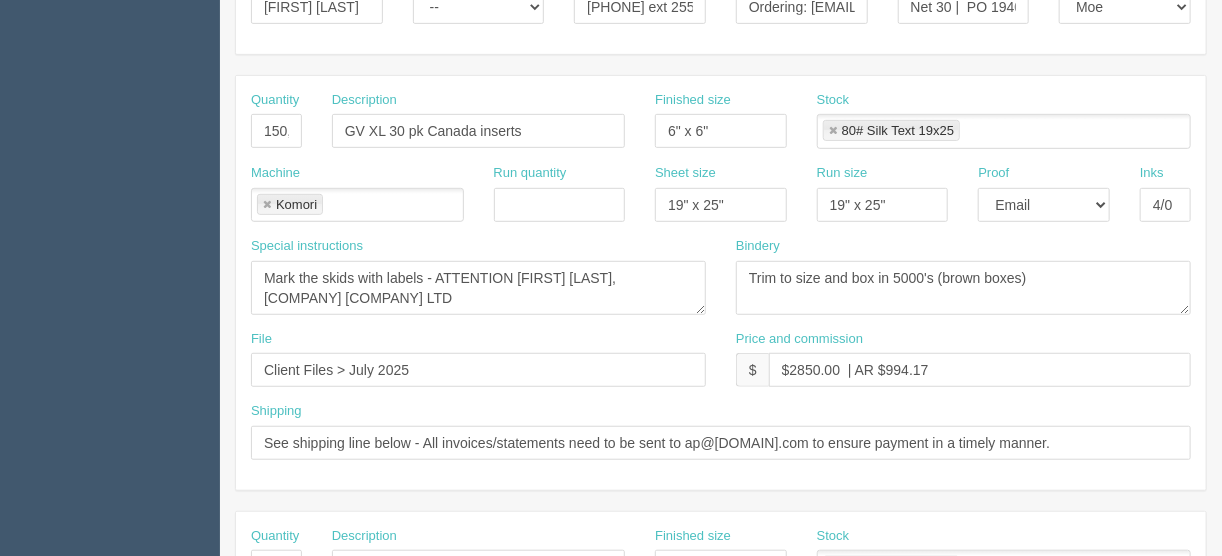 scroll, scrollTop: 529, scrollLeft: 0, axis: vertical 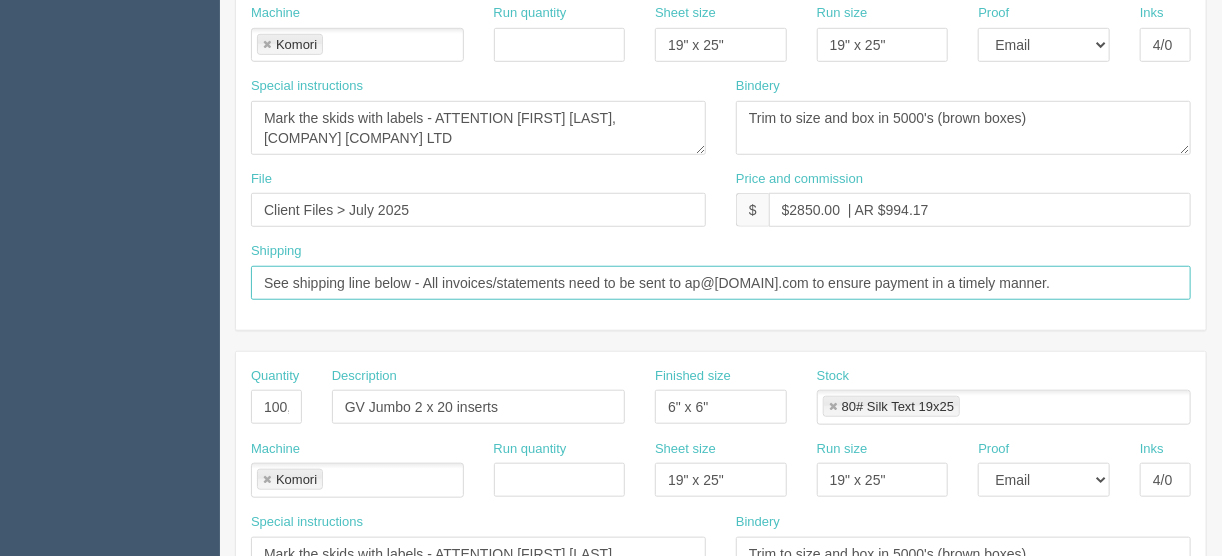 click on "See shipping line below -  All invoices/statements need to be sent to ap@goldenvalley.com to ensure payment in a timely manner." at bounding box center [721, 283] 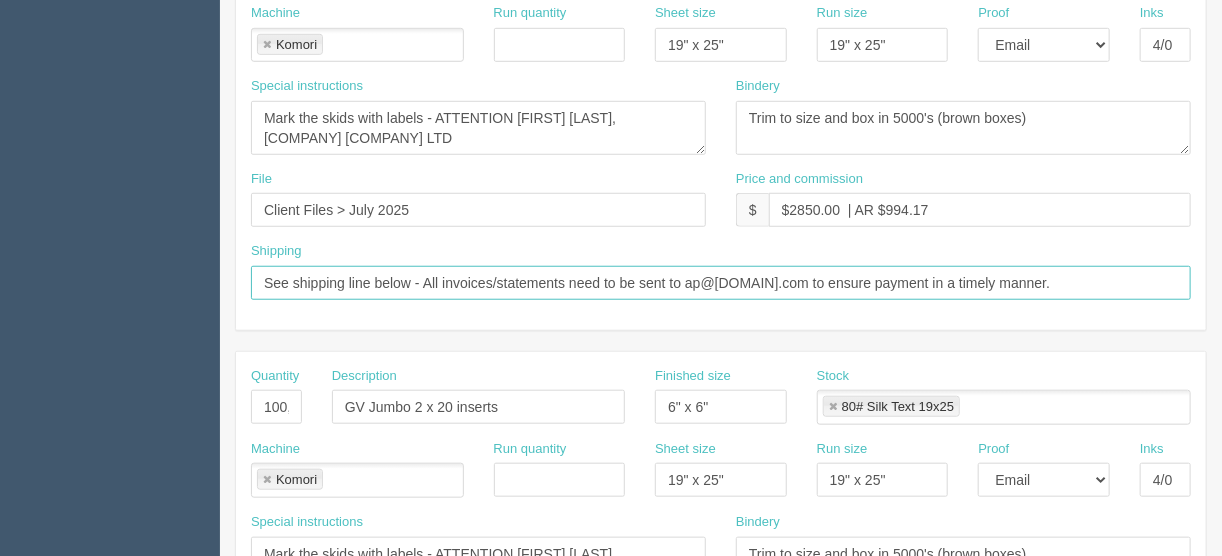 drag, startPoint x: 412, startPoint y: 276, endPoint x: 375, endPoint y: 273, distance: 37.12142 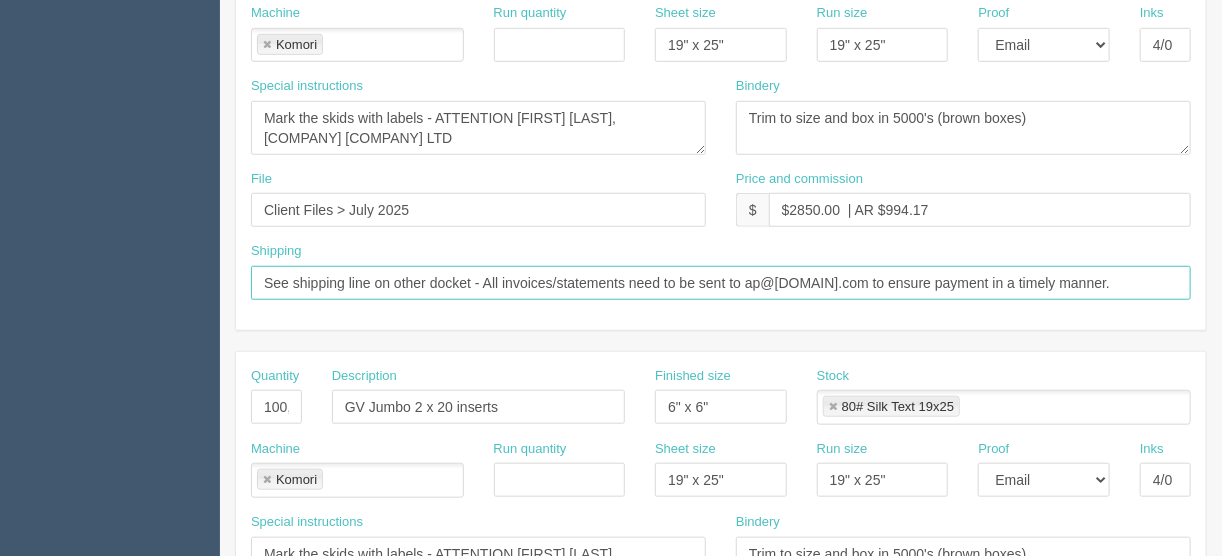 drag, startPoint x: 469, startPoint y: 277, endPoint x: 168, endPoint y: 259, distance: 301.53772 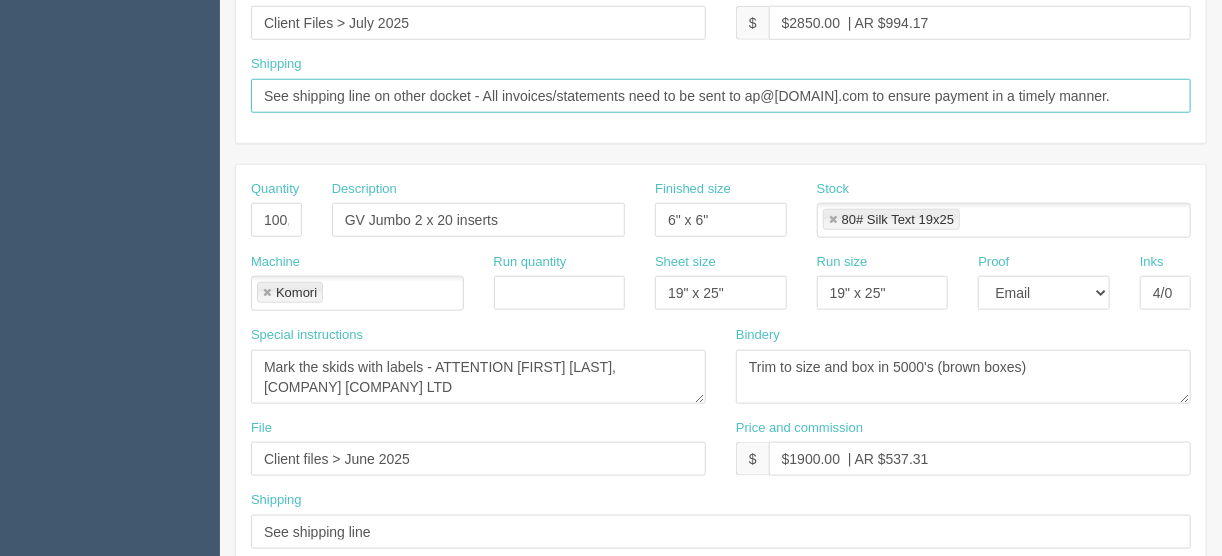 scroll, scrollTop: 849, scrollLeft: 0, axis: vertical 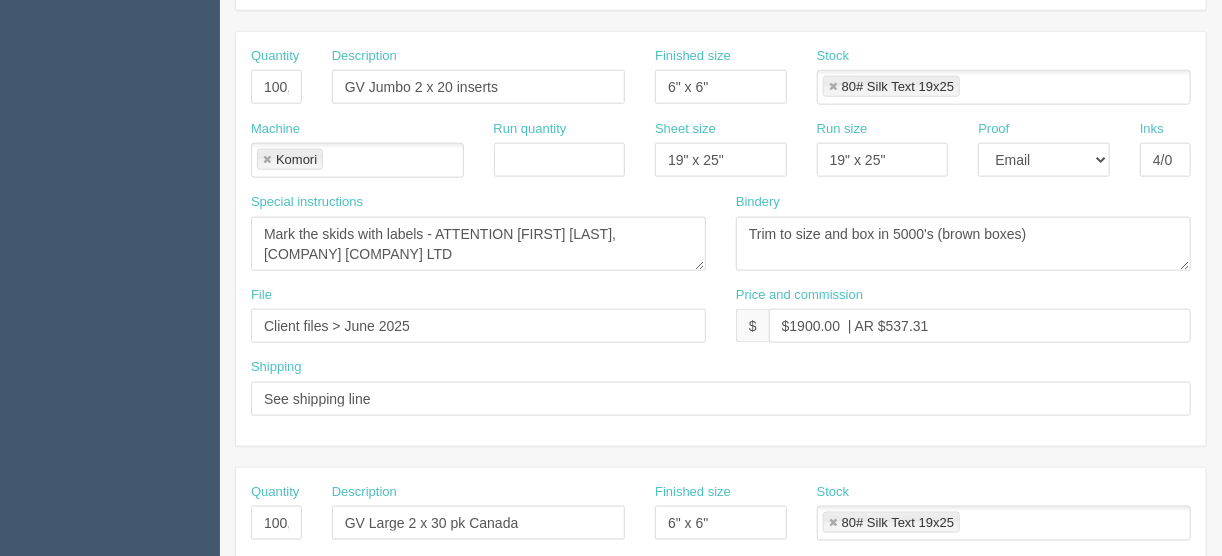 type on "See shipping line on other docket -  All invoices/statements need to be sent to ap@goldenvalley.com to ensure payment in a timely manner." 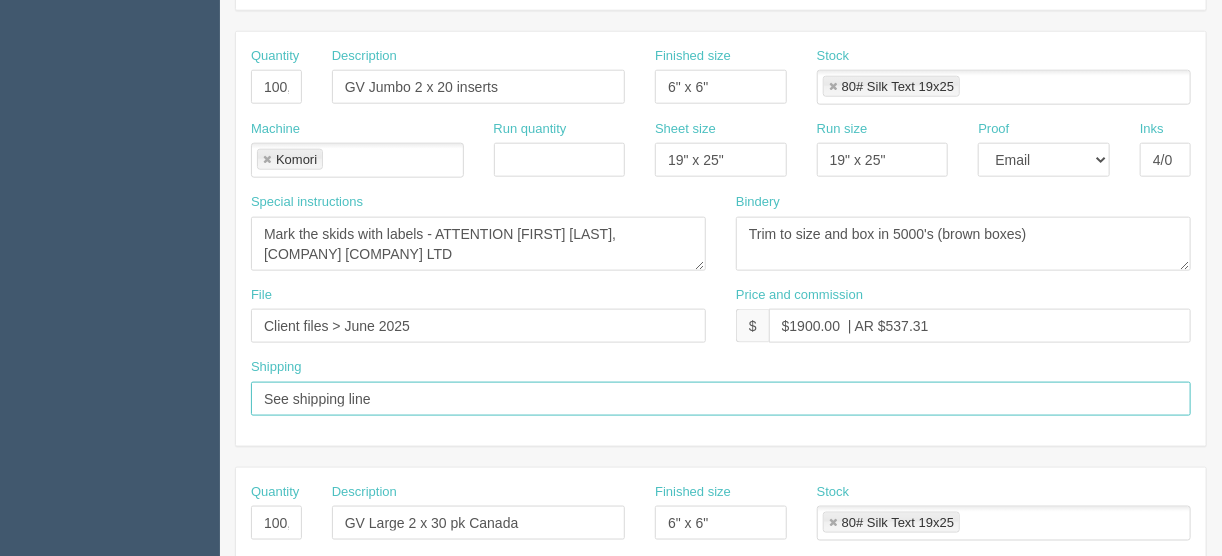 drag, startPoint x: 393, startPoint y: 391, endPoint x: 173, endPoint y: 397, distance: 220.0818 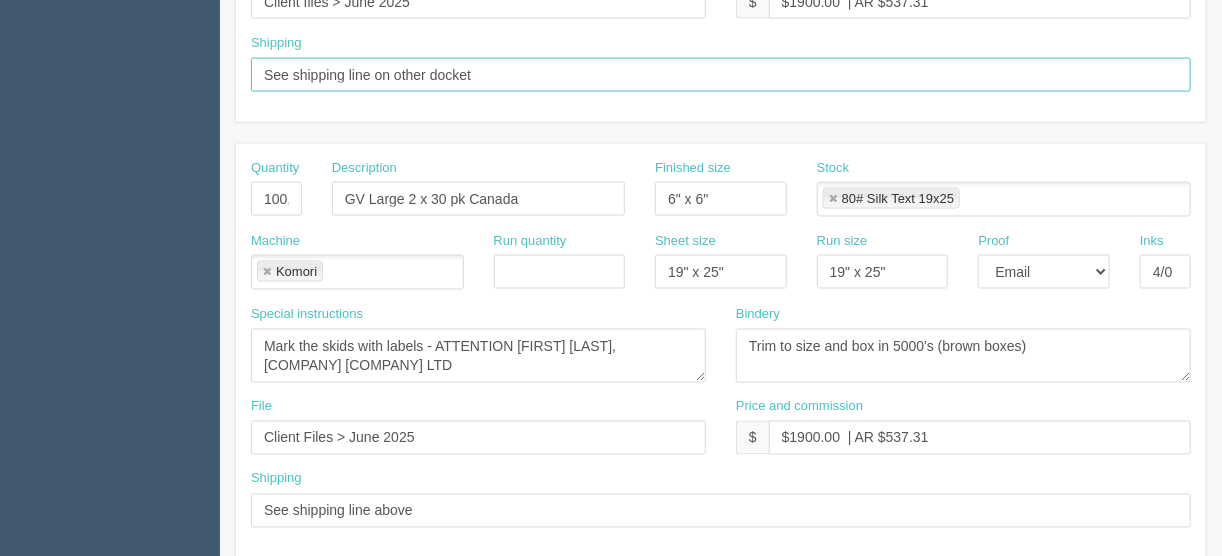 scroll, scrollTop: 1249, scrollLeft: 0, axis: vertical 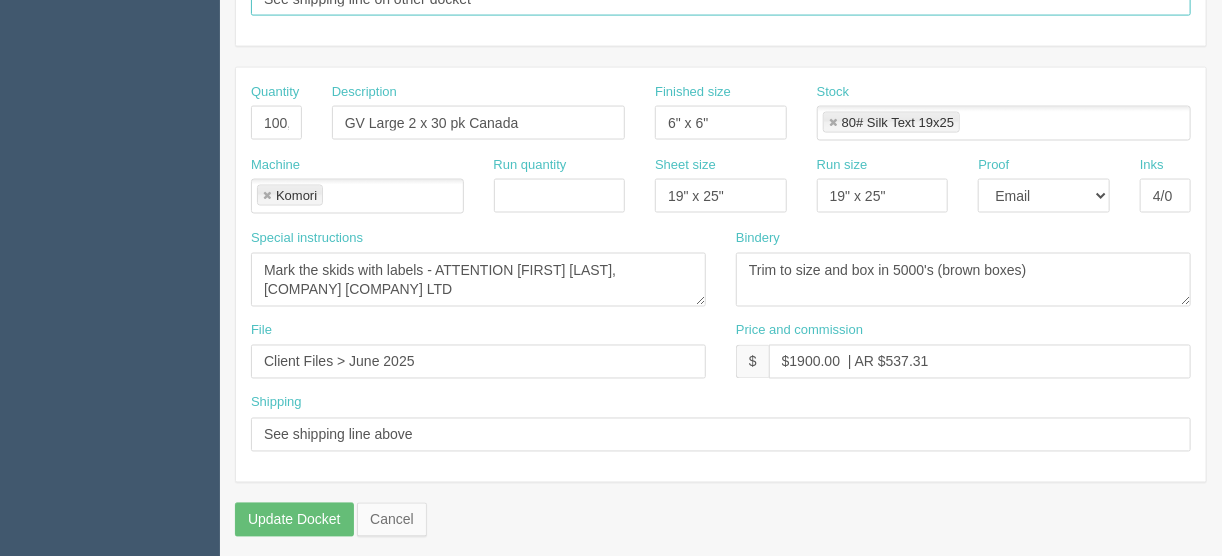 type on "See shipping line on other docket" 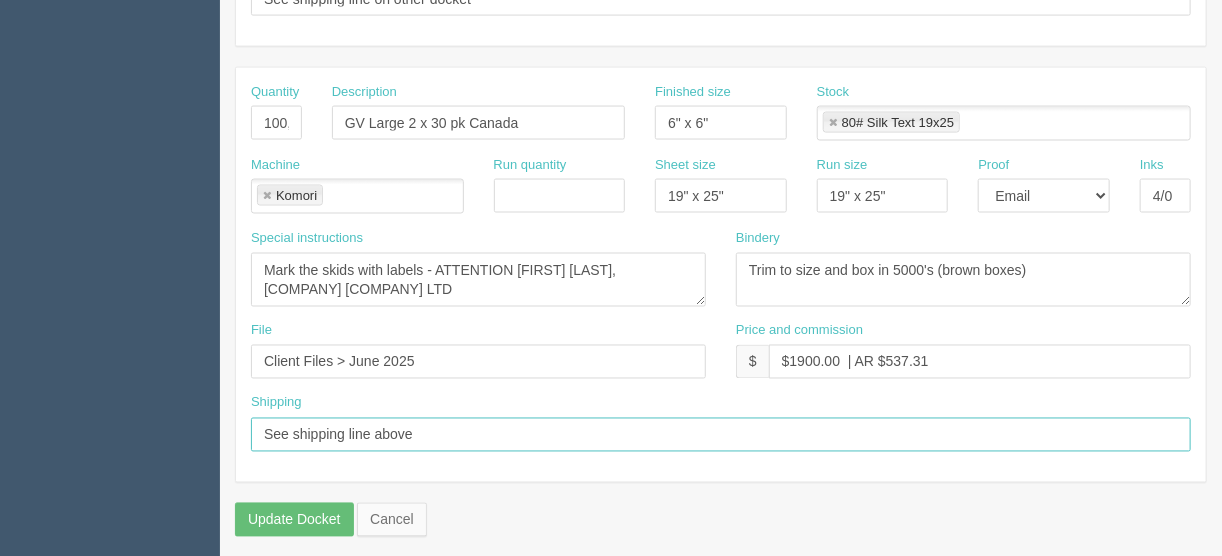drag, startPoint x: 430, startPoint y: 436, endPoint x: 202, endPoint y: 442, distance: 228.07893 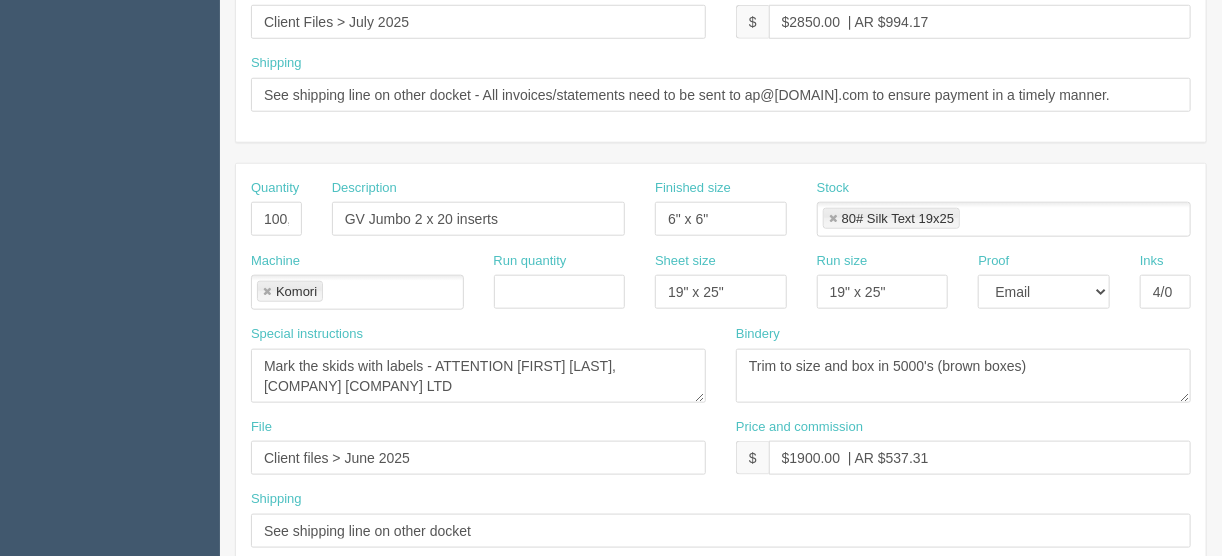 scroll, scrollTop: 689, scrollLeft: 0, axis: vertical 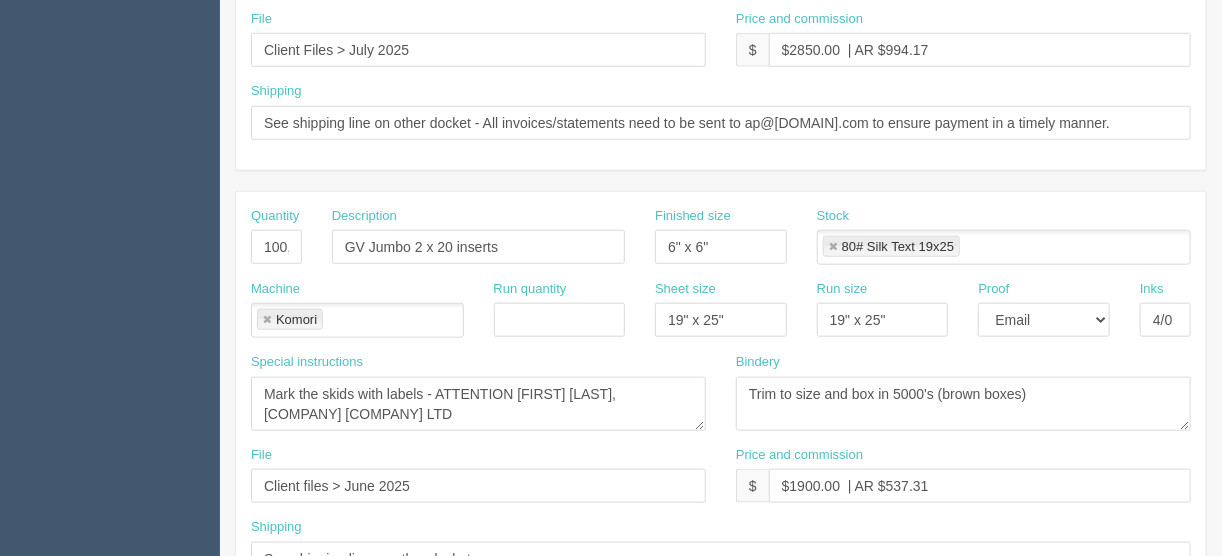 type on "See shipping line on other docket" 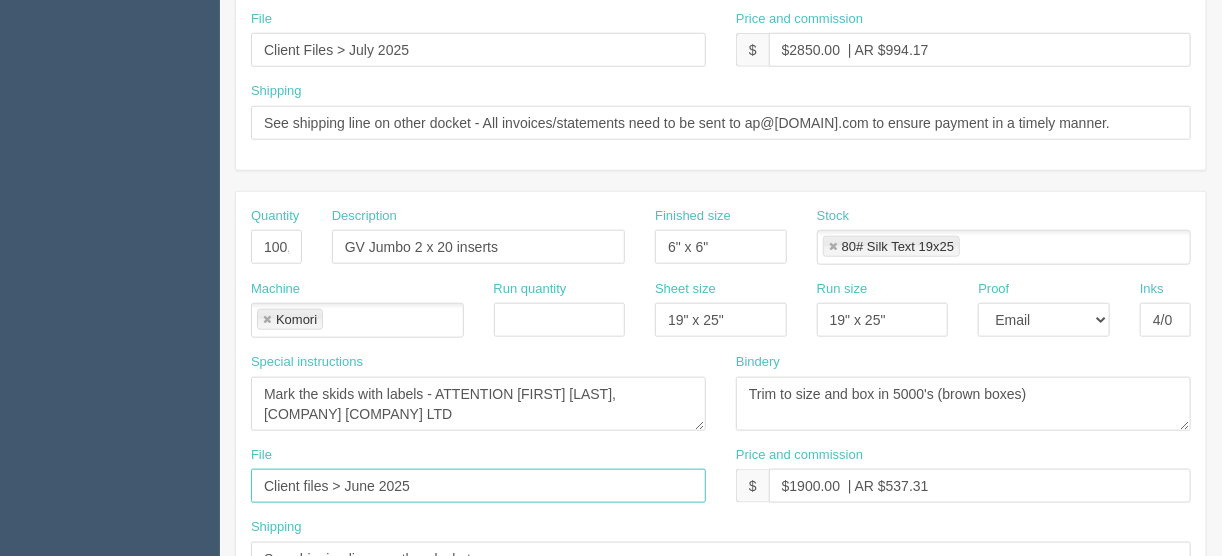 drag, startPoint x: 423, startPoint y: 479, endPoint x: 252, endPoint y: 481, distance: 171.01169 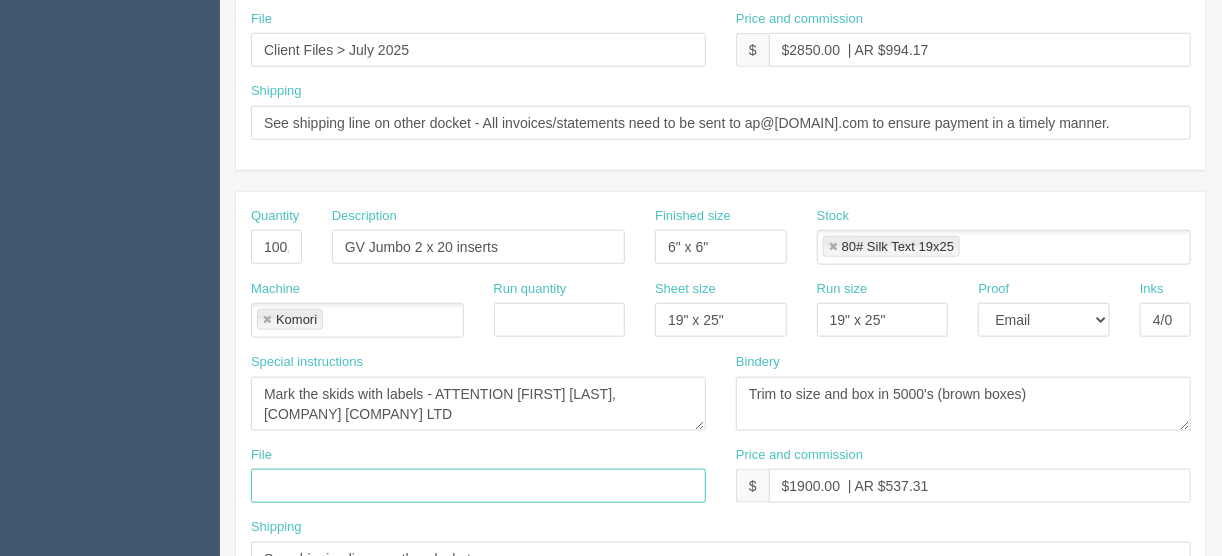 type 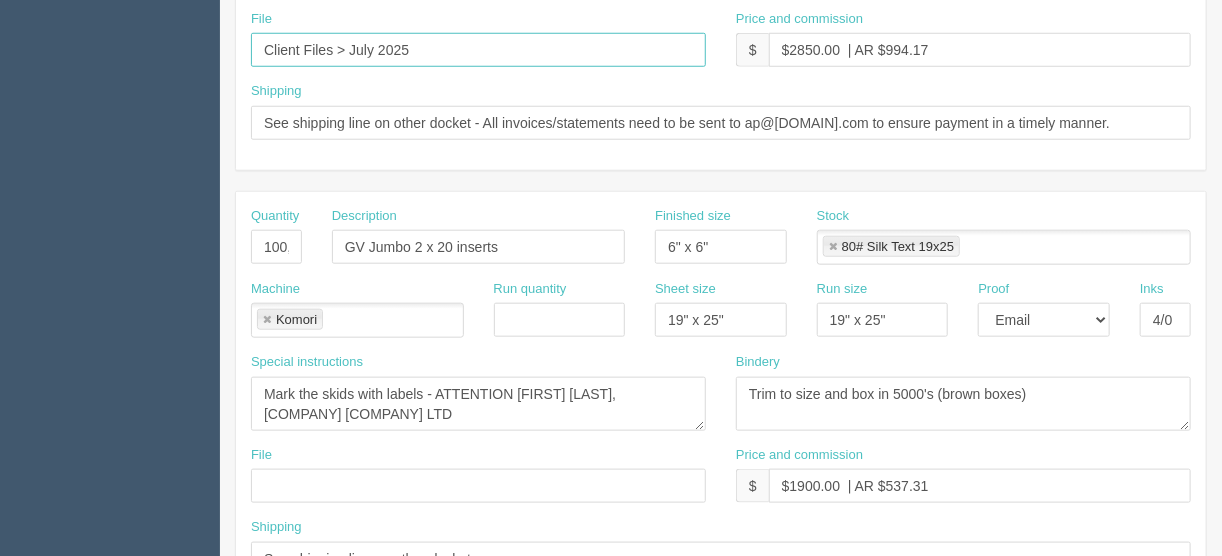 drag, startPoint x: 417, startPoint y: 38, endPoint x: 364, endPoint y: 42, distance: 53.15073 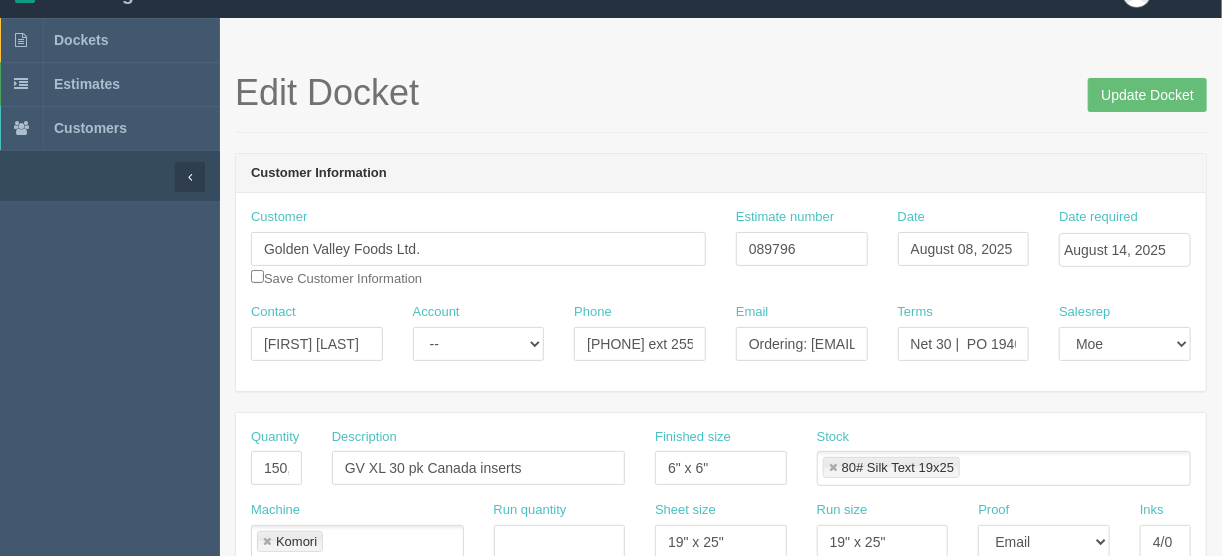 scroll, scrollTop: 0, scrollLeft: 0, axis: both 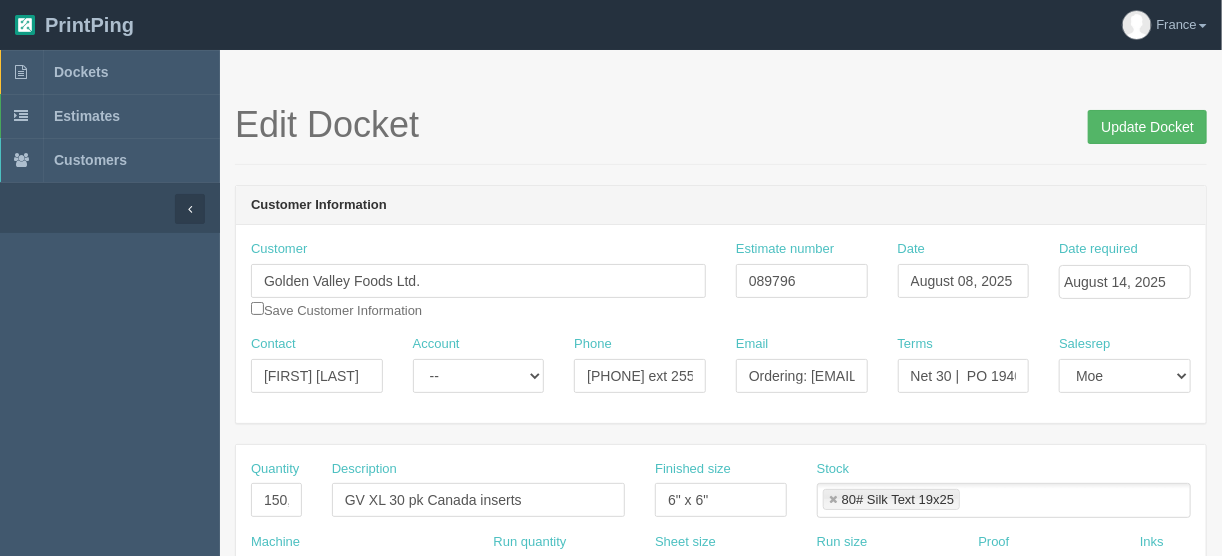 type on "Client Files > June 2025" 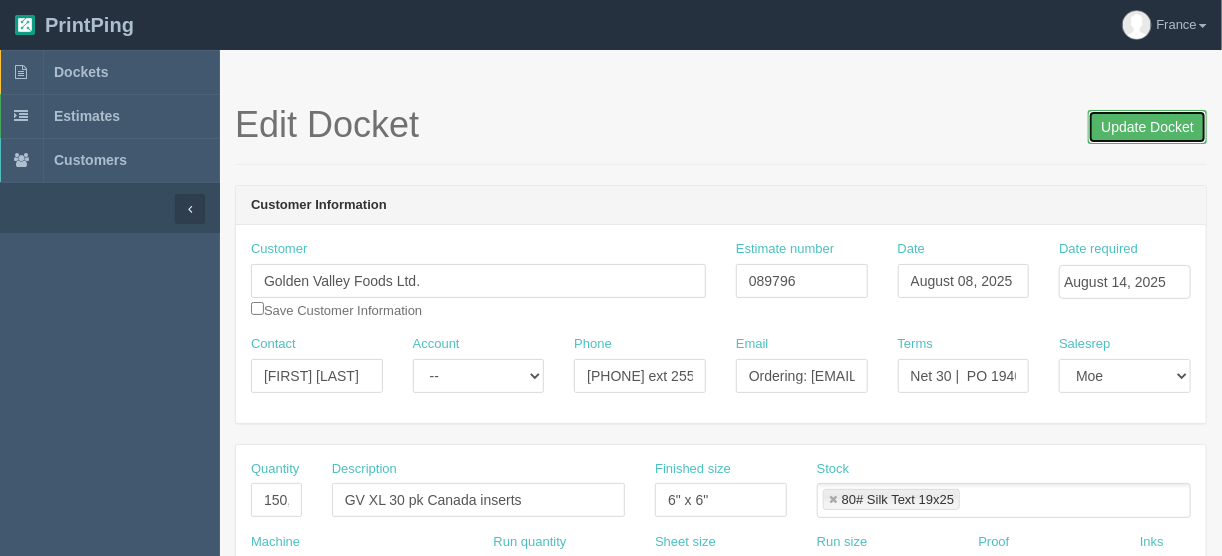 click on "Update Docket" at bounding box center [1147, 127] 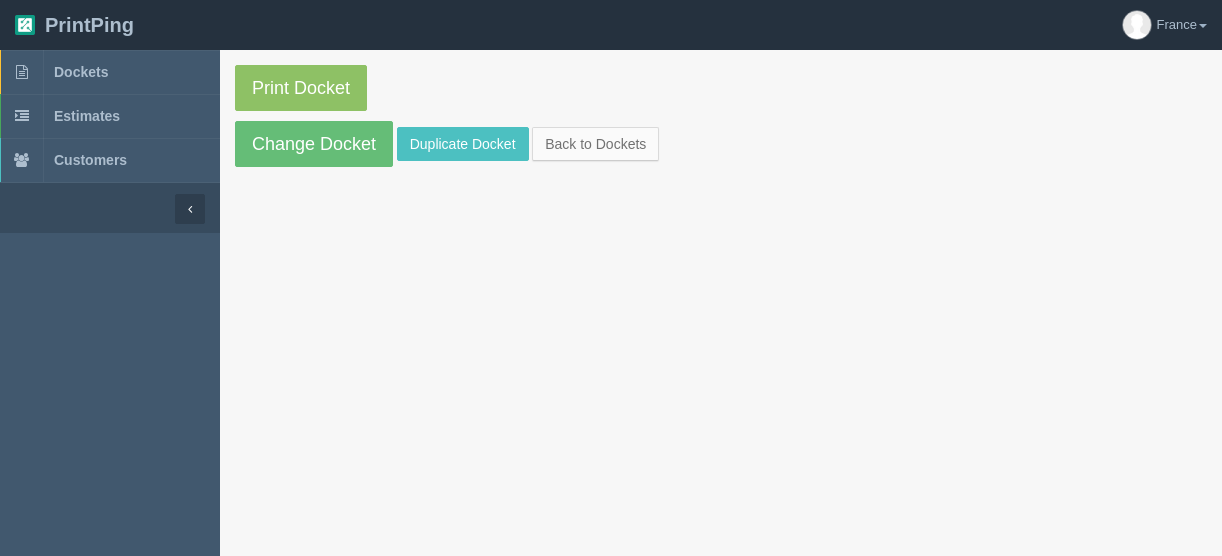scroll, scrollTop: 0, scrollLeft: 0, axis: both 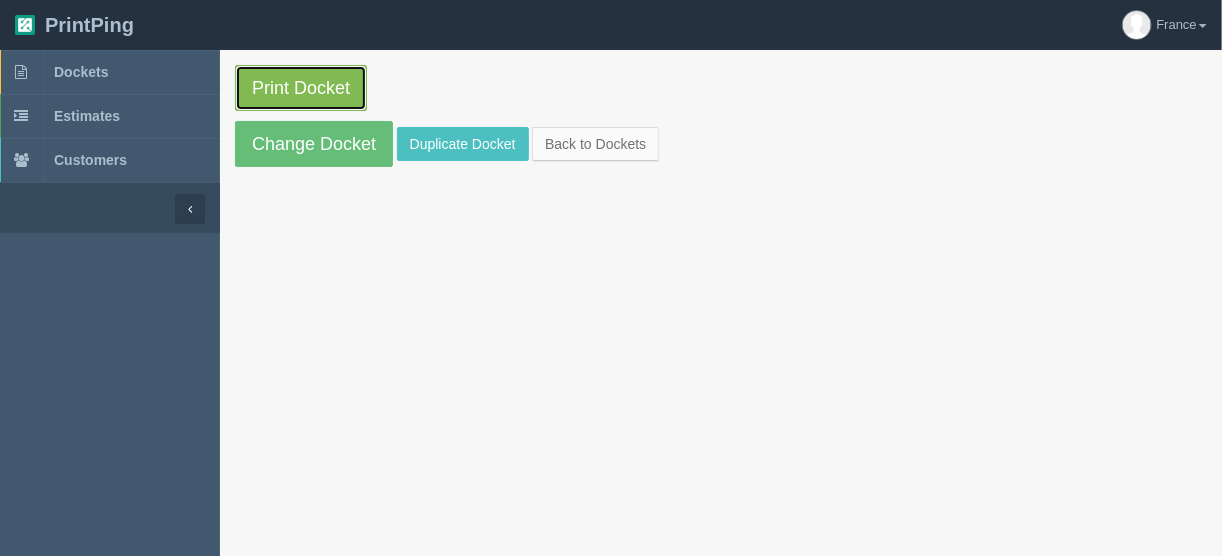 click on "Print Docket" at bounding box center (301, 88) 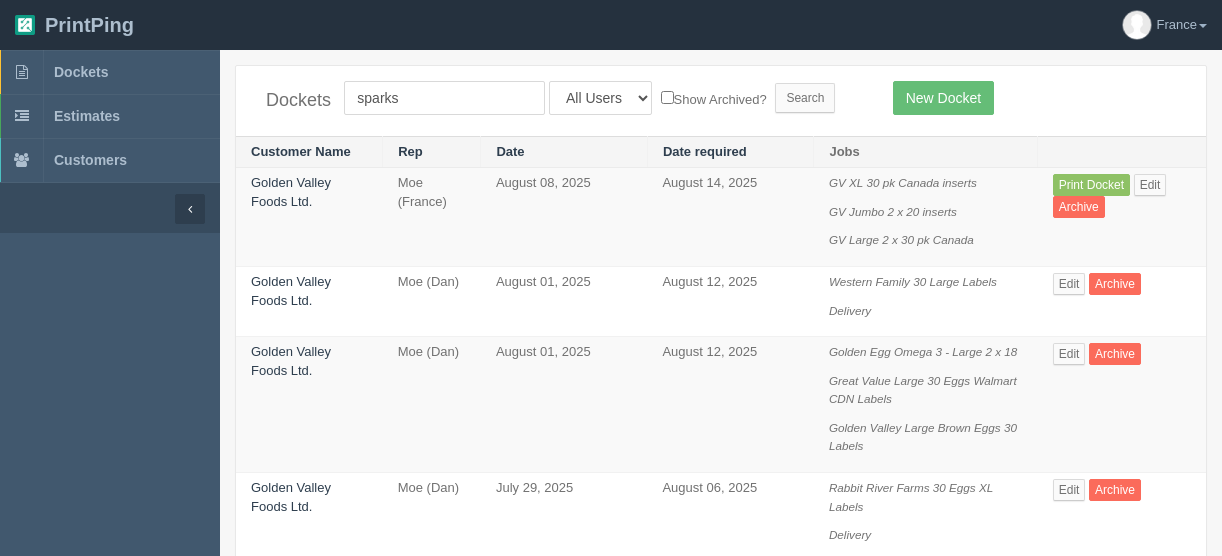 scroll, scrollTop: 0, scrollLeft: 0, axis: both 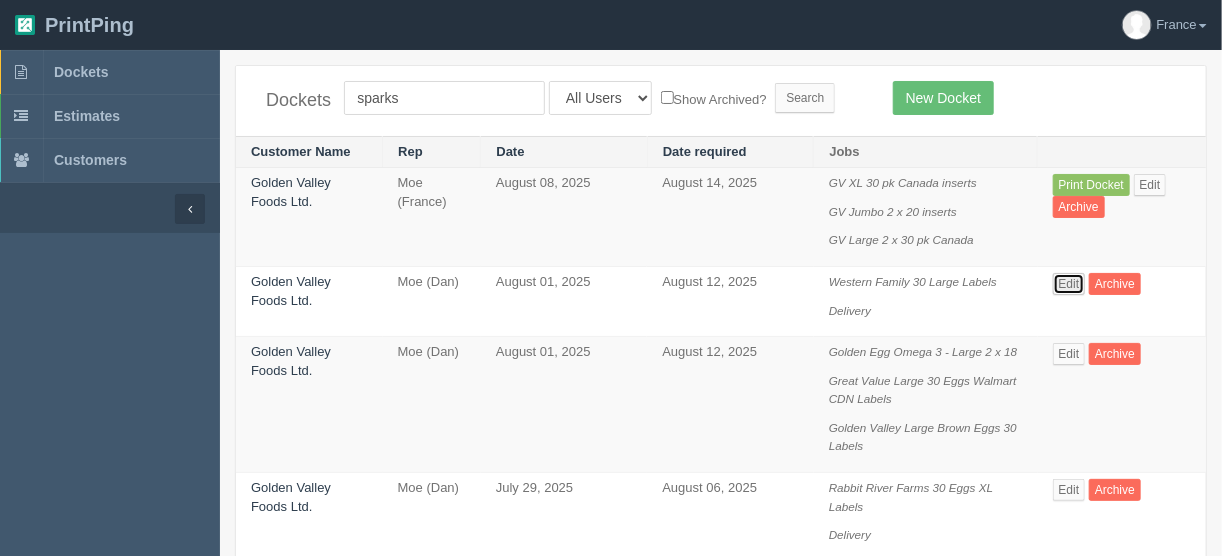 click on "Edit" at bounding box center (1069, 284) 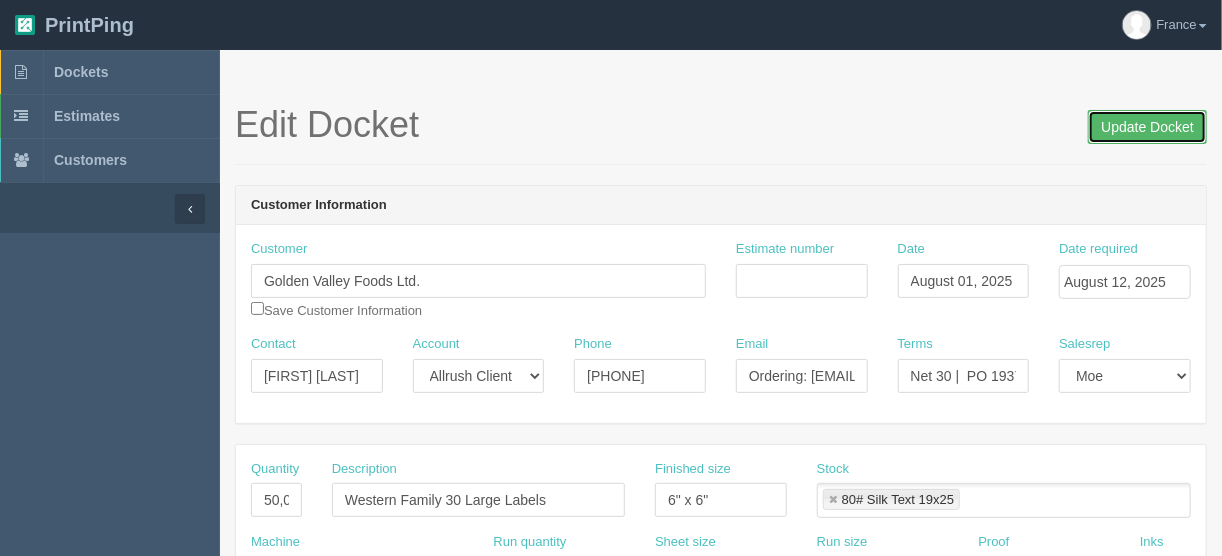 click on "Update Docket" at bounding box center (1147, 127) 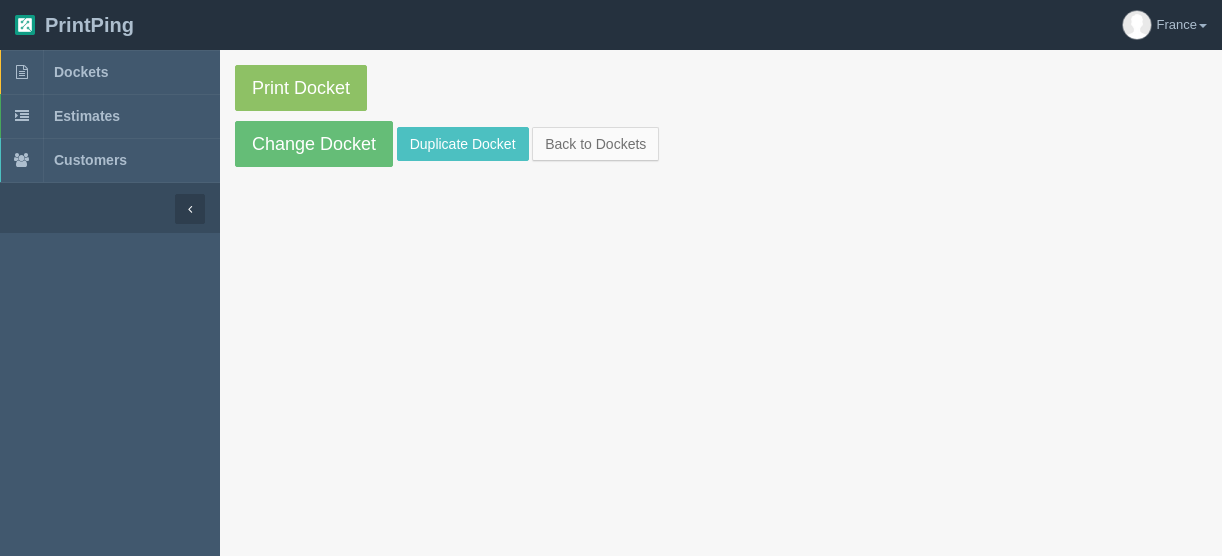scroll, scrollTop: 0, scrollLeft: 0, axis: both 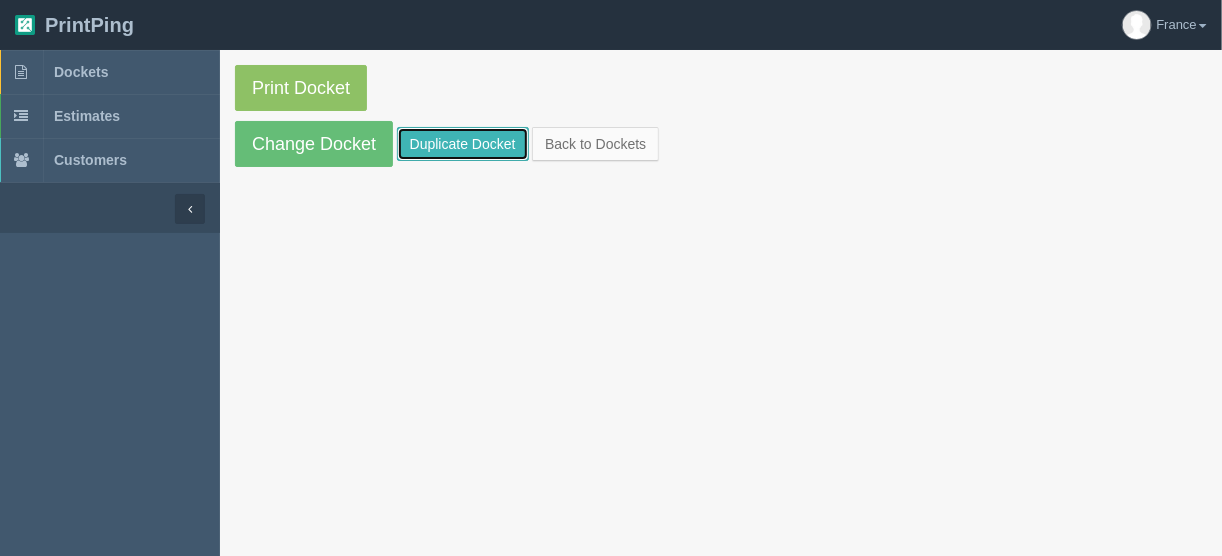 click on "Duplicate Docket" at bounding box center [463, 144] 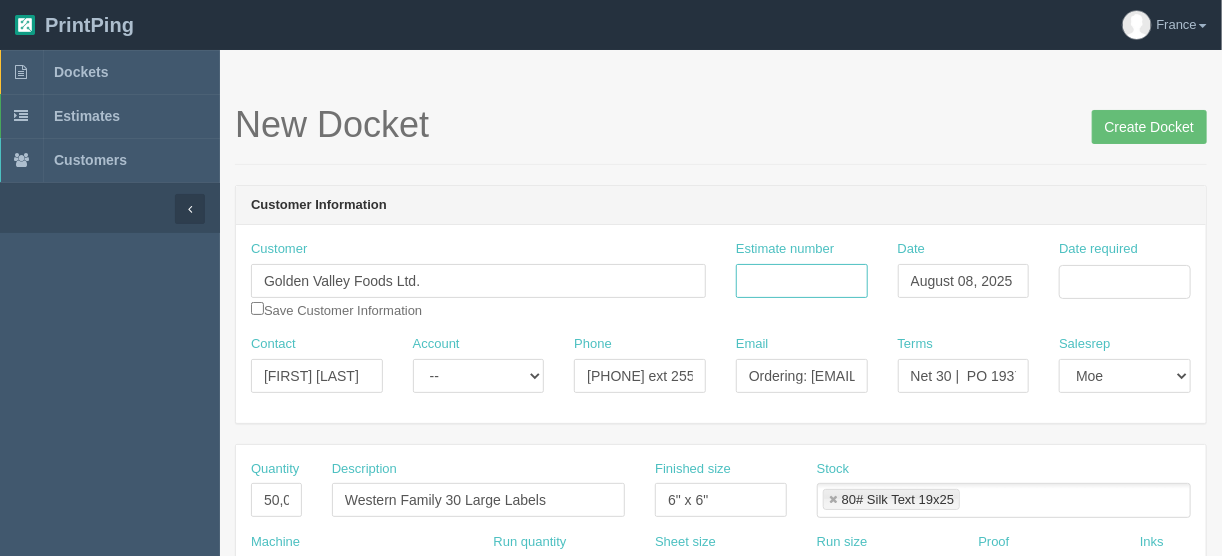 click on "Estimate number" at bounding box center [802, 281] 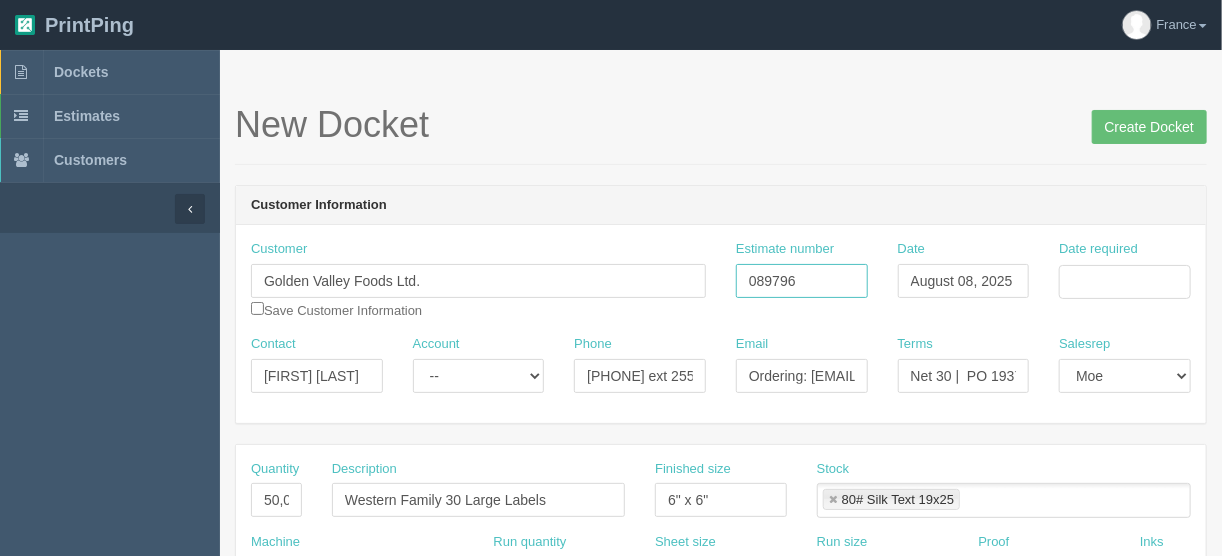 type on "089796" 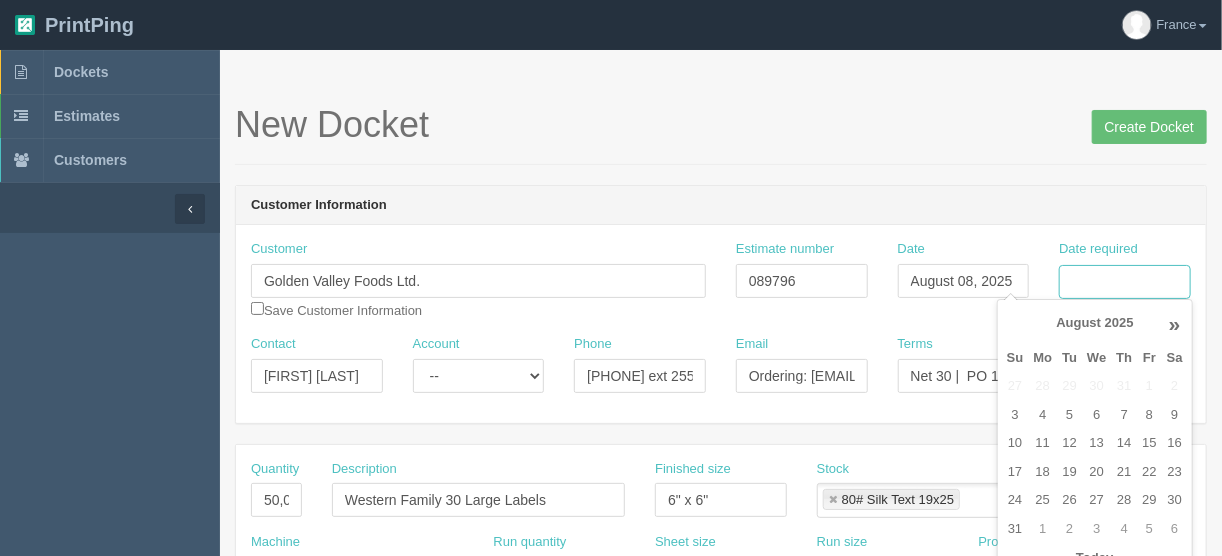 click on "Date required" at bounding box center (1125, 282) 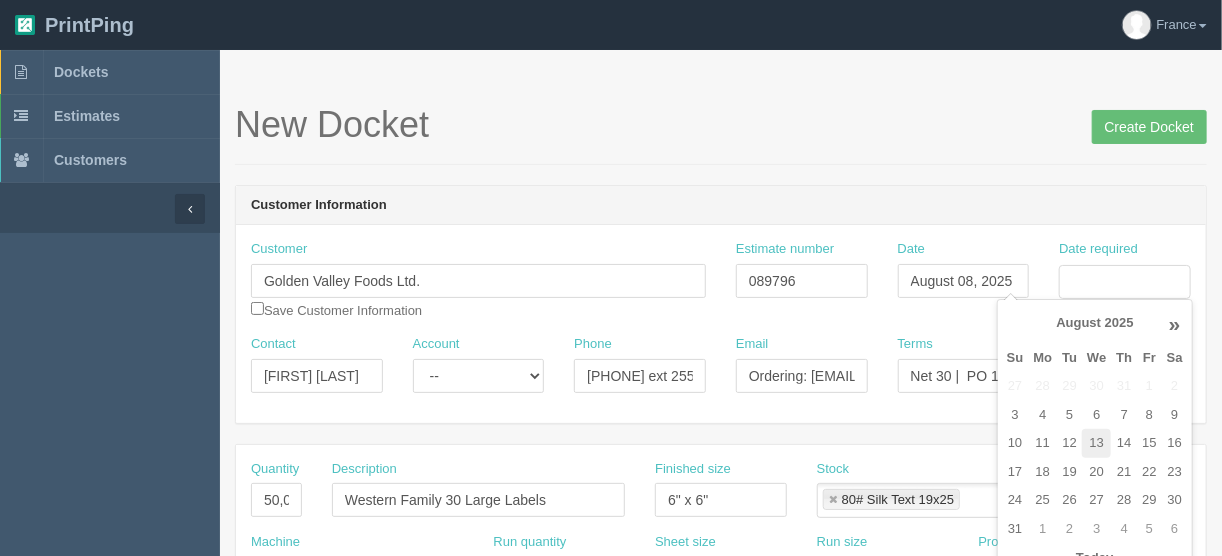 click on "13" at bounding box center (1096, 443) 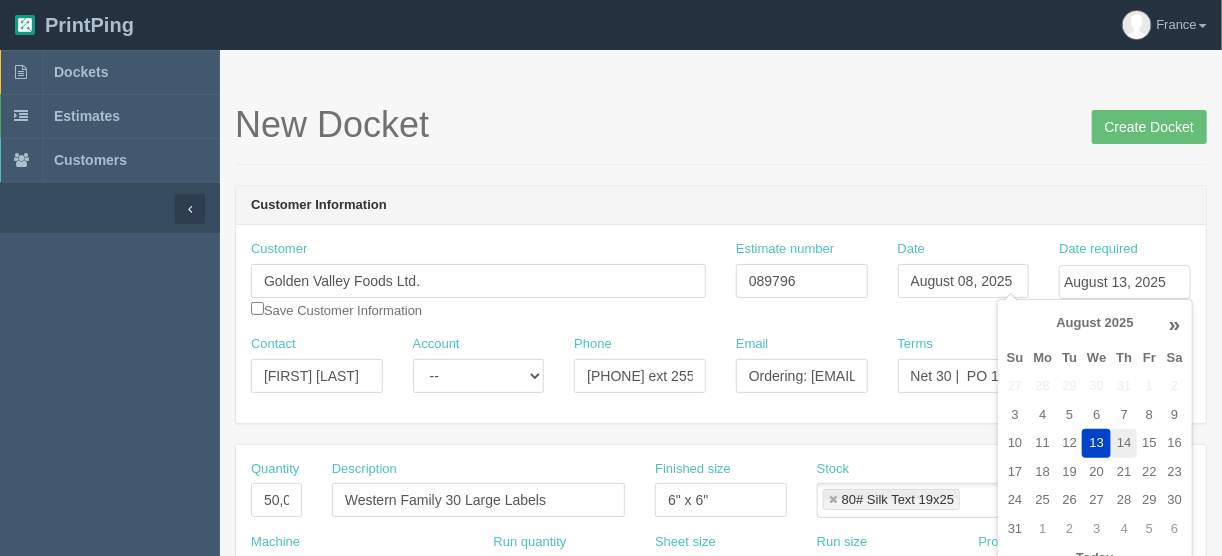 click on "14" at bounding box center [1124, 443] 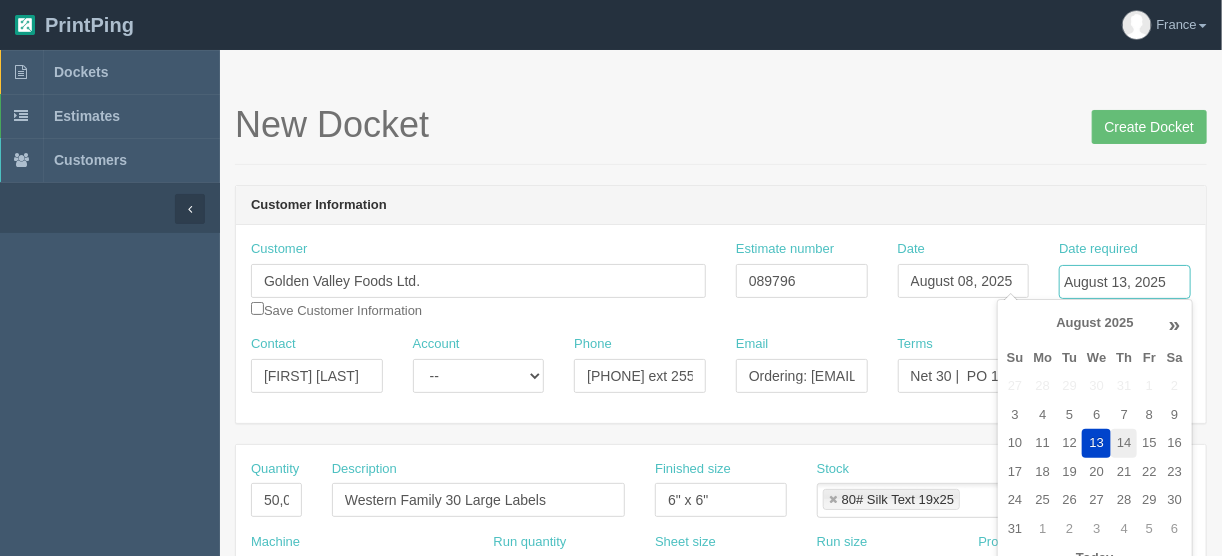 type on "August 14, 2025" 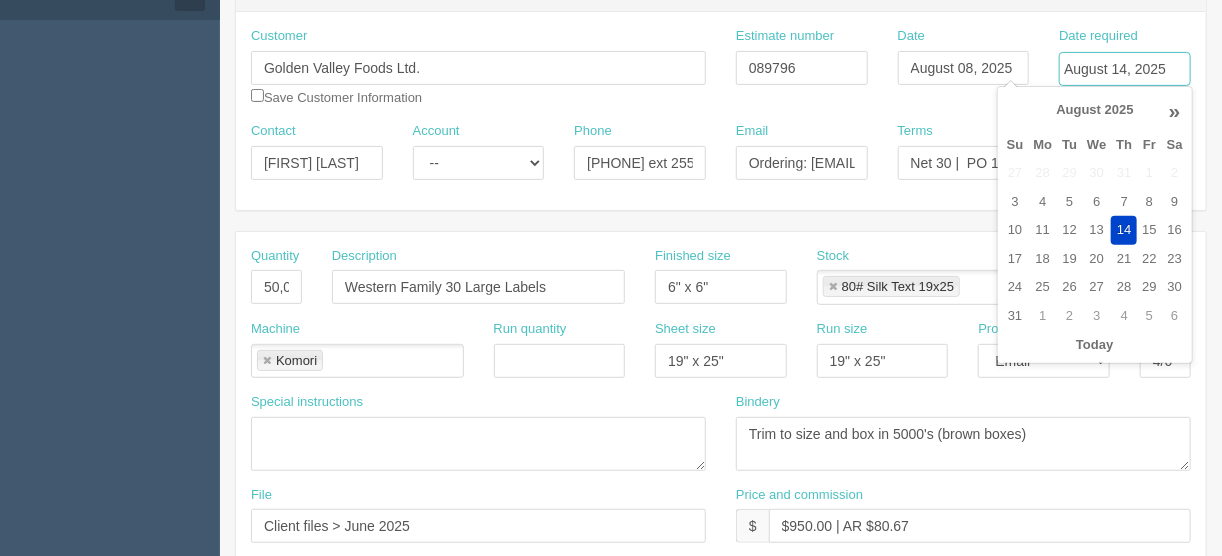 scroll, scrollTop: 240, scrollLeft: 0, axis: vertical 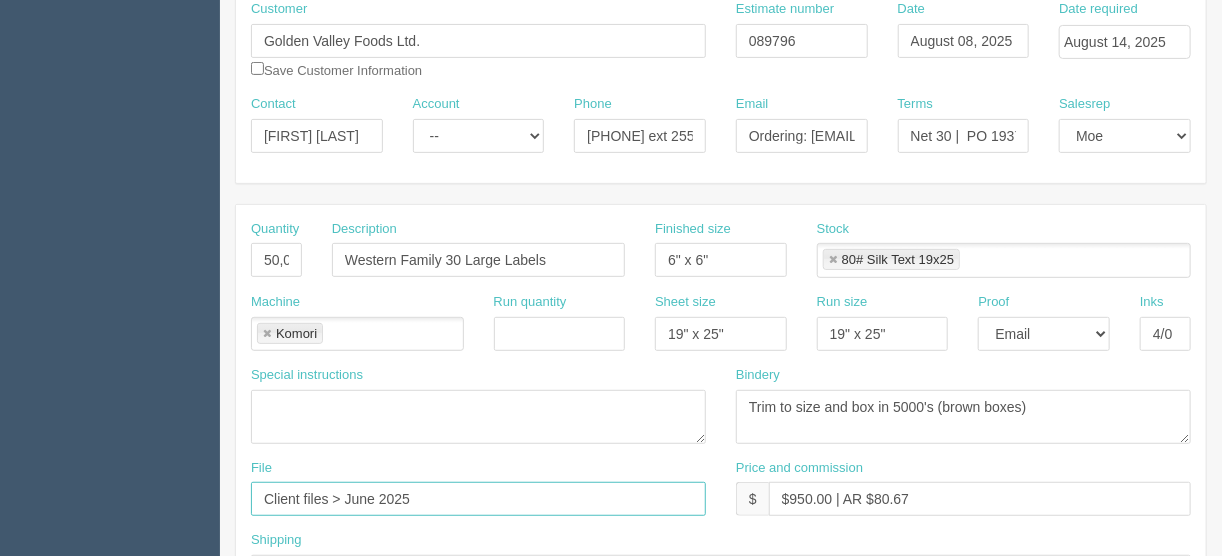 drag, startPoint x: 433, startPoint y: 495, endPoint x: 101, endPoint y: 492, distance: 332.01355 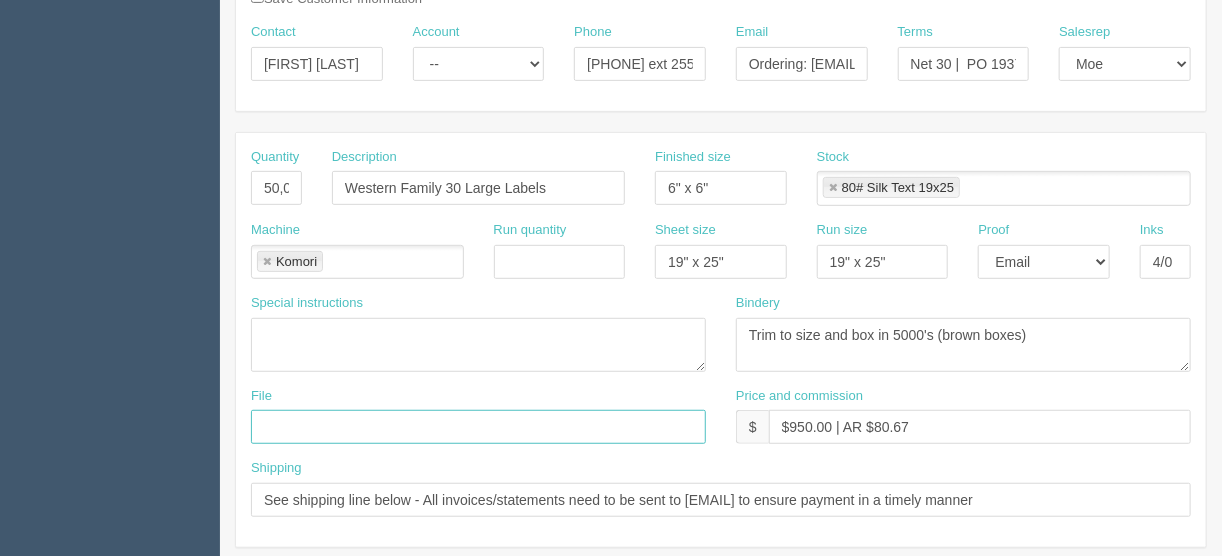 scroll, scrollTop: 209, scrollLeft: 0, axis: vertical 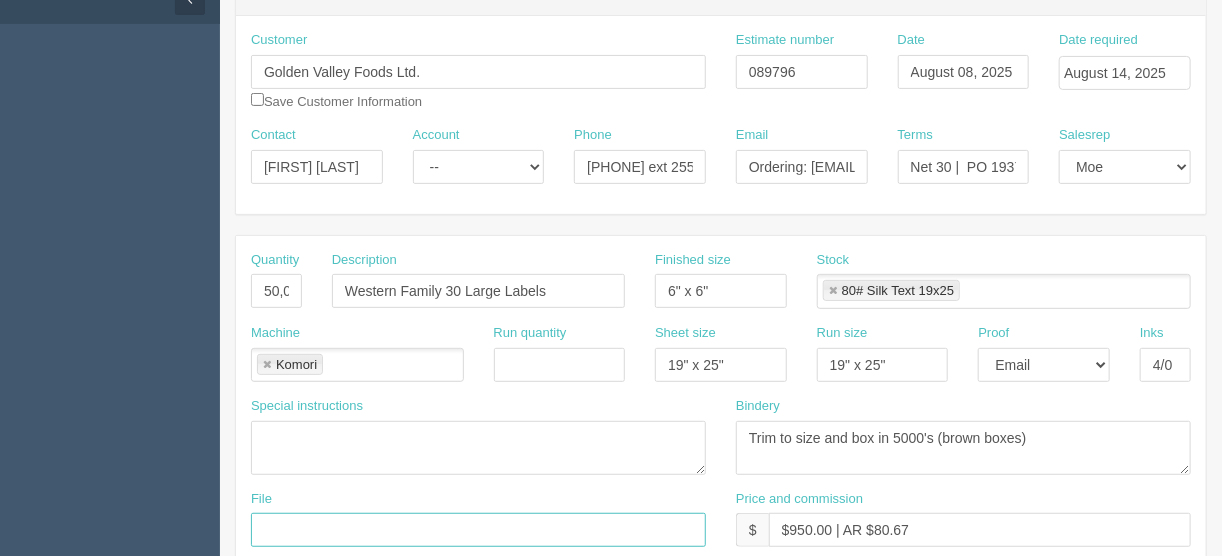 type 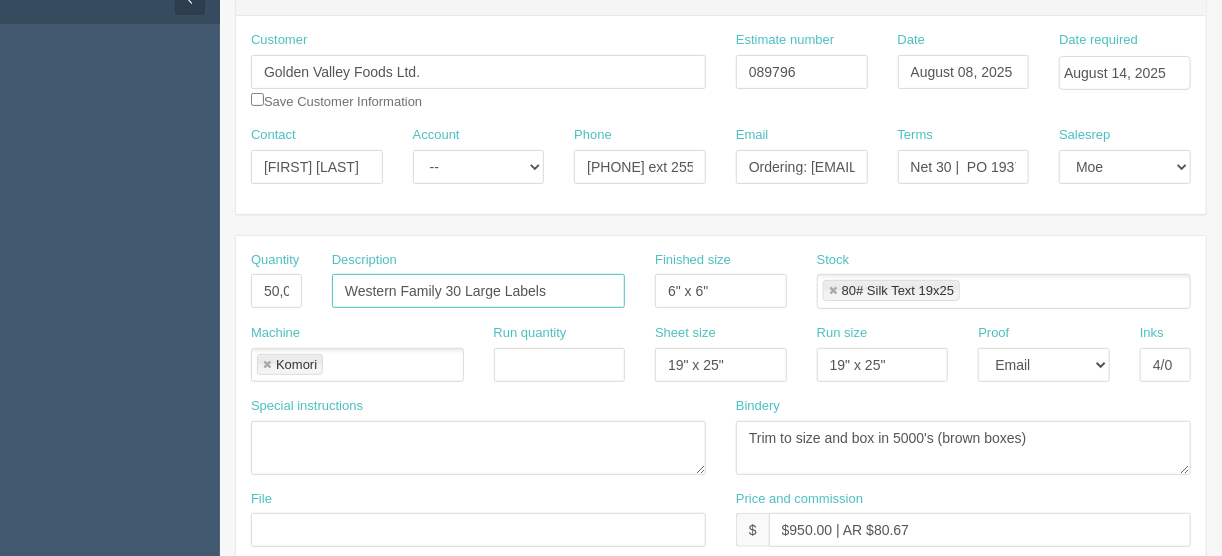 drag, startPoint x: 544, startPoint y: 287, endPoint x: 295, endPoint y: 295, distance: 249.12848 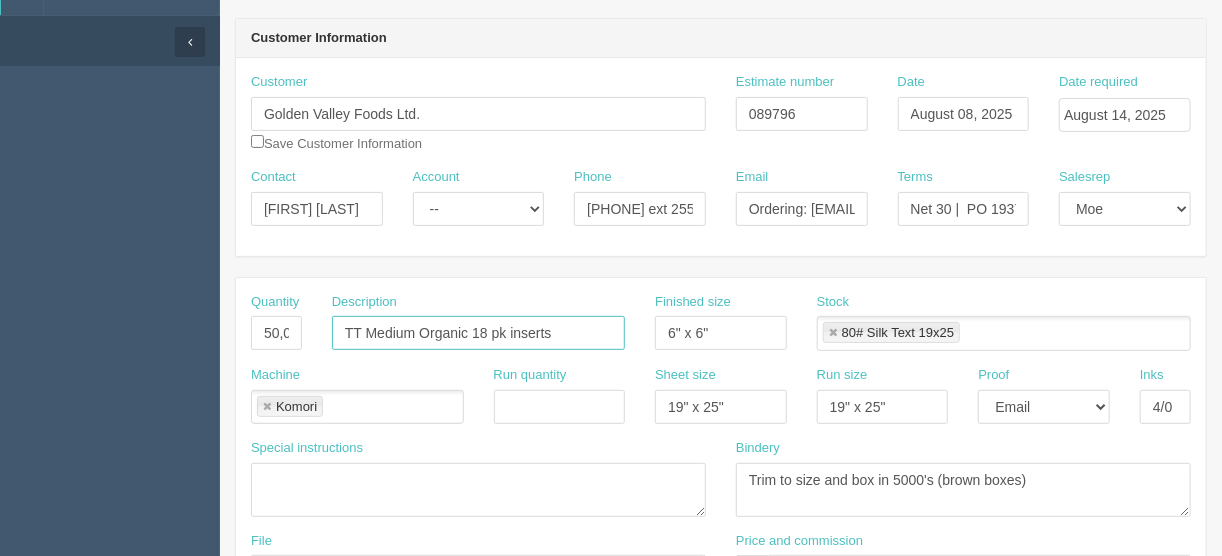 scroll, scrollTop: 129, scrollLeft: 0, axis: vertical 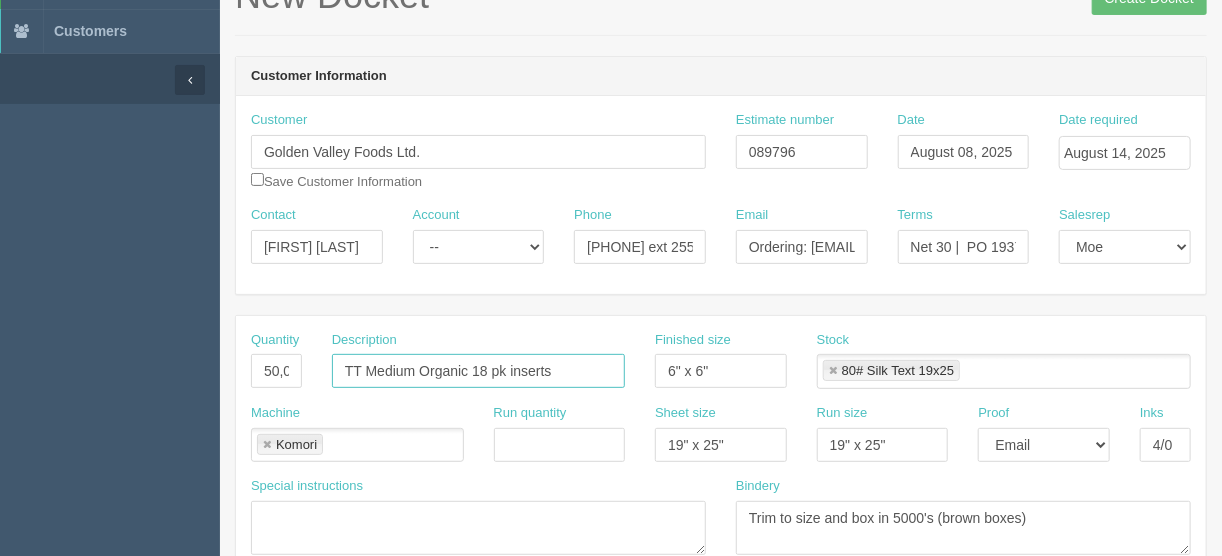 type on "TT Medium Organic 18 pk inserts" 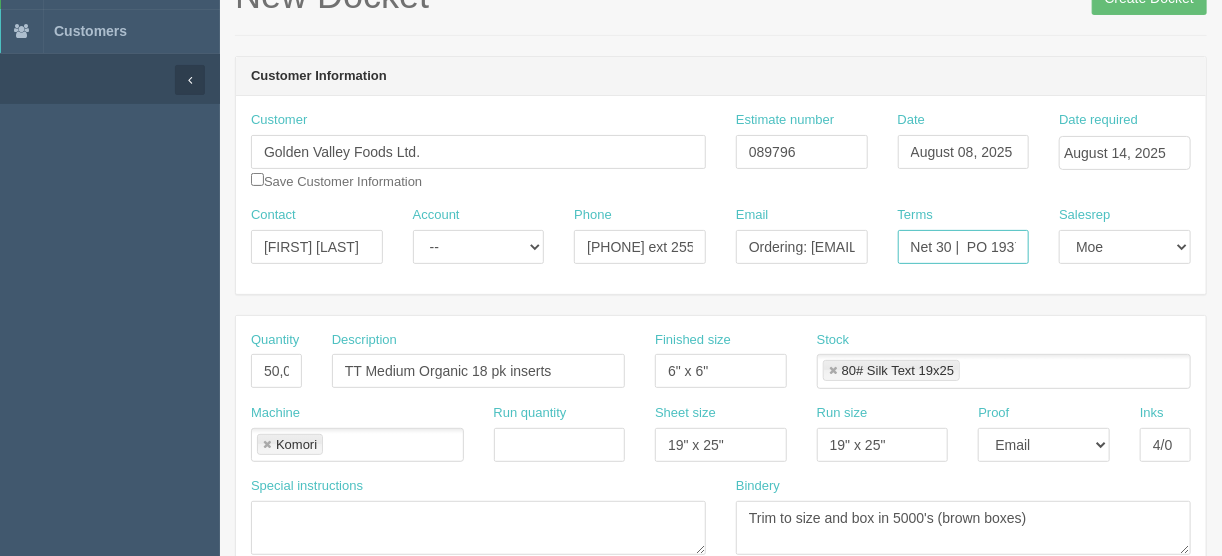 click on "Net 30 |  PO 193708" at bounding box center [964, 247] 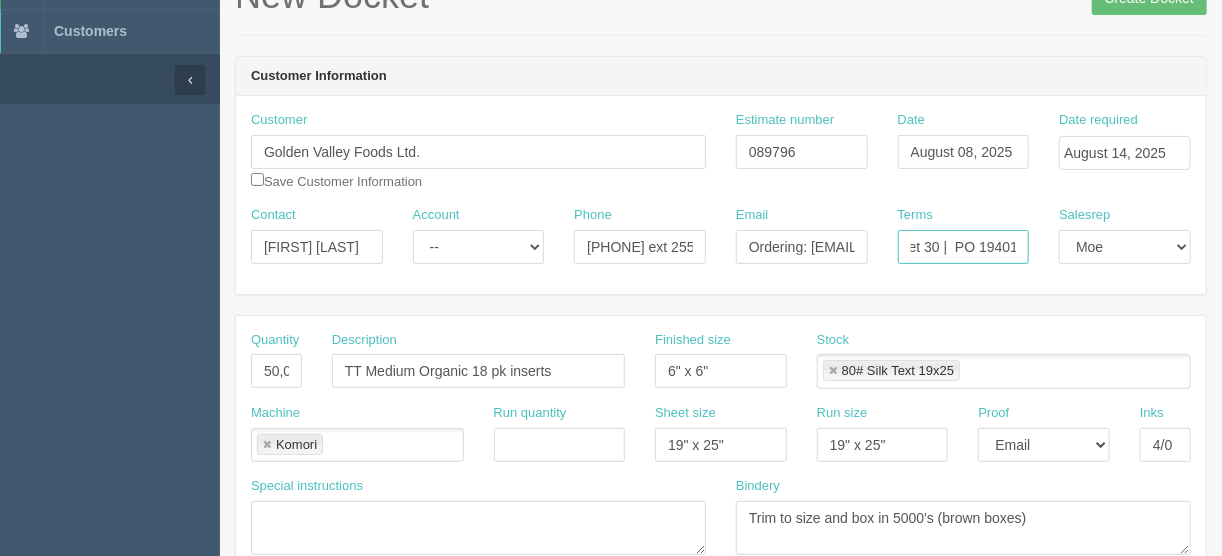 scroll, scrollTop: 0, scrollLeft: 20, axis: horizontal 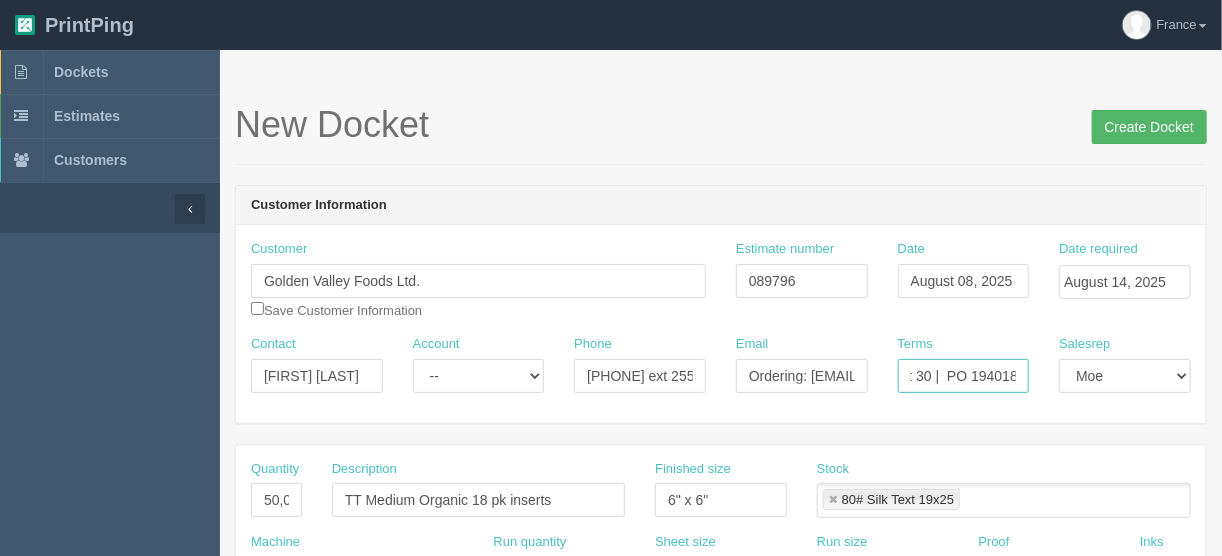 type on "Net 30 |  PO 194018" 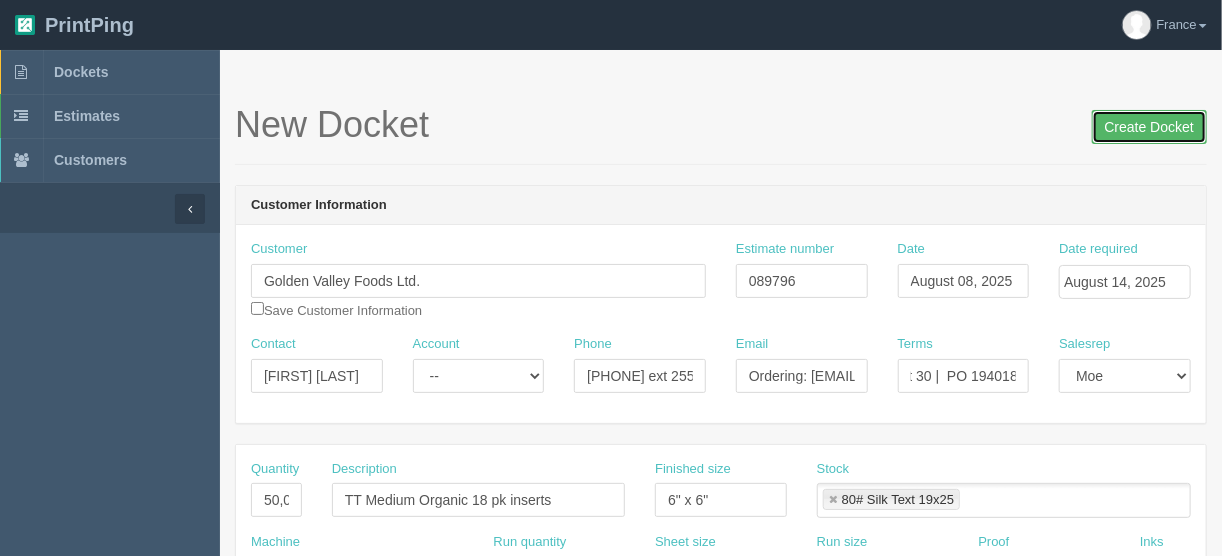 scroll, scrollTop: 0, scrollLeft: 0, axis: both 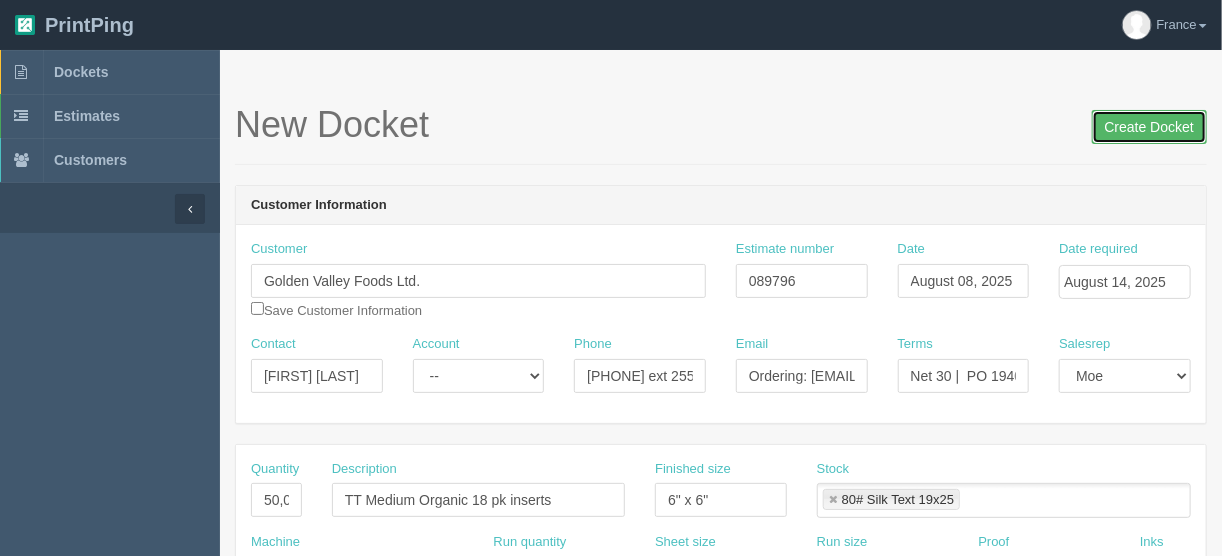 click on "Create Docket" at bounding box center (1149, 127) 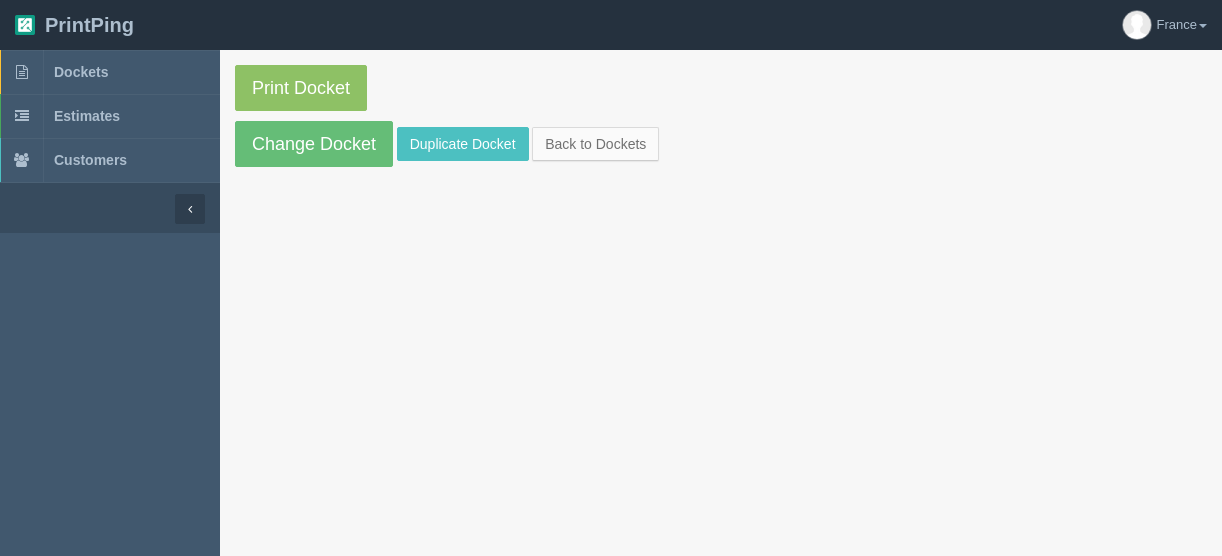 scroll, scrollTop: 0, scrollLeft: 0, axis: both 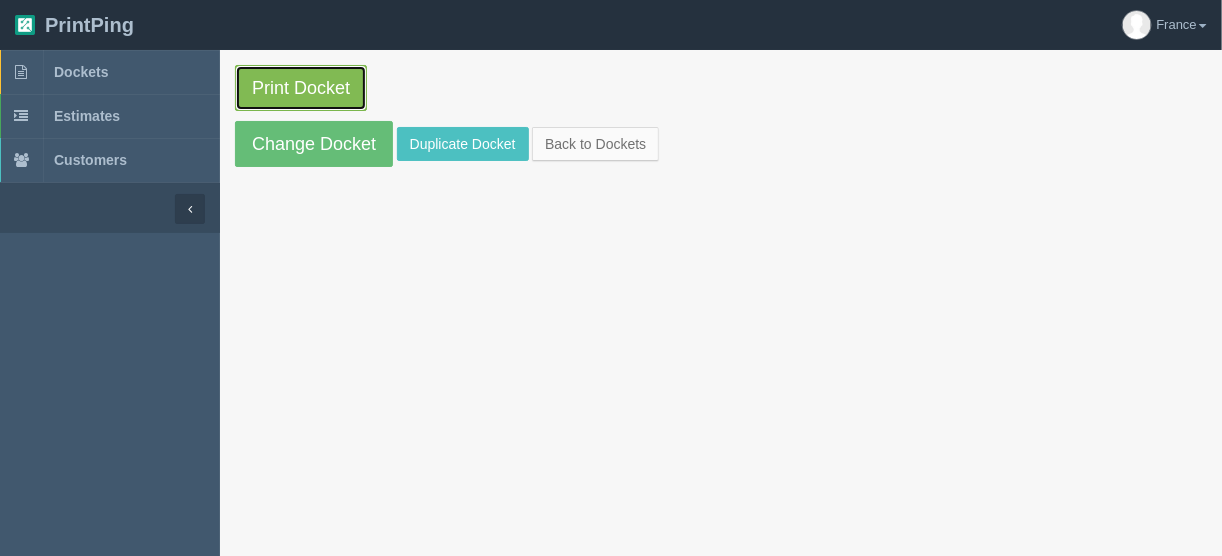click on "Print Docket" at bounding box center [301, 88] 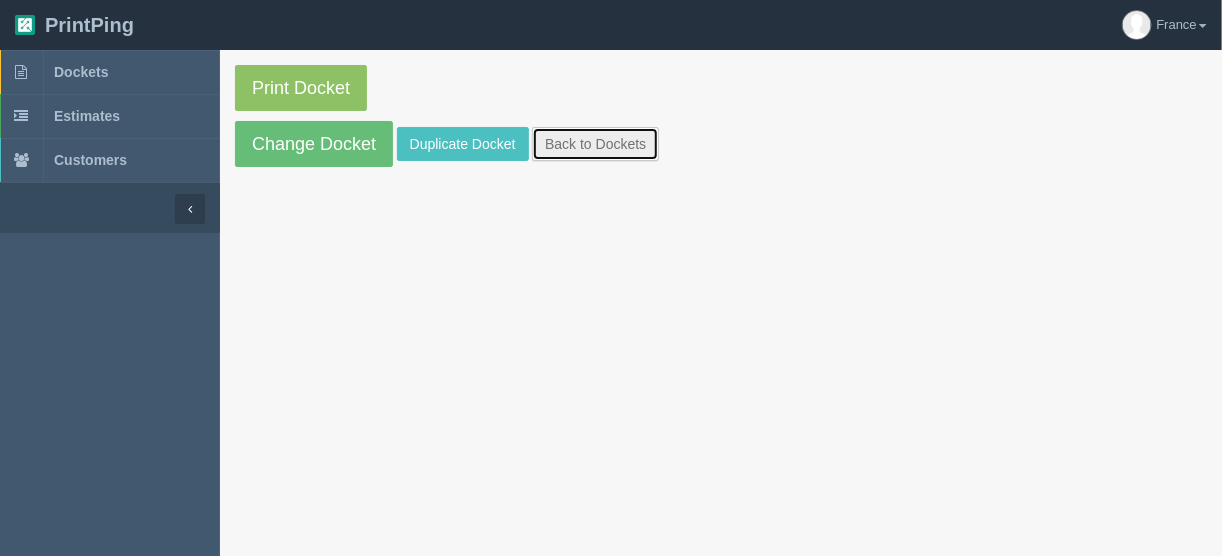 click on "Back to Dockets" at bounding box center (595, 144) 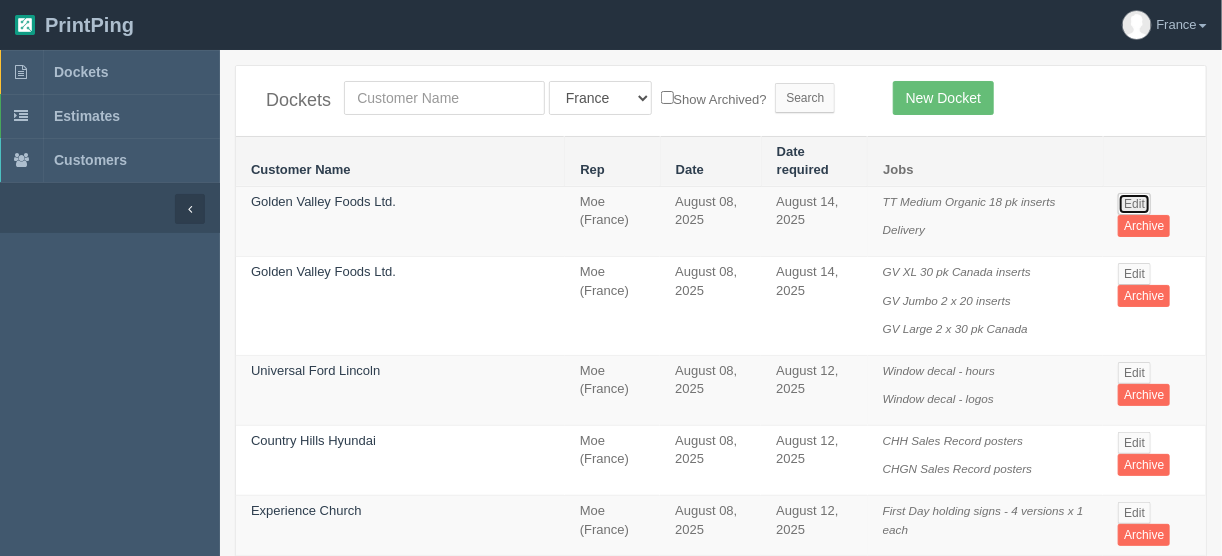 click on "Edit" at bounding box center (1134, 204) 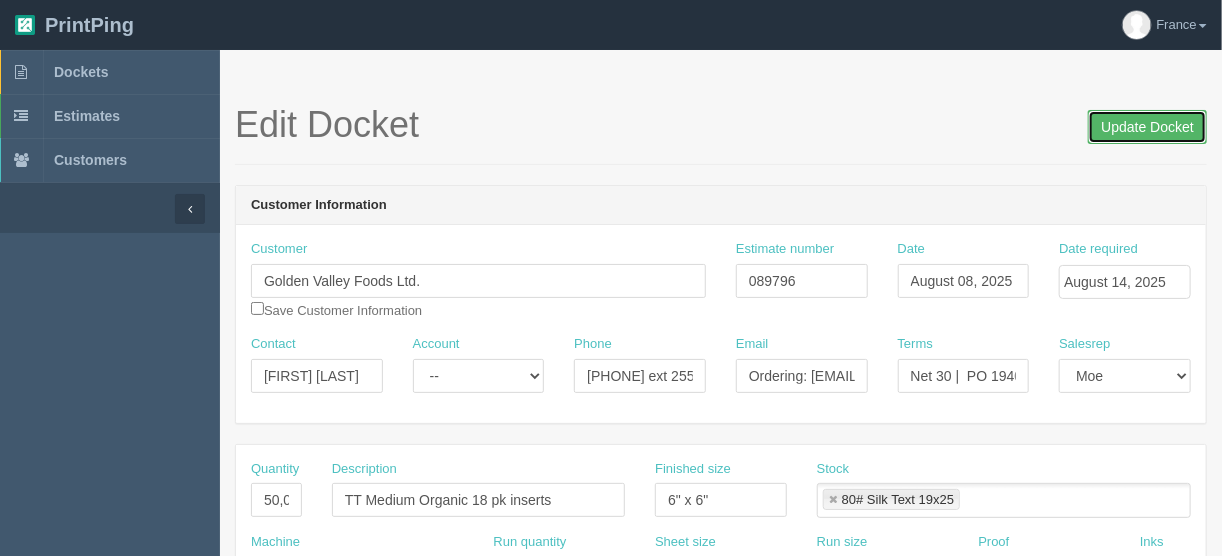 click on "Update Docket" at bounding box center (1147, 127) 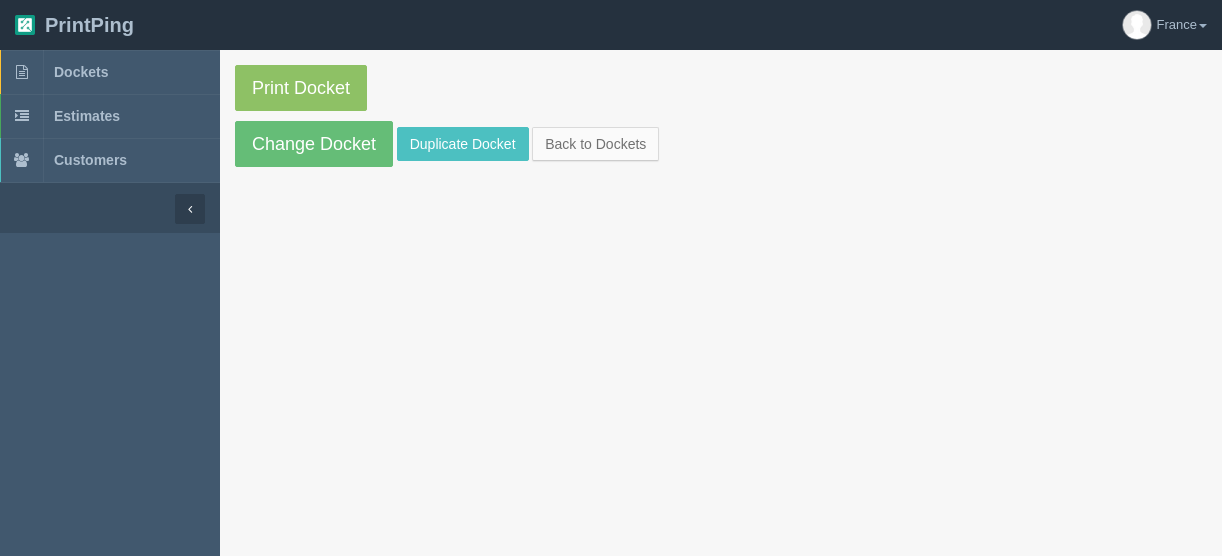 scroll, scrollTop: 0, scrollLeft: 0, axis: both 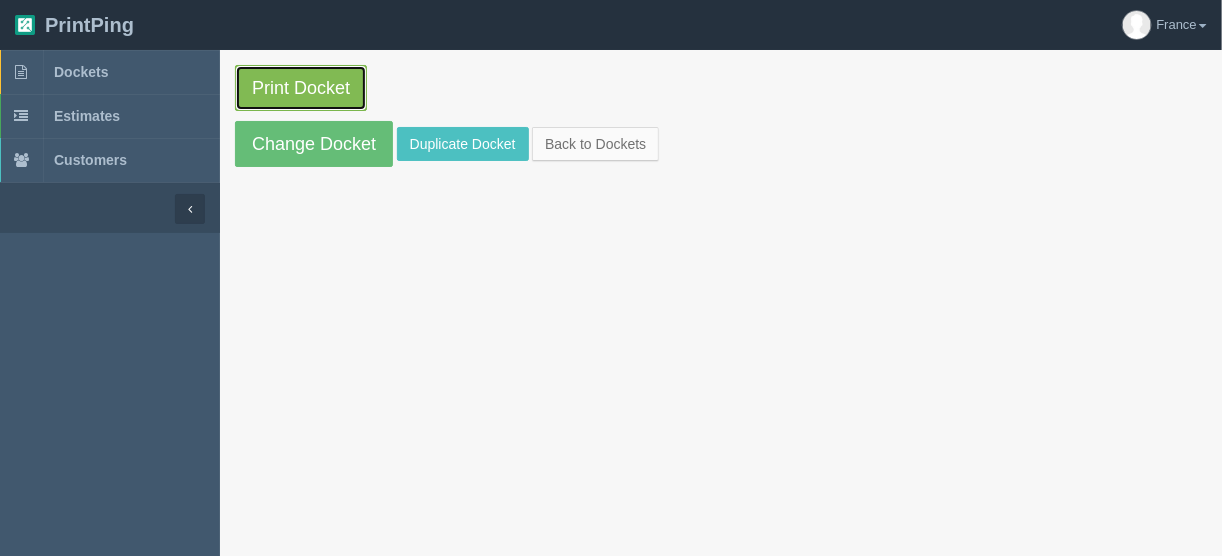 click on "Print Docket" at bounding box center (301, 88) 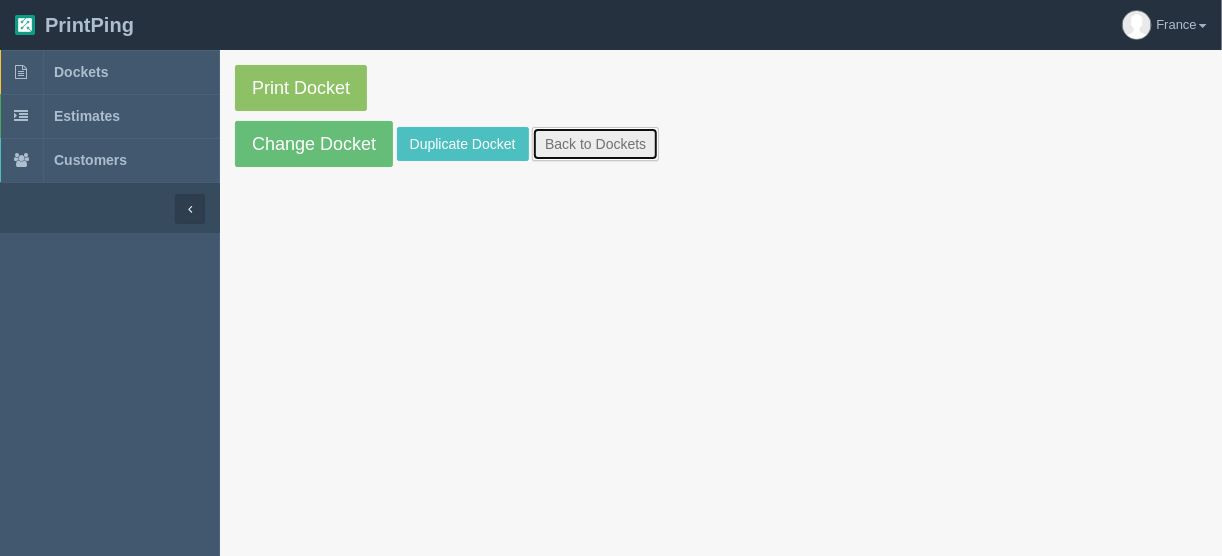 click on "Back to Dockets" at bounding box center [595, 144] 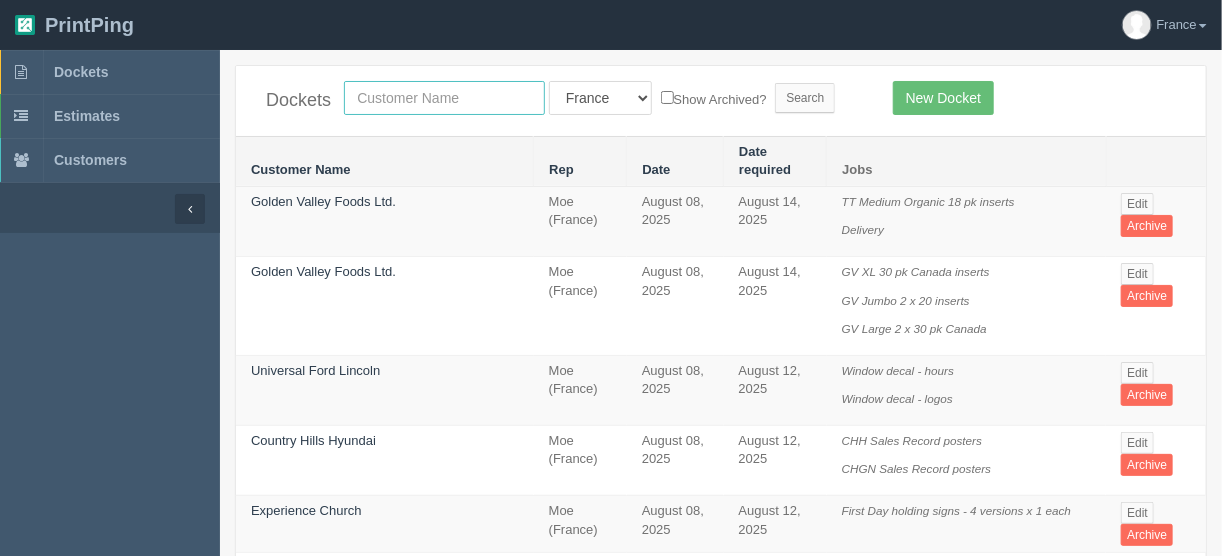 click at bounding box center (444, 98) 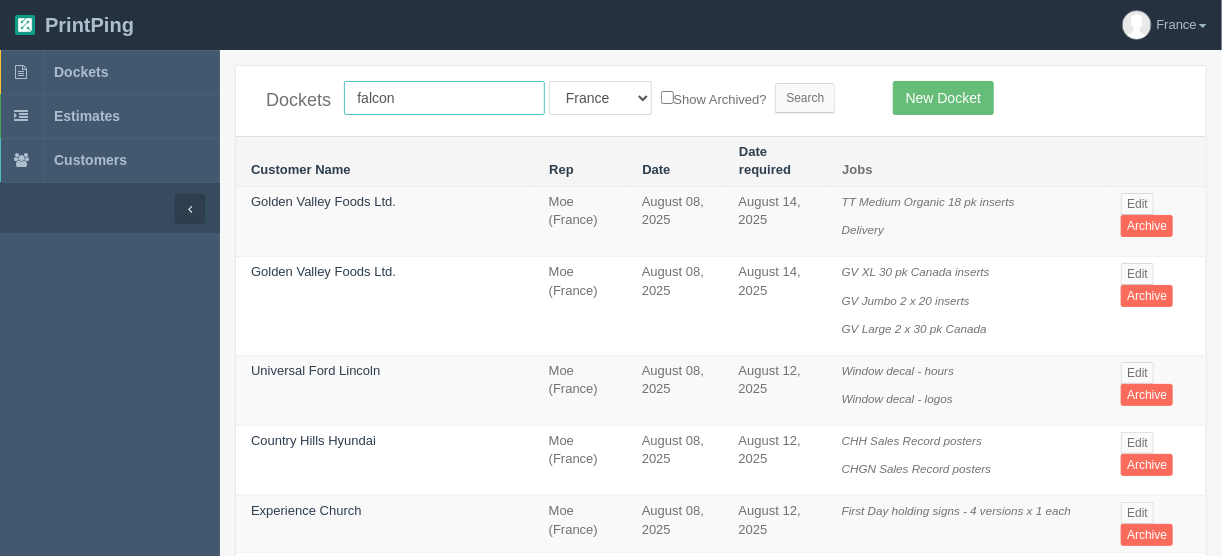 type on "falconridge" 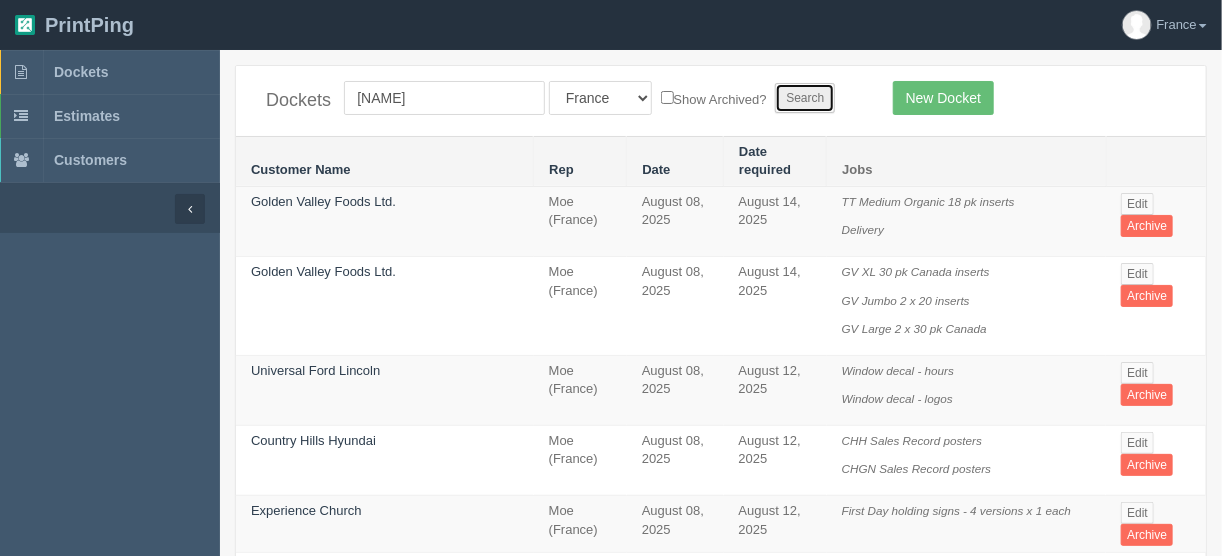 click on "Search" at bounding box center [805, 98] 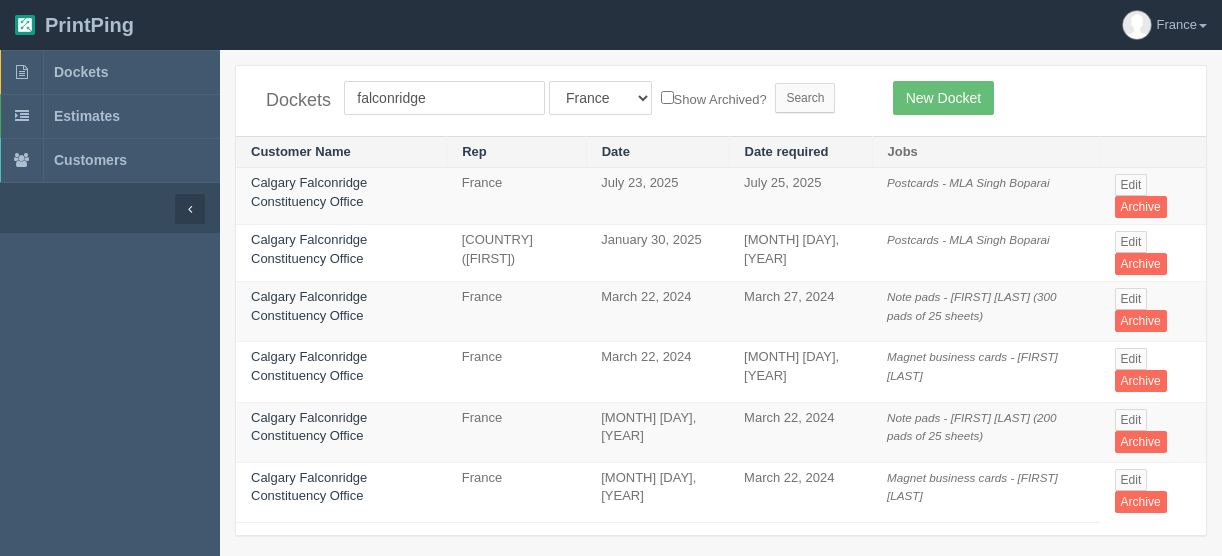 scroll, scrollTop: 0, scrollLeft: 0, axis: both 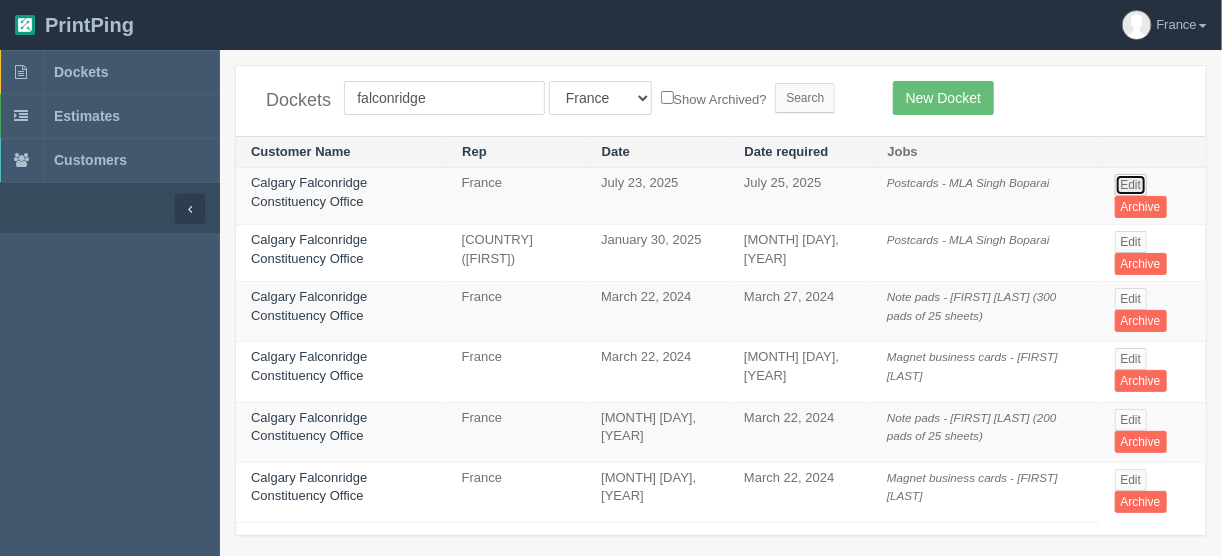 click on "Edit" at bounding box center [1131, 185] 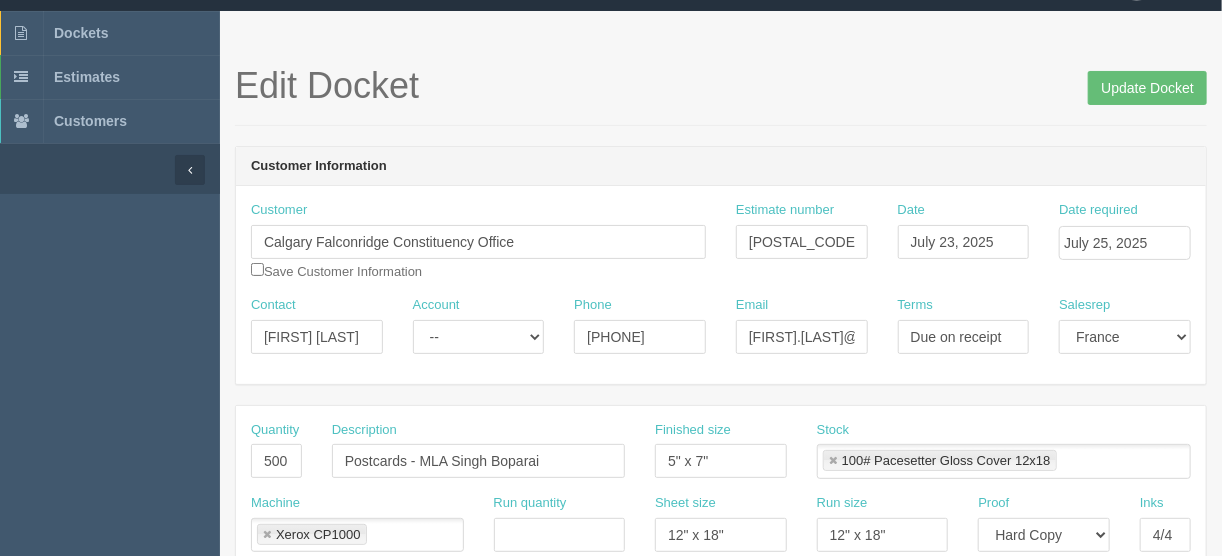 scroll, scrollTop: 0, scrollLeft: 0, axis: both 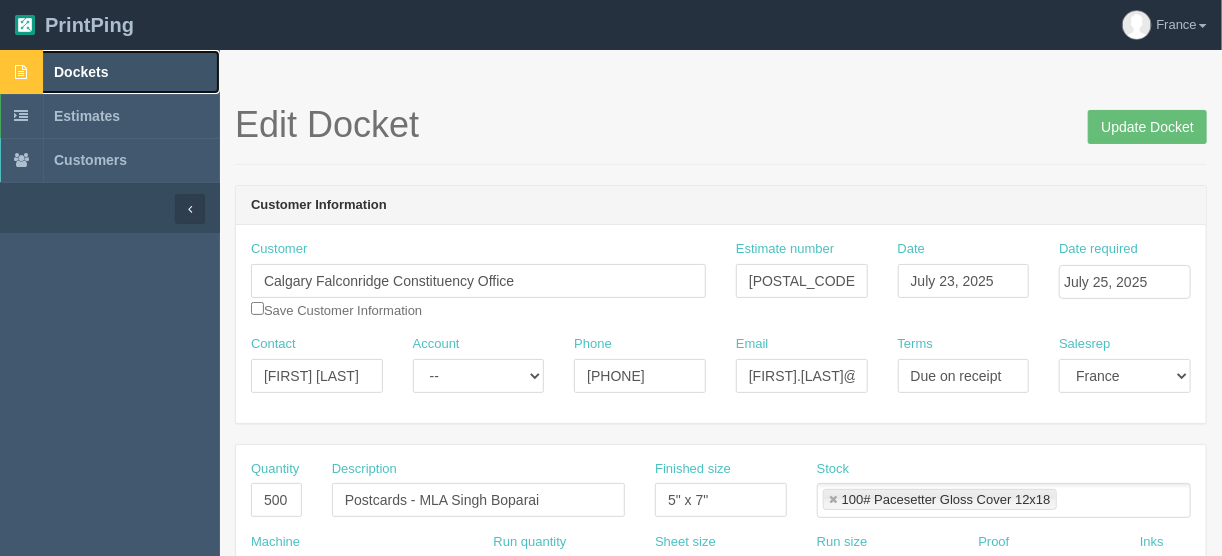 click on "Dockets" at bounding box center (81, 72) 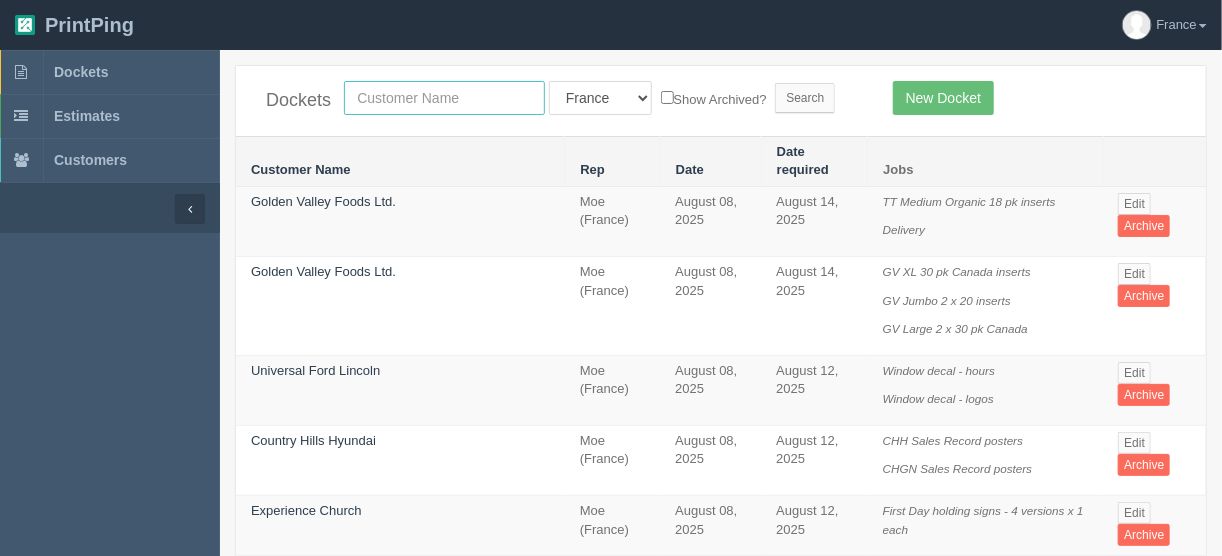click at bounding box center [444, 98] 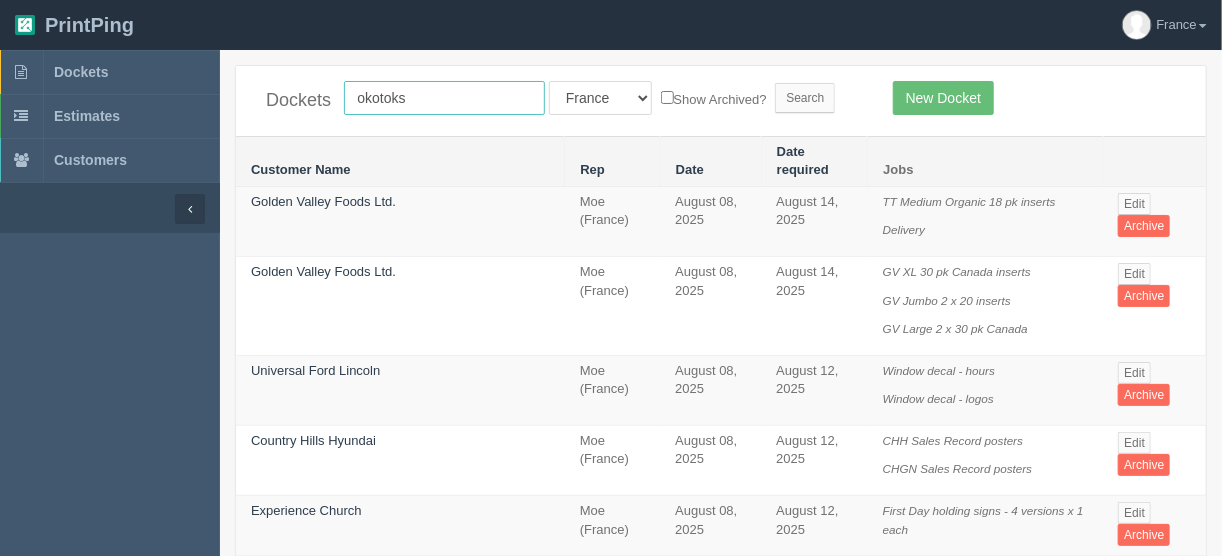 type on "okotoks g" 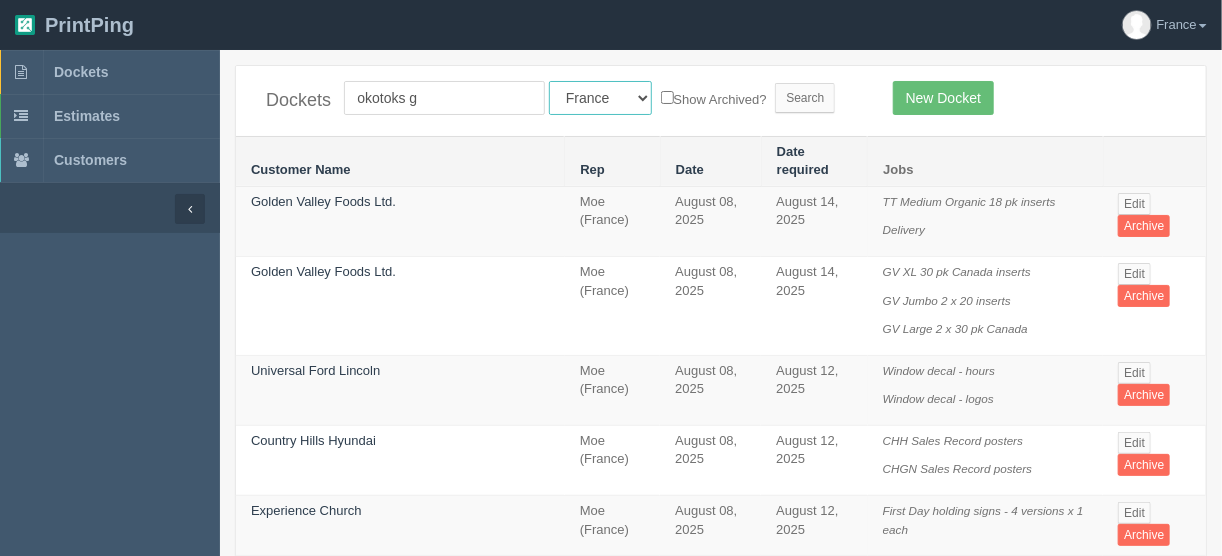 click on "All Users
Ali
Ali Test 1
Aly
Amy
Ankit
Arif
Brandon
Dan
France
Greg
Jim
Mark
Matthew
Mehmud
Mikayla
Moe
Phil
Rebecca
Sam
Stacy
Steve
Viki
Zach
Zack
Zunaid" at bounding box center [600, 98] 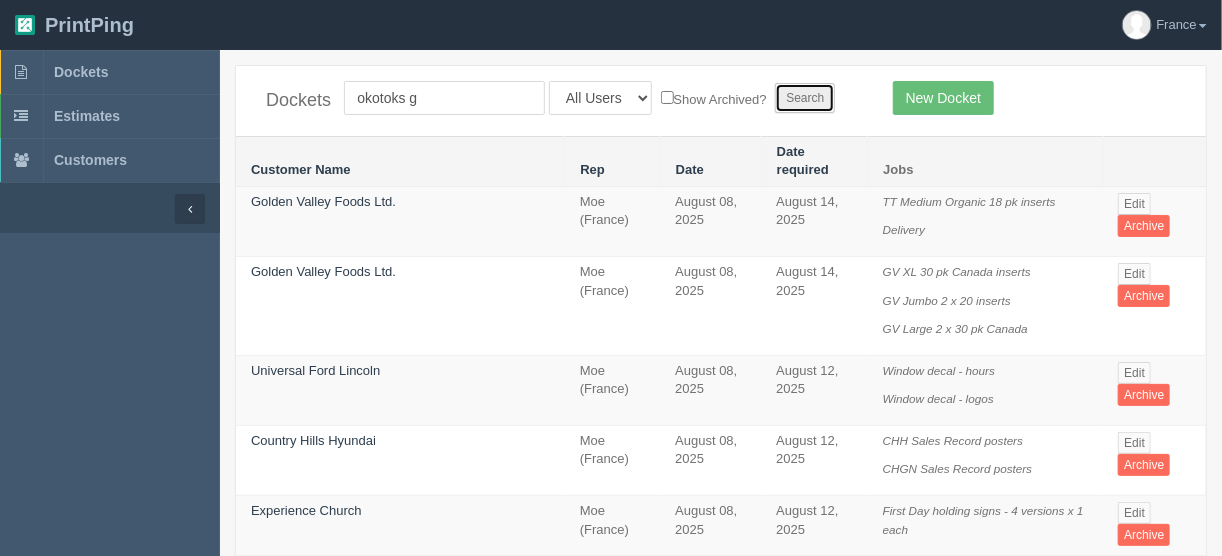 click on "Search" at bounding box center (805, 98) 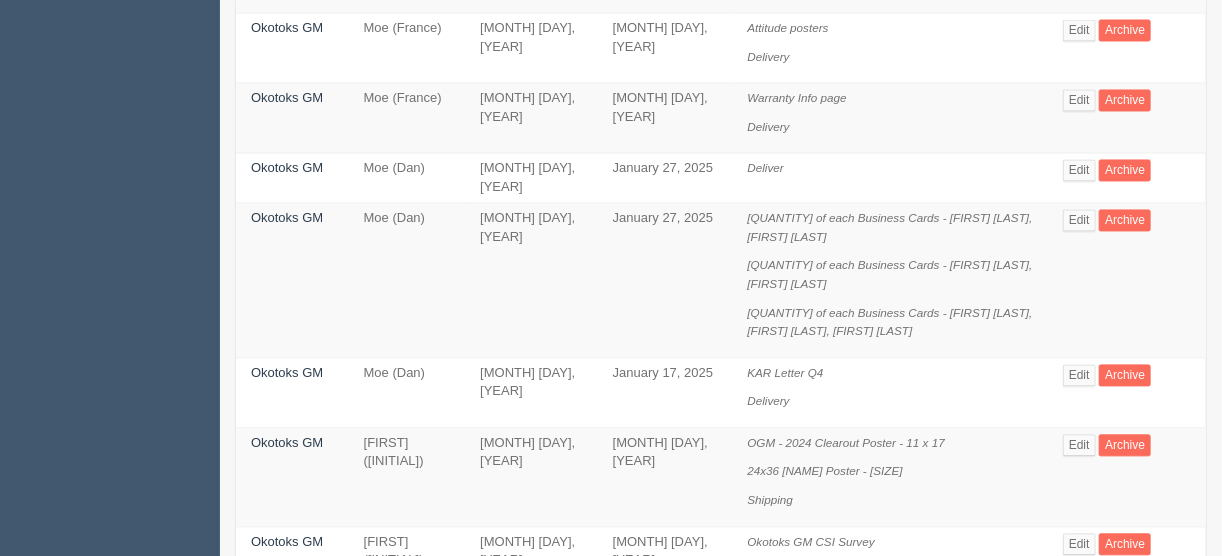 scroll, scrollTop: 1752, scrollLeft: 0, axis: vertical 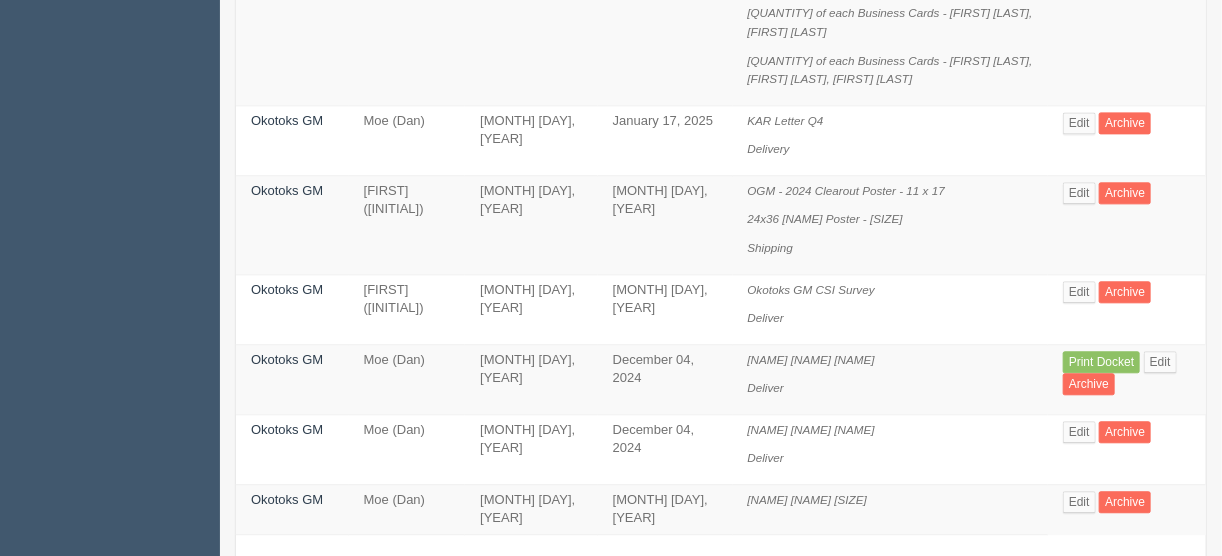 click on "4" at bounding box center (825, 577) 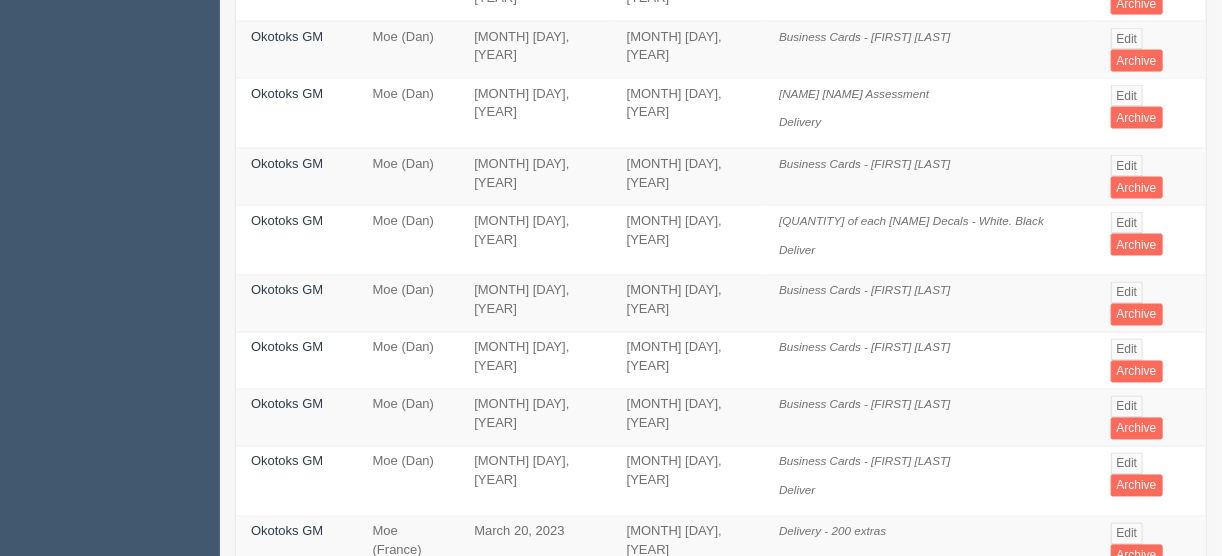 scroll, scrollTop: 1342, scrollLeft: 0, axis: vertical 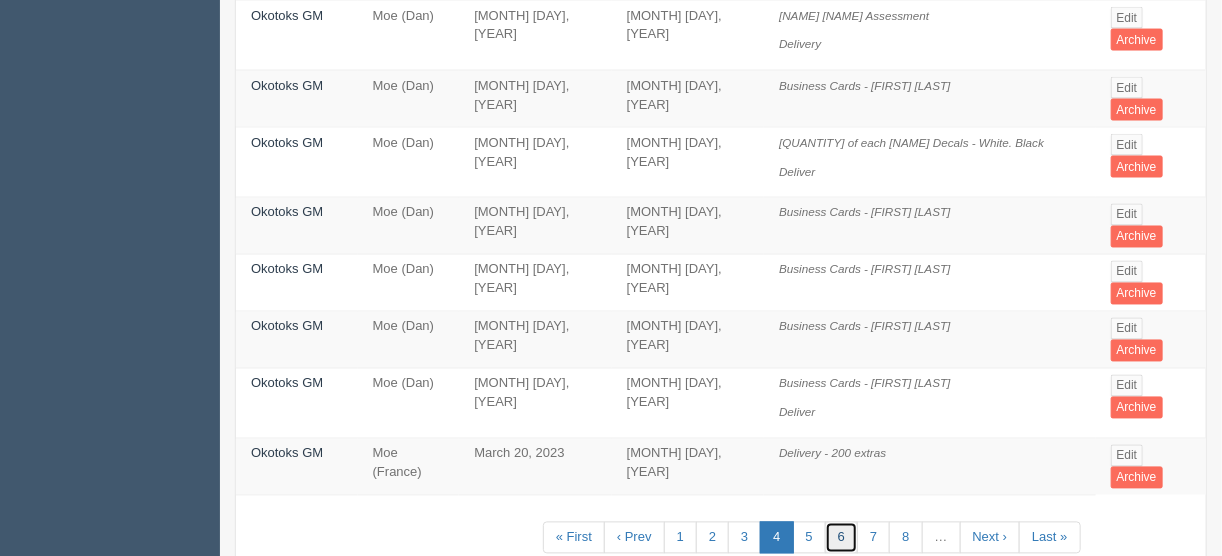 click on "6" at bounding box center (841, 538) 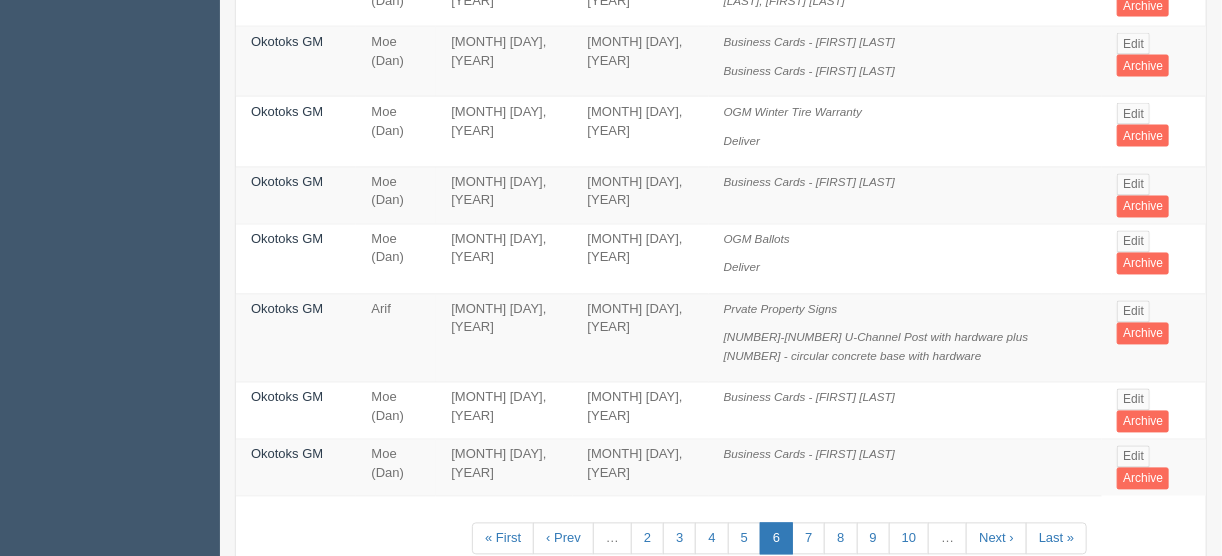 scroll, scrollTop: 1379, scrollLeft: 0, axis: vertical 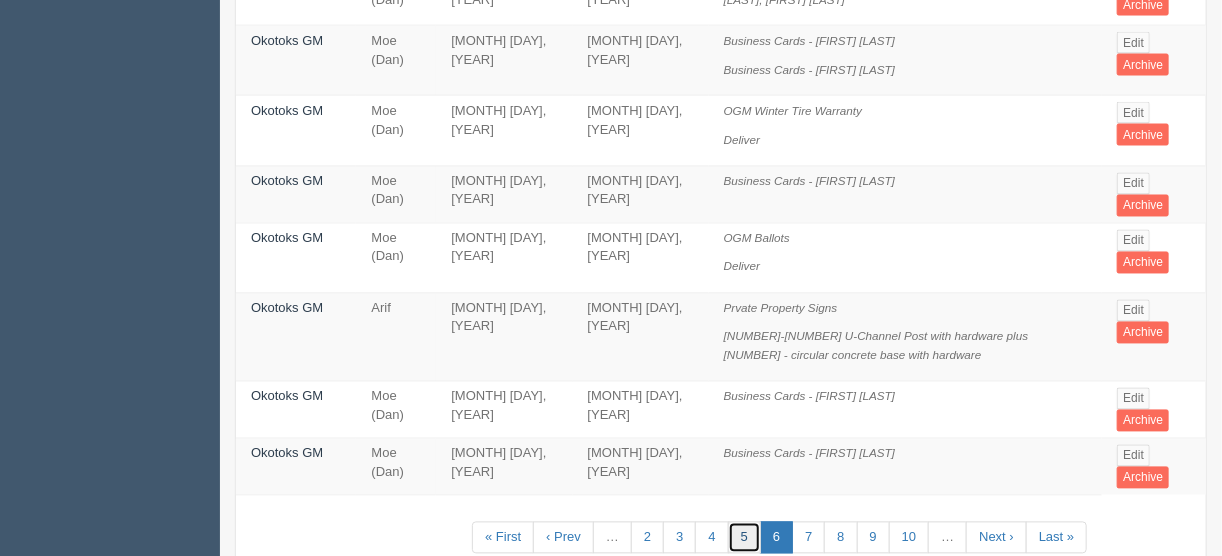 click on "5" at bounding box center (744, 538) 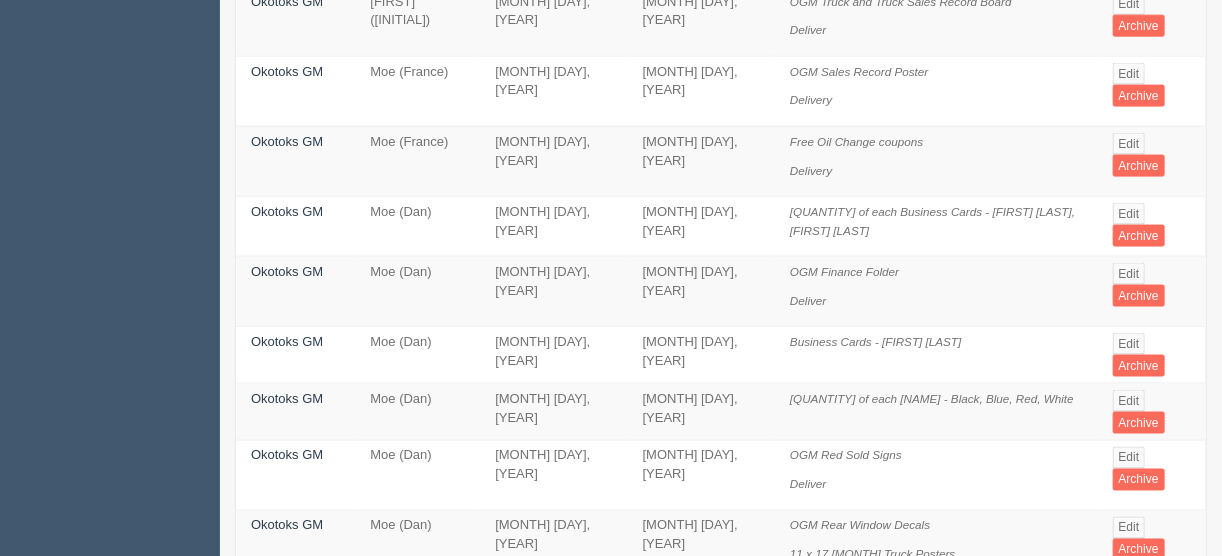 scroll, scrollTop: 1120, scrollLeft: 0, axis: vertical 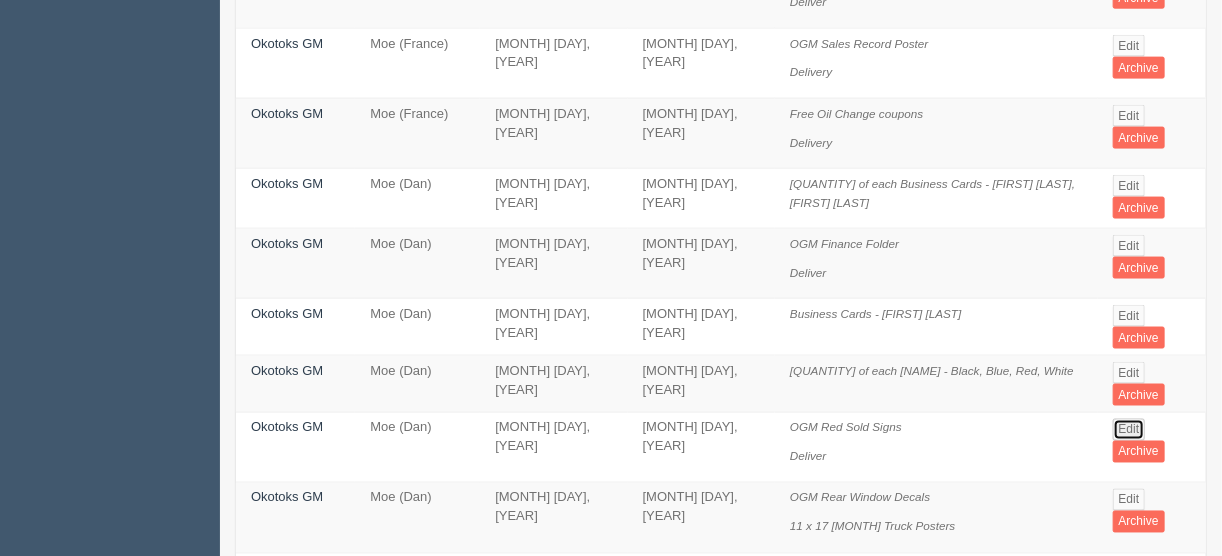 click on "Edit" at bounding box center [1129, 430] 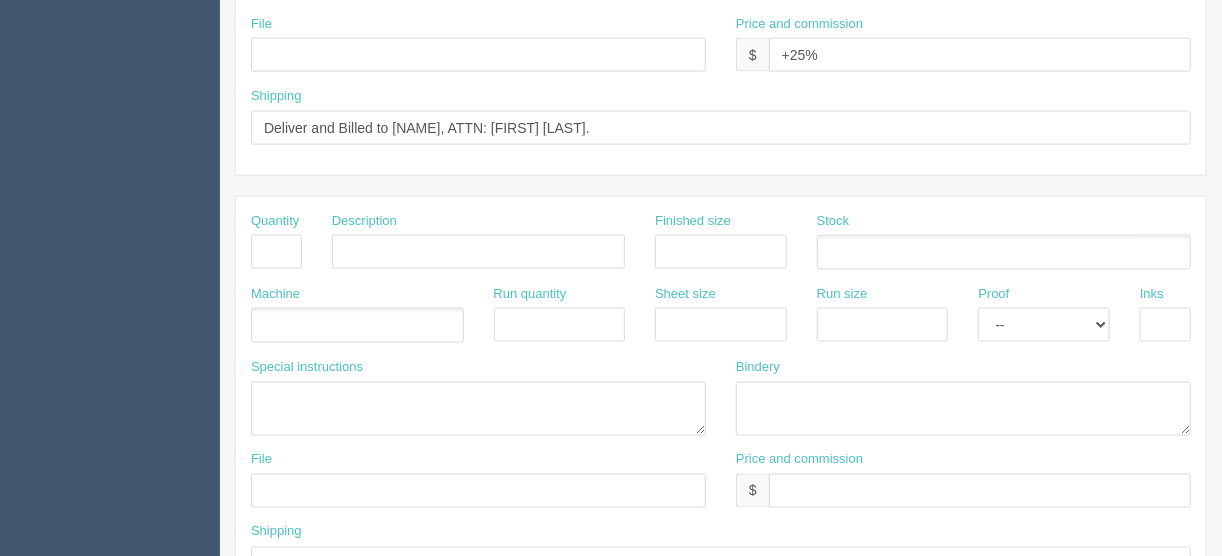 scroll, scrollTop: 0, scrollLeft: 0, axis: both 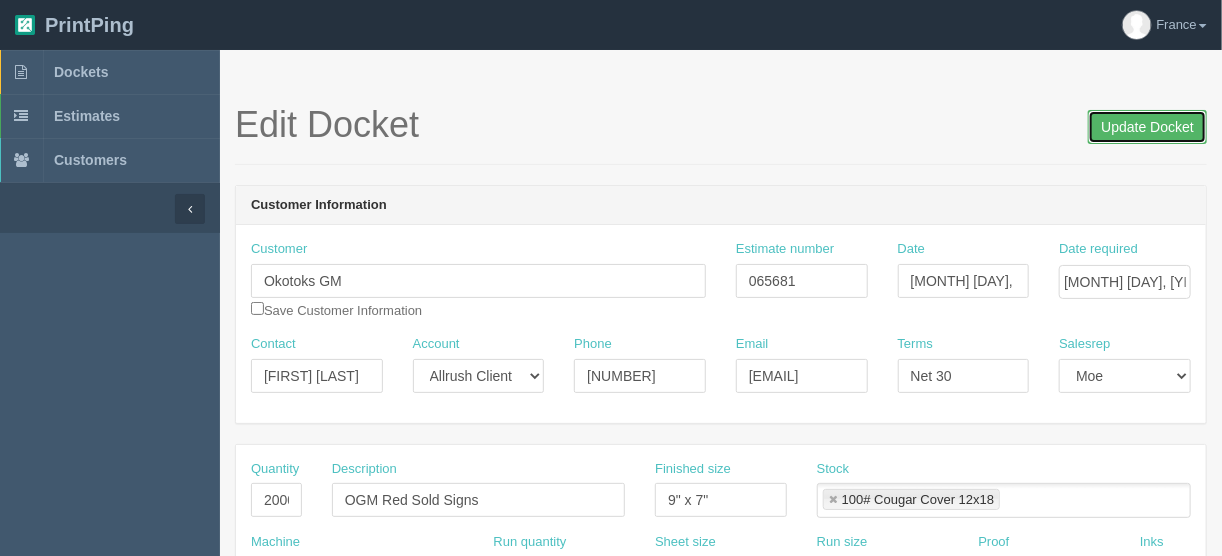 click on "Update Docket" at bounding box center (1147, 127) 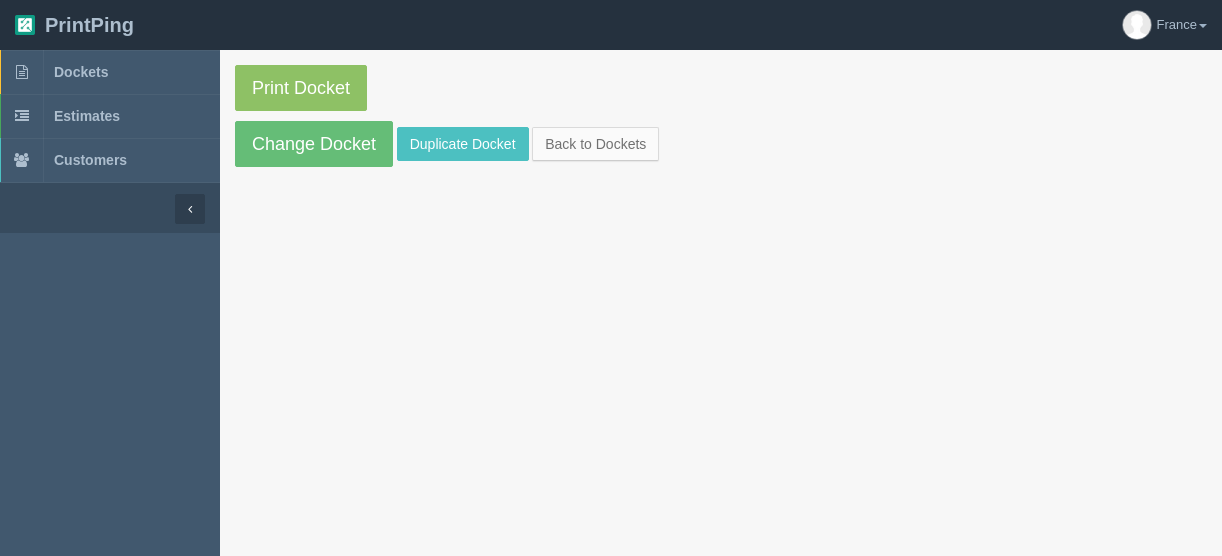 scroll, scrollTop: 0, scrollLeft: 0, axis: both 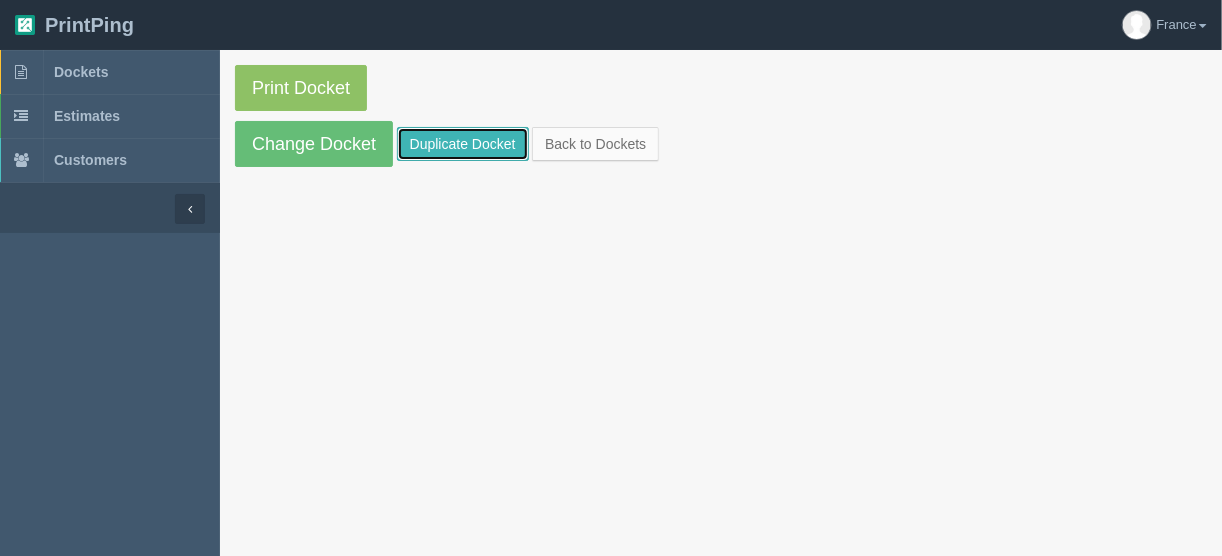click on "Duplicate Docket" at bounding box center [463, 144] 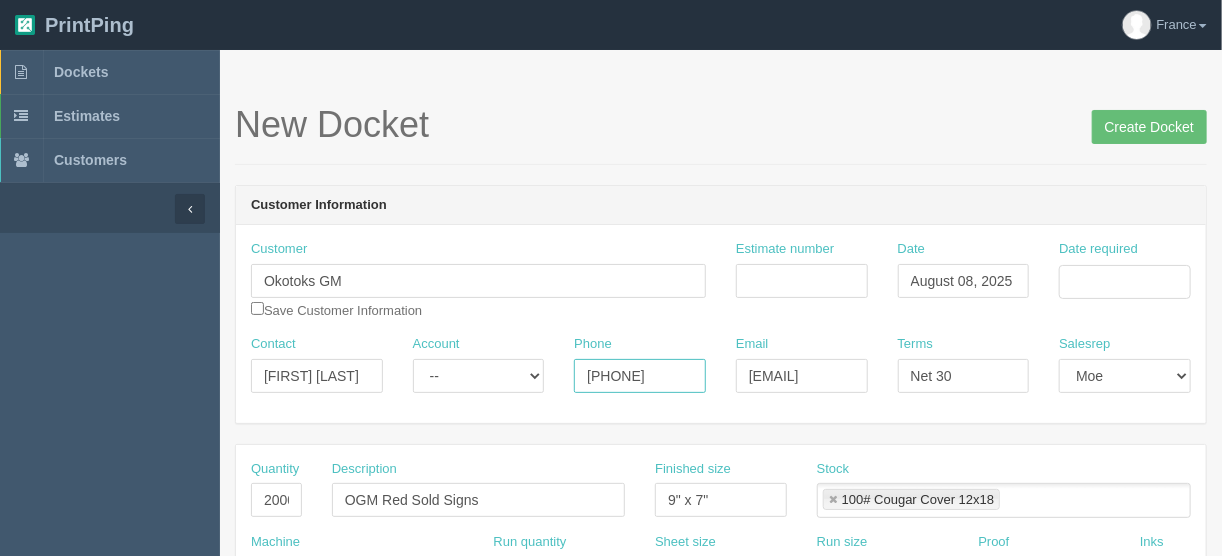 drag, startPoint x: 686, startPoint y: 372, endPoint x: 562, endPoint y: 371, distance: 124.004036 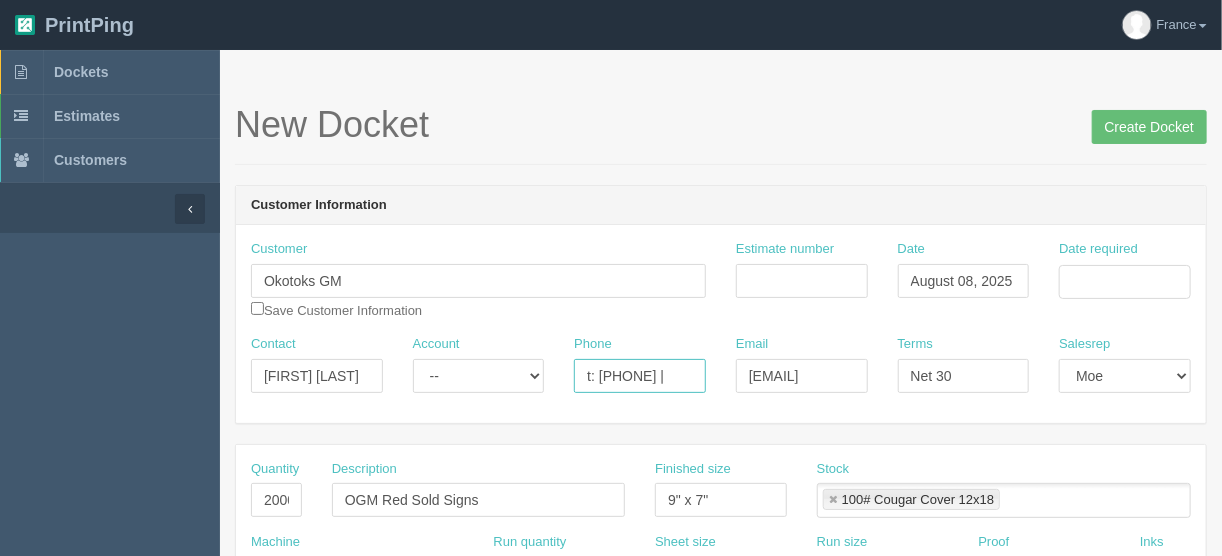 scroll, scrollTop: 0, scrollLeft: 0, axis: both 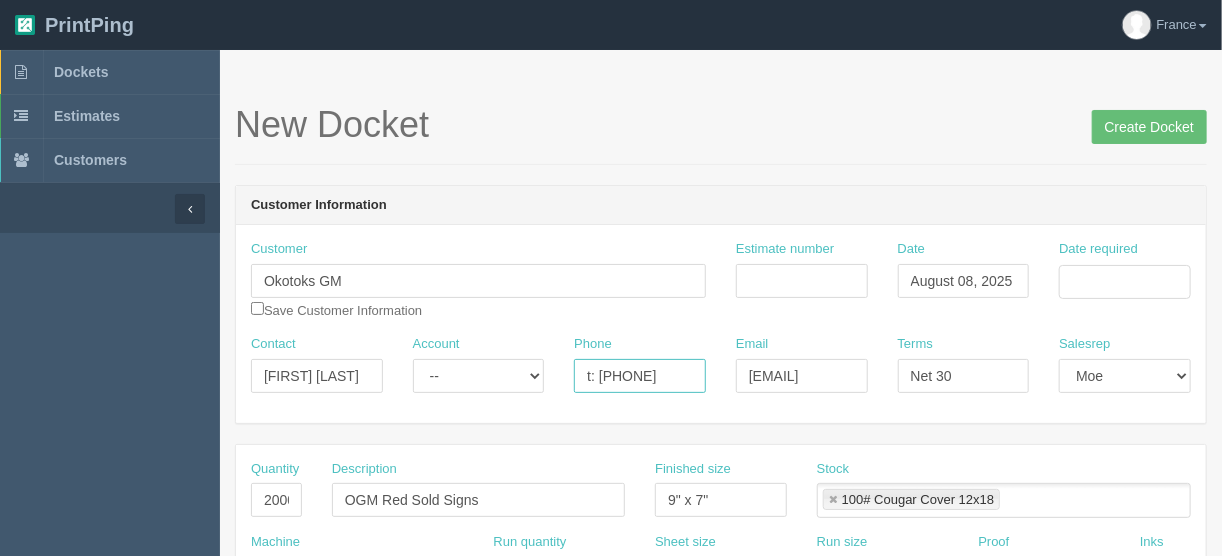 click on "t: [PHONE]" at bounding box center (640, 376) 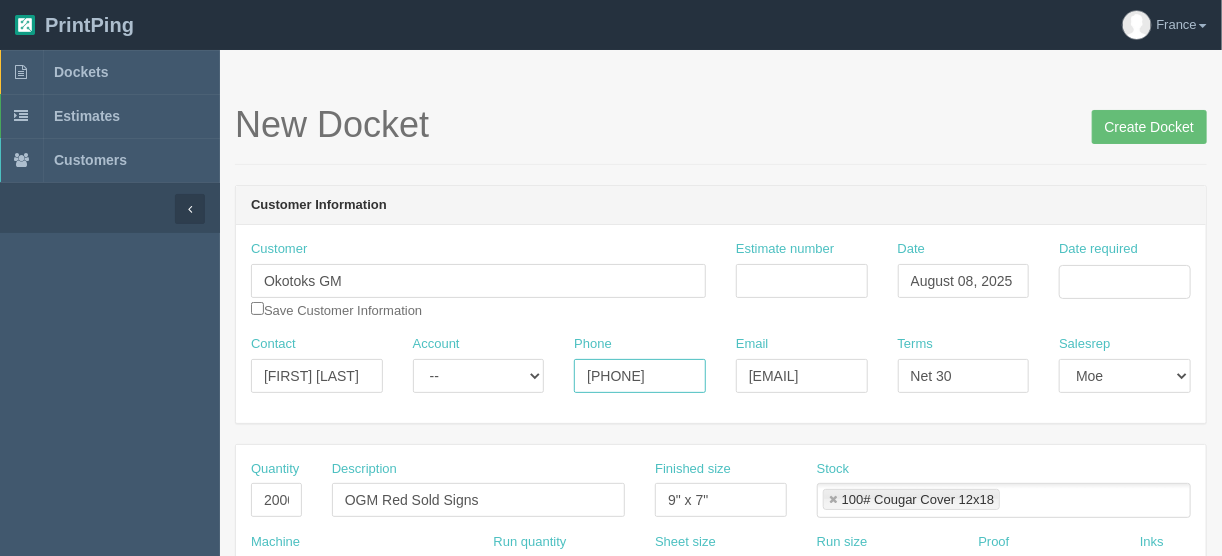 type on "[PHONE]" 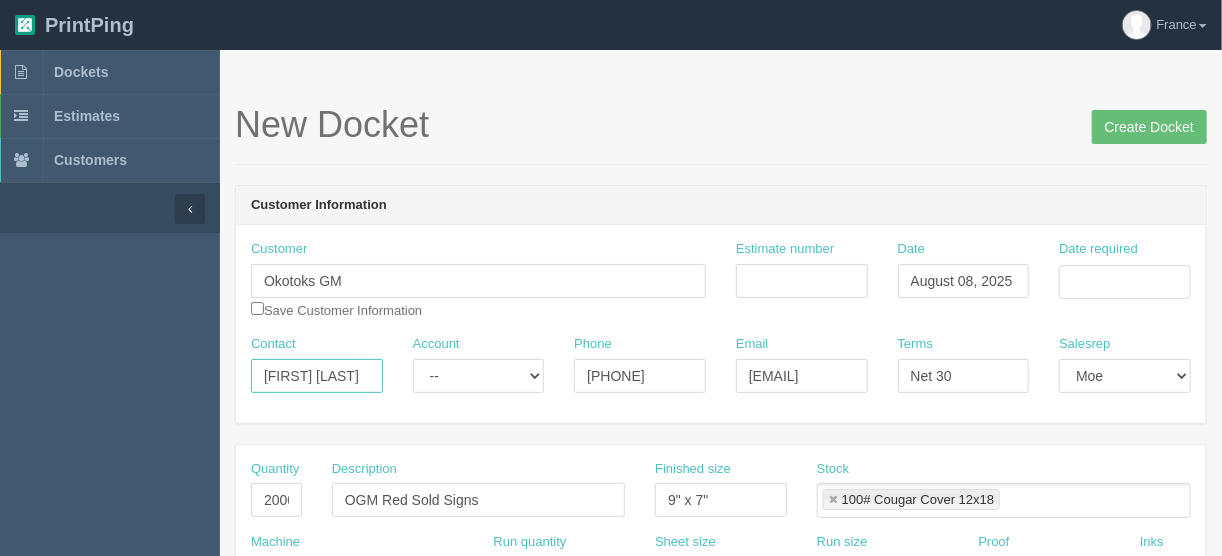 drag, startPoint x: 347, startPoint y: 380, endPoint x: 213, endPoint y: 378, distance: 134.01492 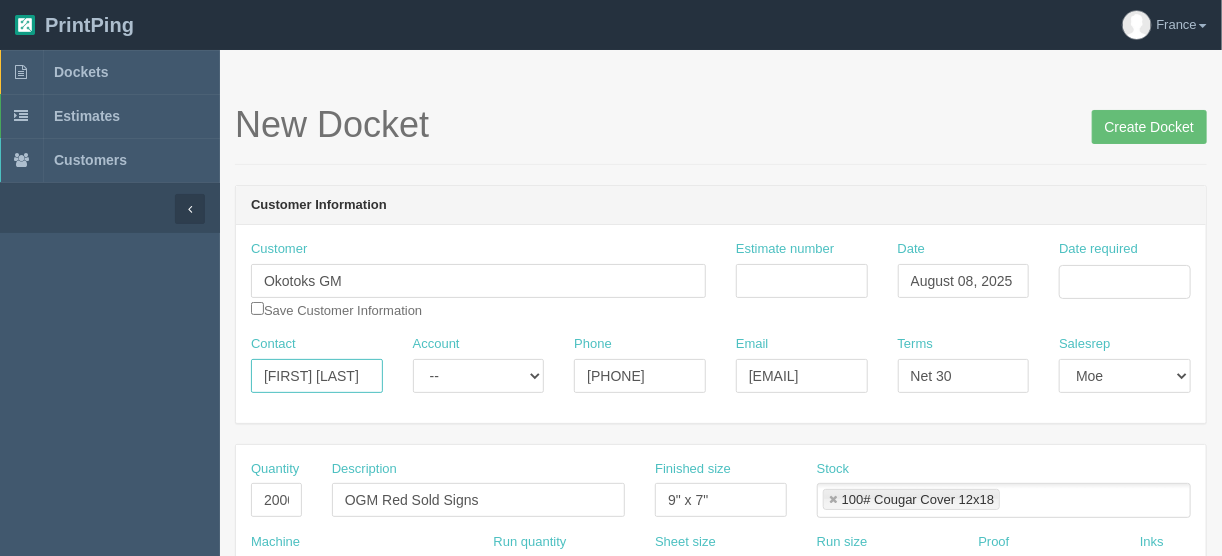 type on "[FIRST] [LAST]" 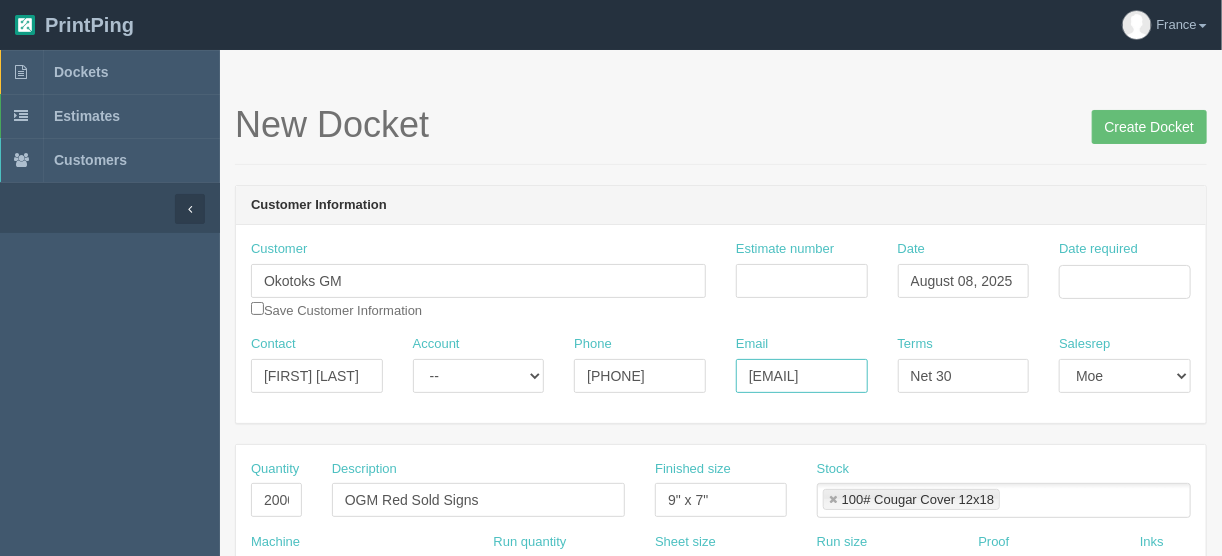 scroll, scrollTop: 0, scrollLeft: 35, axis: horizontal 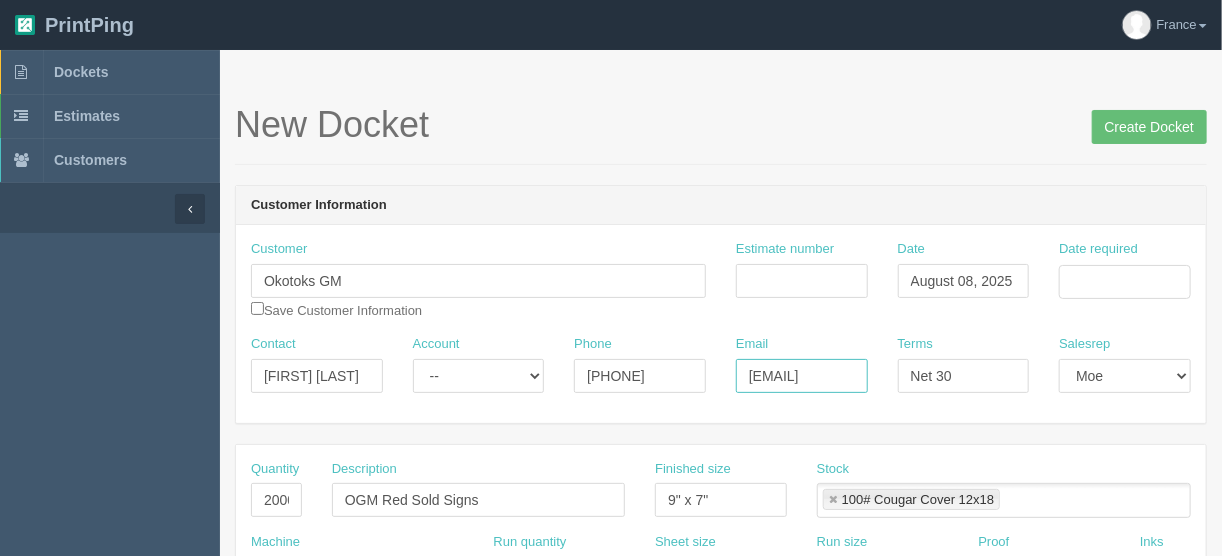 type on "rmichaud@kaizenauto.com" 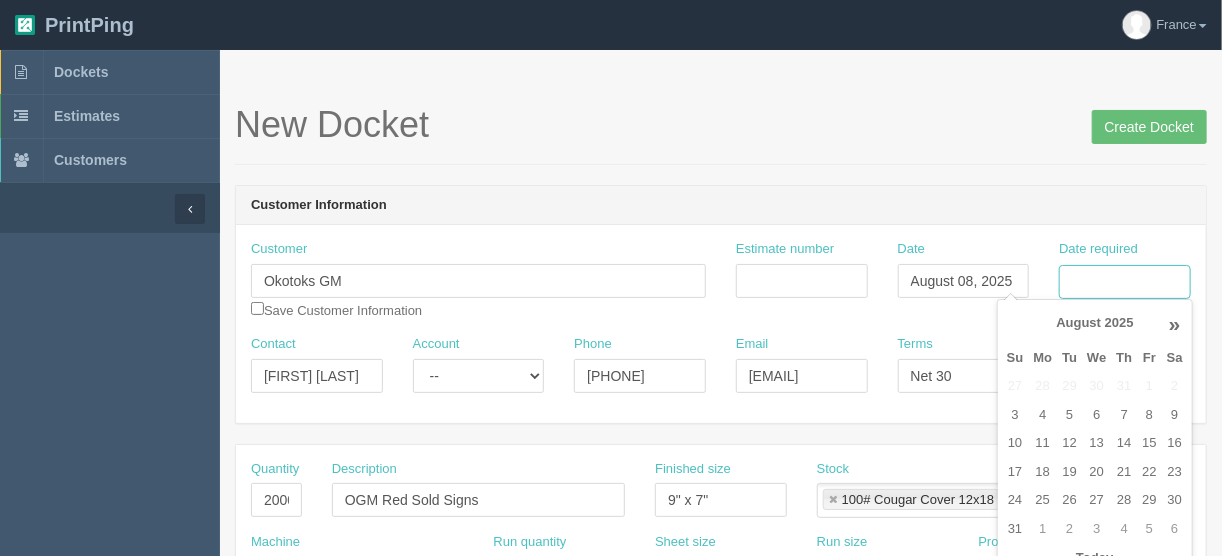 click on "Date required" at bounding box center [1125, 282] 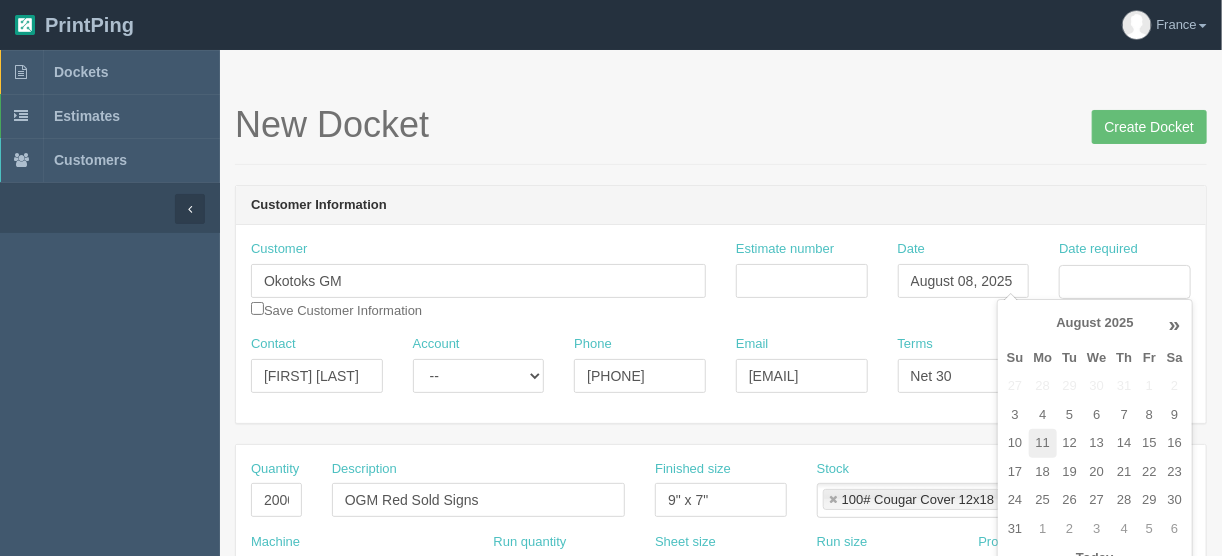 click on "11" at bounding box center (1043, 443) 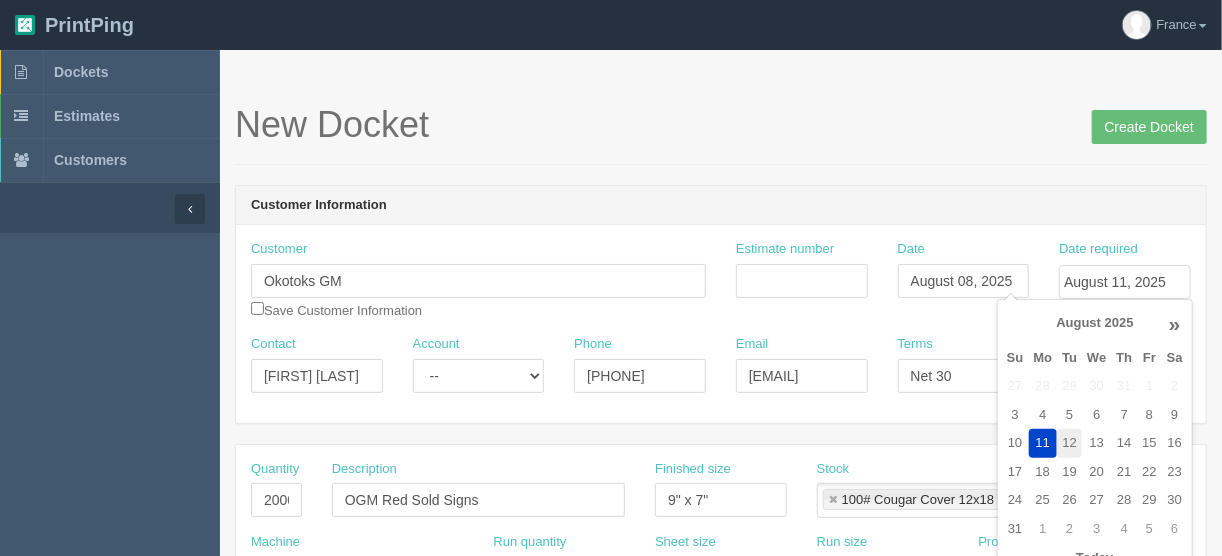 click on "12" at bounding box center (1069, 443) 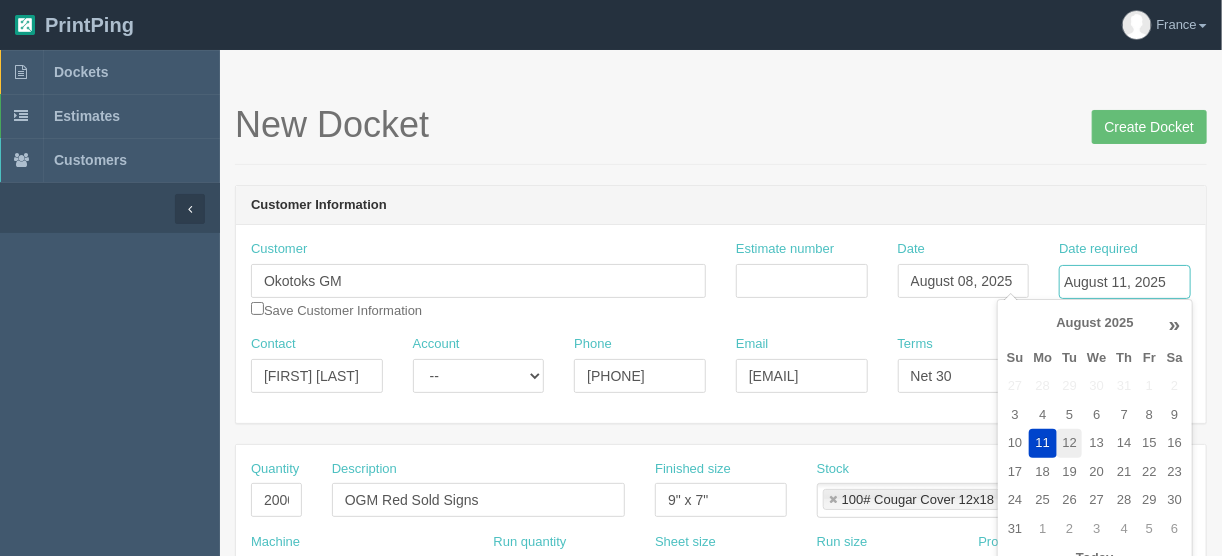 type on "August 12, 2025" 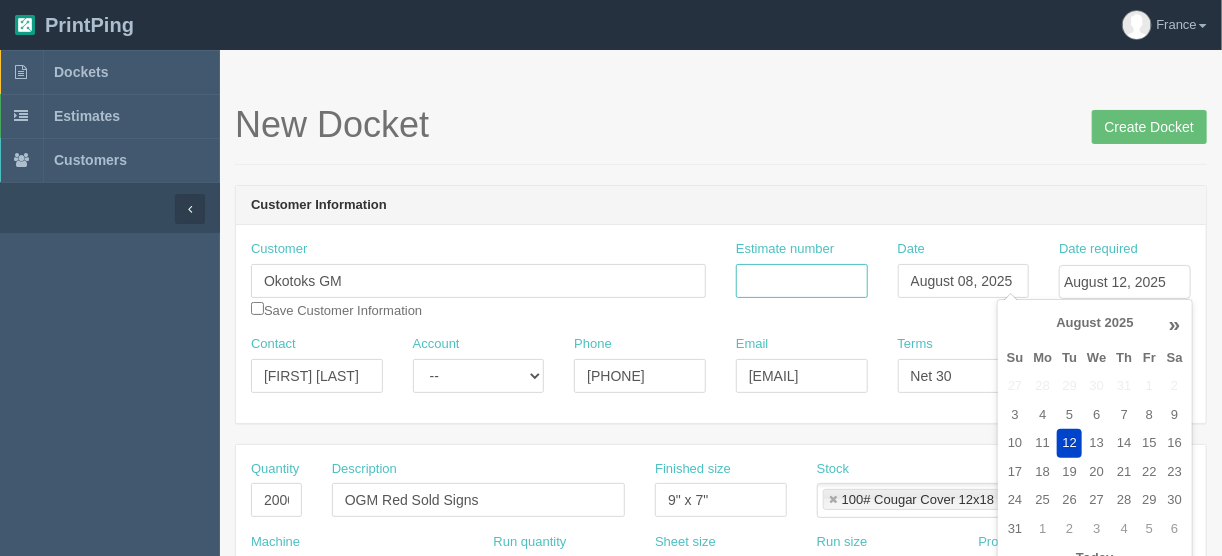 click on "Estimate number" at bounding box center (802, 281) 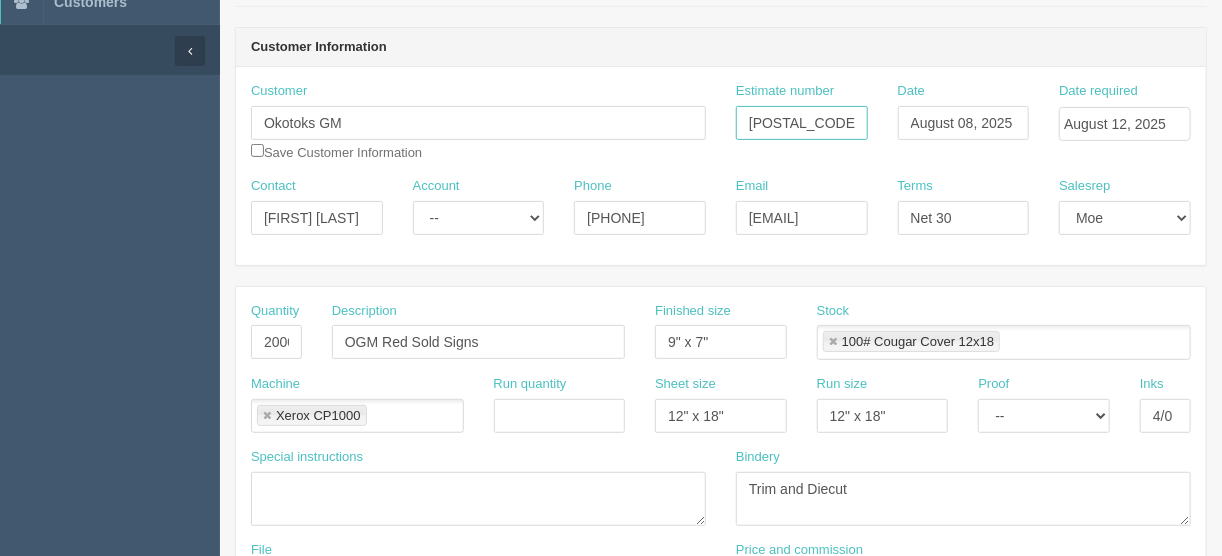 scroll, scrollTop: 160, scrollLeft: 0, axis: vertical 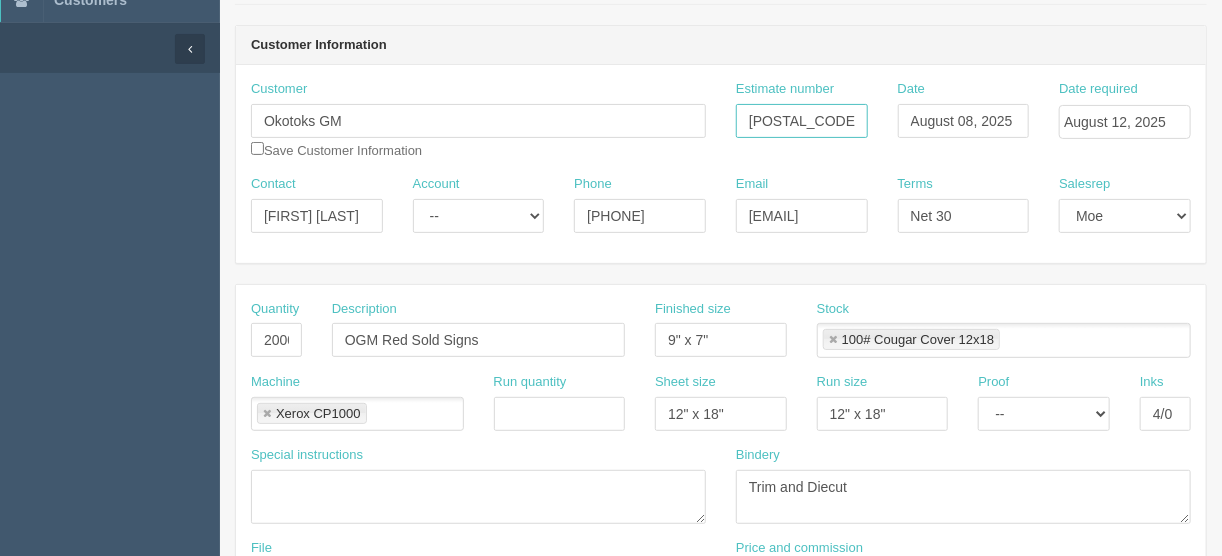 type on "065681" 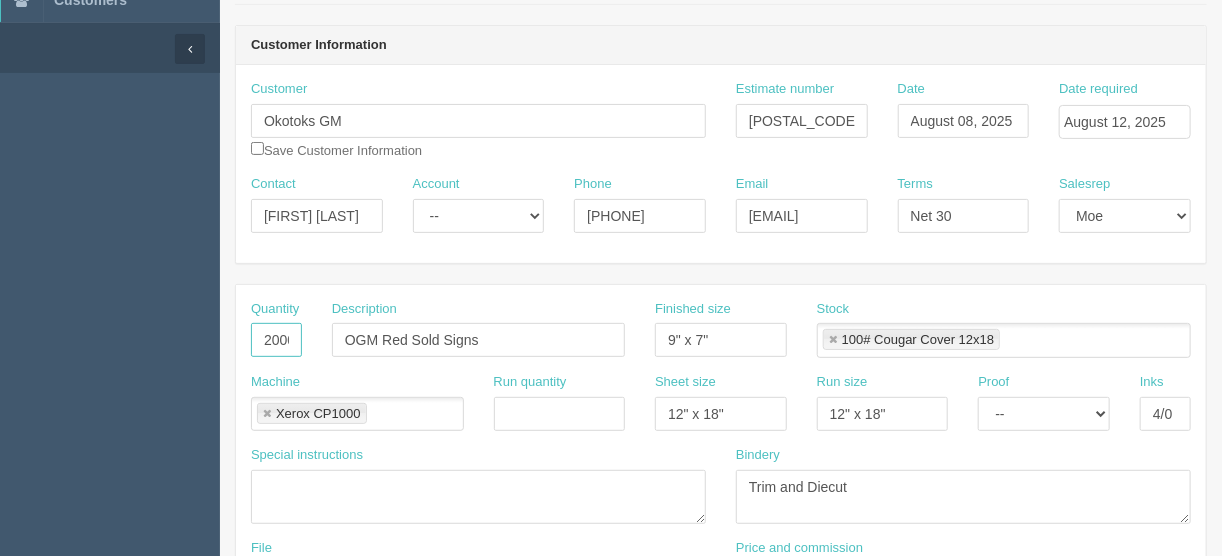 click on "2000" at bounding box center (276, 340) 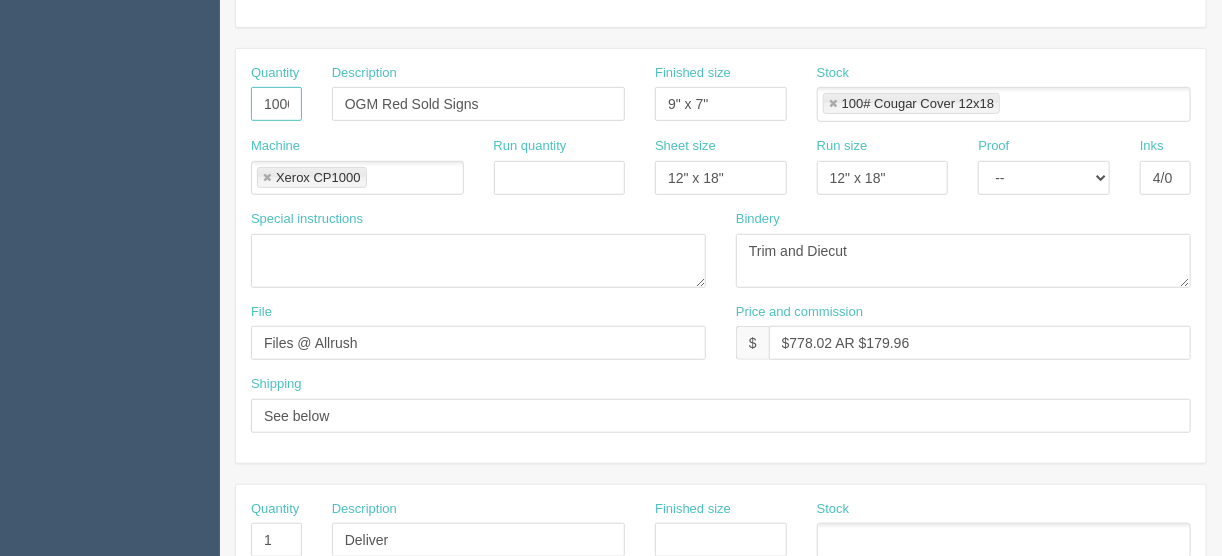 scroll, scrollTop: 400, scrollLeft: 0, axis: vertical 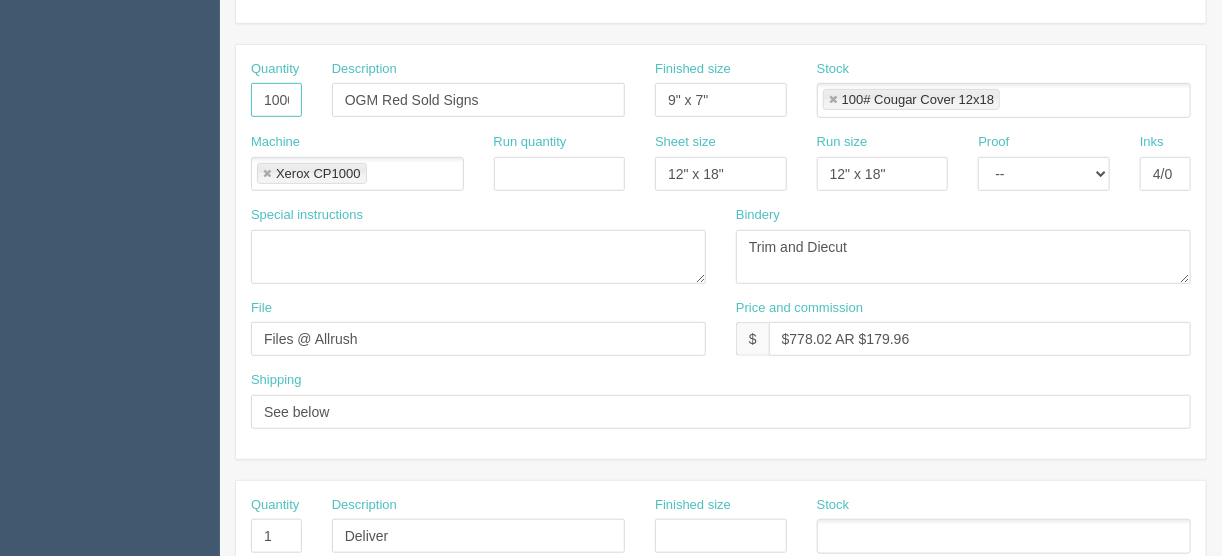 type on "1000" 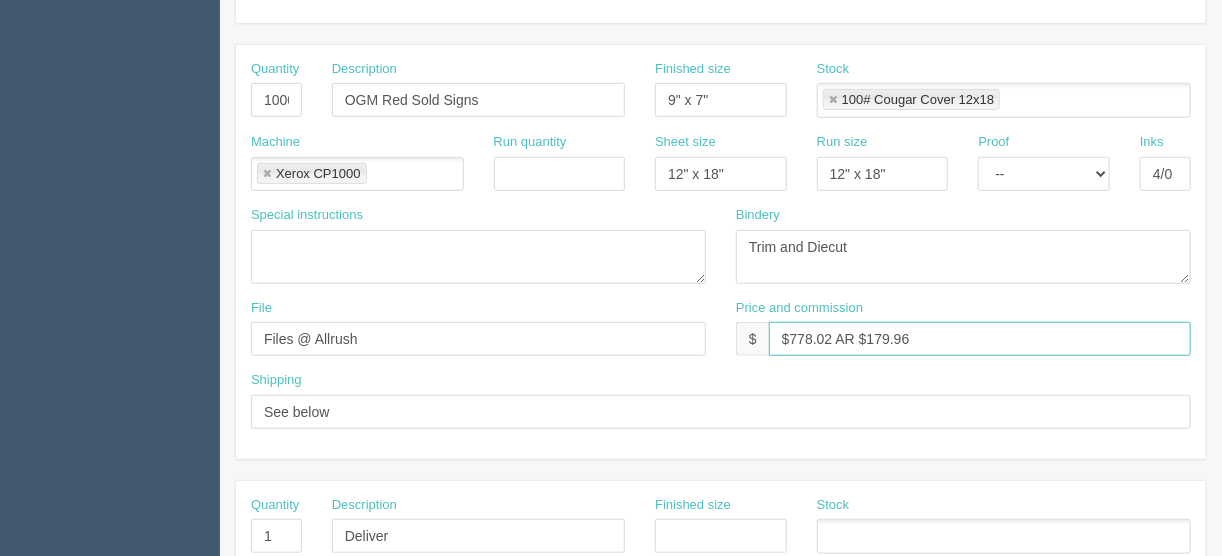 drag, startPoint x: 831, startPoint y: 332, endPoint x: 791, endPoint y: 336, distance: 40.1995 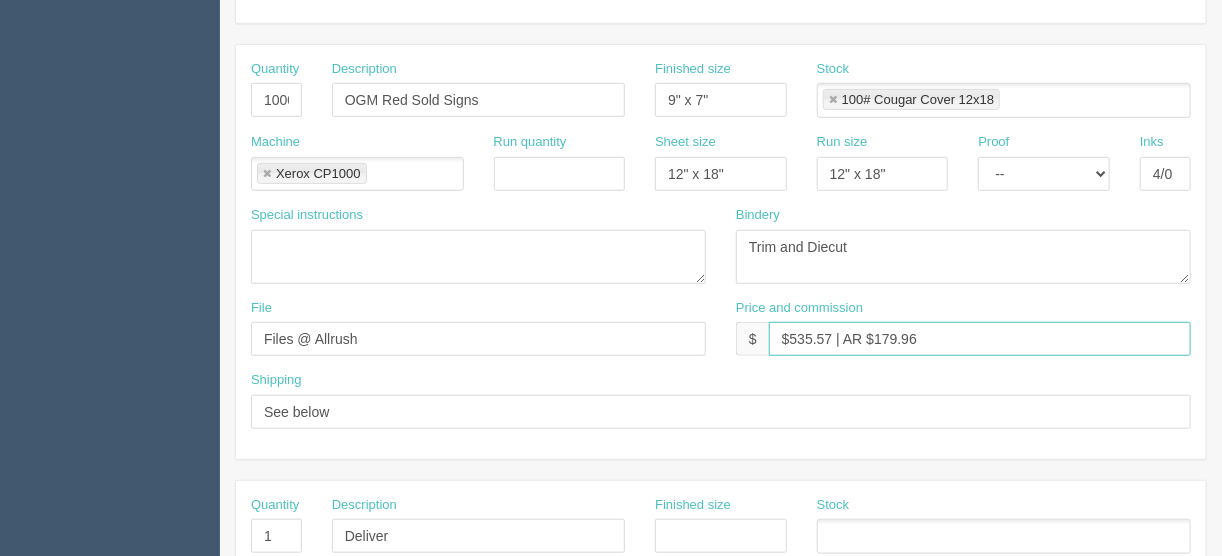 type on "$535.57 | AR $179.96" 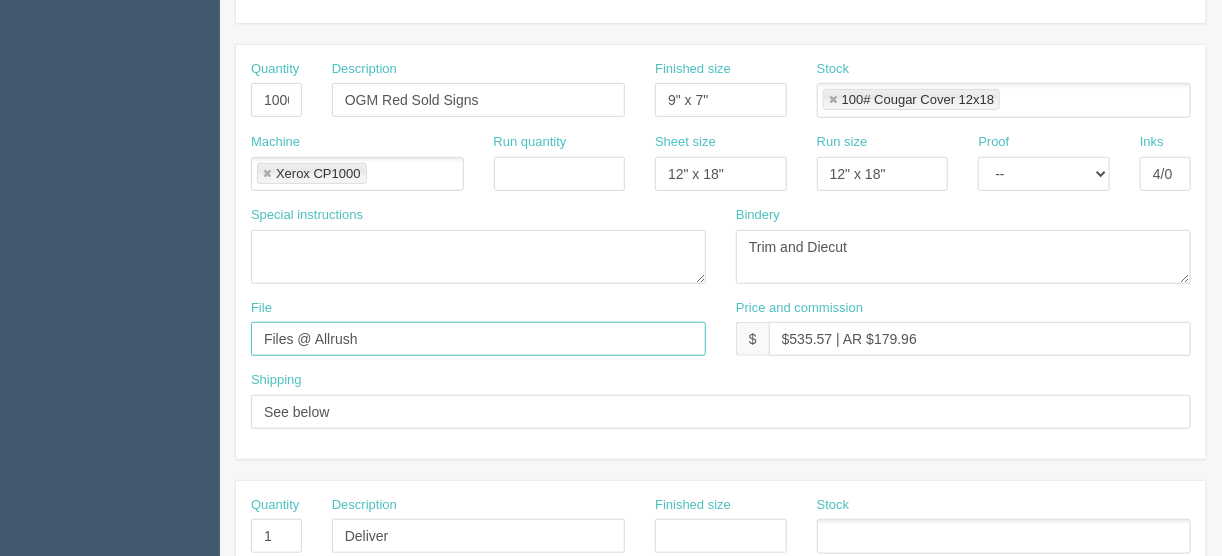 drag, startPoint x: 380, startPoint y: 335, endPoint x: 192, endPoint y: 330, distance: 188.06648 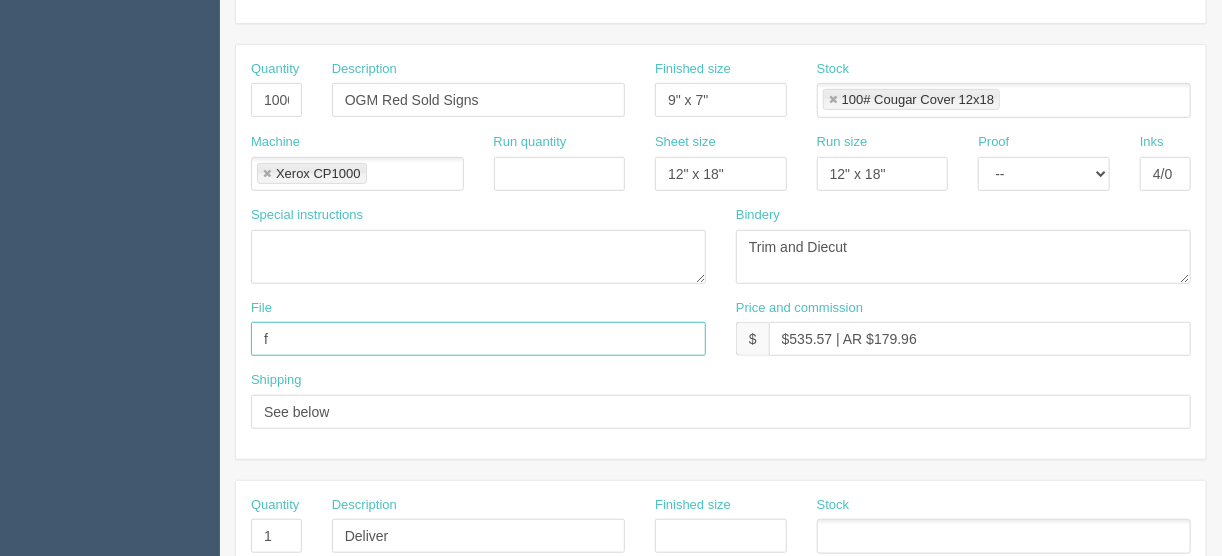 type on "files@allrush.ca" 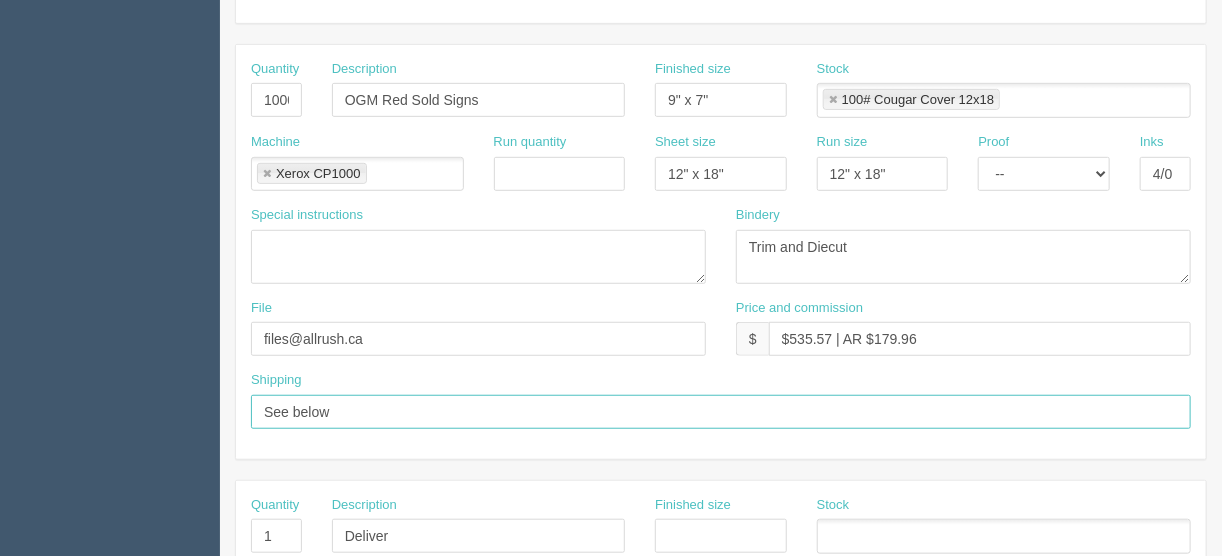 drag, startPoint x: 364, startPoint y: 404, endPoint x: 188, endPoint y: 424, distance: 177.13272 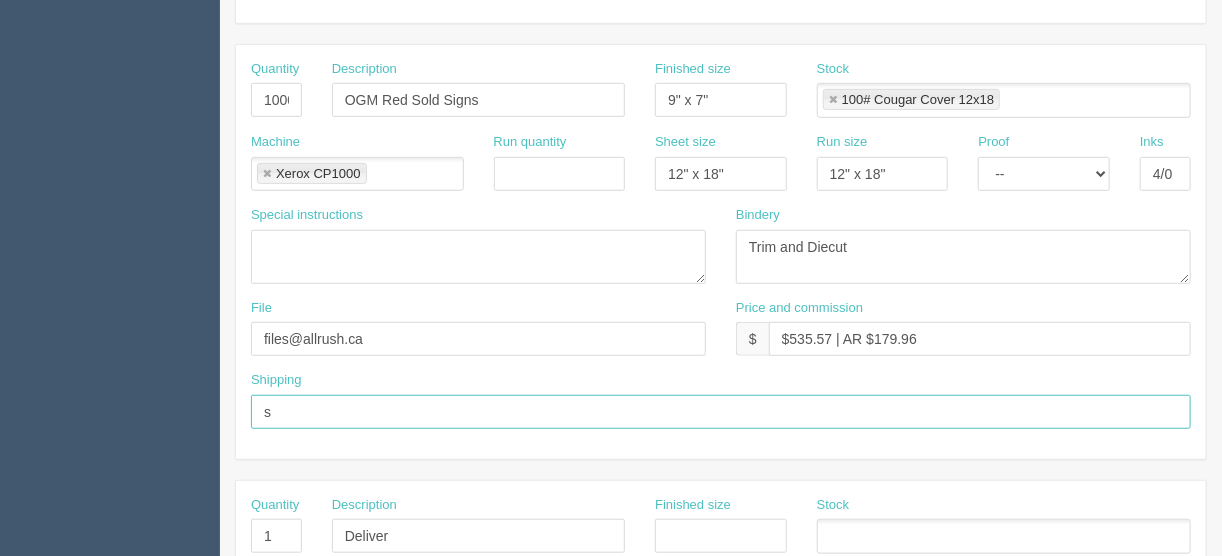 type on "See shipping line below" 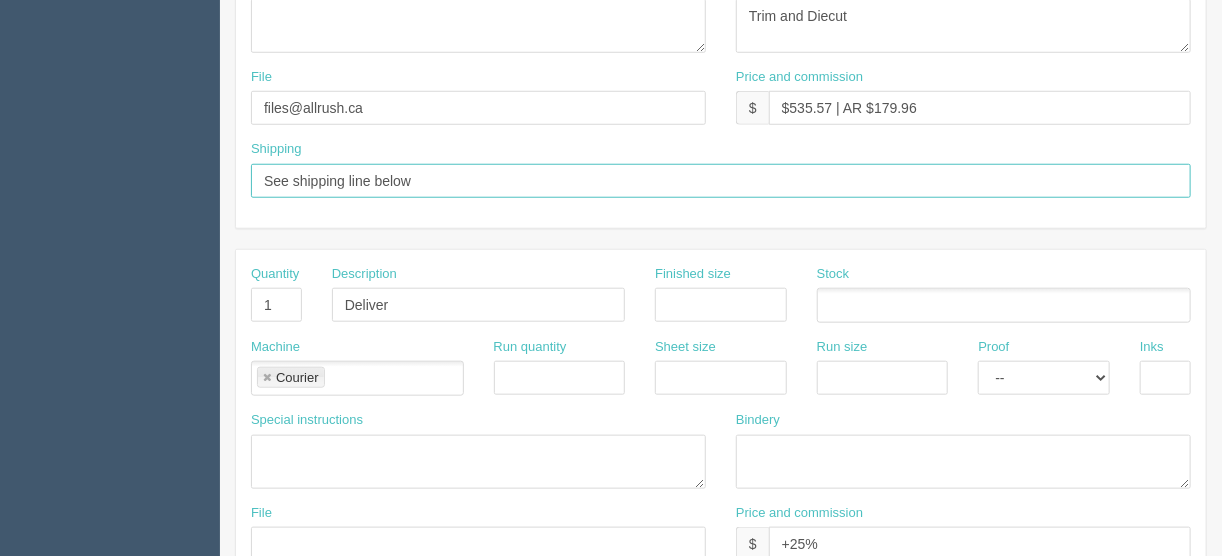 scroll, scrollTop: 640, scrollLeft: 0, axis: vertical 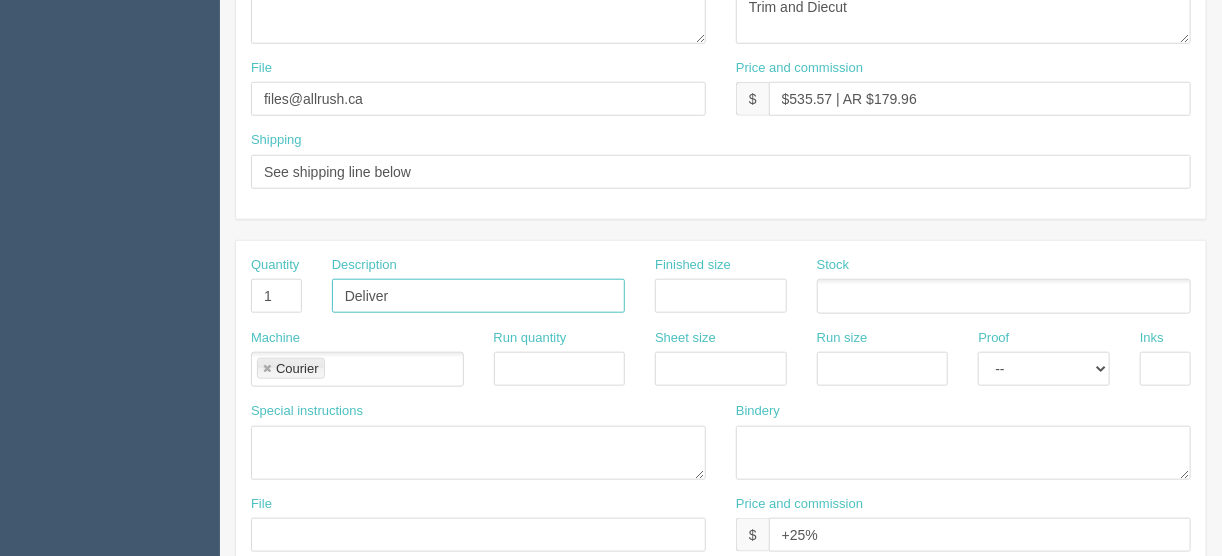 click on "Deliver" at bounding box center [478, 296] 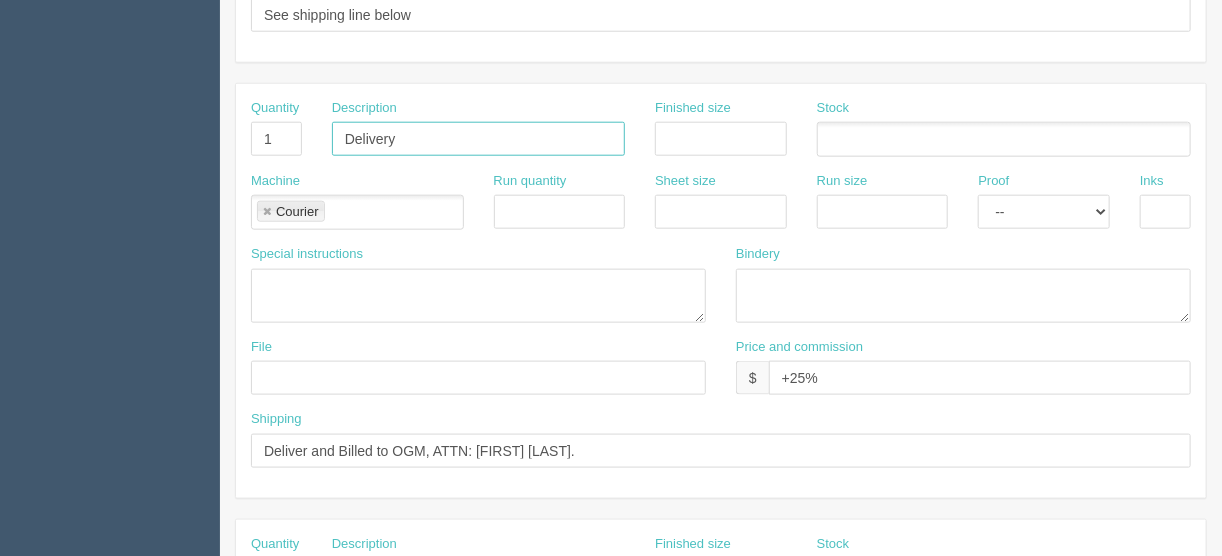 scroll, scrollTop: 800, scrollLeft: 0, axis: vertical 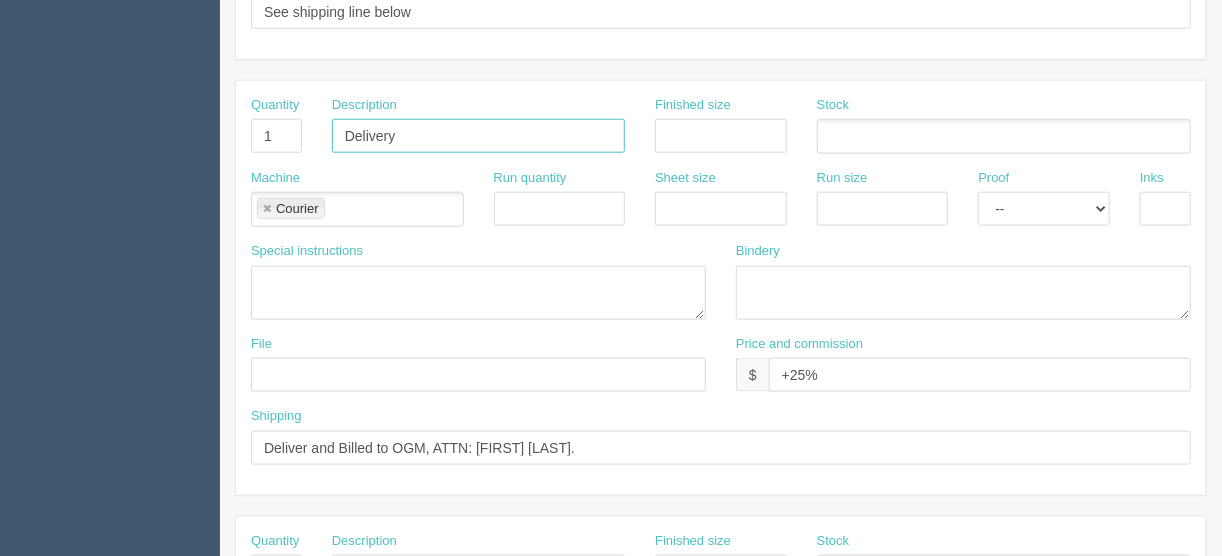 type on "Delivery" 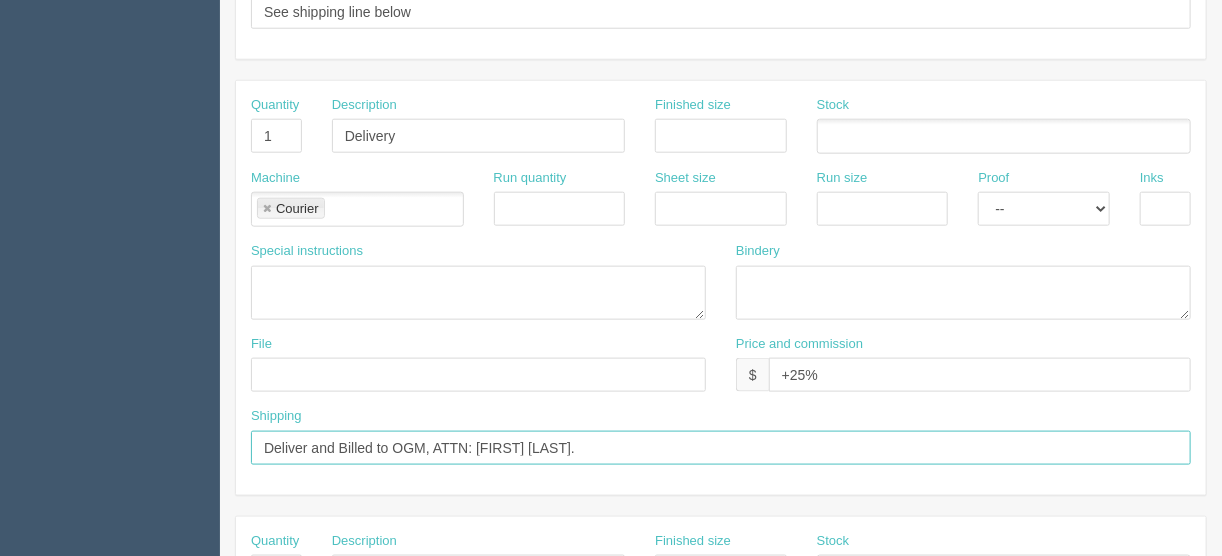 drag, startPoint x: 572, startPoint y: 442, endPoint x: 476, endPoint y: 435, distance: 96.25487 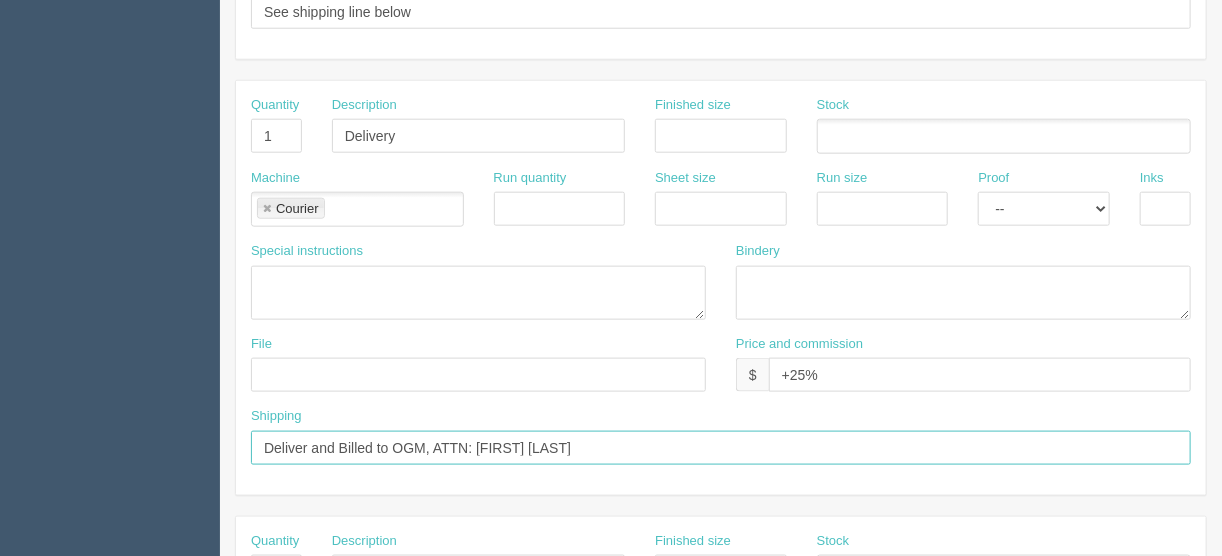 click on "Deliver and Billed to OGM, ATTN: Shaun Kos" at bounding box center [721, 448] 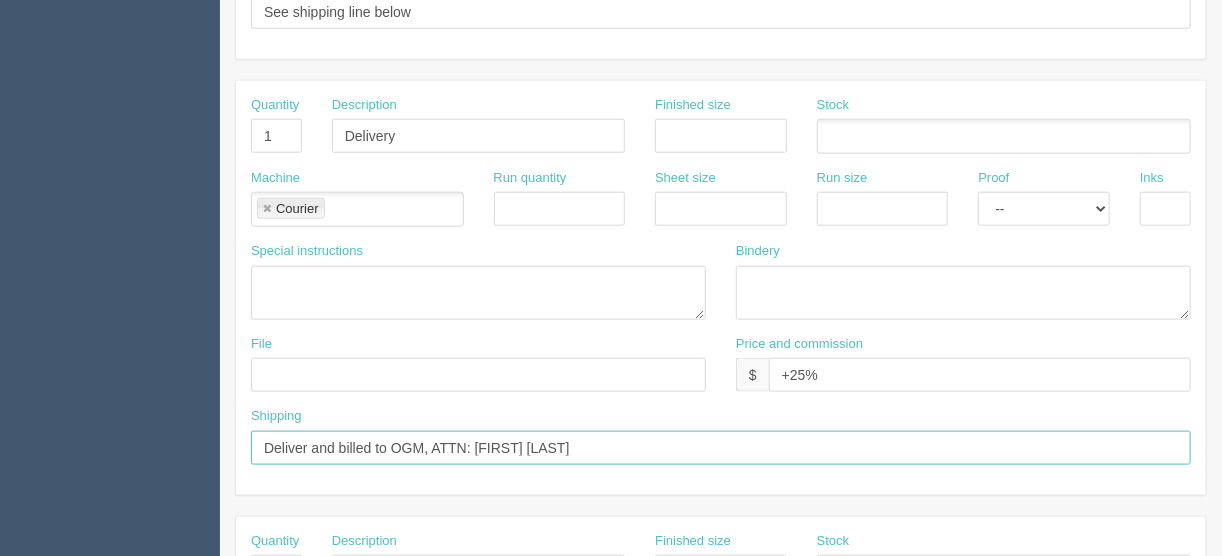 type on "Deliver and billed to OGM, ATTN: Shaun Kos" 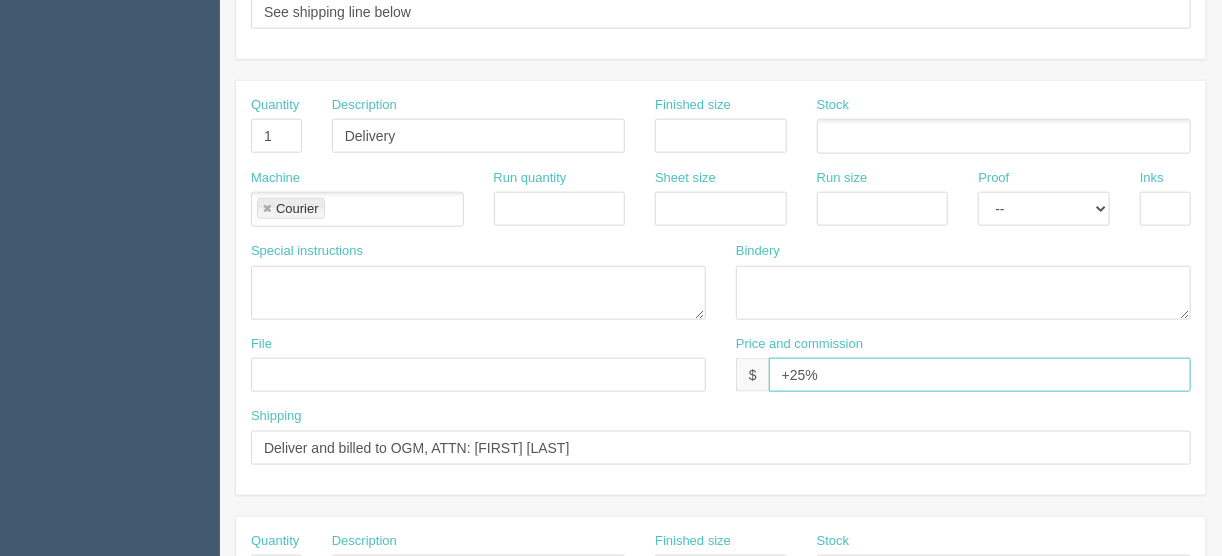 drag, startPoint x: 834, startPoint y: 373, endPoint x: 725, endPoint y: 364, distance: 109.370926 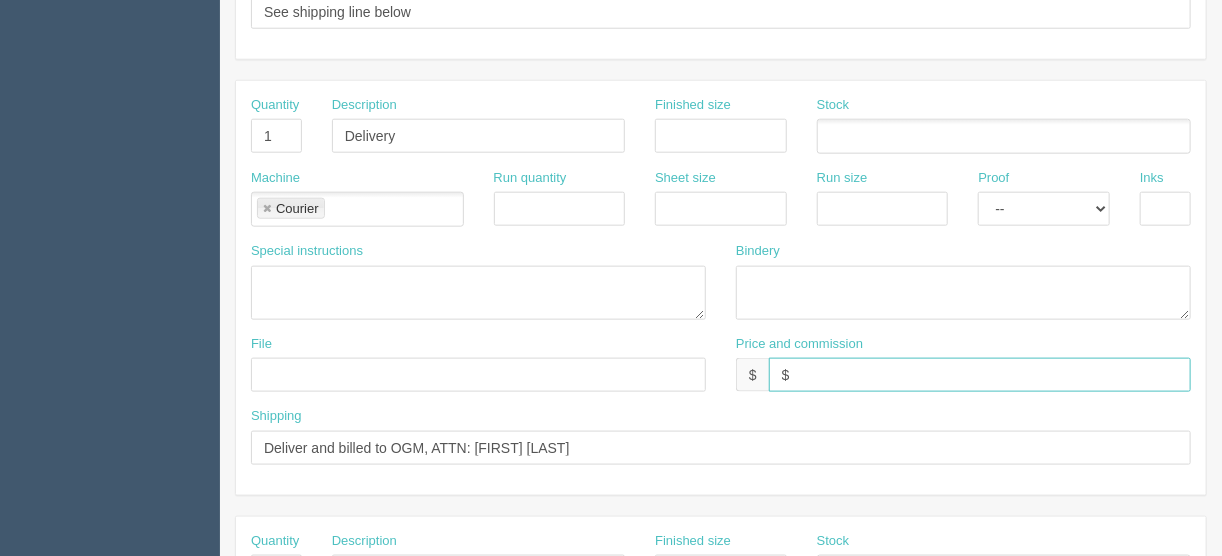type on "$______________________" 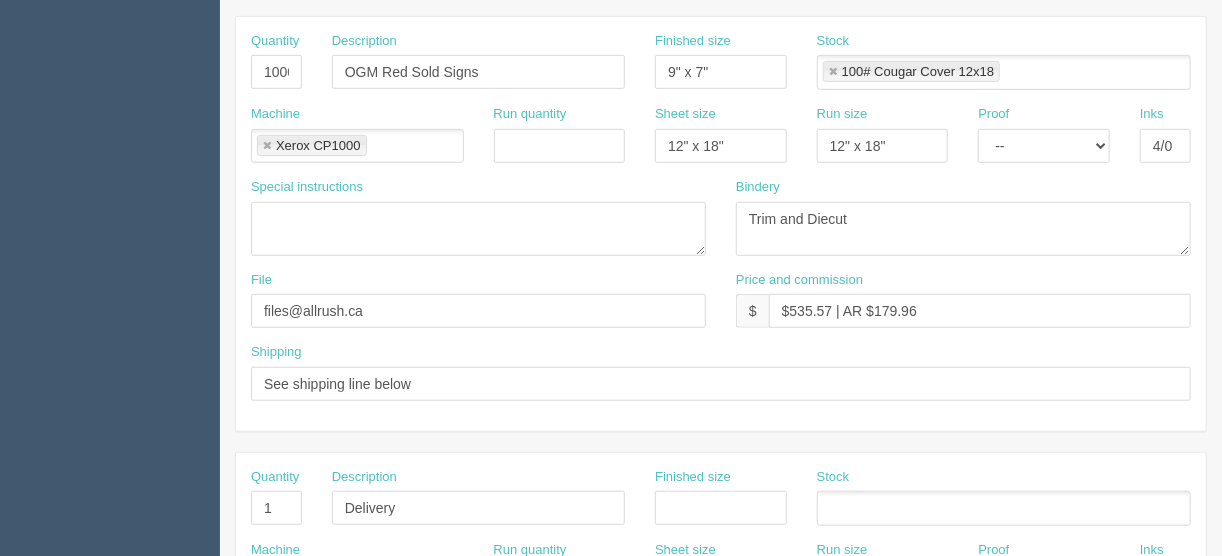 scroll, scrollTop: 400, scrollLeft: 0, axis: vertical 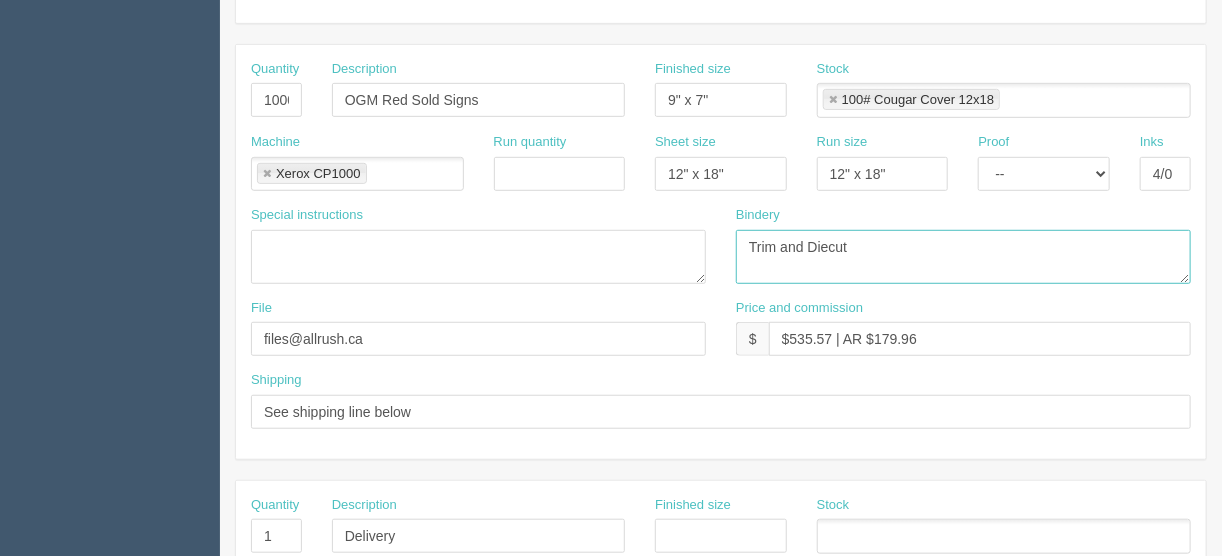 click on "Trim and Diecut" at bounding box center [963, 257] 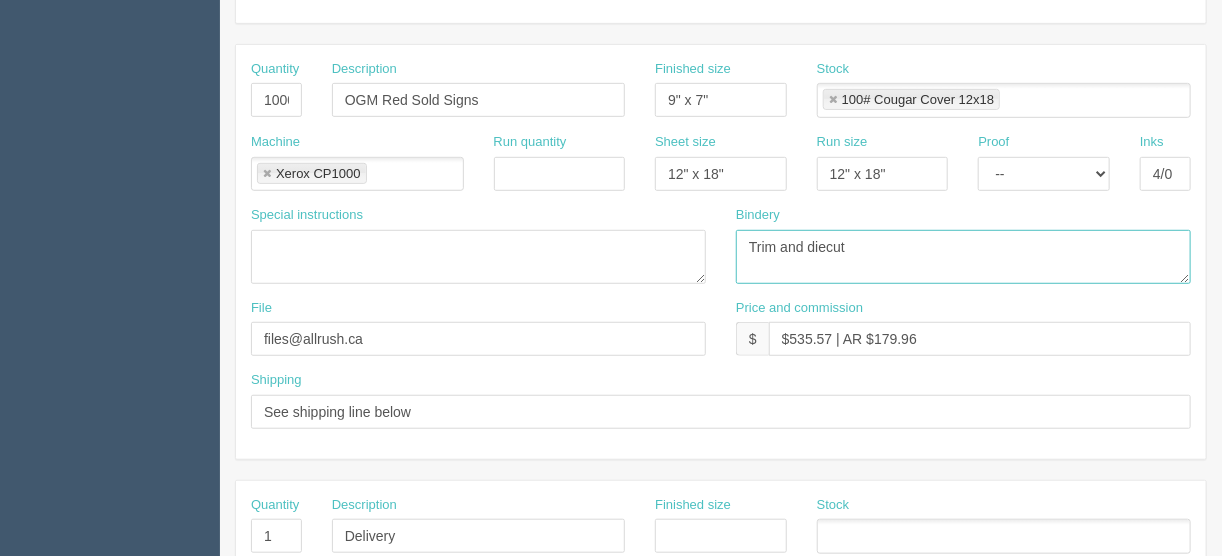 type on "Trim and diecut" 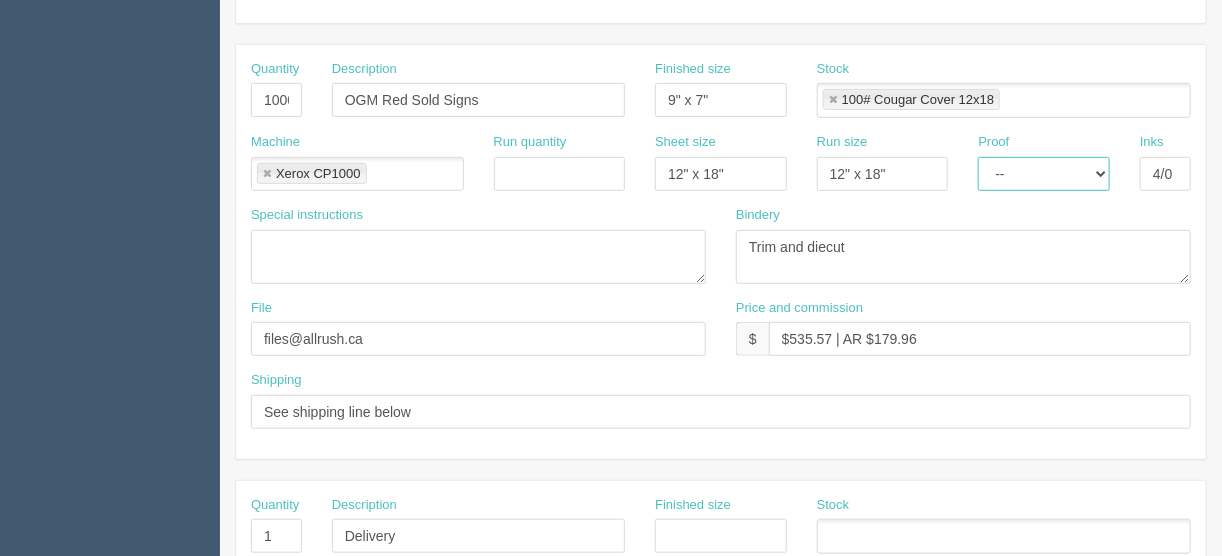 click on "--
Email
Hard Copy" at bounding box center (1044, 174) 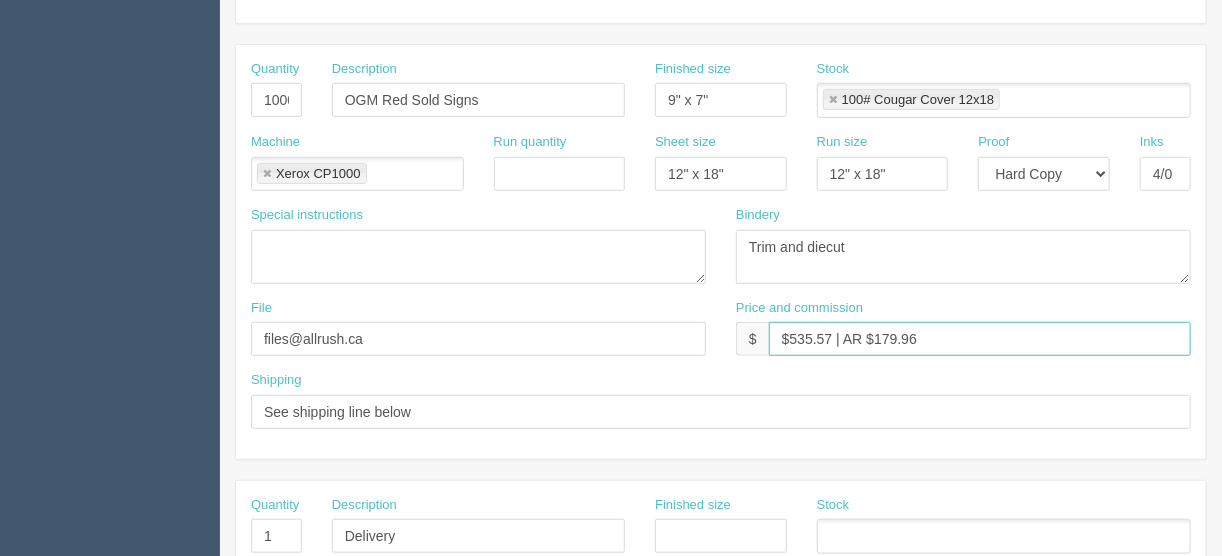 click on "$535.57 | AR $179.96" at bounding box center [980, 339] 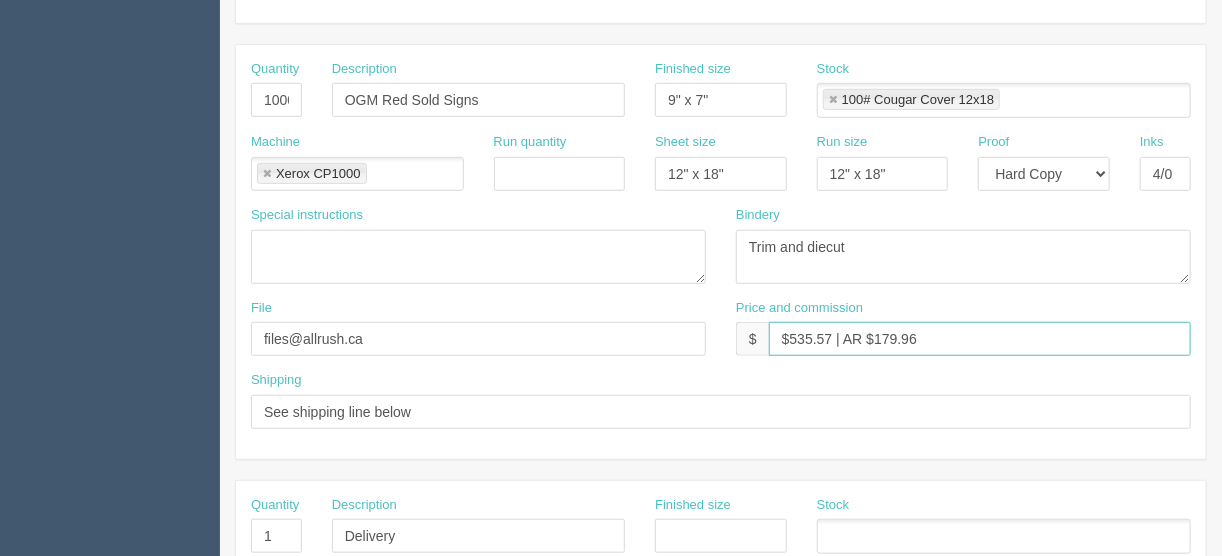 drag, startPoint x: 919, startPoint y: 339, endPoint x: 889, endPoint y: 337, distance: 30.066593 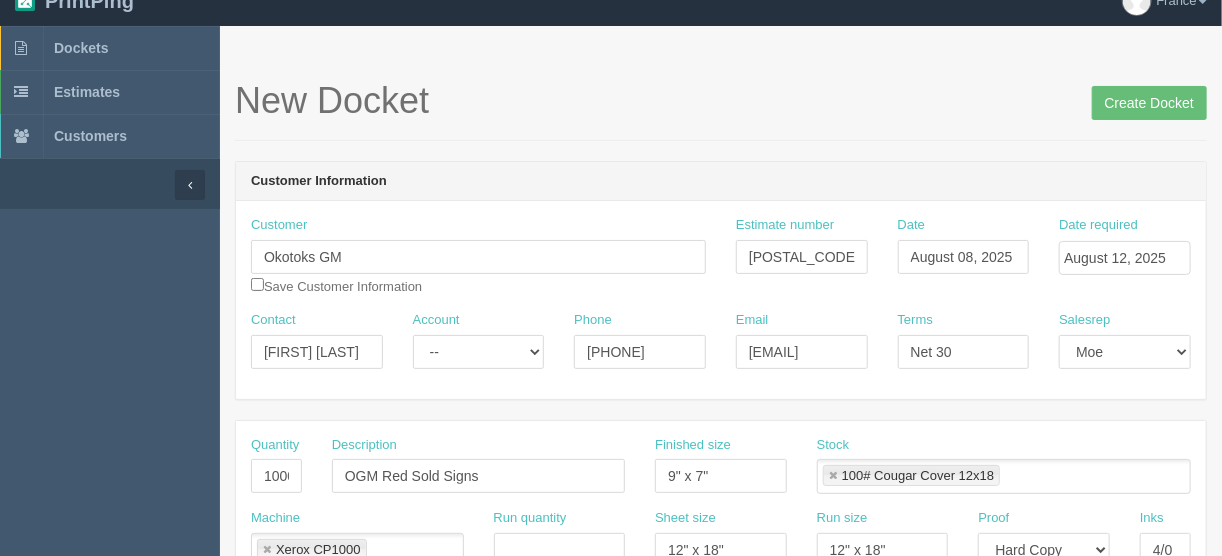 scroll, scrollTop: 0, scrollLeft: 0, axis: both 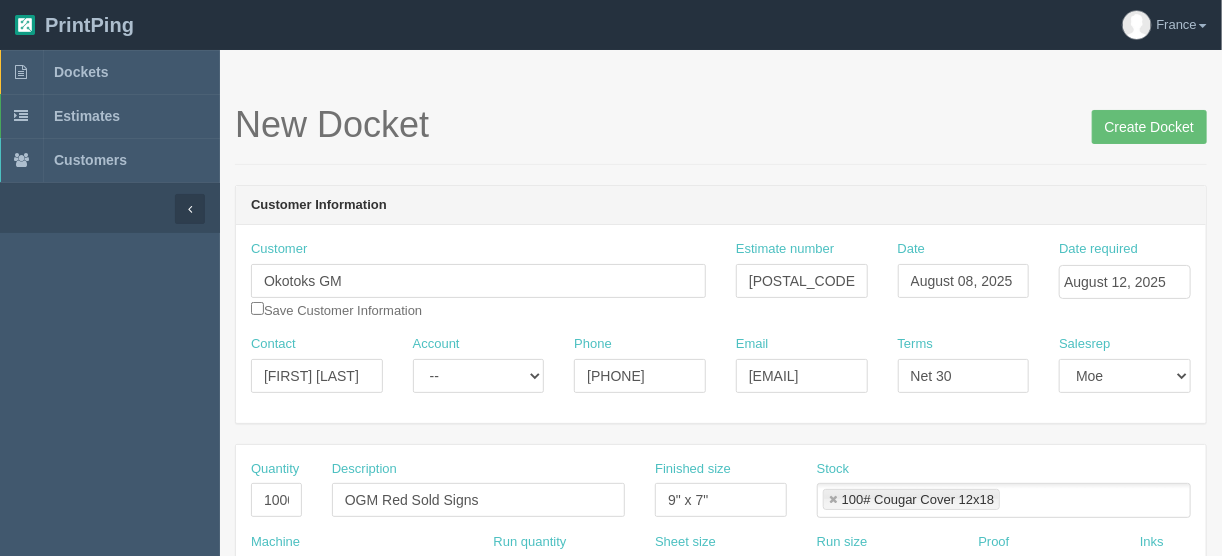 type on "$535.57 | AR $178.52" 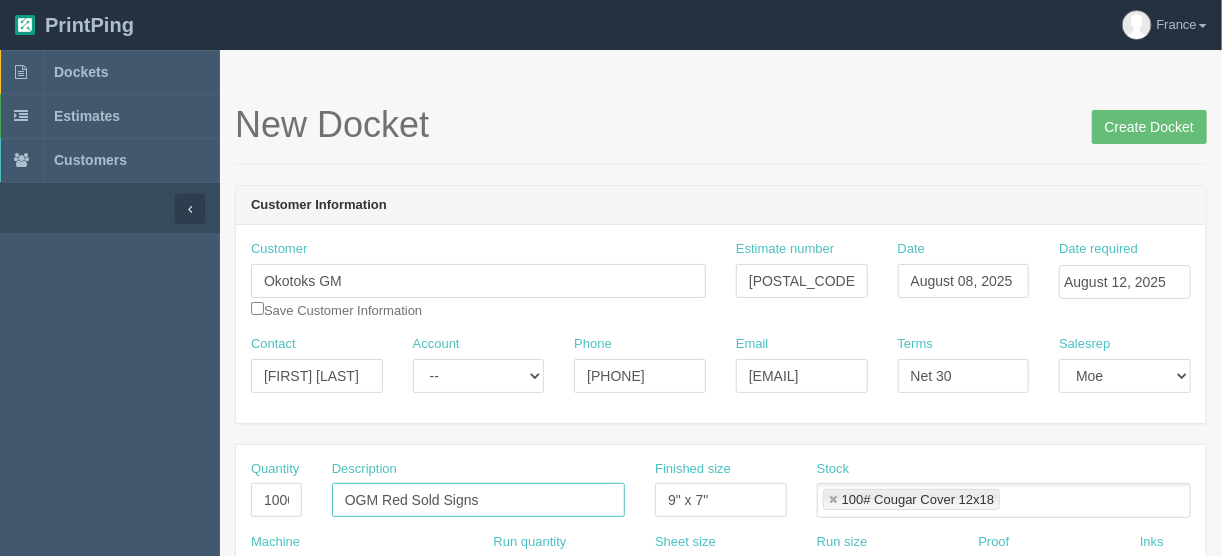 click on "OGM Red Sold Signs" at bounding box center (478, 500) 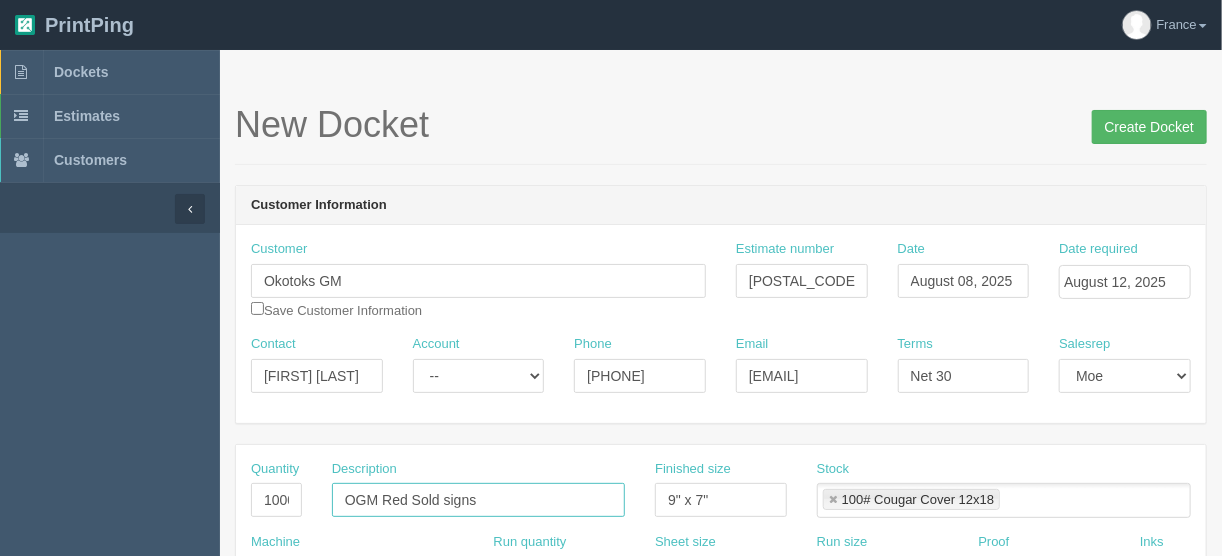type on "OGM Red Sold signs" 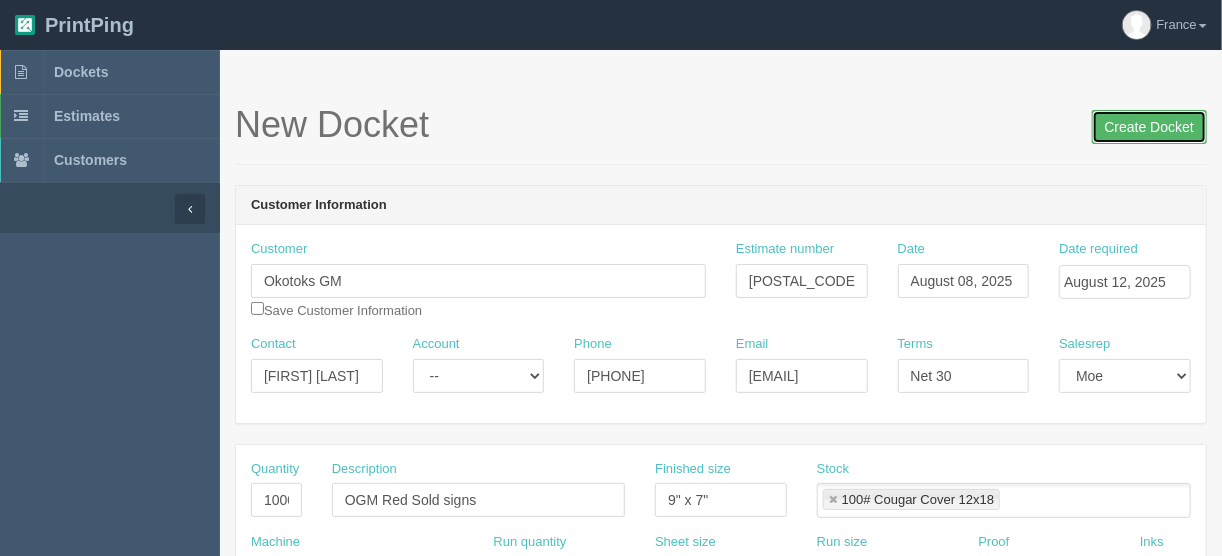 click on "Create Docket" at bounding box center (1149, 127) 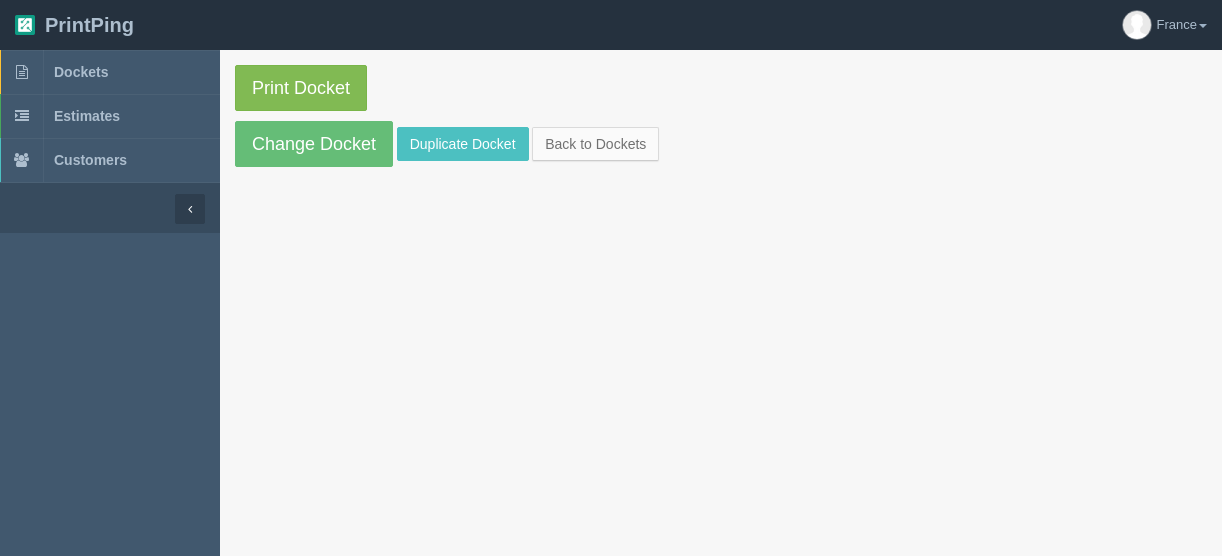 scroll, scrollTop: 0, scrollLeft: 0, axis: both 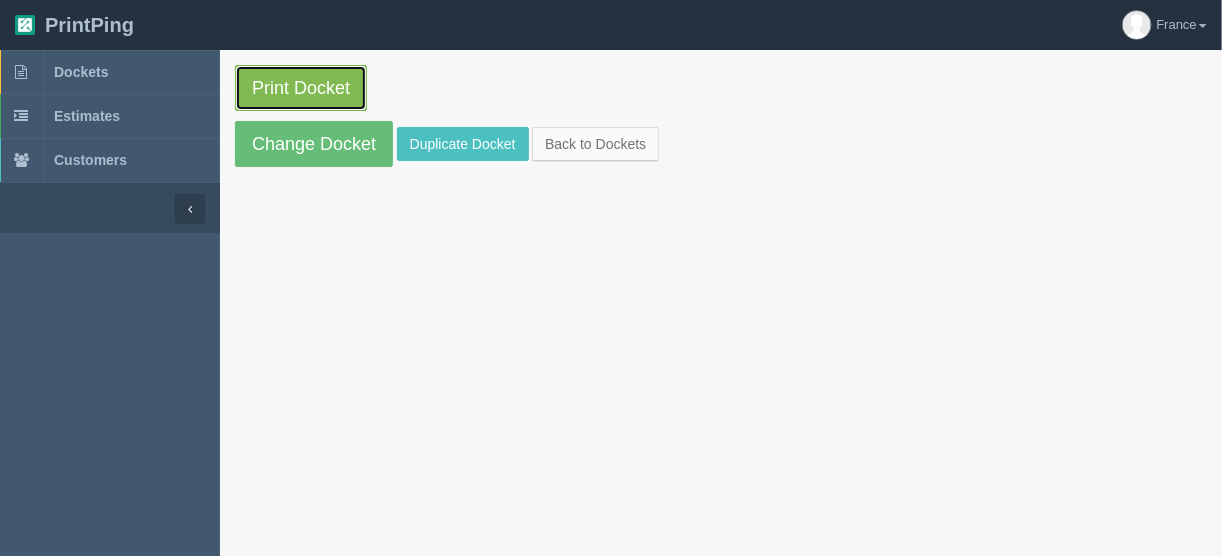 click on "Print Docket" at bounding box center (301, 88) 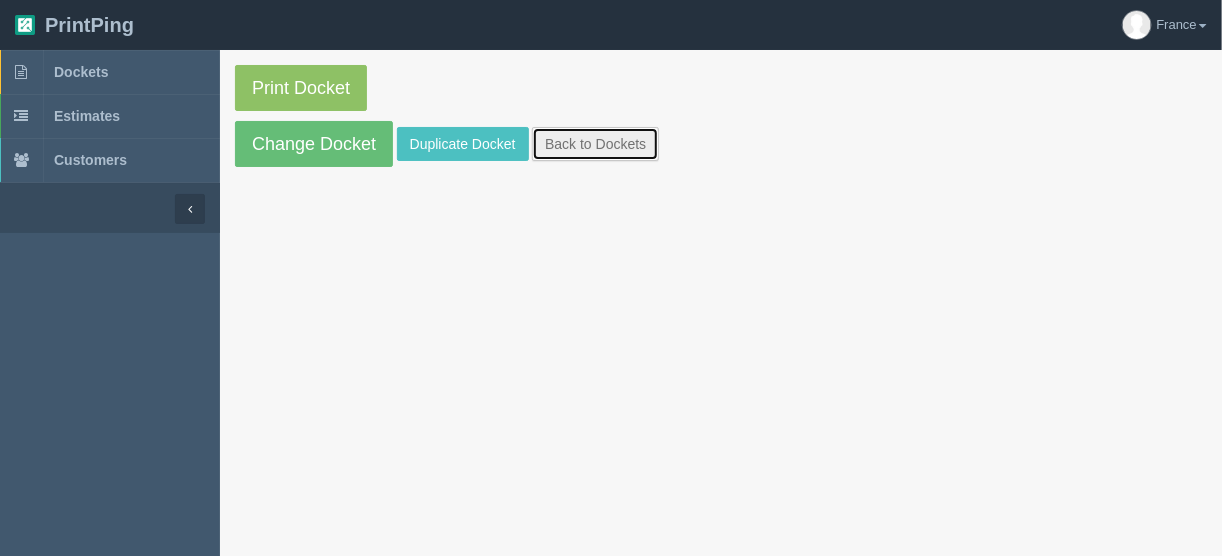 click on "Back to Dockets" at bounding box center [595, 144] 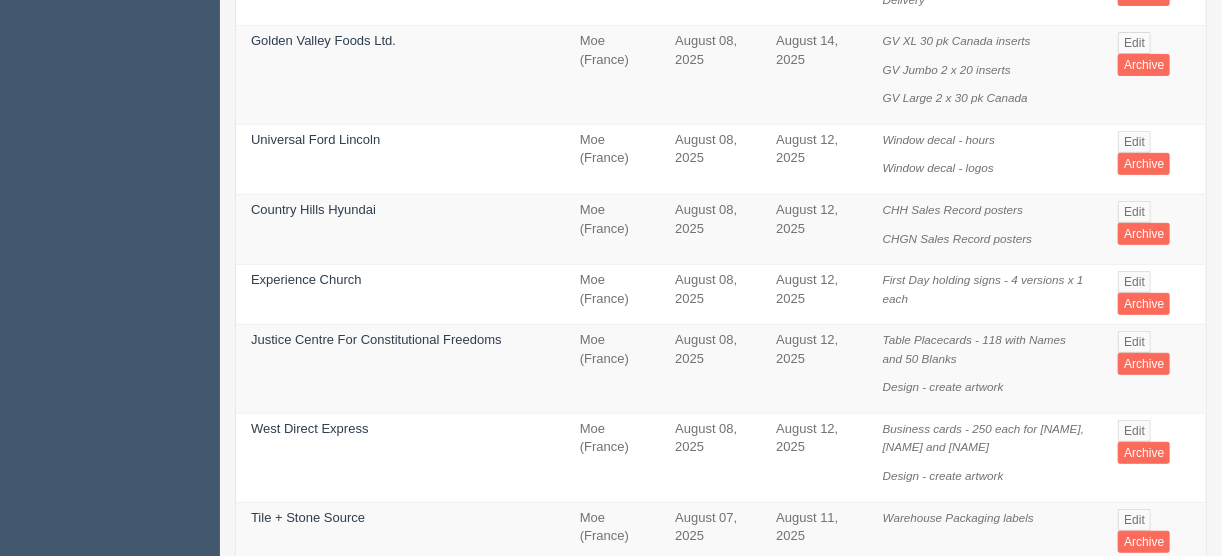 scroll, scrollTop: 400, scrollLeft: 0, axis: vertical 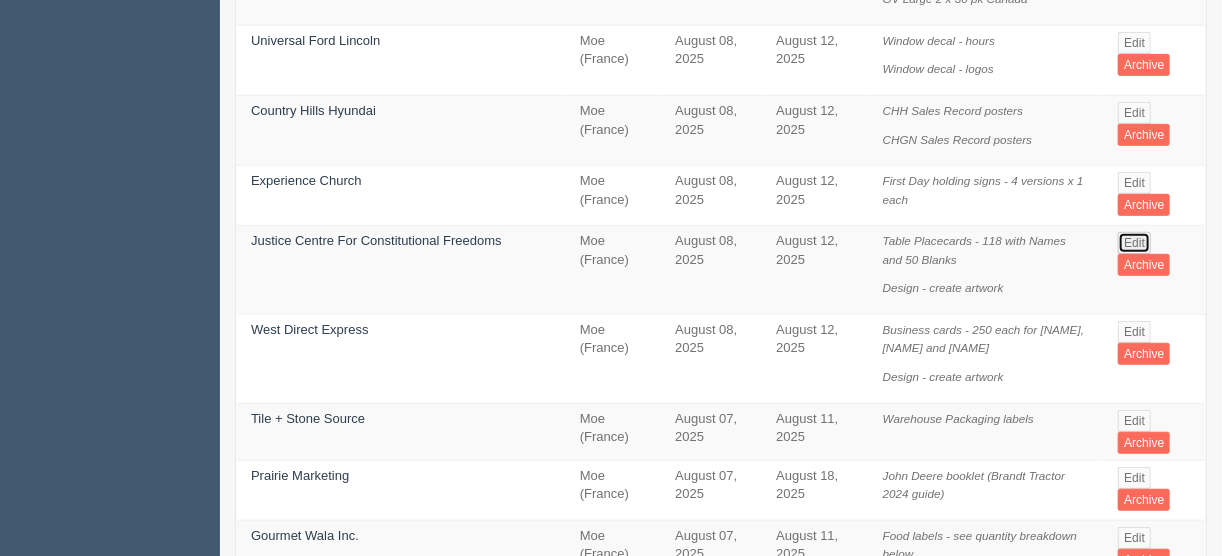 click on "Edit" at bounding box center [1134, 243] 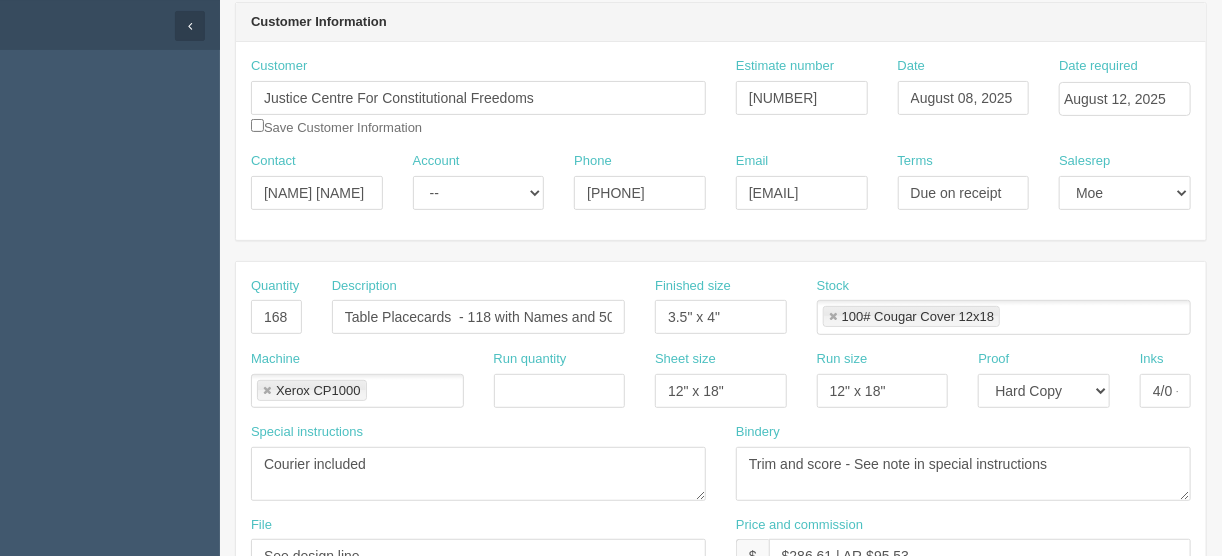 scroll, scrollTop: 320, scrollLeft: 0, axis: vertical 